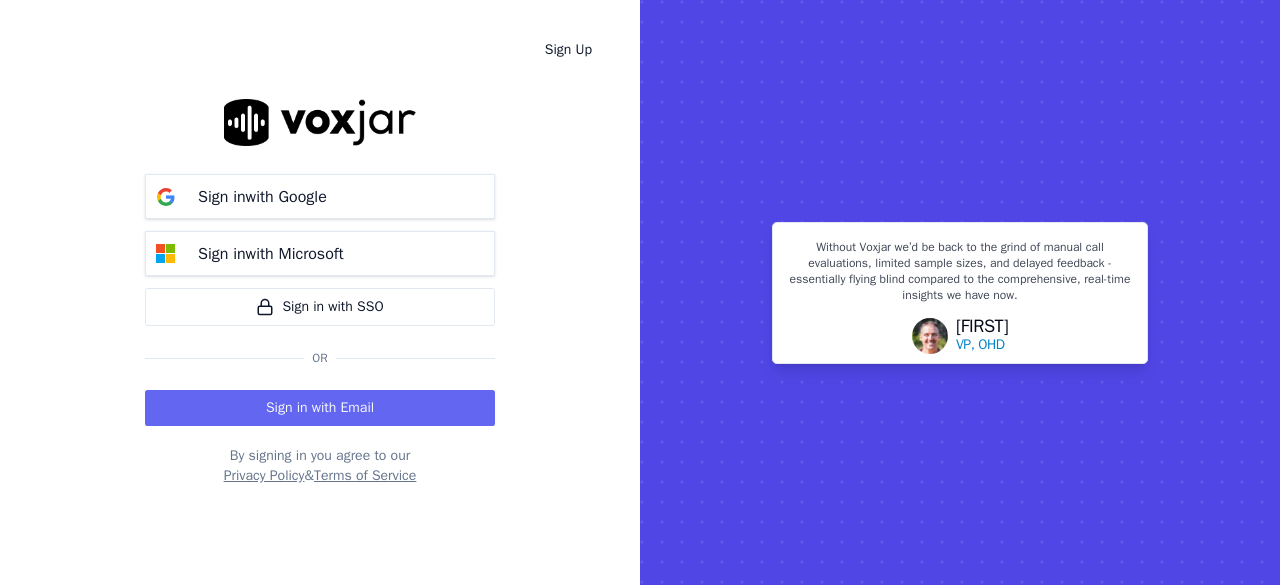 scroll, scrollTop: 0, scrollLeft: 0, axis: both 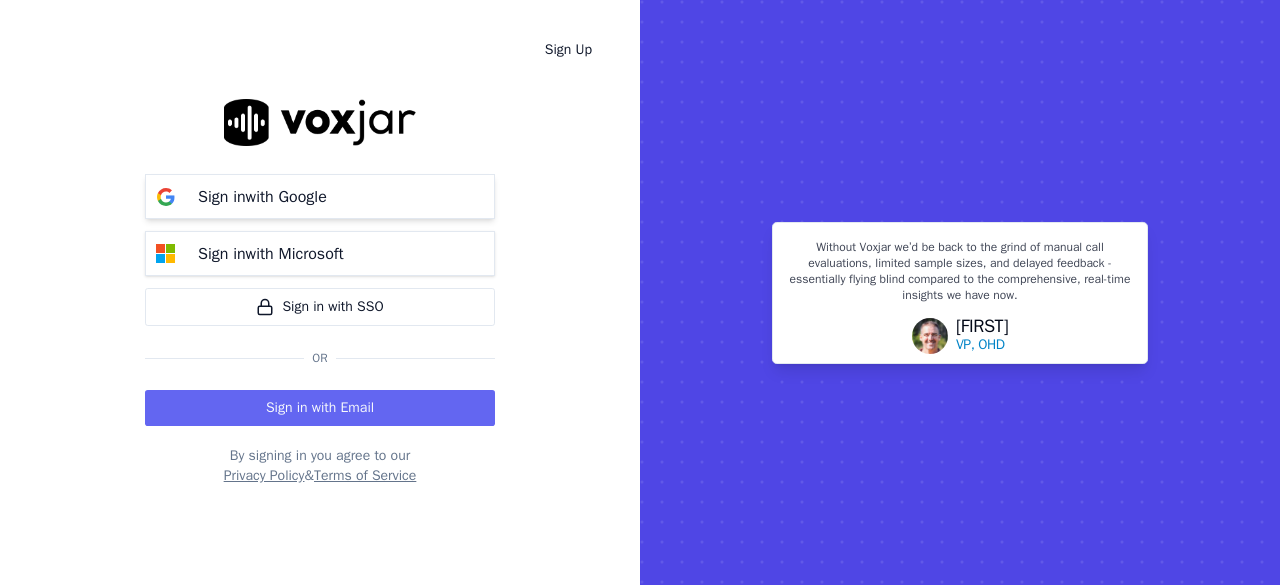 click on "Sign in  with Google" at bounding box center [320, 196] 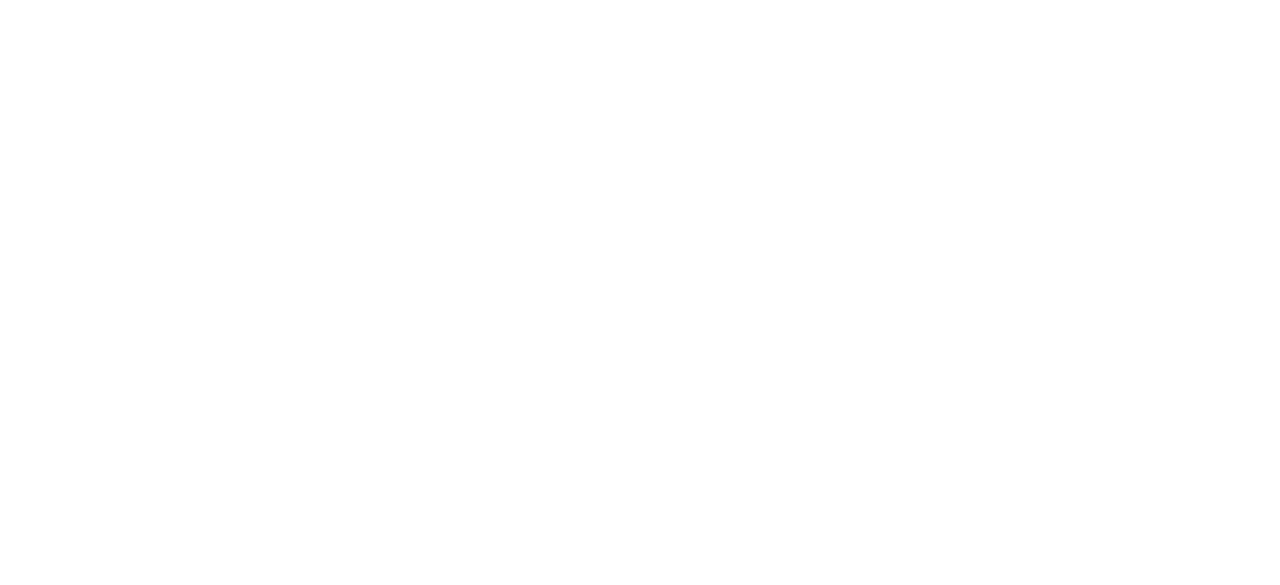 scroll, scrollTop: 0, scrollLeft: 0, axis: both 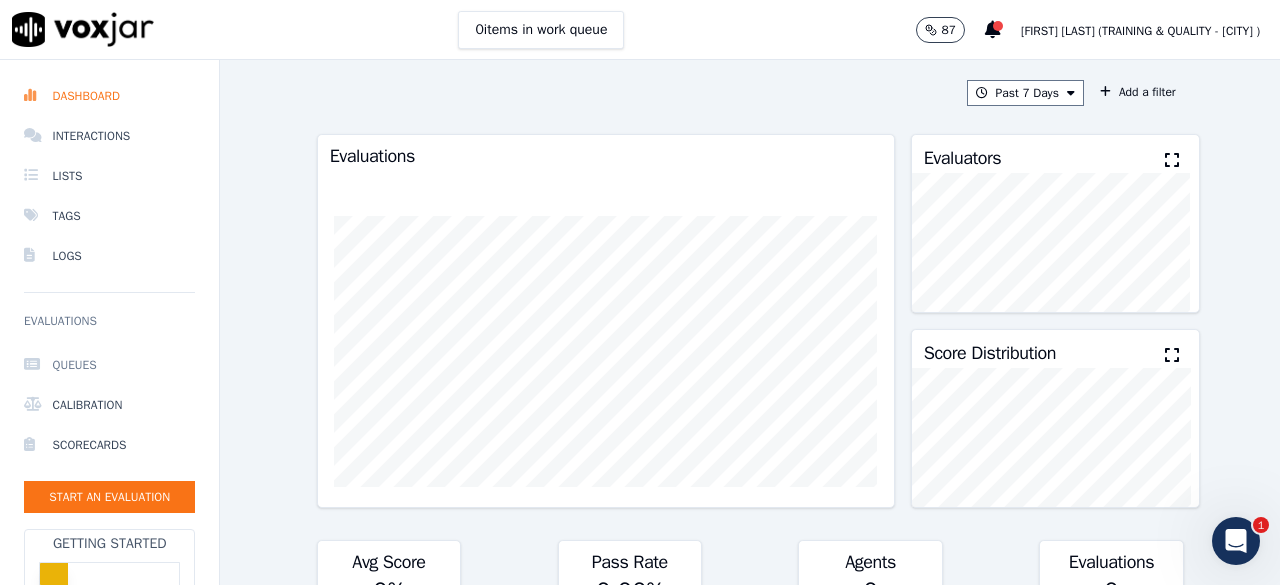 click on "Queues" at bounding box center (109, 365) 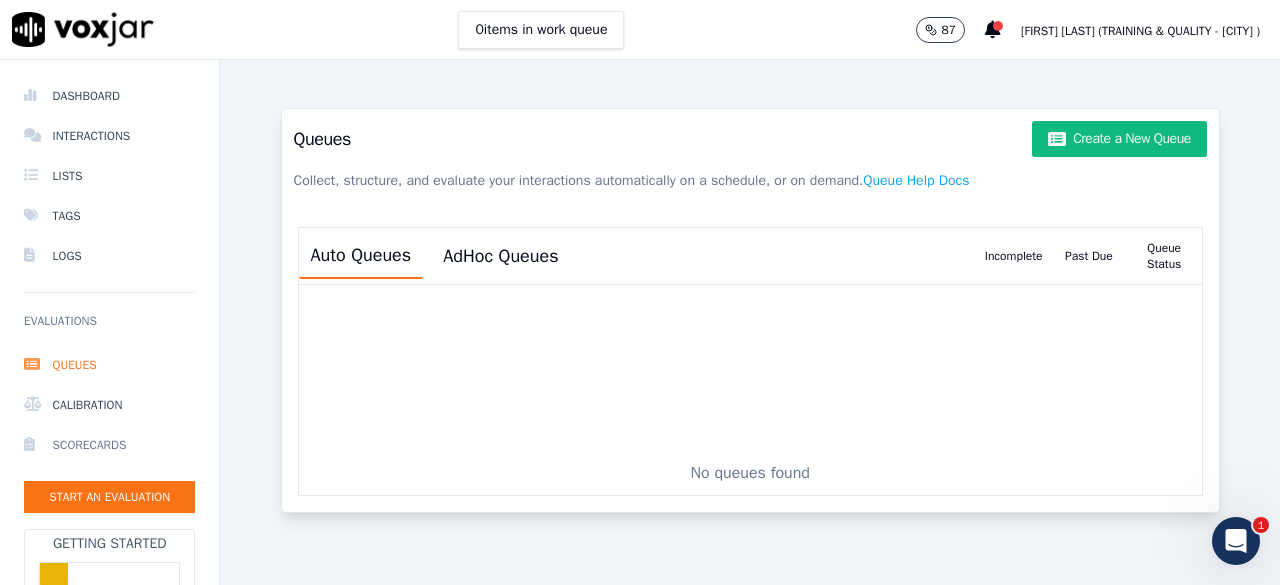 click on "Scorecards" at bounding box center (109, 445) 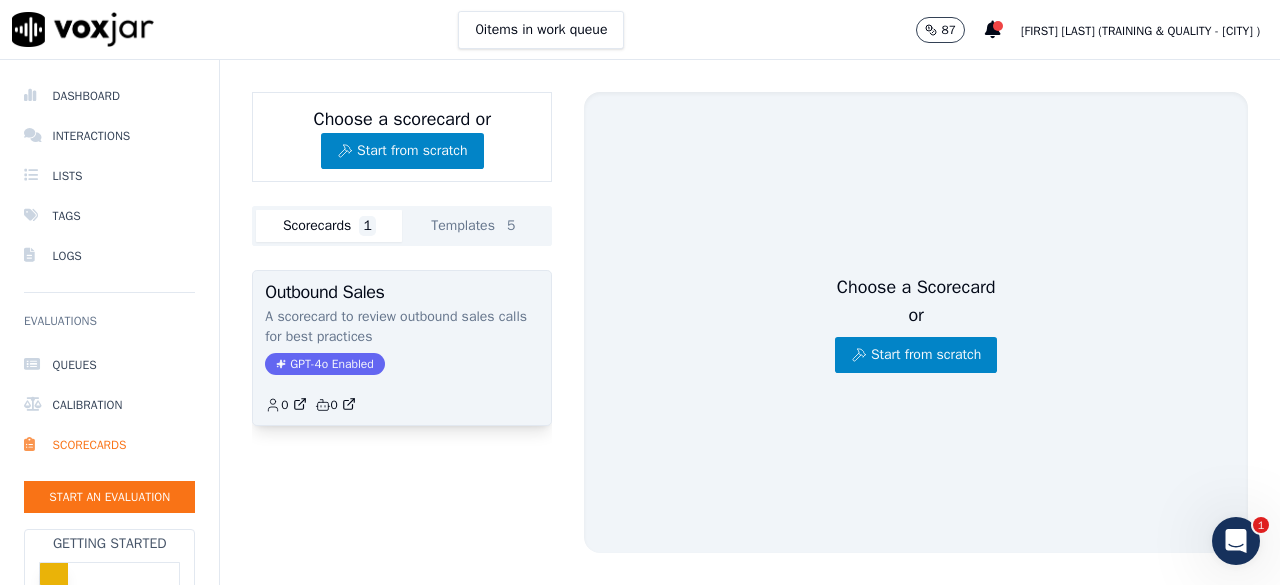 click on "A scorecard to review outbound sales calls for best practices" 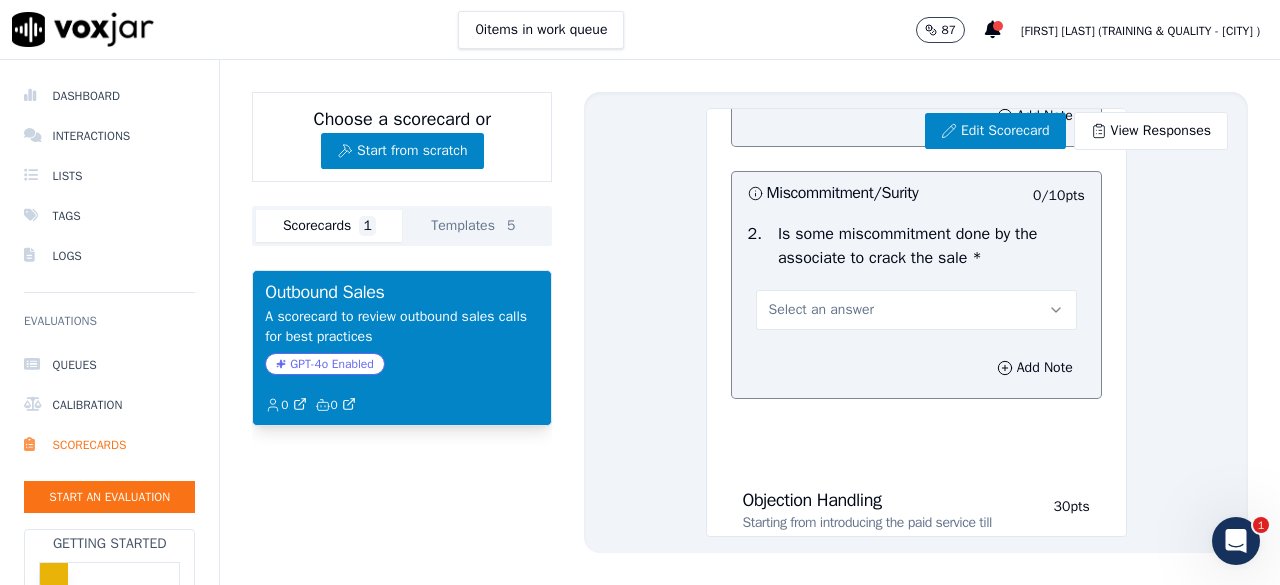scroll, scrollTop: 1800, scrollLeft: 0, axis: vertical 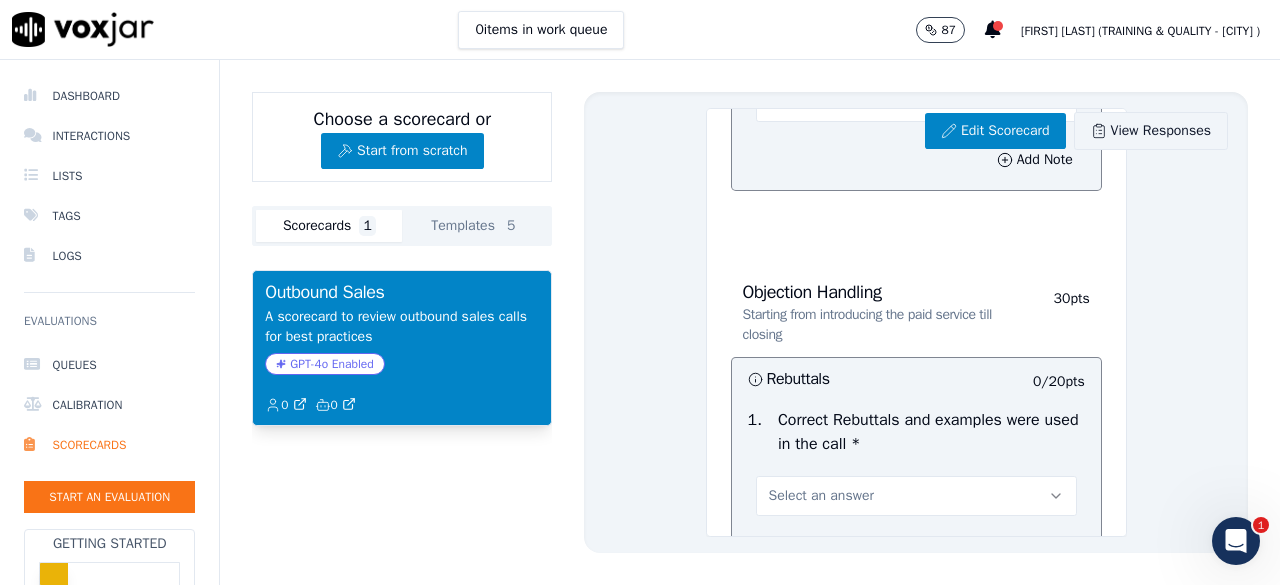 click on "View Responses" at bounding box center (1151, 131) 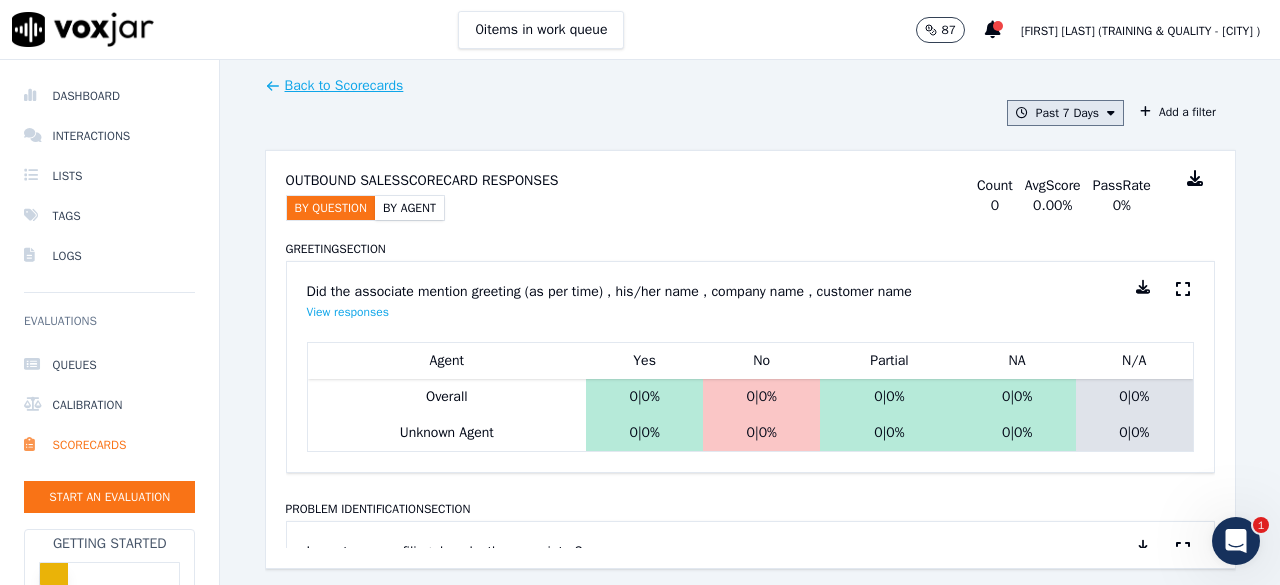 click at bounding box center [1111, 113] 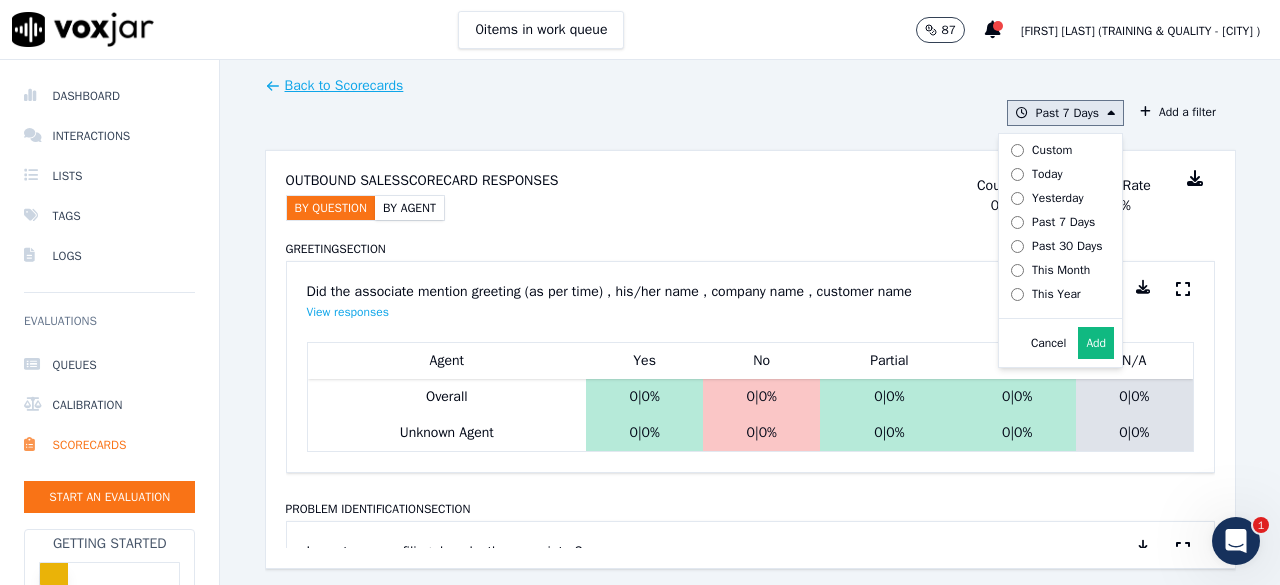 click on "Yesterday" at bounding box center (1058, 198) 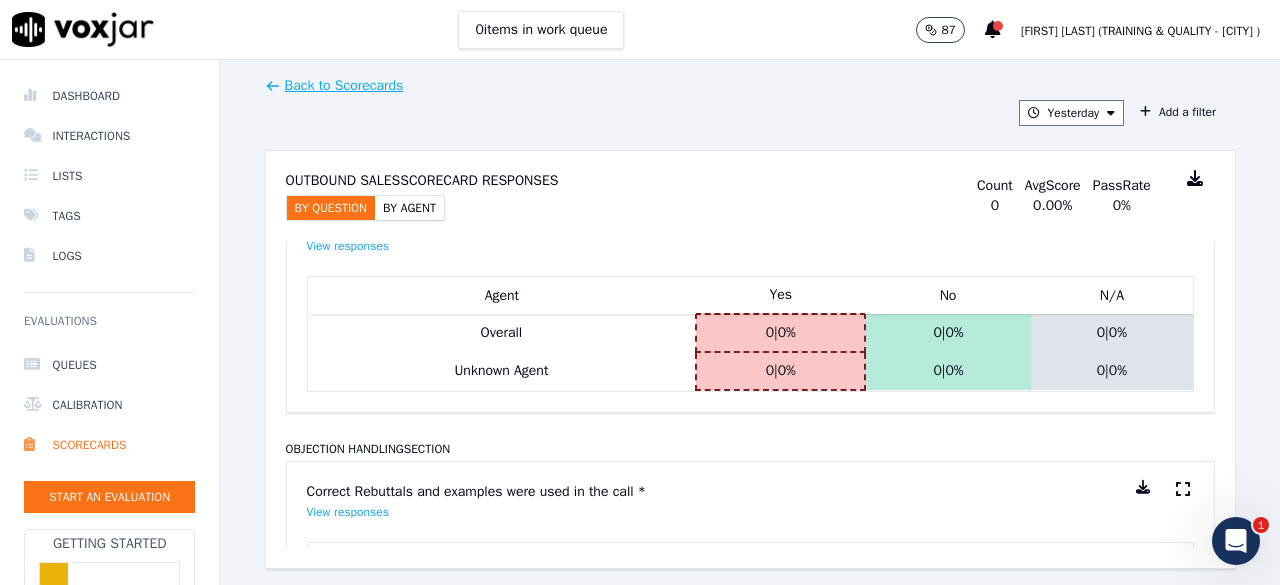 scroll, scrollTop: 1099, scrollLeft: 0, axis: vertical 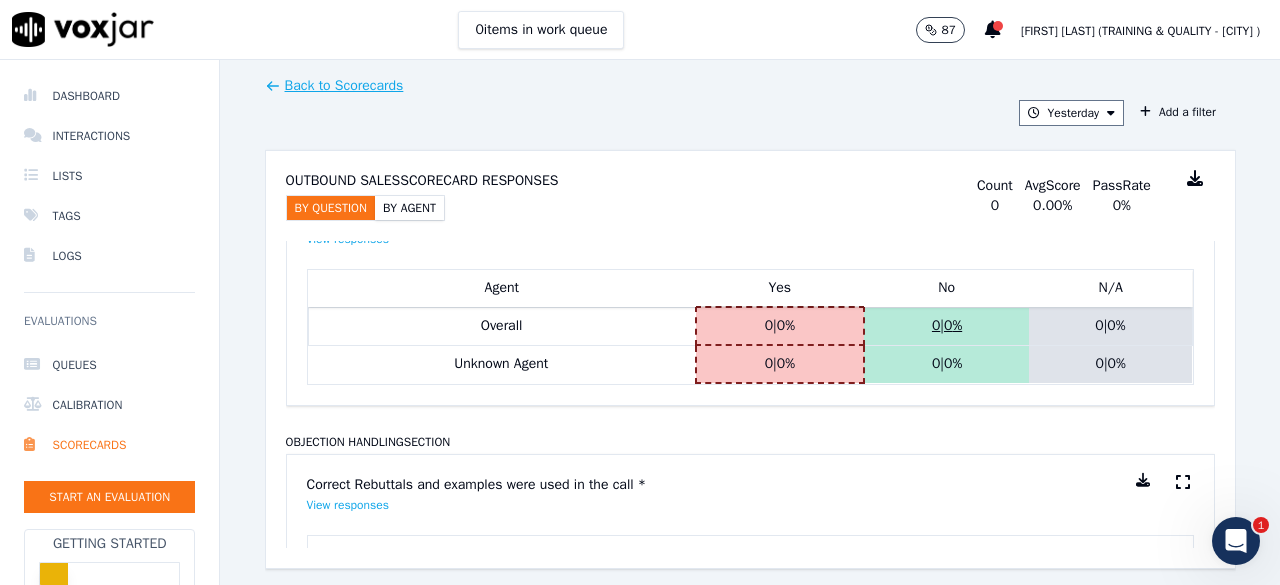 click on "0  |  0 %" at bounding box center [947, 326] 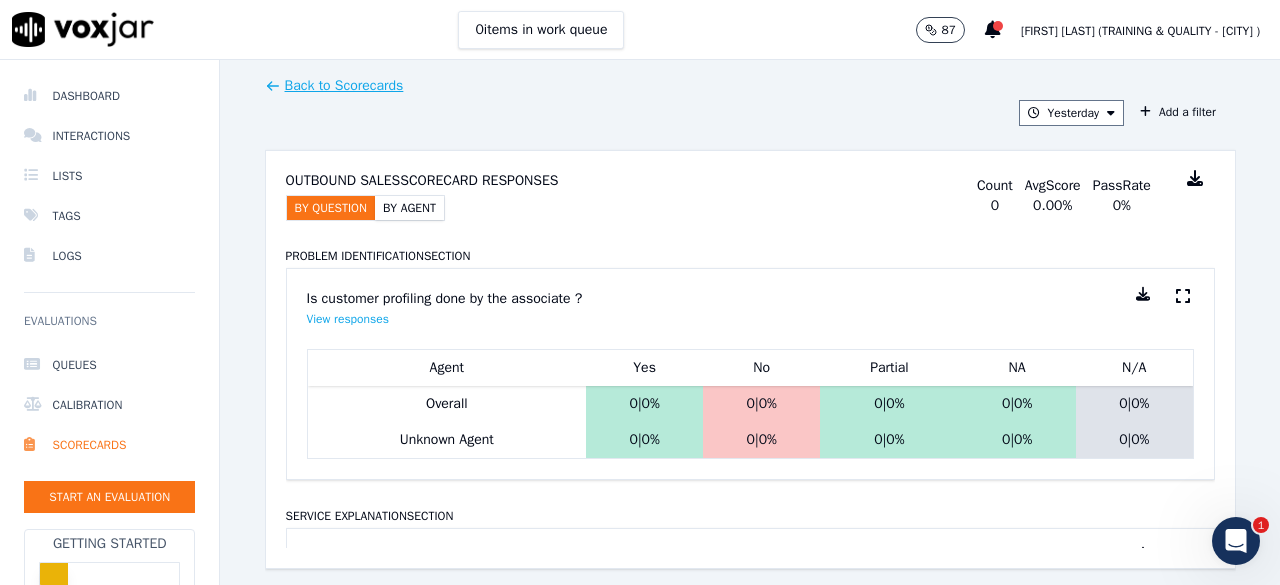 scroll, scrollTop: 0, scrollLeft: 0, axis: both 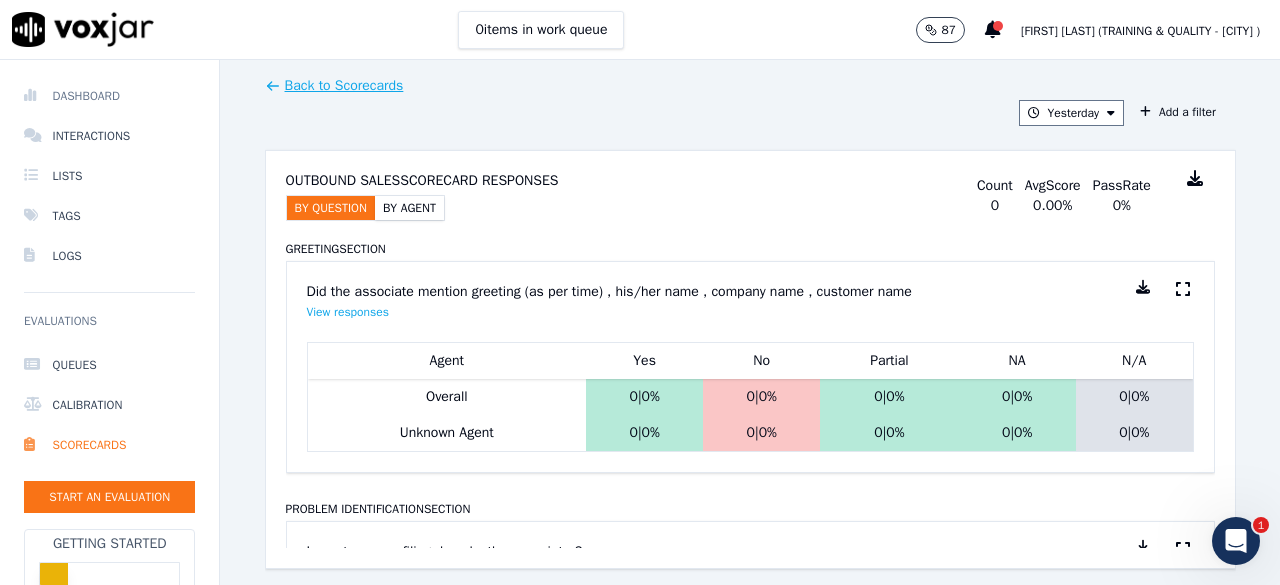 click on "Dashboard" at bounding box center (109, 96) 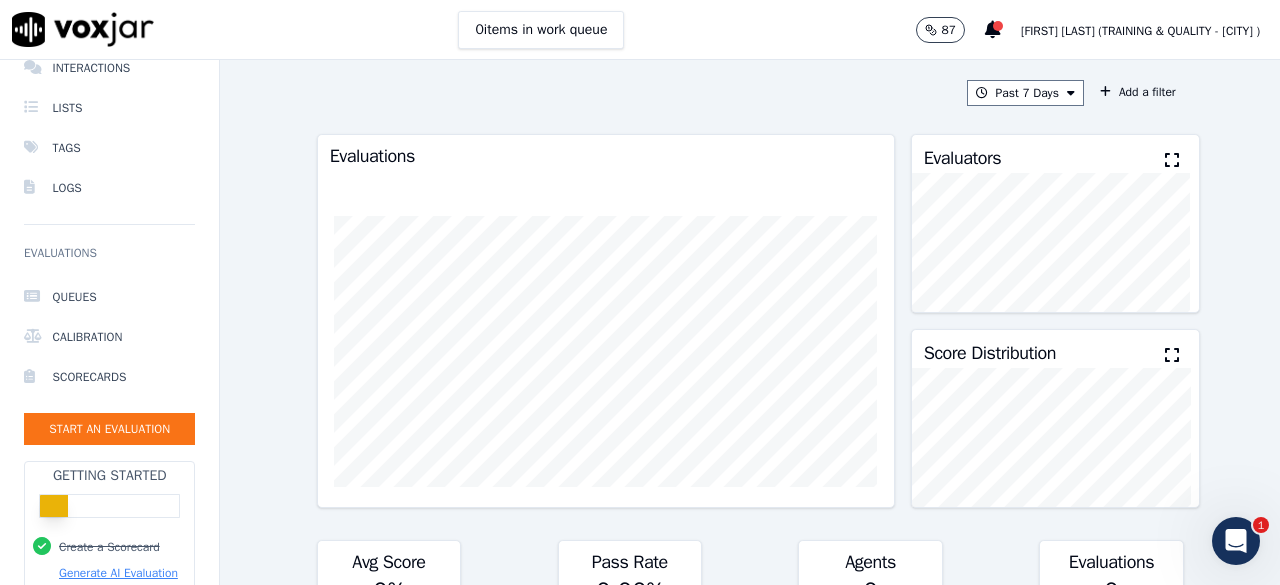 scroll, scrollTop: 100, scrollLeft: 0, axis: vertical 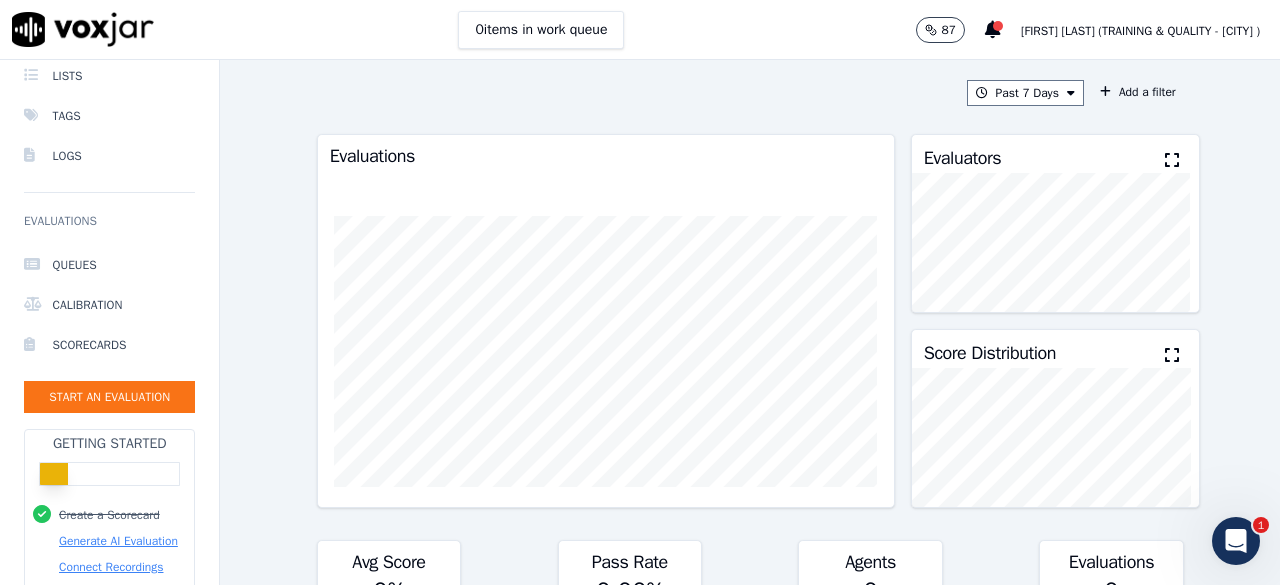 click on "Queues   Calibration   Scorecards   Start an Evaluation" 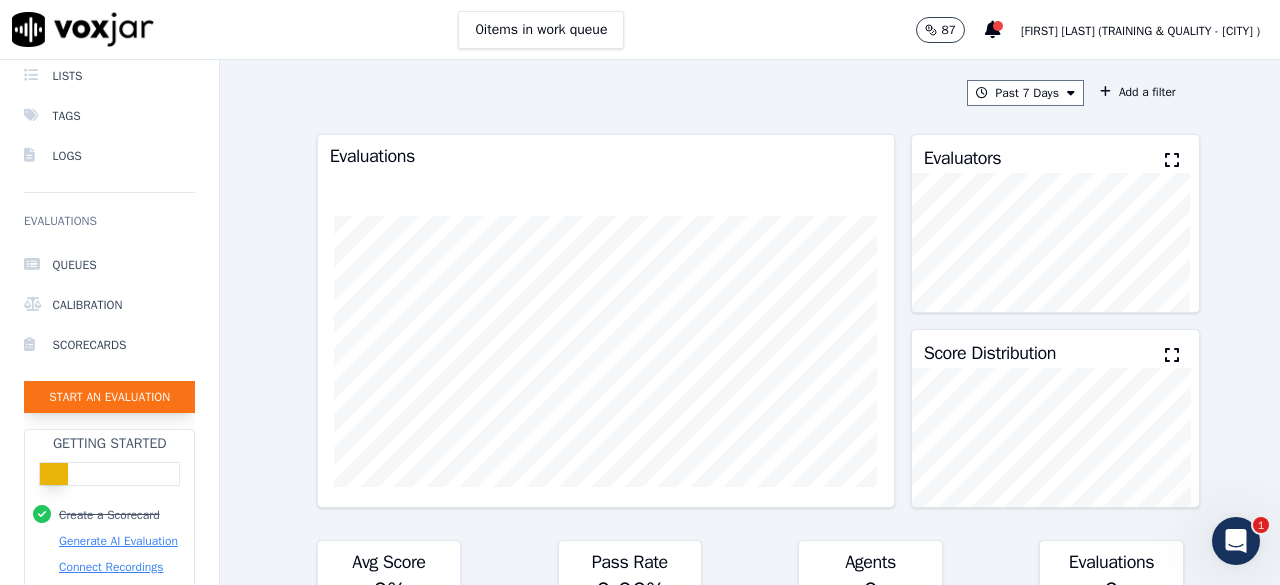 click on "Start an Evaluation" 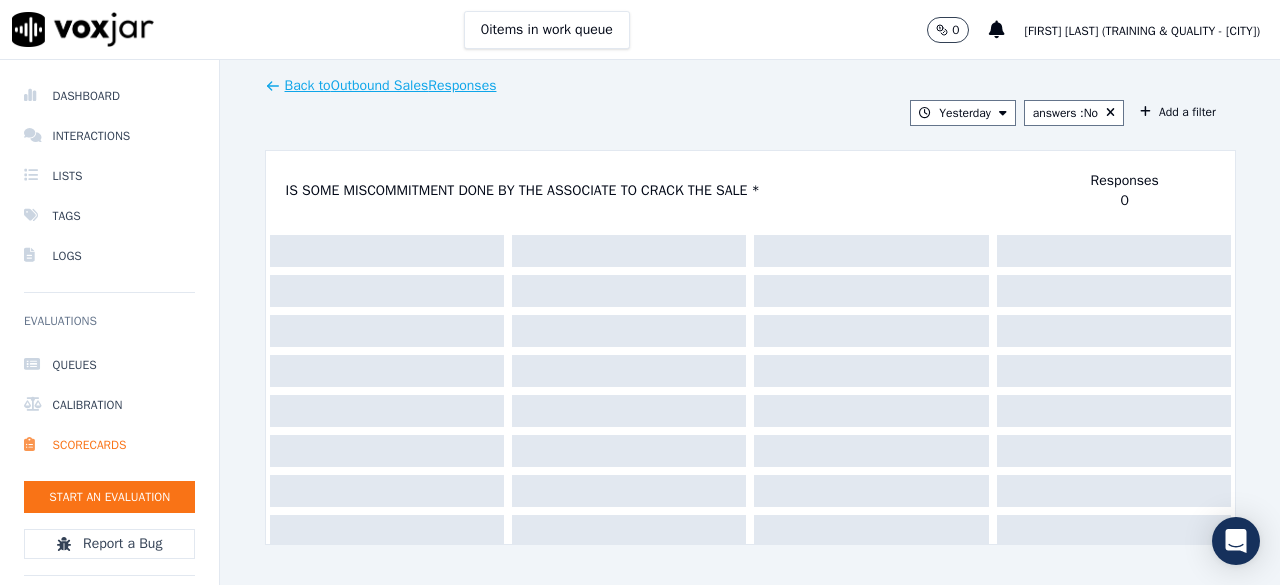 scroll, scrollTop: 0, scrollLeft: 0, axis: both 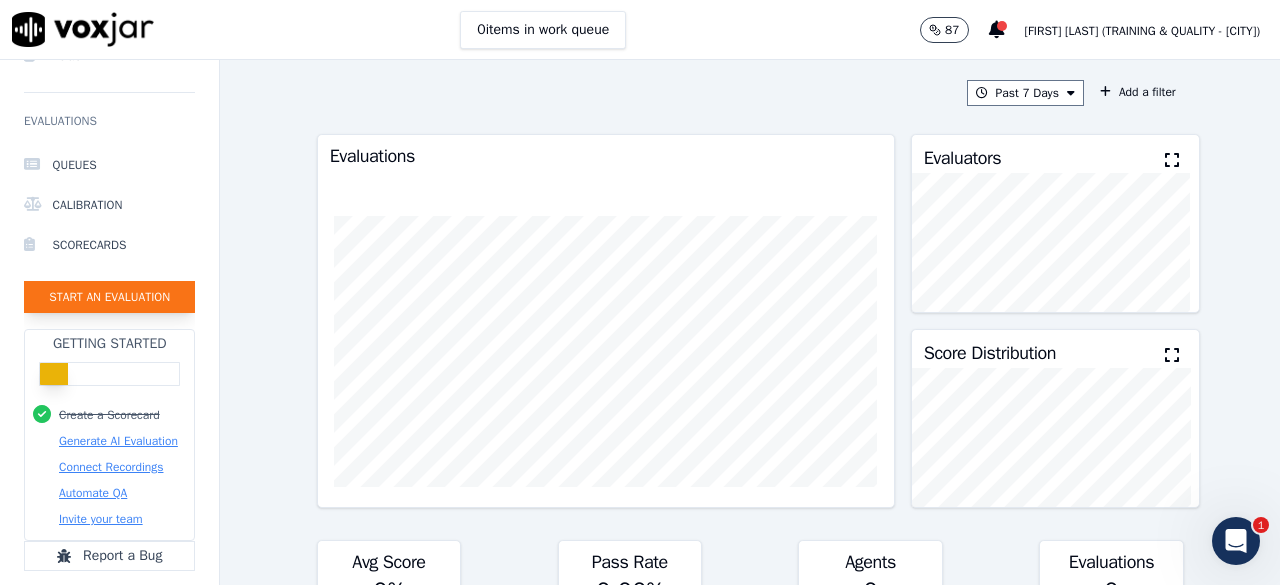 click on "Start an Evaluation" 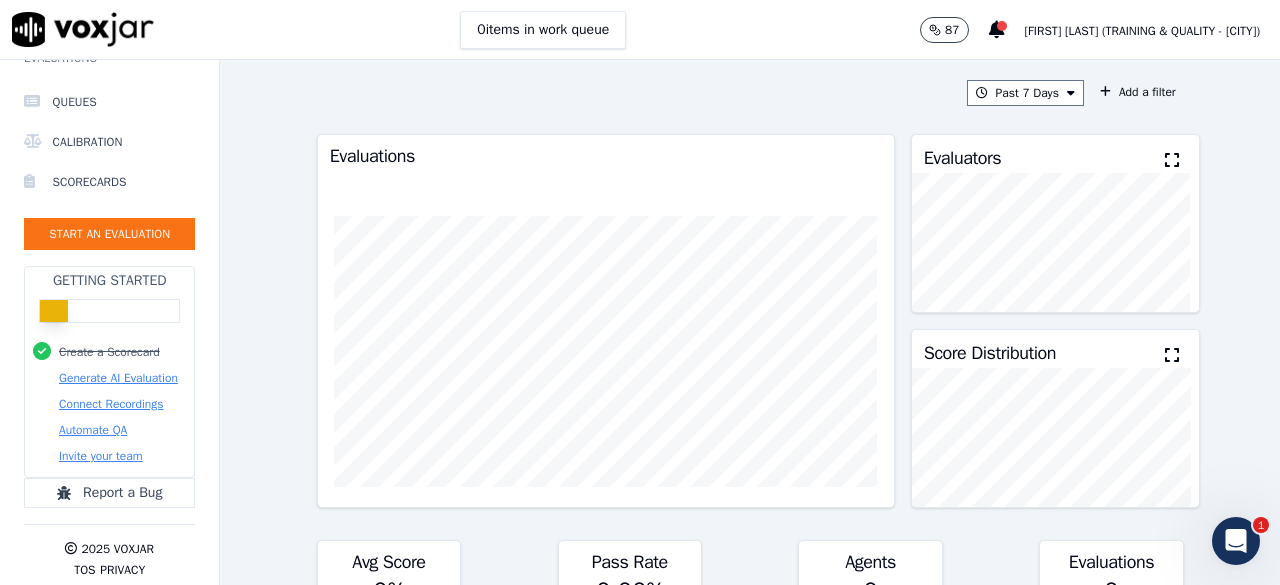 scroll, scrollTop: 293, scrollLeft: 0, axis: vertical 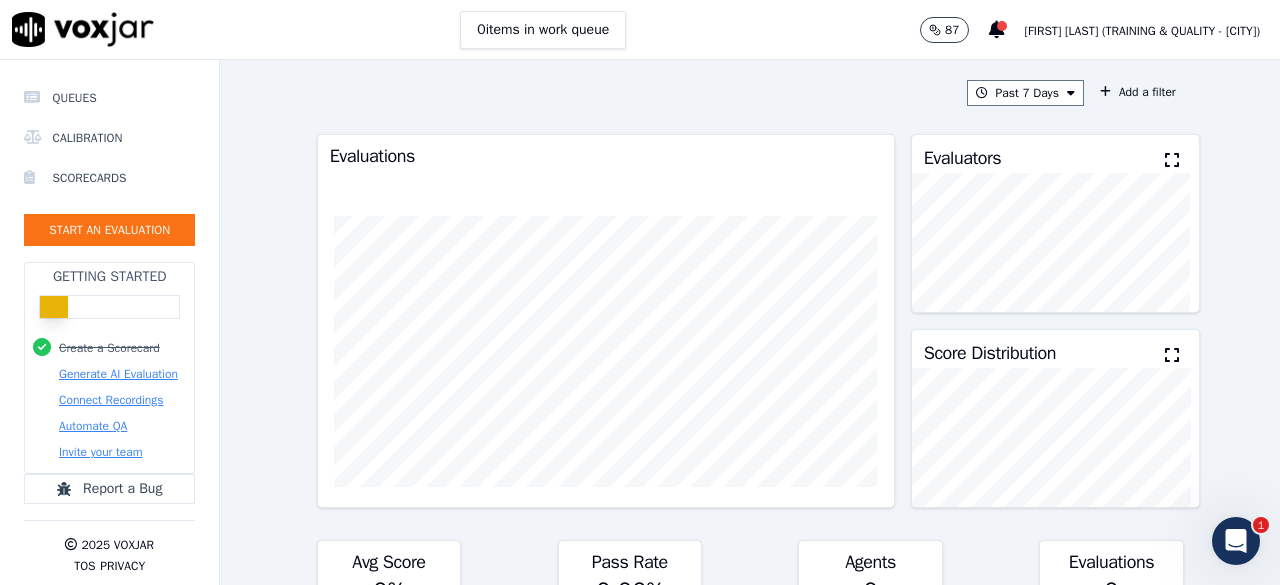 click on "Generate AI Evaluation" at bounding box center (118, 374) 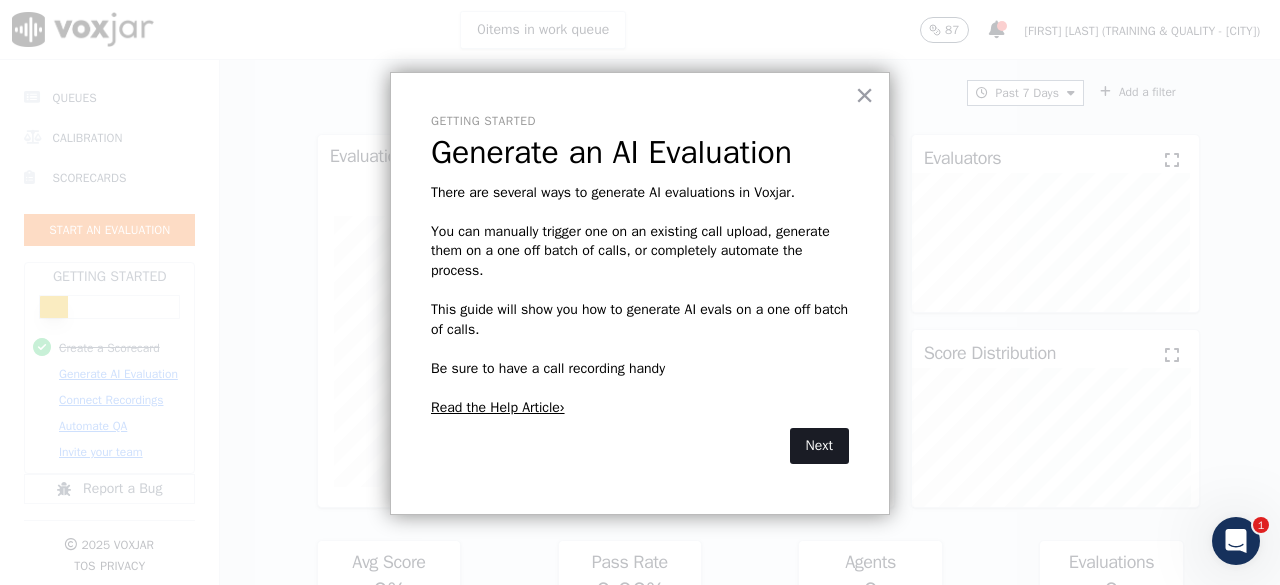click on "Next" at bounding box center [819, 446] 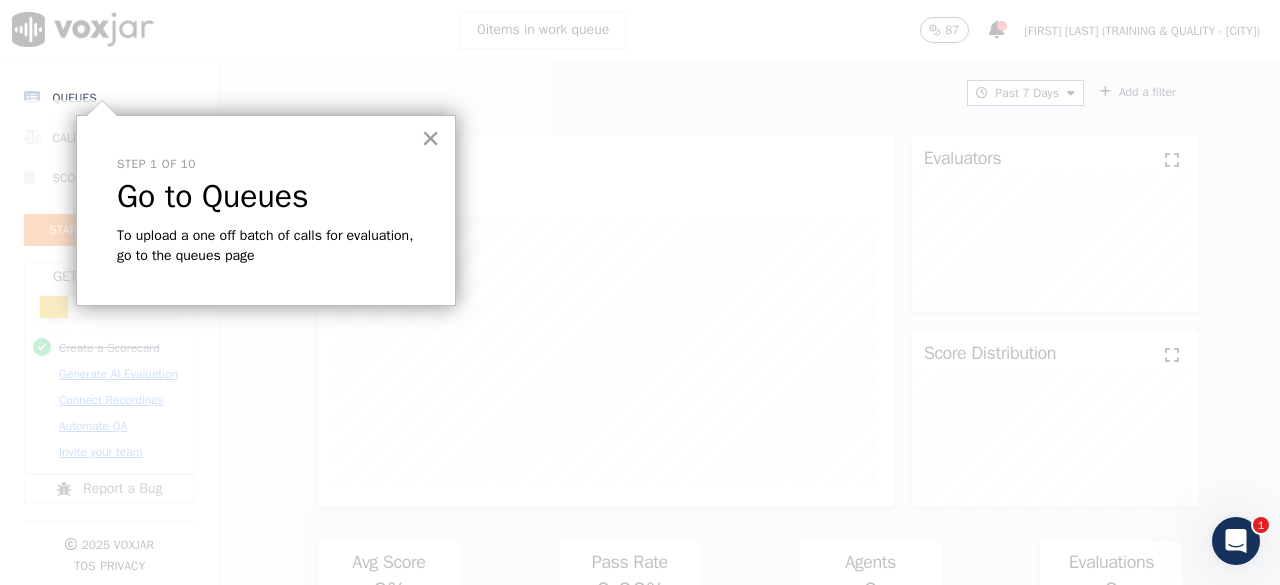 scroll, scrollTop: 284, scrollLeft: 0, axis: vertical 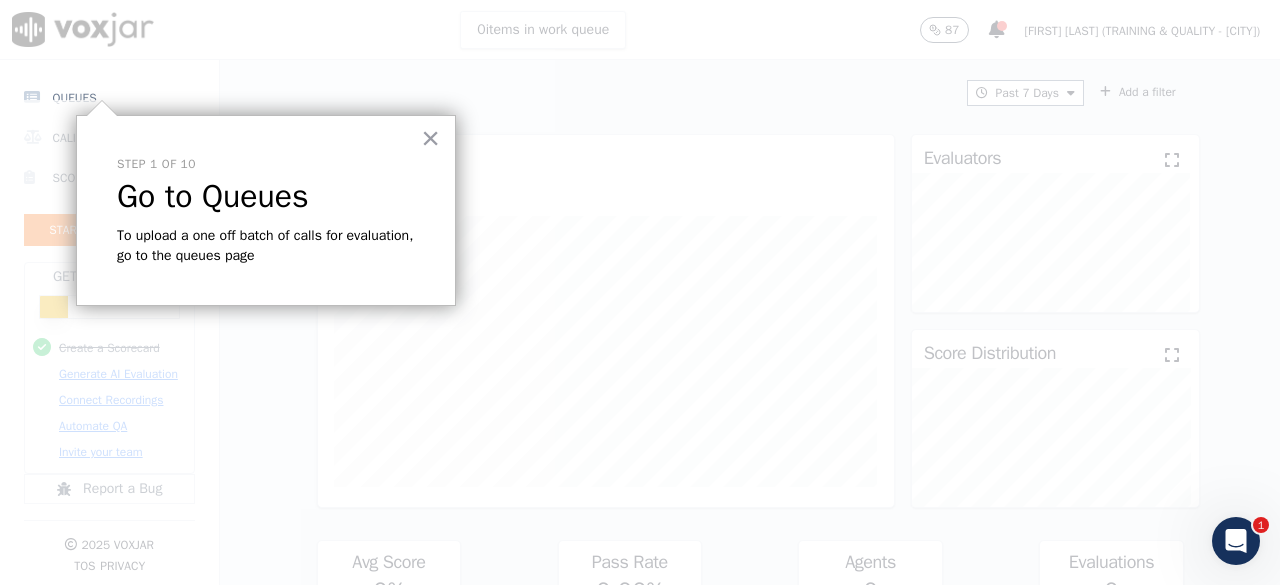 click on "Queues" at bounding box center (109, 98) 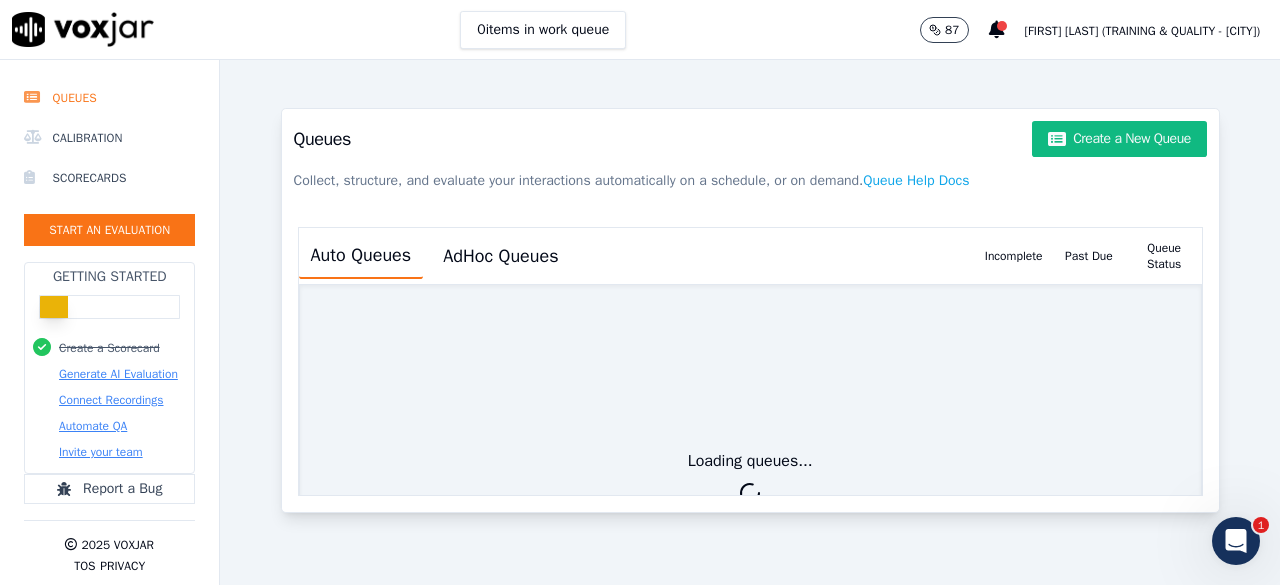scroll, scrollTop: 293, scrollLeft: 0, axis: vertical 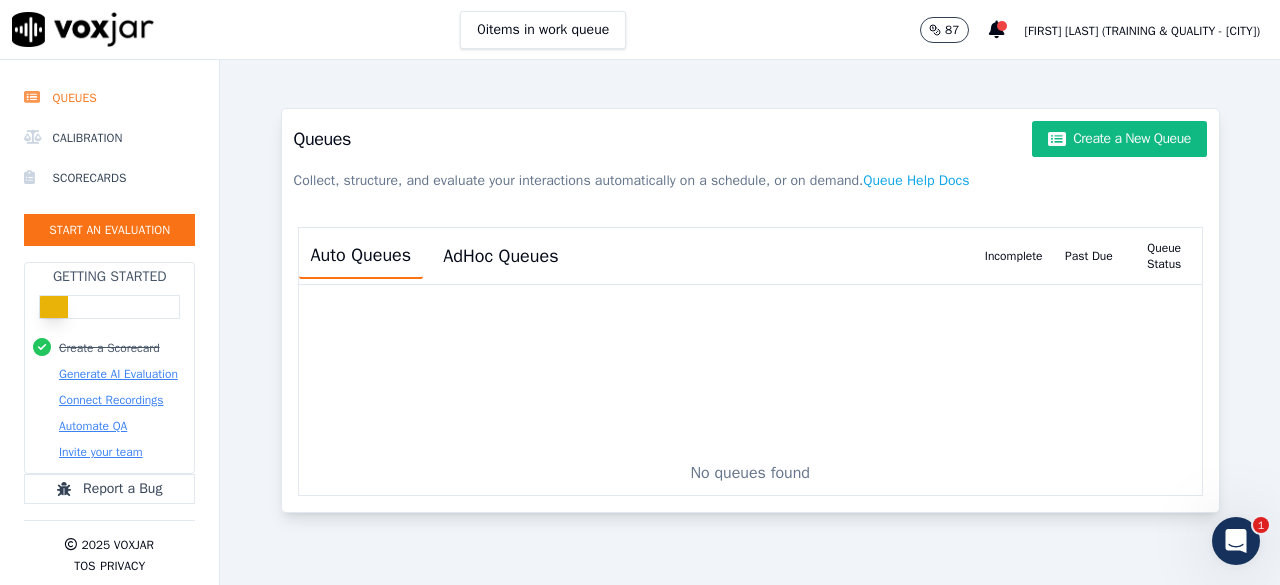 click on "Generate AI Evaluation" at bounding box center [118, 374] 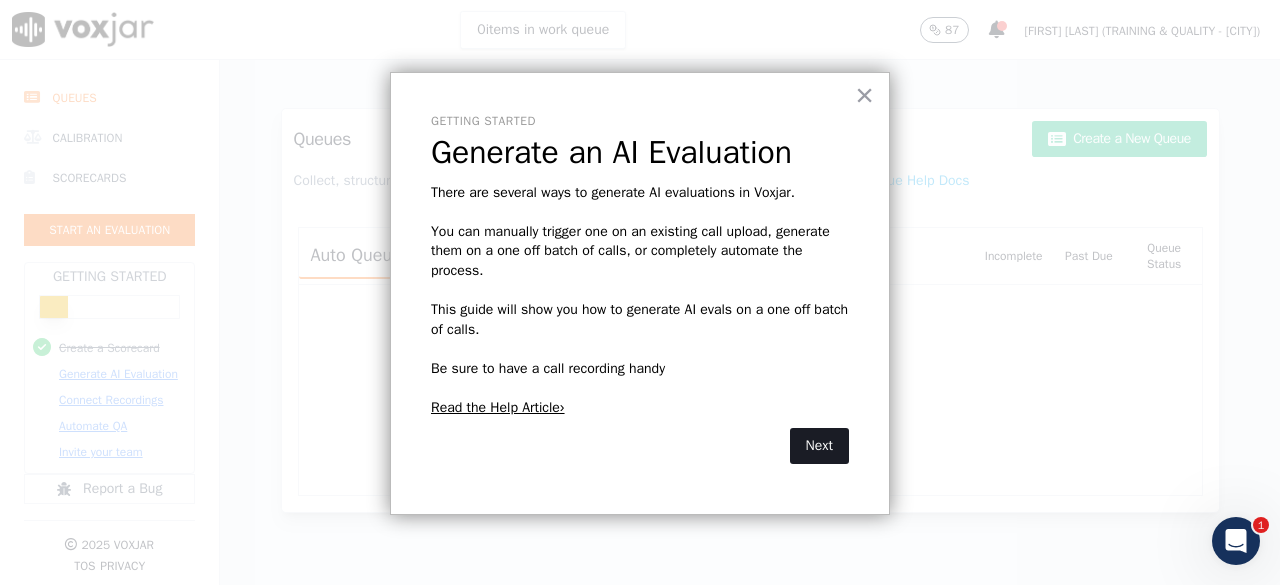 click on "Next" at bounding box center [819, 446] 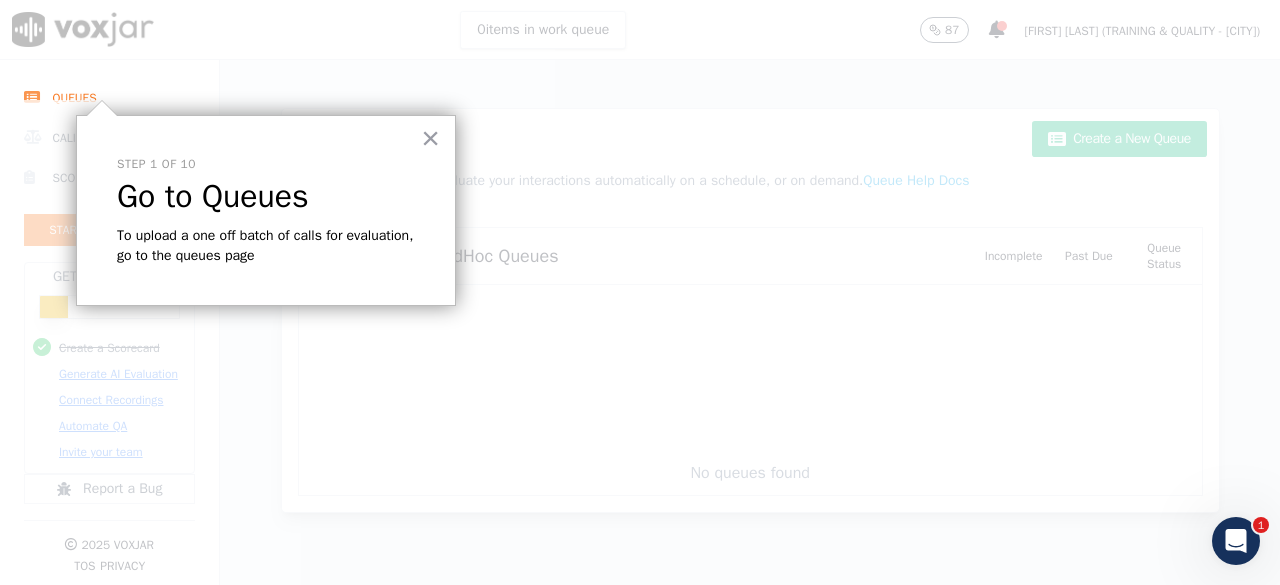 scroll, scrollTop: 284, scrollLeft: 0, axis: vertical 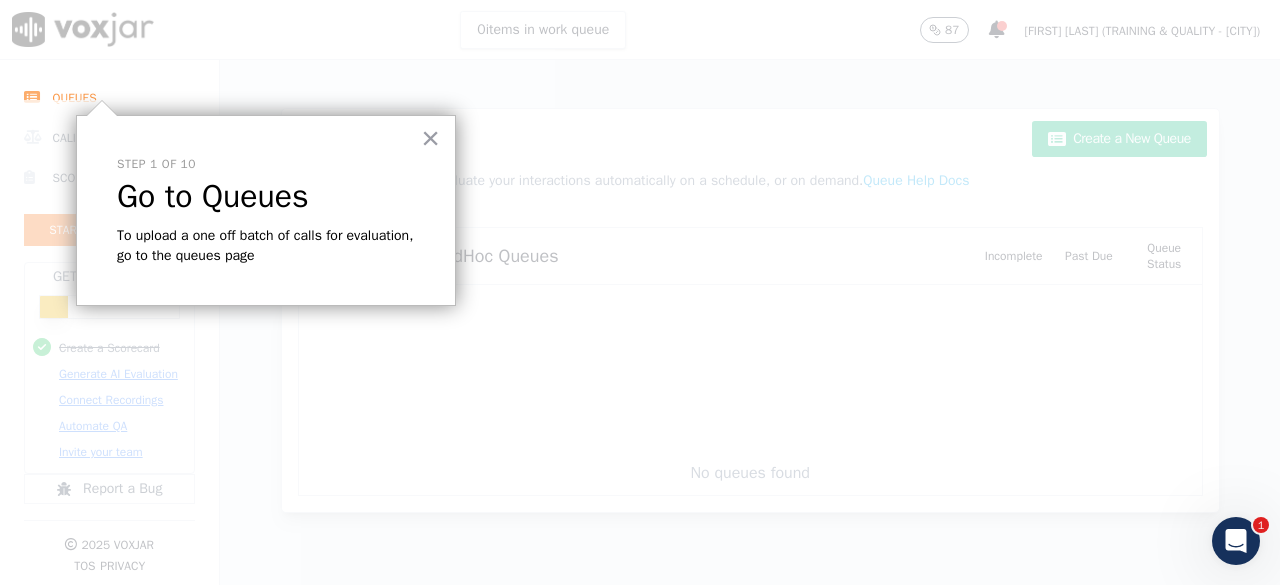 click on "Queues" at bounding box center (109, 98) 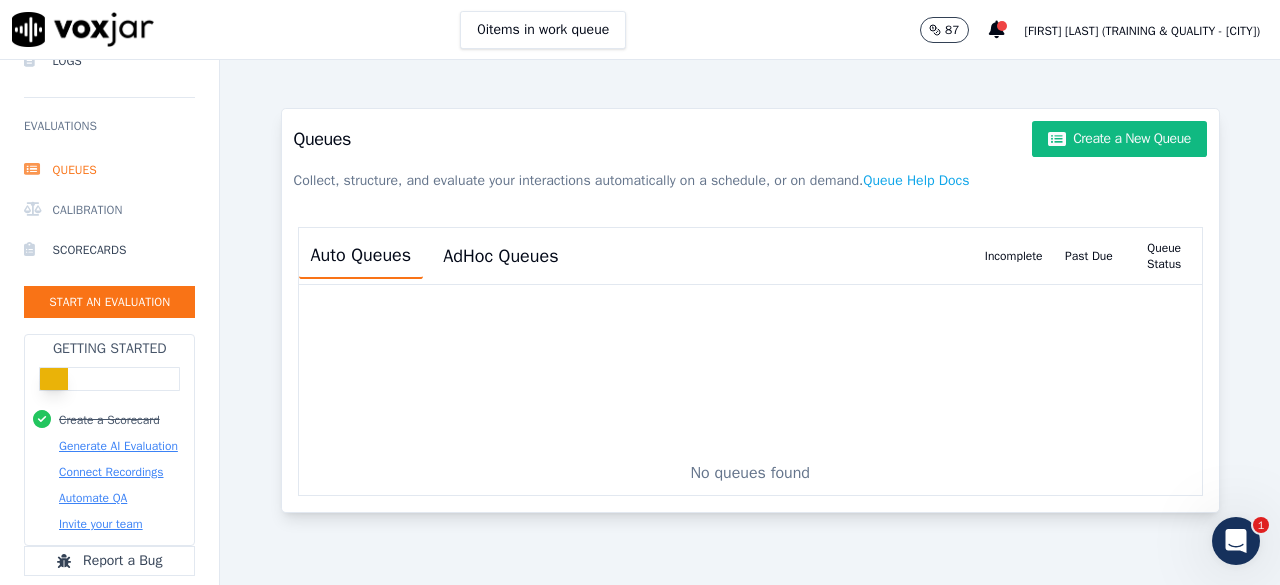 scroll, scrollTop: 200, scrollLeft: 0, axis: vertical 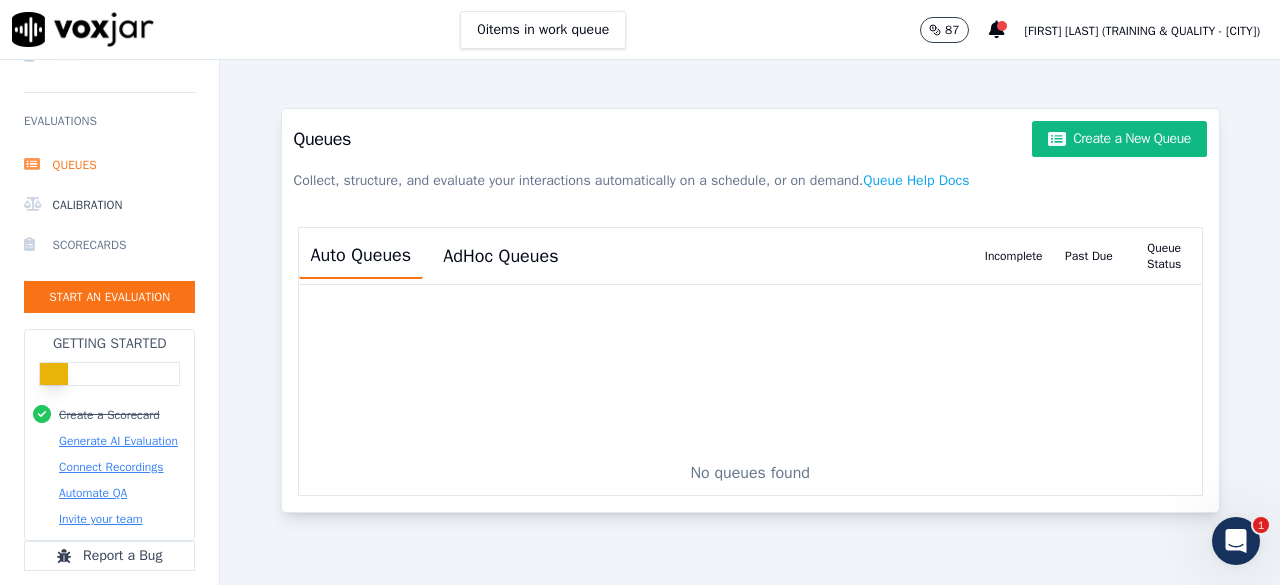 click on "Scorecards" at bounding box center (109, 245) 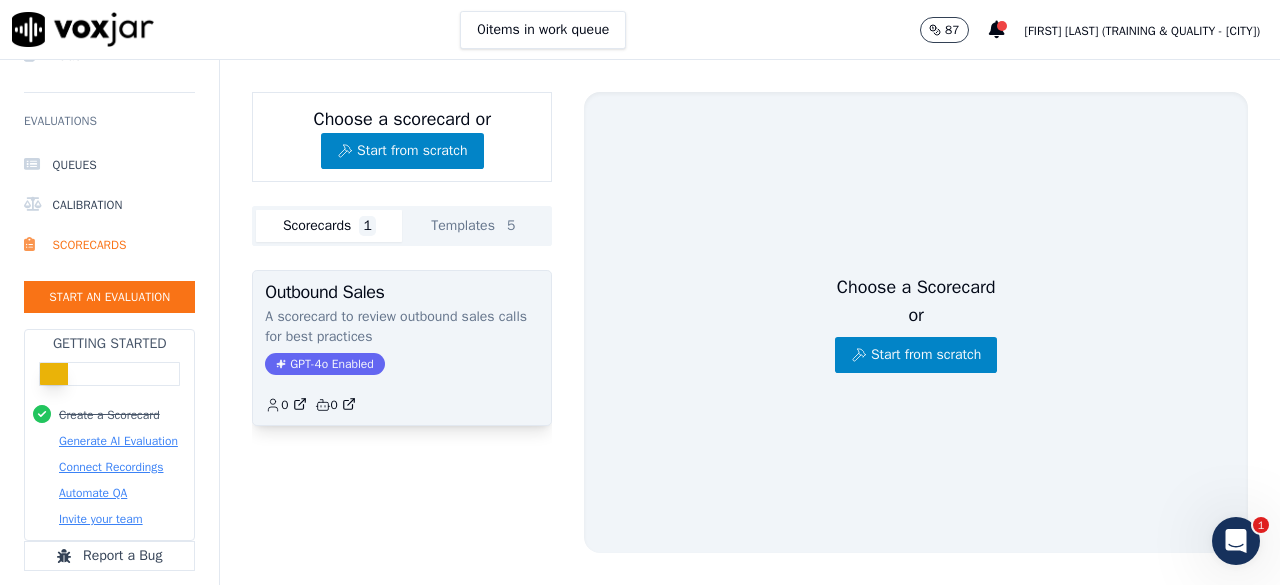 click on "A scorecard to review outbound sales calls for best practices" 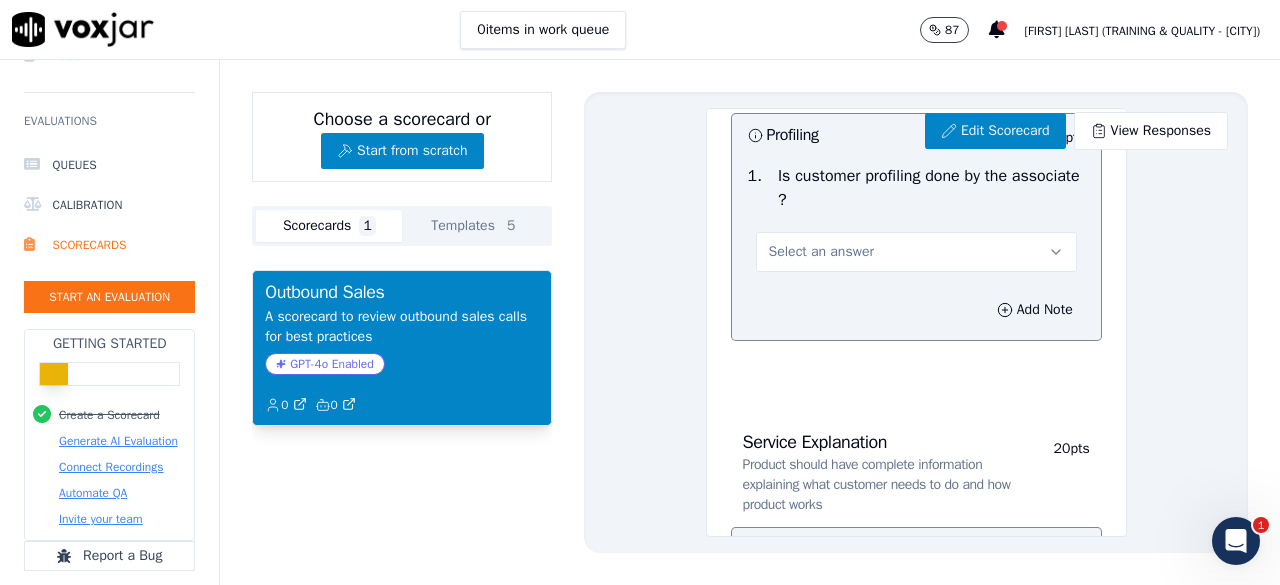 scroll, scrollTop: 500, scrollLeft: 0, axis: vertical 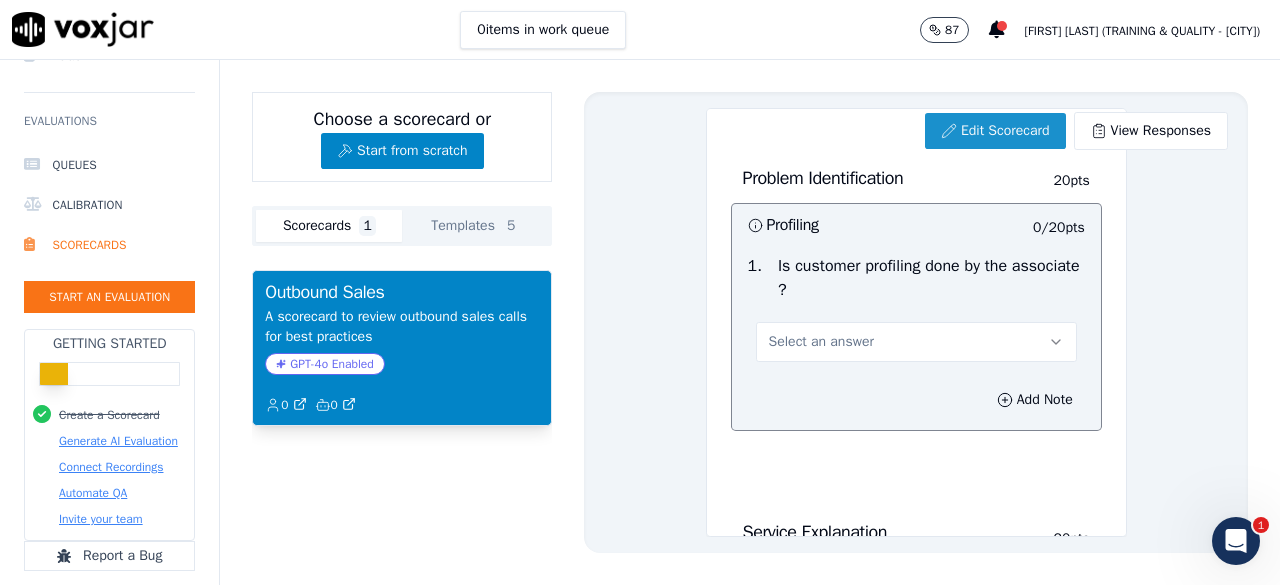 click on "Edit Scorecard" at bounding box center [995, 131] 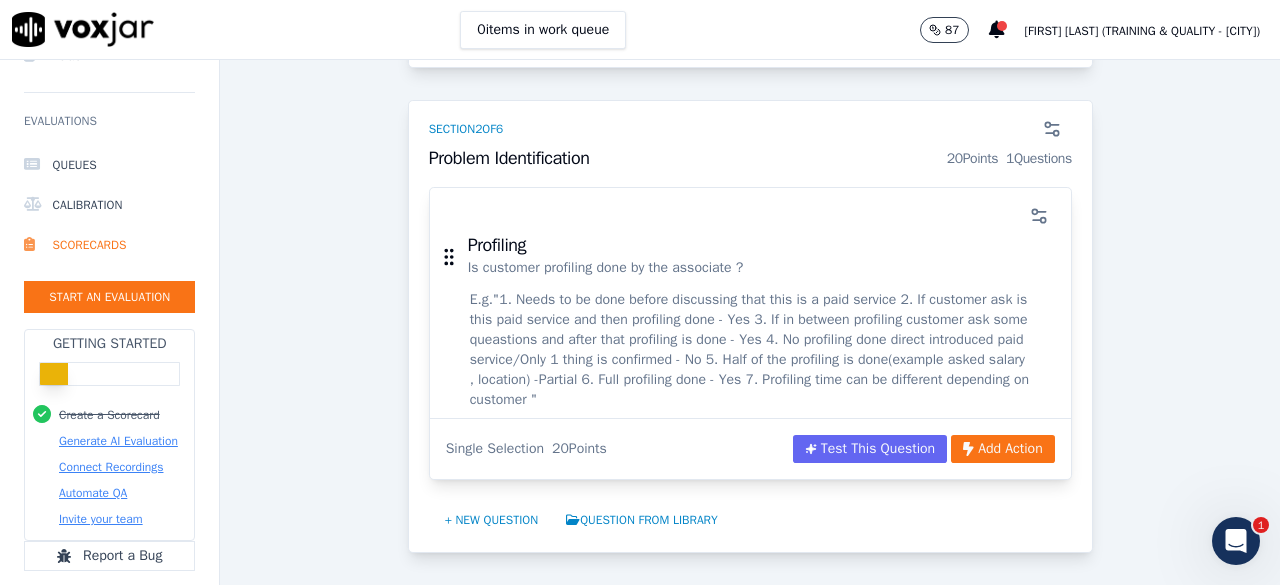 scroll, scrollTop: 700, scrollLeft: 0, axis: vertical 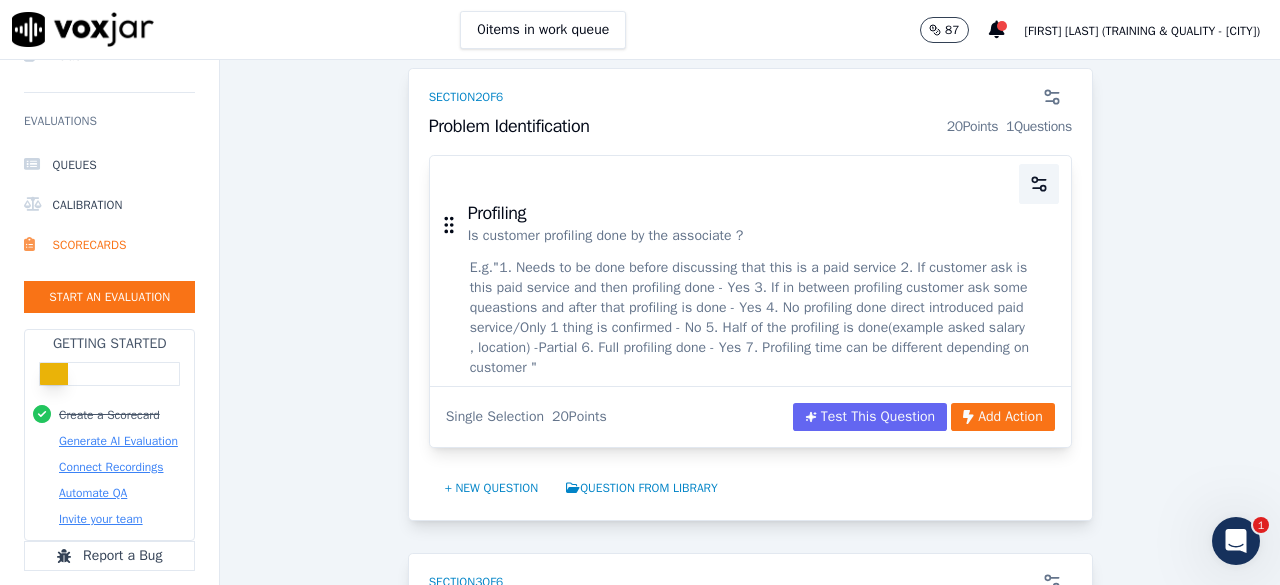 click 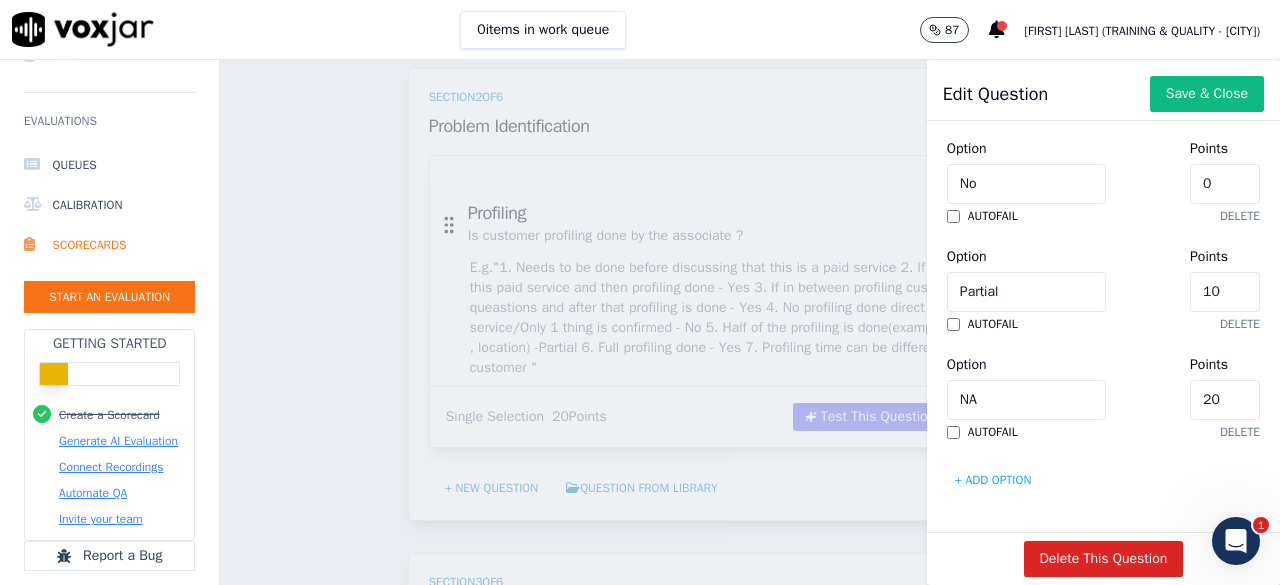 scroll, scrollTop: 1096, scrollLeft: 0, axis: vertical 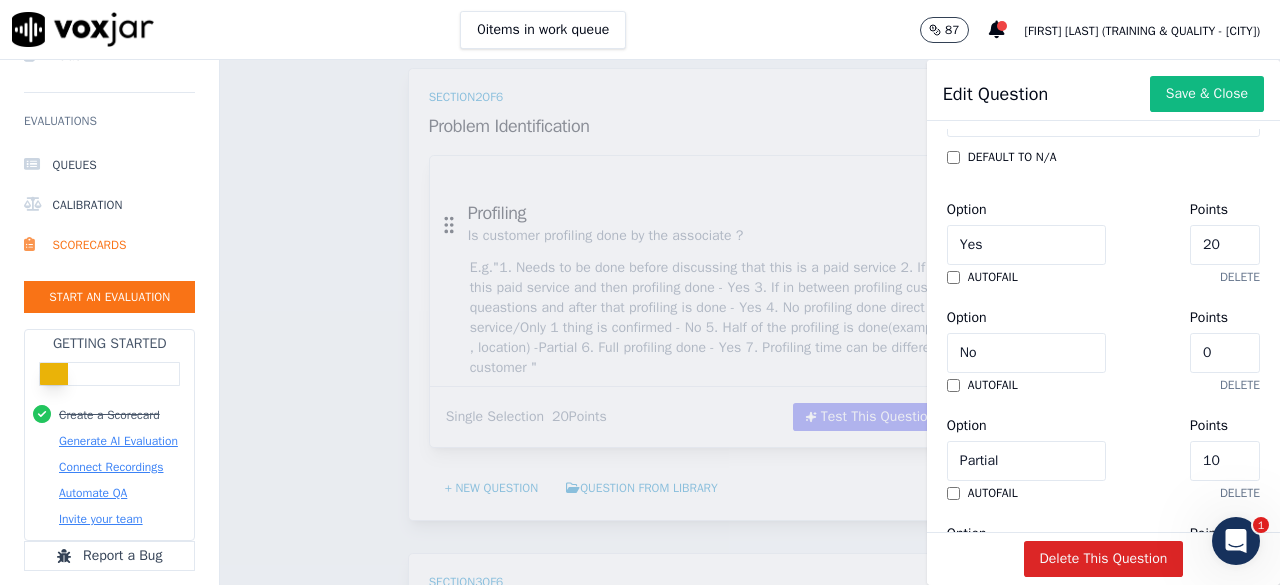 click on "20" 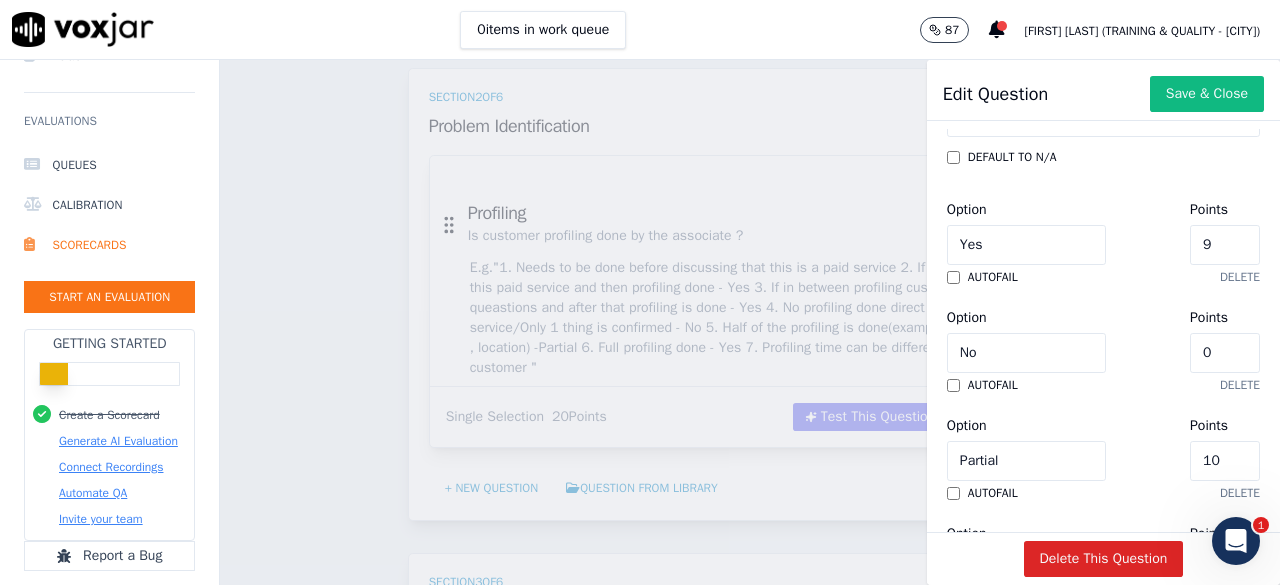 type on "8" 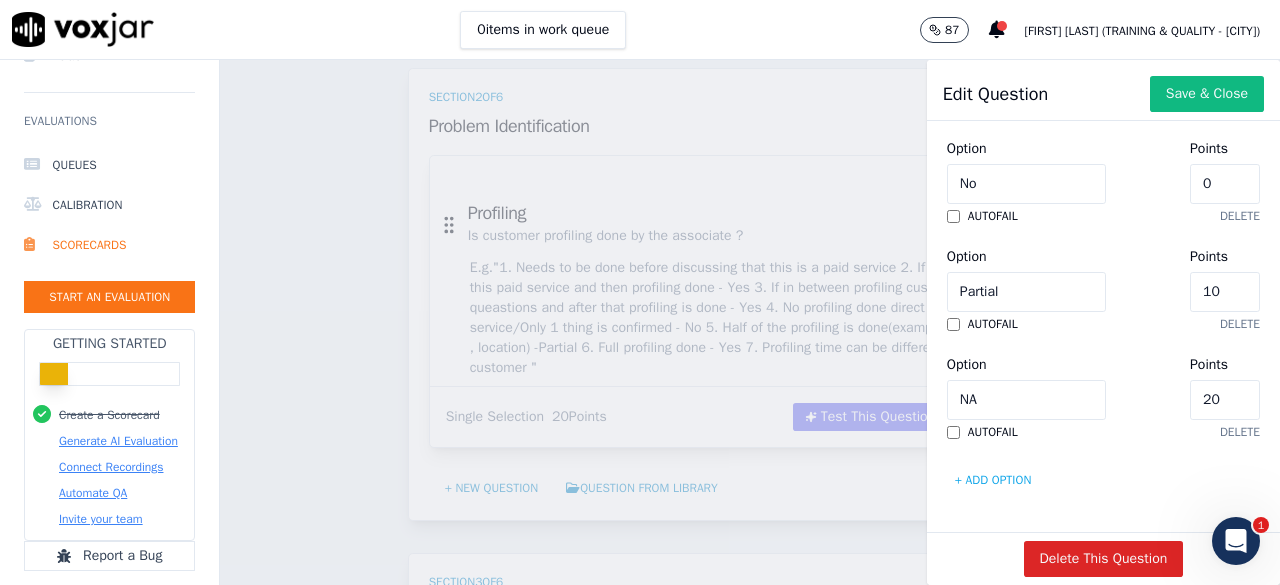 scroll, scrollTop: 1096, scrollLeft: 0, axis: vertical 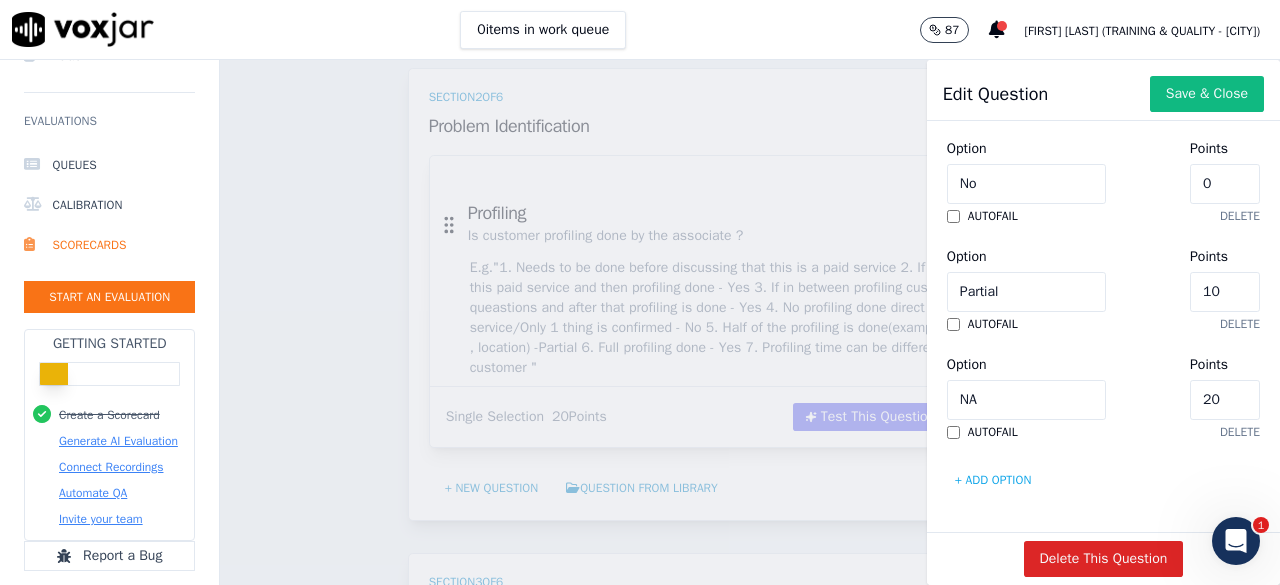 click on "20" 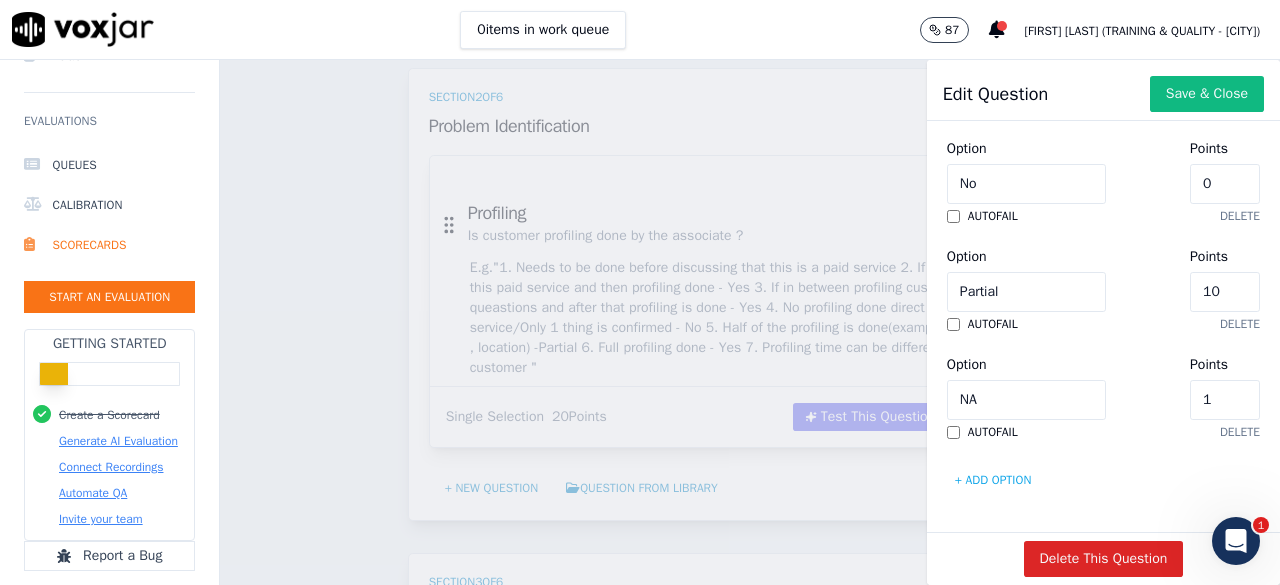 type on "10" 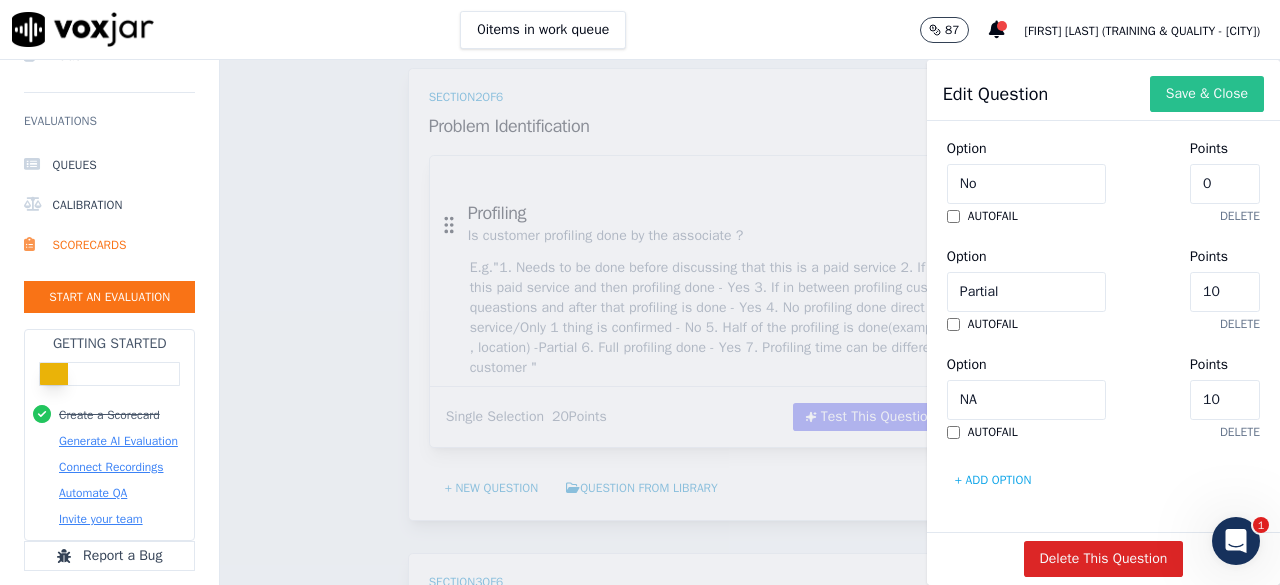 click on "Save & Close" at bounding box center (1207, 94) 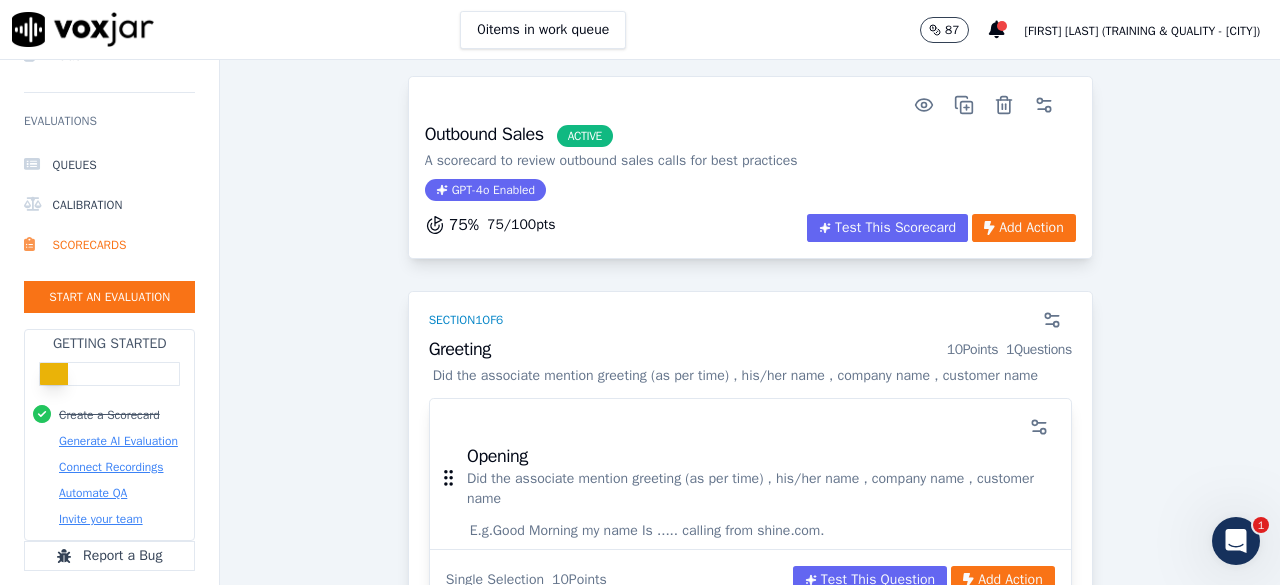 scroll, scrollTop: 0, scrollLeft: 0, axis: both 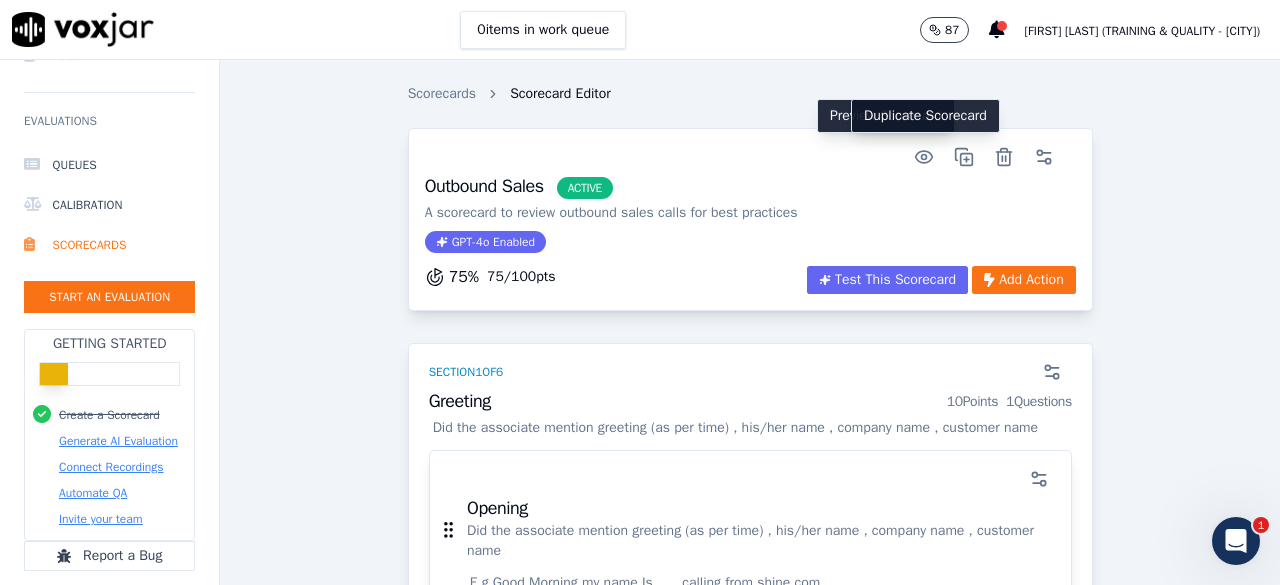 click 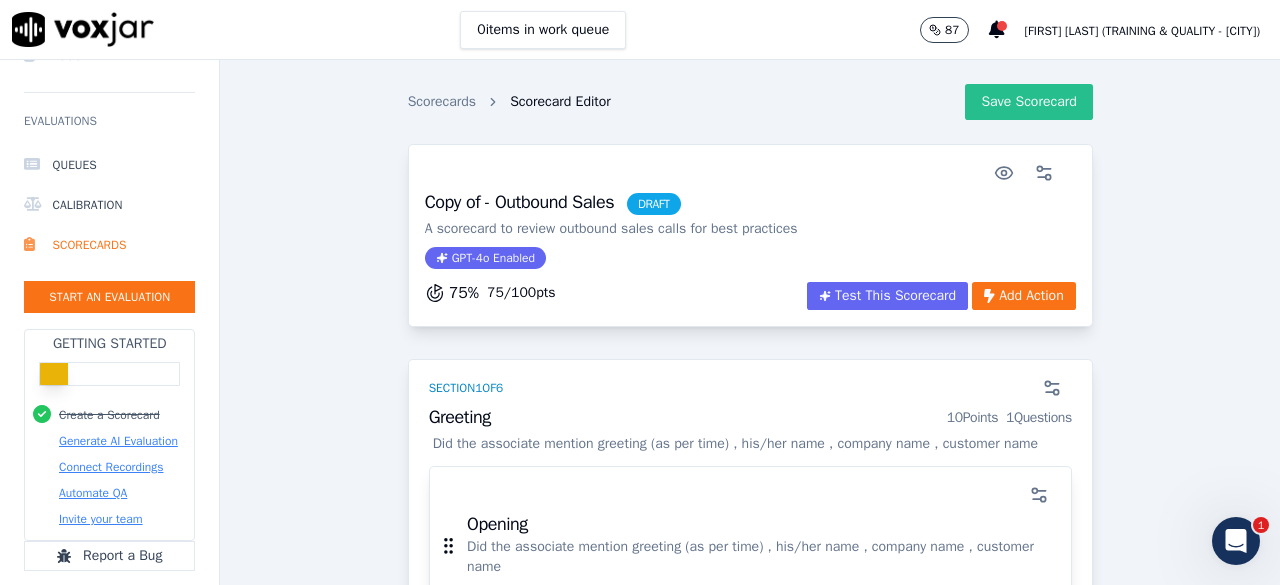 click on "Save Scorecard" at bounding box center (1028, 102) 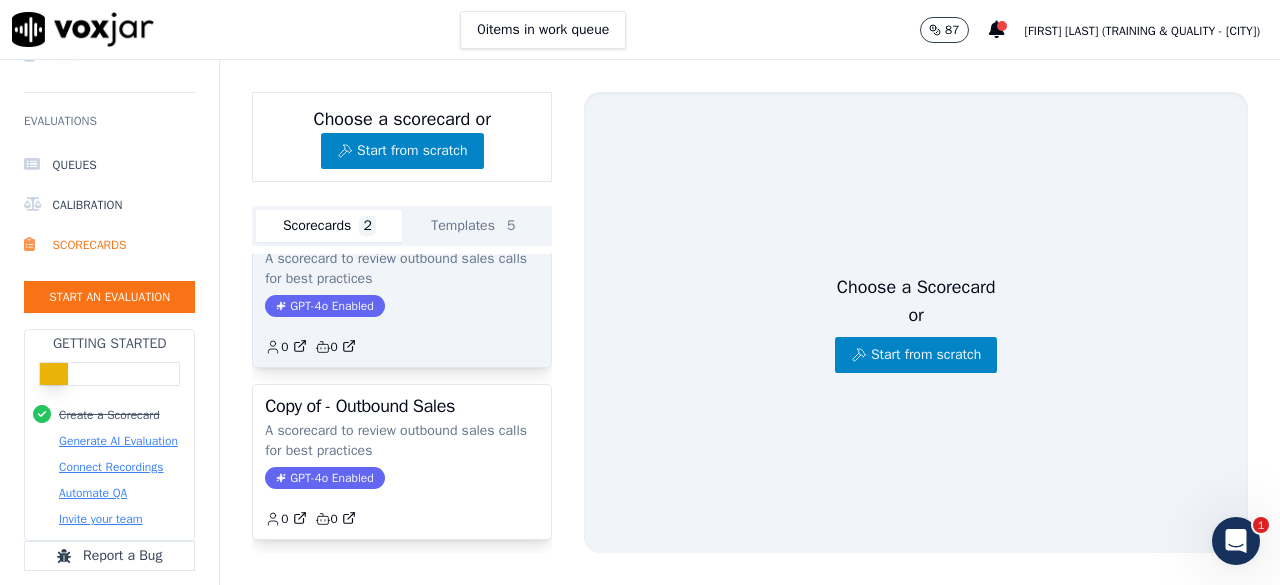 scroll, scrollTop: 102, scrollLeft: 0, axis: vertical 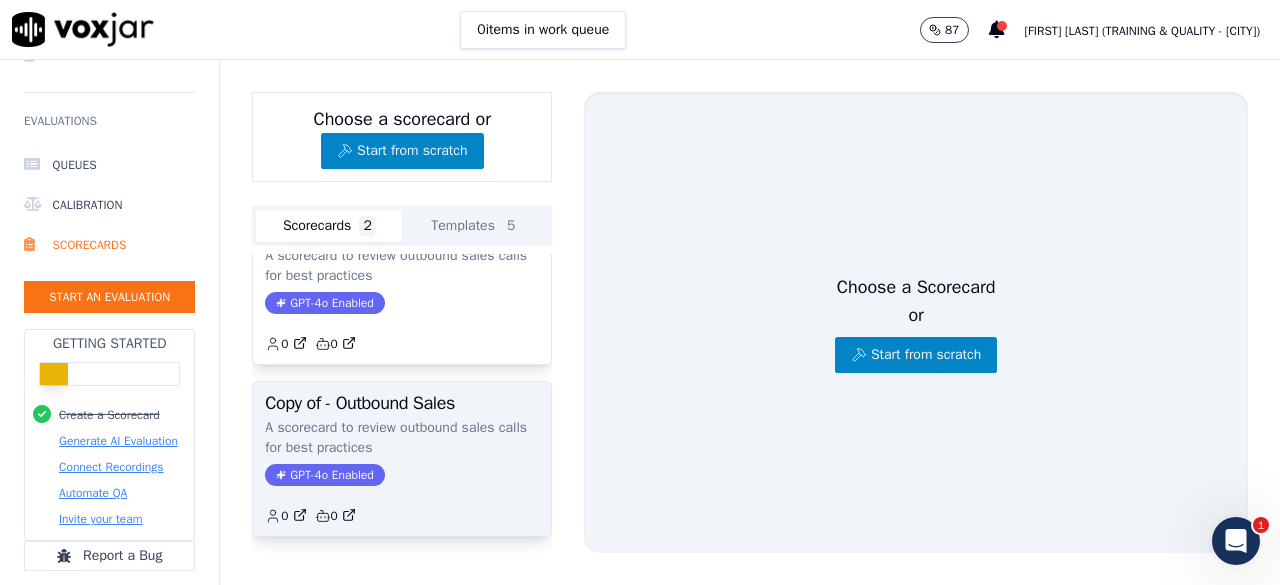 click on "A scorecard to review outbound sales calls for best practices" 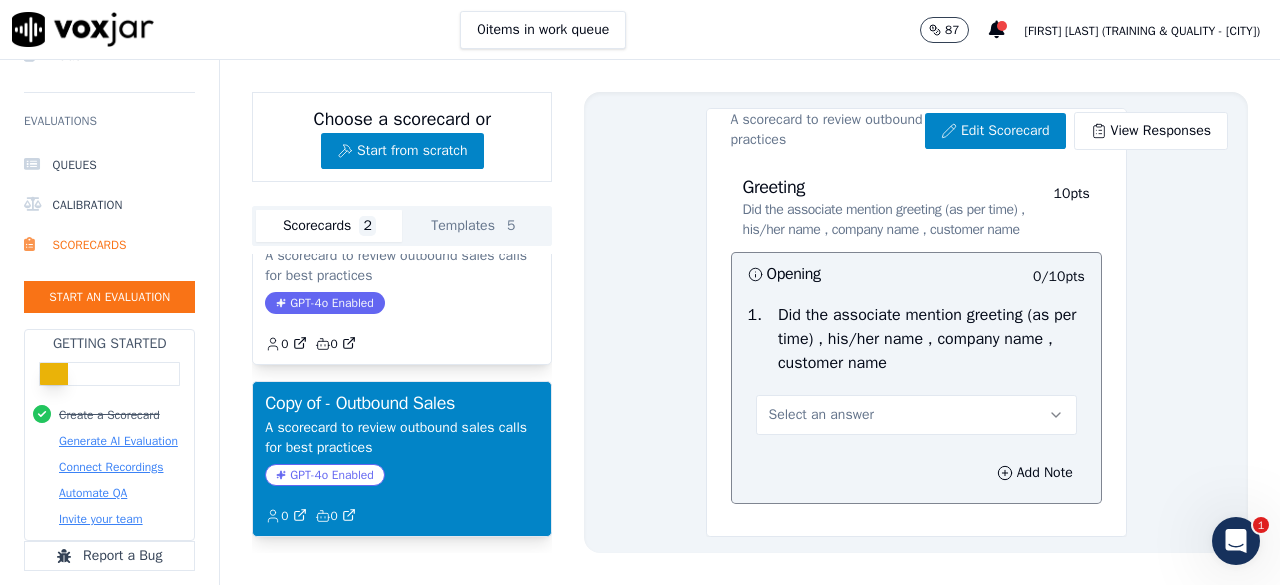 scroll, scrollTop: 100, scrollLeft: 0, axis: vertical 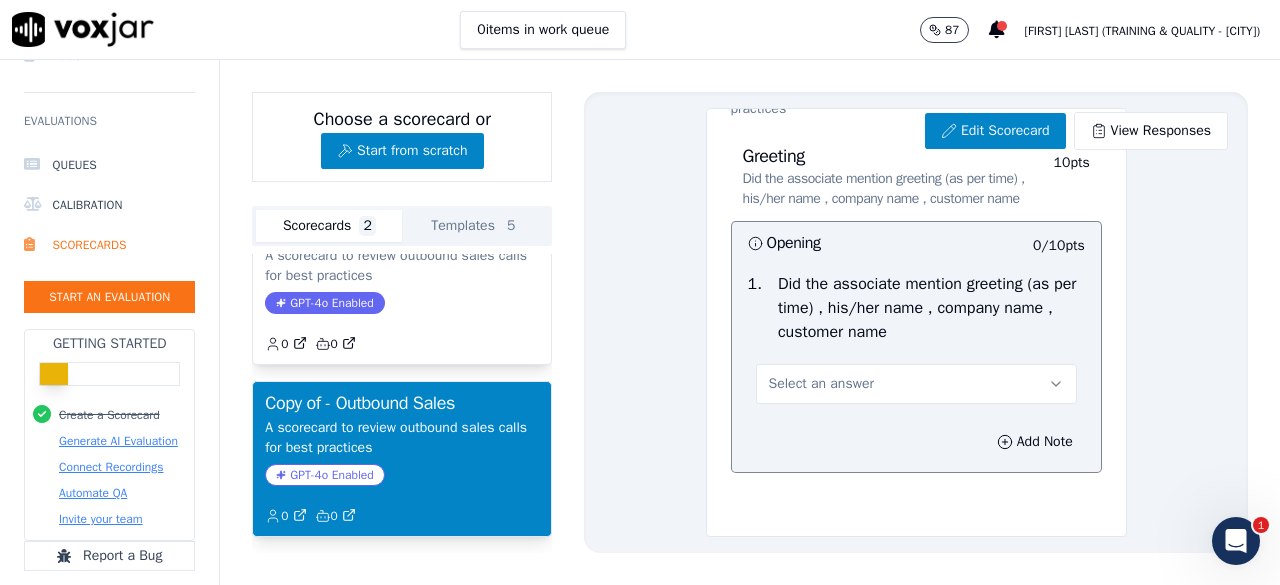 click 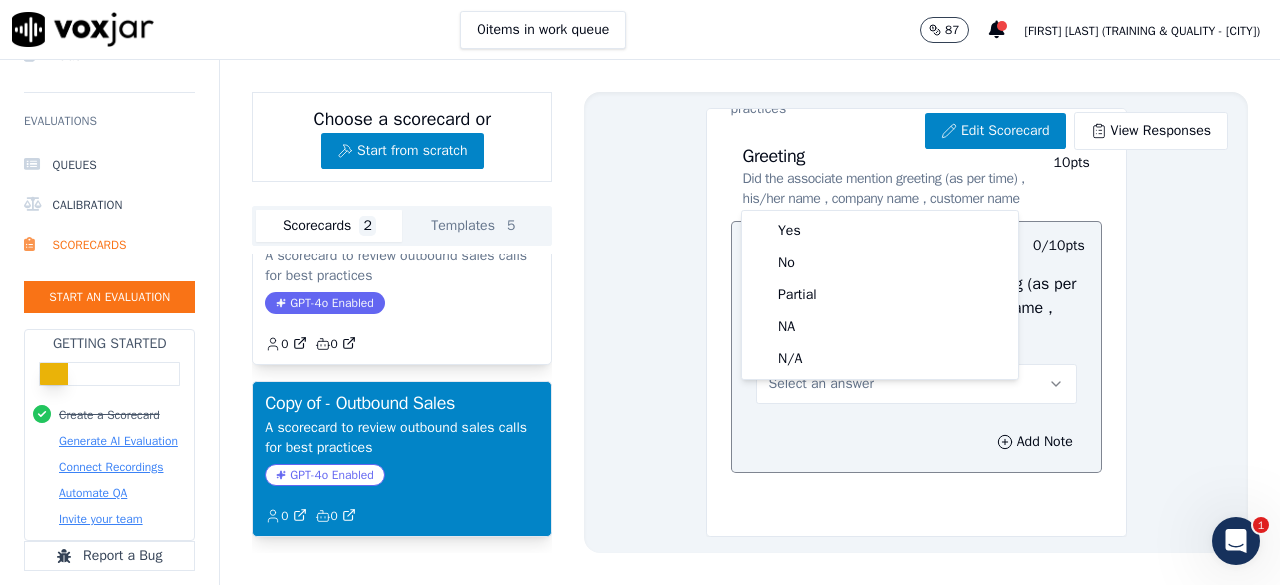 click on "Edit Scorecard
View Responses   Copy of - Outbound Sales  Scorecard     A scorecard to review outbound sales calls for best practices   Greeting   Did the associate mention greeting (as per time) , his/her name , company name , customer name     10  pts             Opening     0 / 10  pts     1 .   Did the associate mention greeting (as per time) , his/her name , company name , customer name     Select an answer          Add Note             Problem Identification     10  pts             Profiling     0 / 10  pts     1 .   Is customer profiling done by the associate ?
Select an answer          Add Note             Service Explanation   Product should have complete information explaining what customer needs to do and how product works    20  pts             Benefits     0 / 20  pts     1 .   Did associate explain the product properly to customer    Select an answer          Add Note             Fatal     20  pts             Rude      0 / 10  pts     1 .     Select an answer" at bounding box center (916, 322) 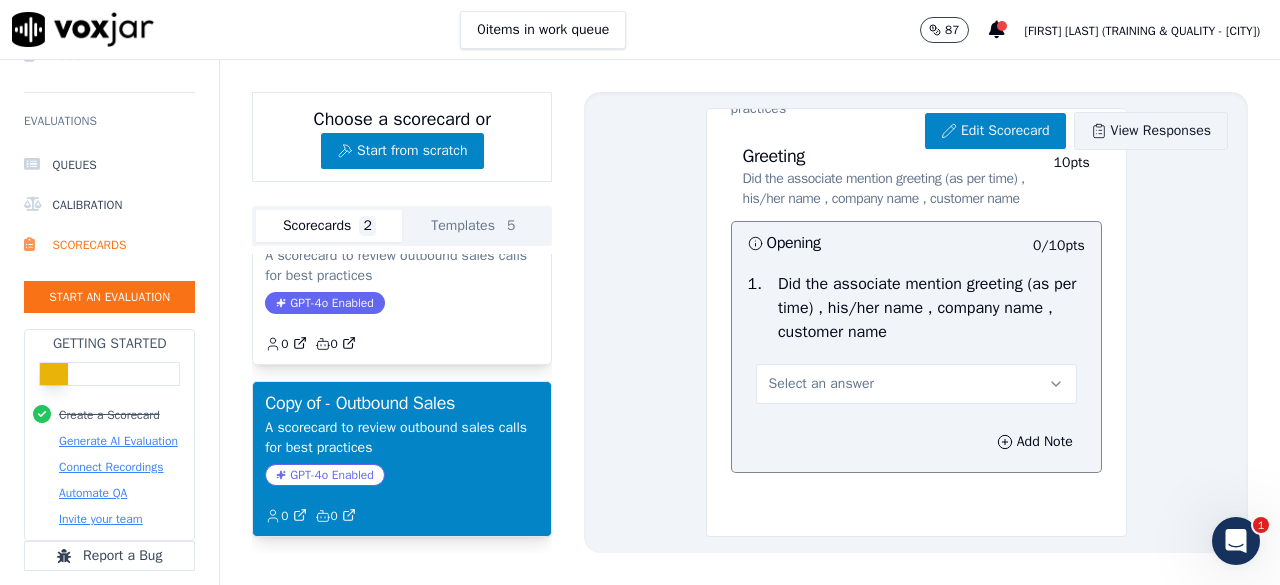 click on "View Responses" at bounding box center (1151, 131) 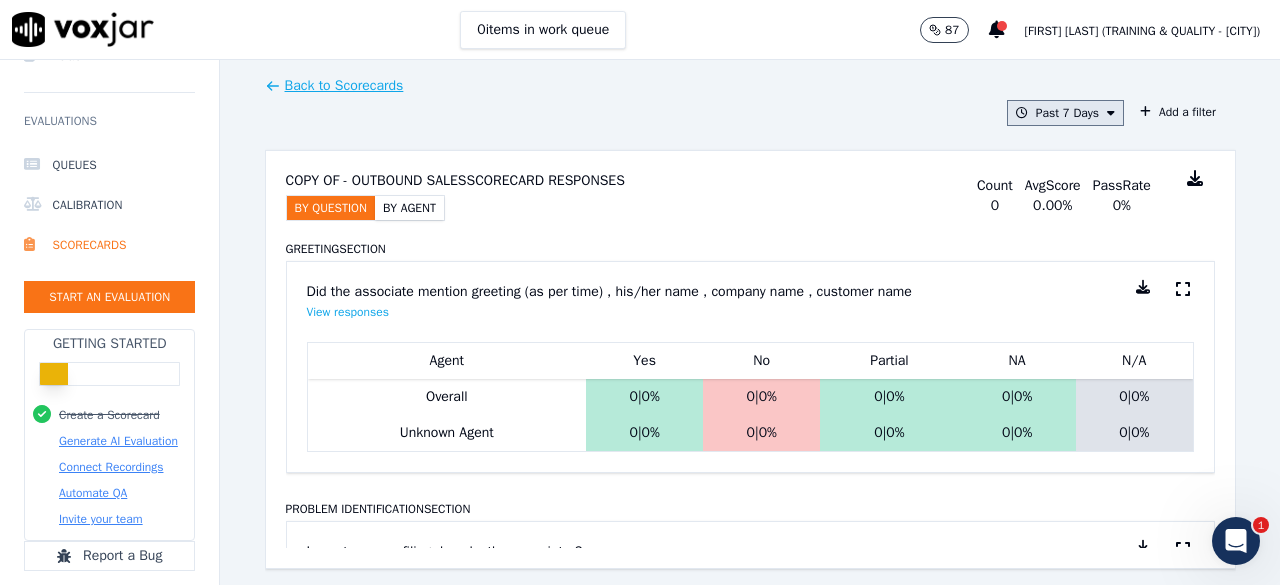 click on "Past 7 Days" at bounding box center (1065, 113) 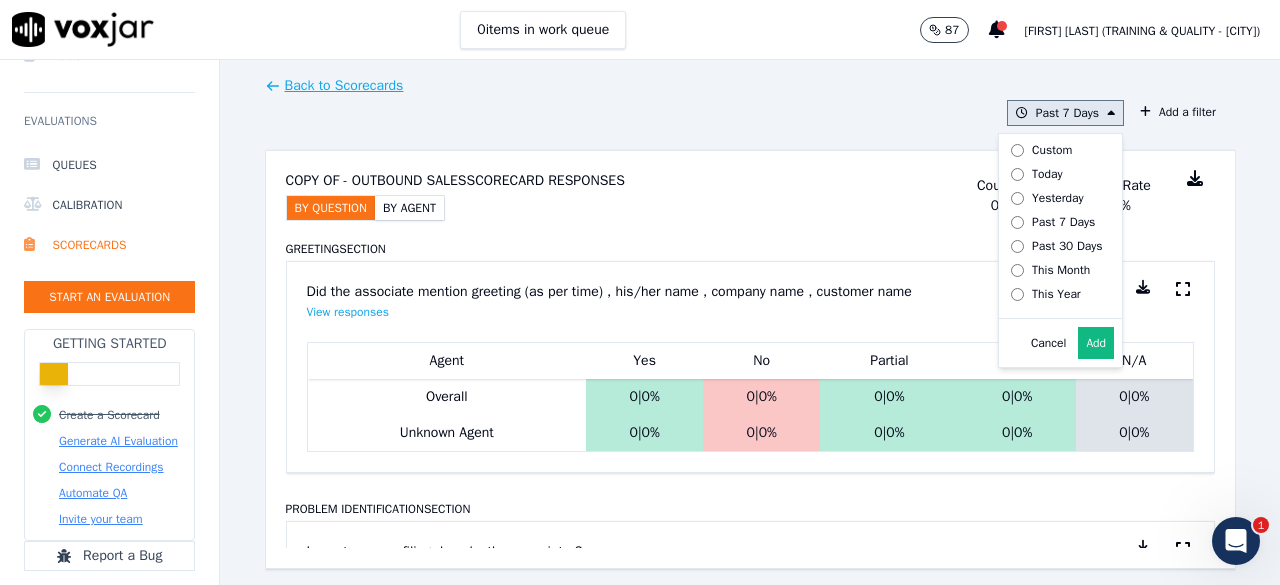 click on "Yesterday" at bounding box center (1058, 198) 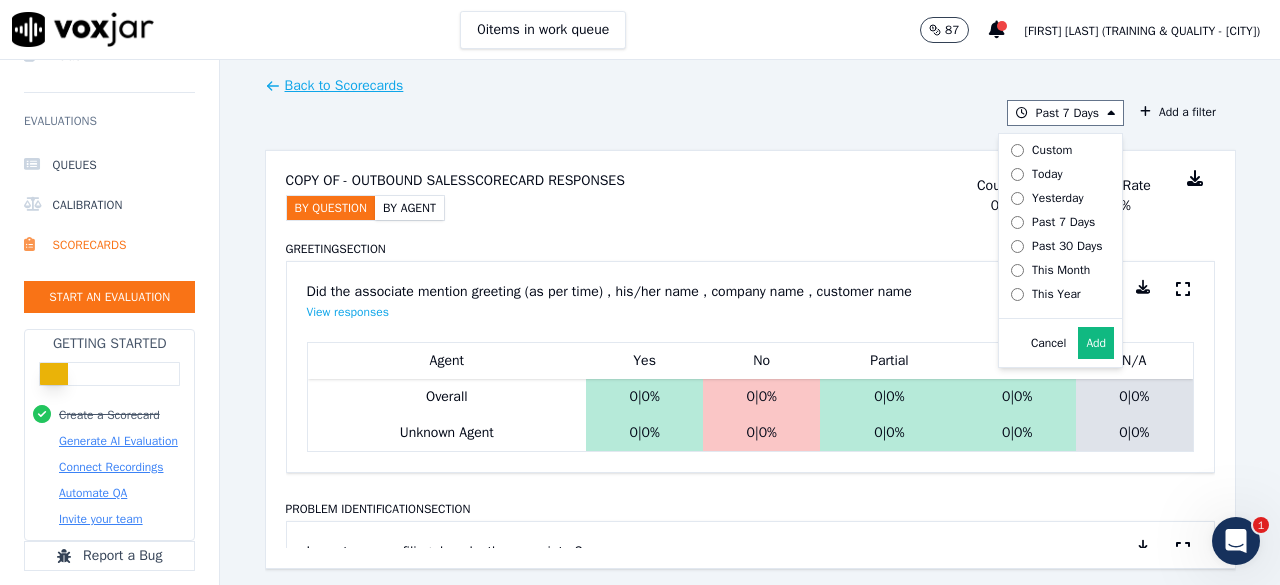 click on "Add" at bounding box center [1096, 343] 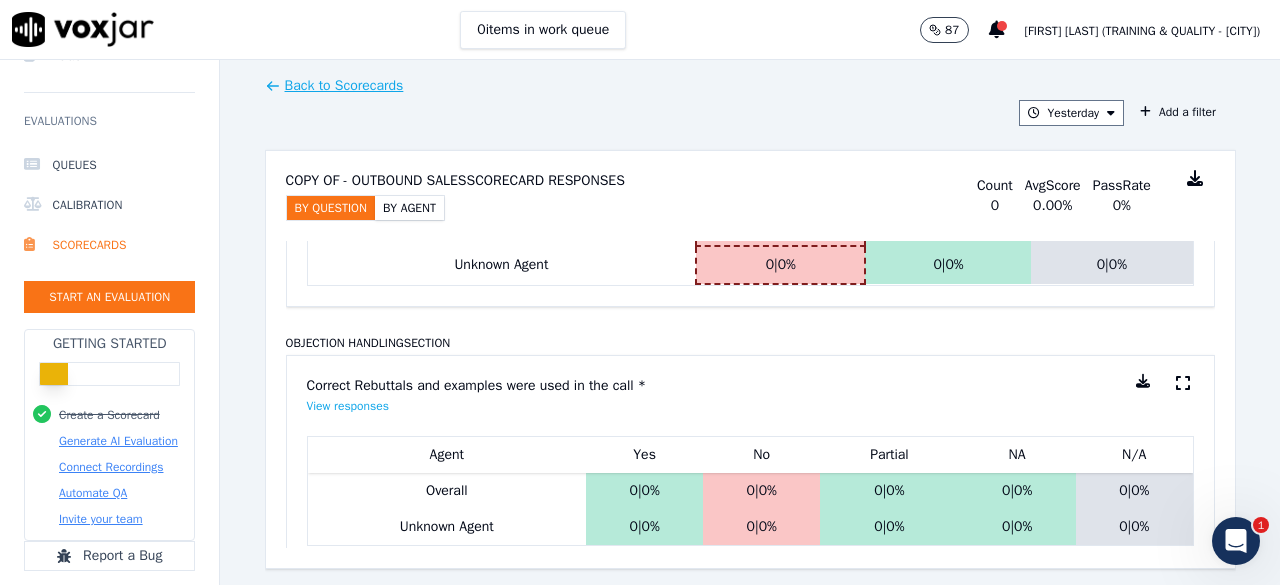scroll, scrollTop: 998, scrollLeft: 0, axis: vertical 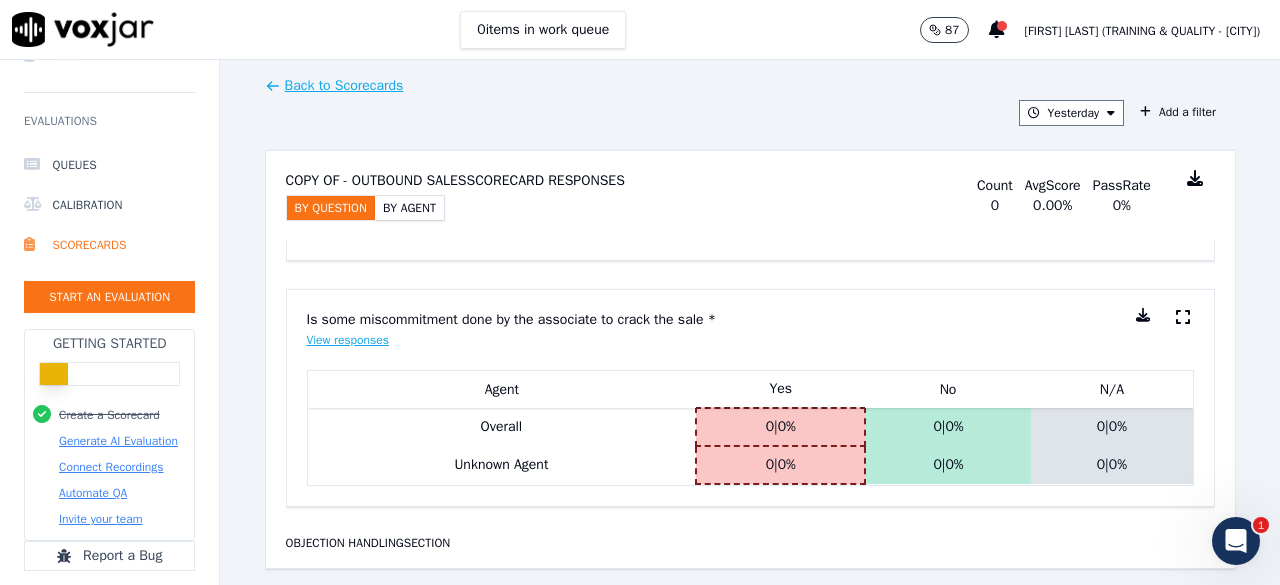click on "View responses" at bounding box center (348, 340) 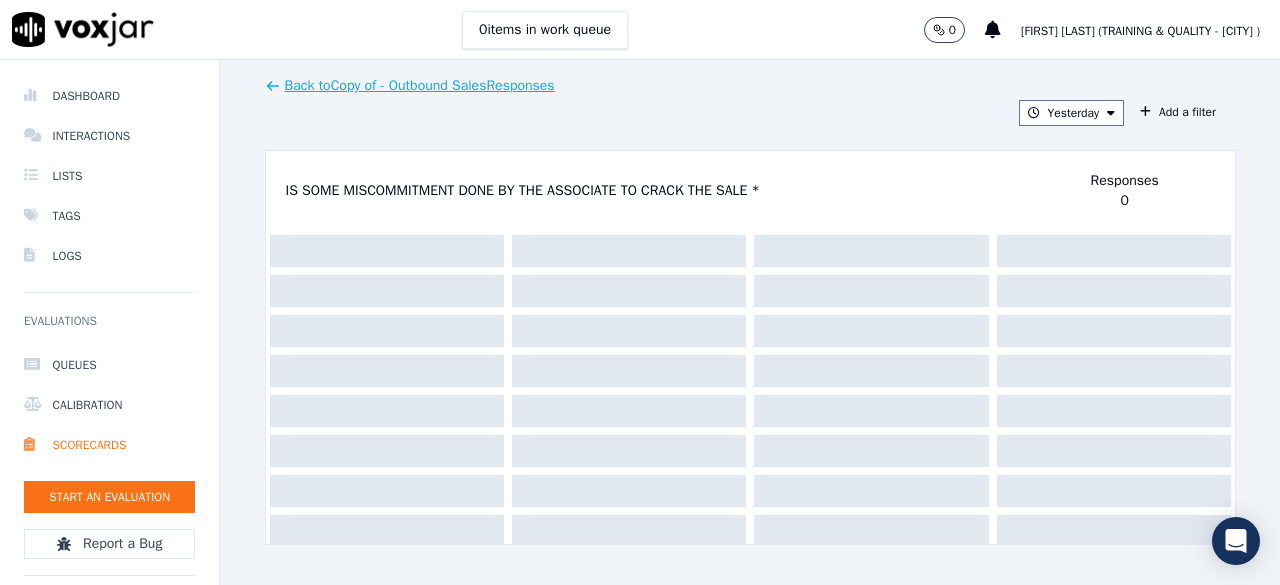 scroll, scrollTop: 0, scrollLeft: 0, axis: both 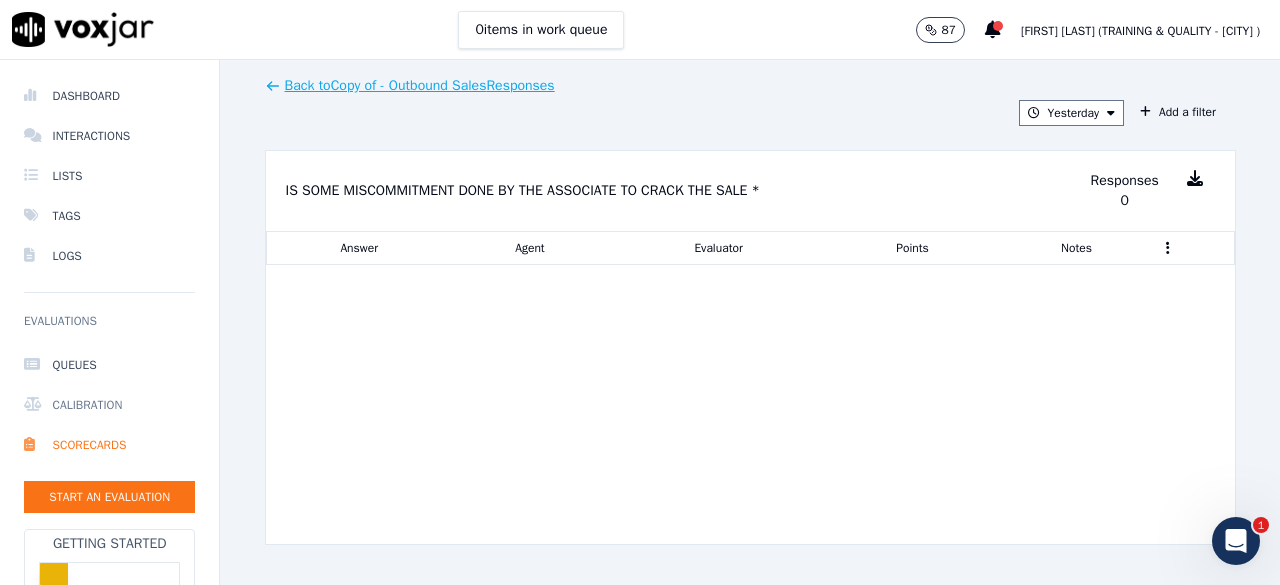 click on "Calibration" at bounding box center (109, 405) 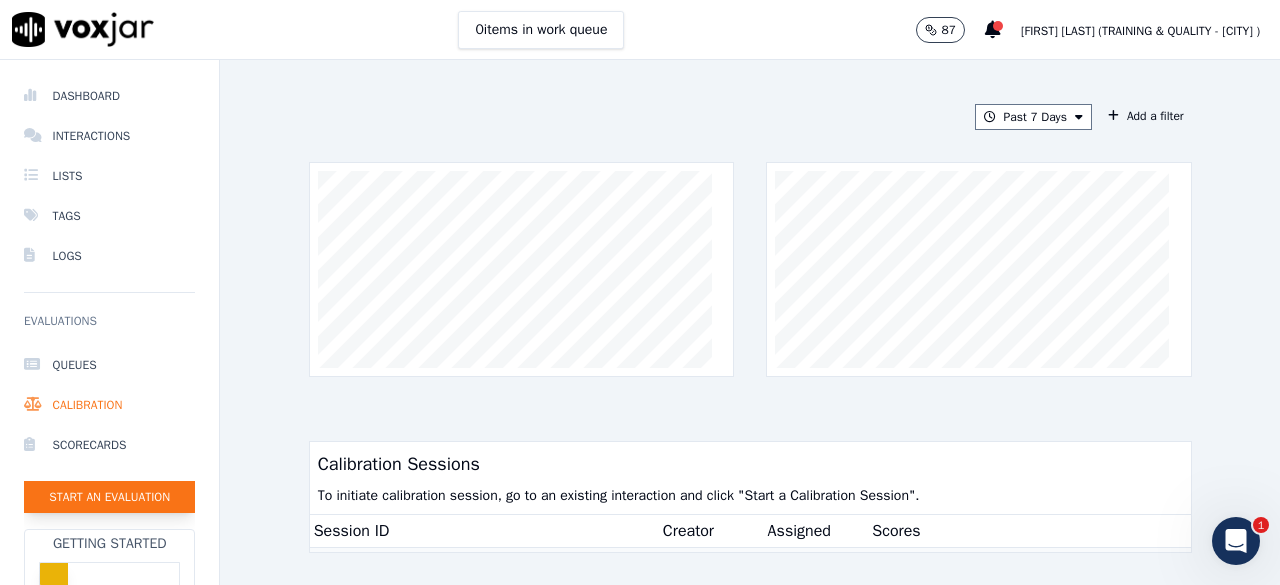 click on "Start an Evaluation" 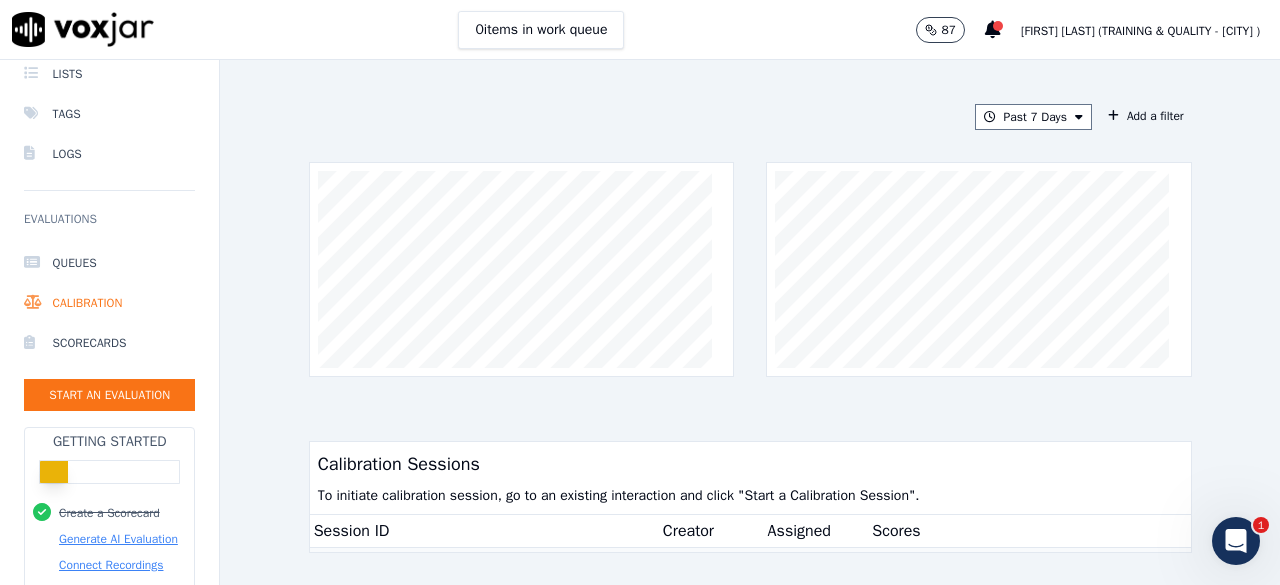 scroll, scrollTop: 200, scrollLeft: 0, axis: vertical 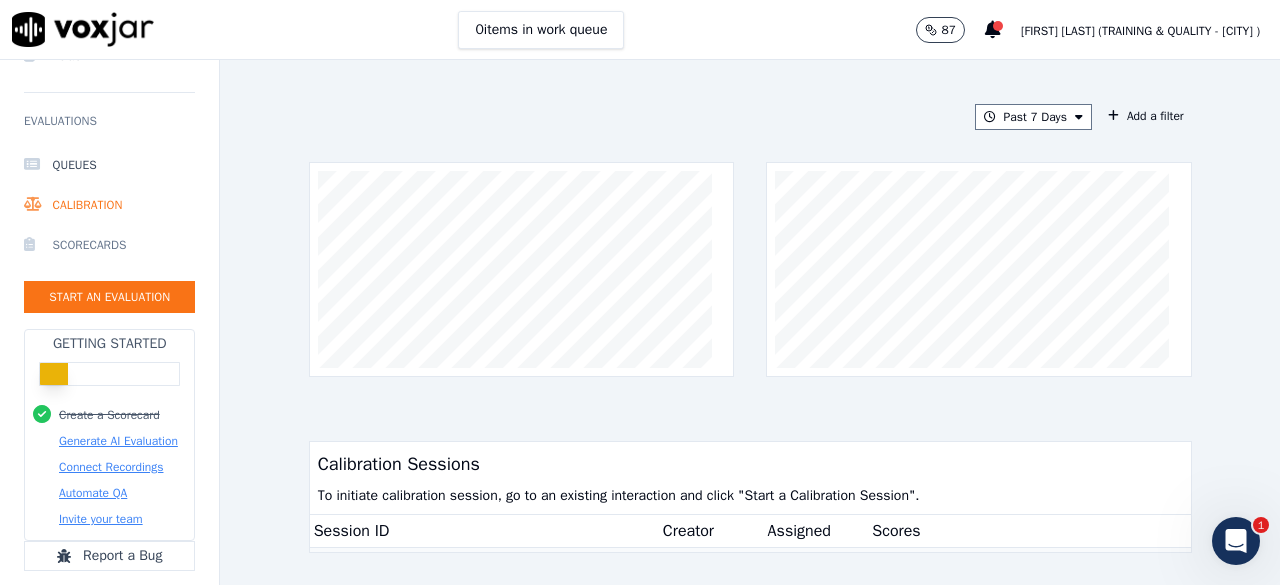 click on "Scorecards" at bounding box center [109, 245] 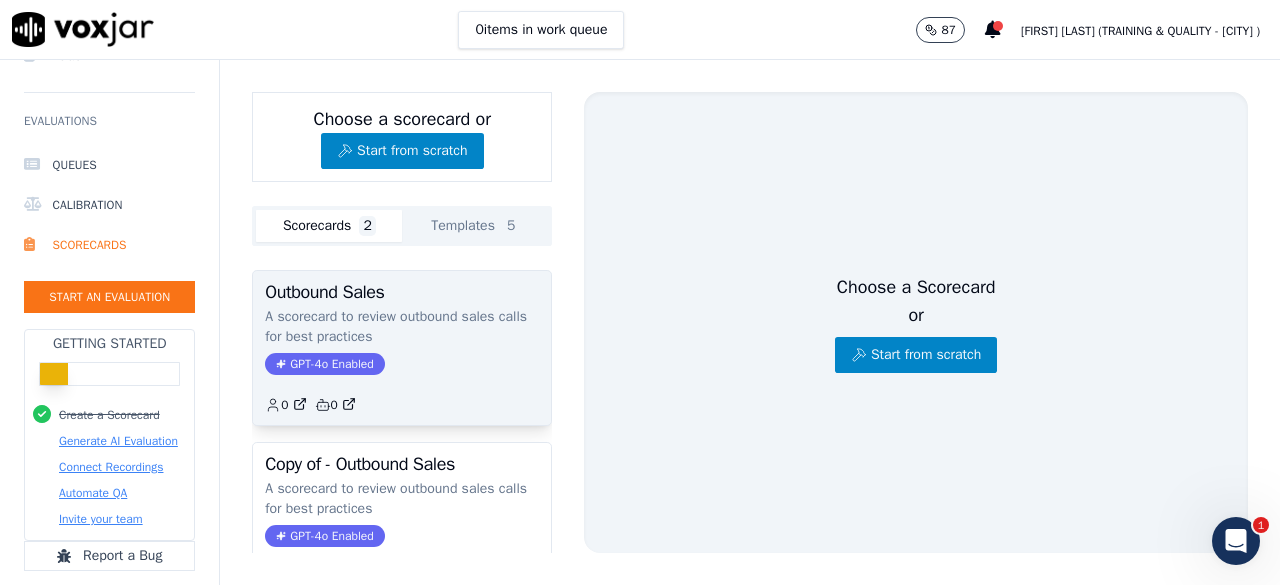 scroll, scrollTop: 100, scrollLeft: 0, axis: vertical 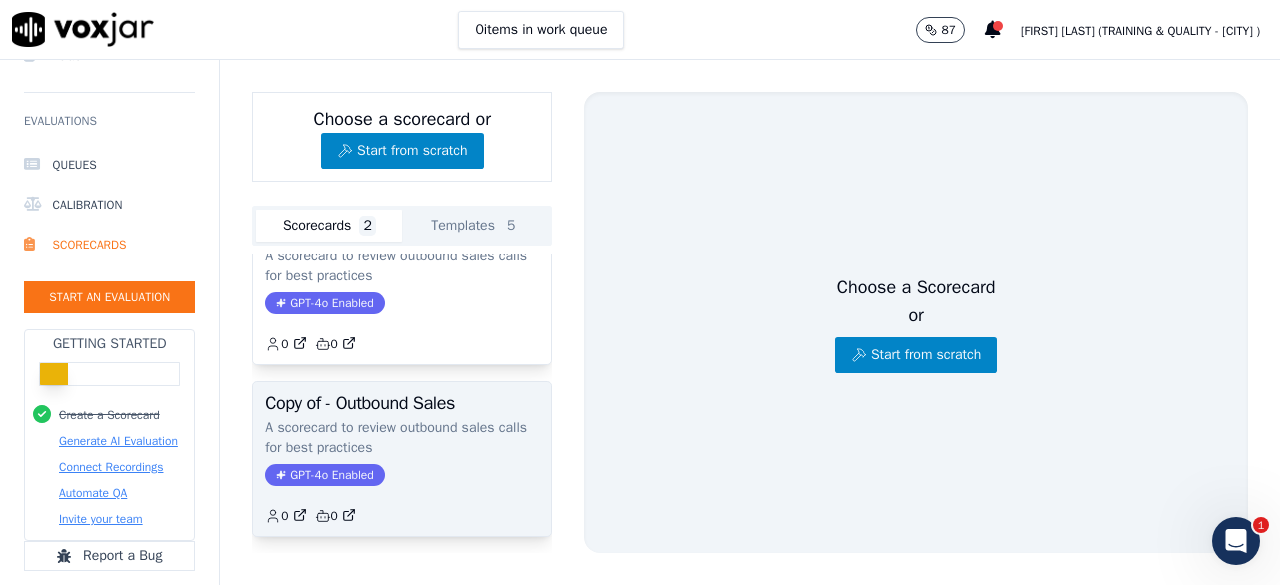 click on "A scorecard to review outbound sales calls for best practices" 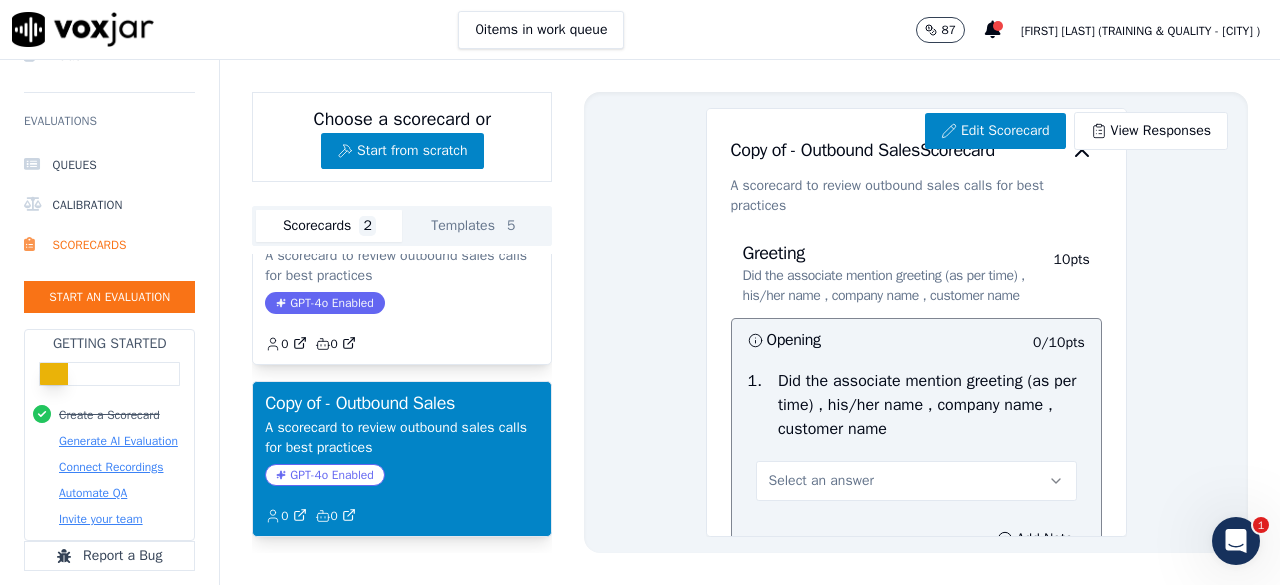 scroll, scrollTop: 0, scrollLeft: 0, axis: both 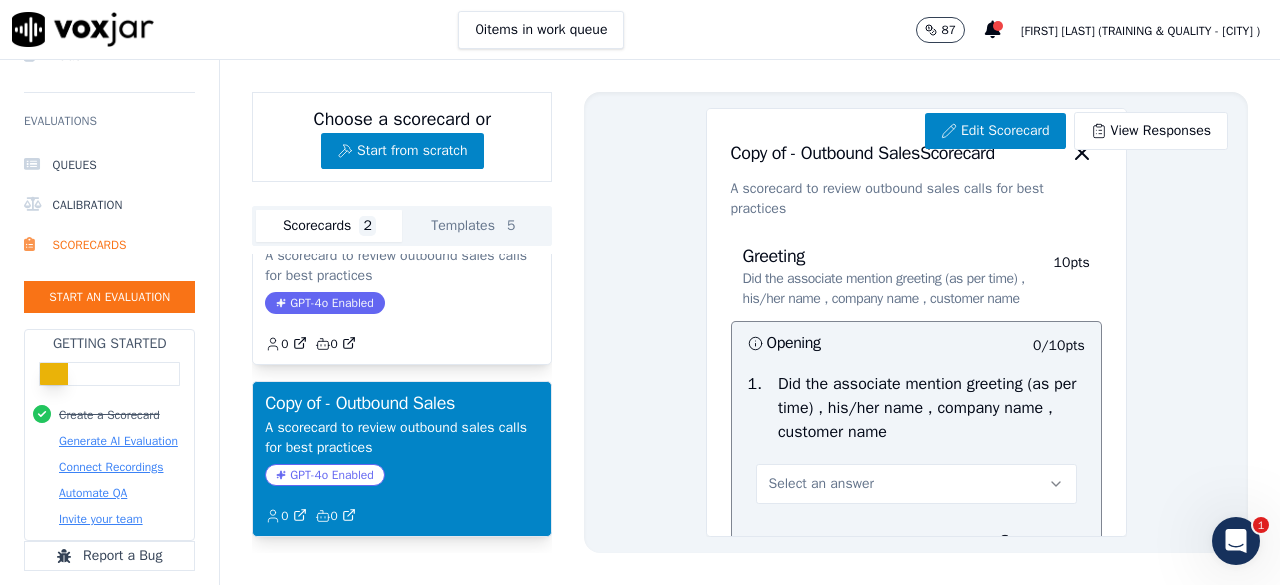 click on "Greeting   Did the associate mention greeting (as per time) , his/her name , company name , customer name     10  pts             Opening     0 / 10  pts     1 .   Did the associate mention greeting (as per time) , his/her name , company name , customer name     Select an answer          Add Note" at bounding box center (916, 416) 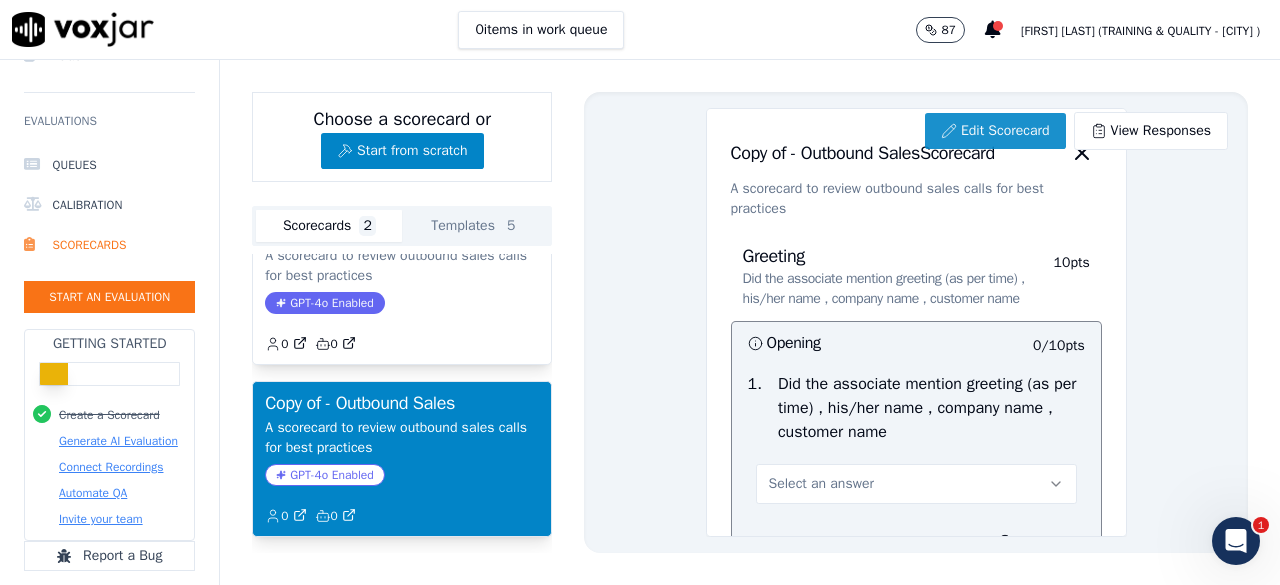 click on "Edit Scorecard" at bounding box center [995, 131] 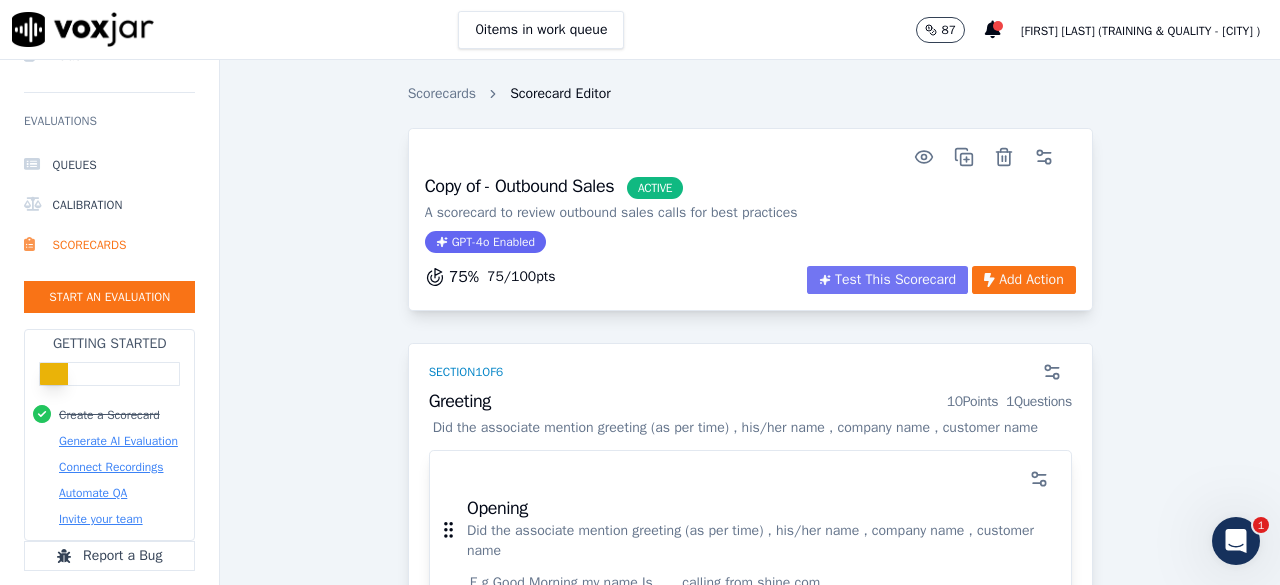 click on "Test This Scorecard" at bounding box center [887, 280] 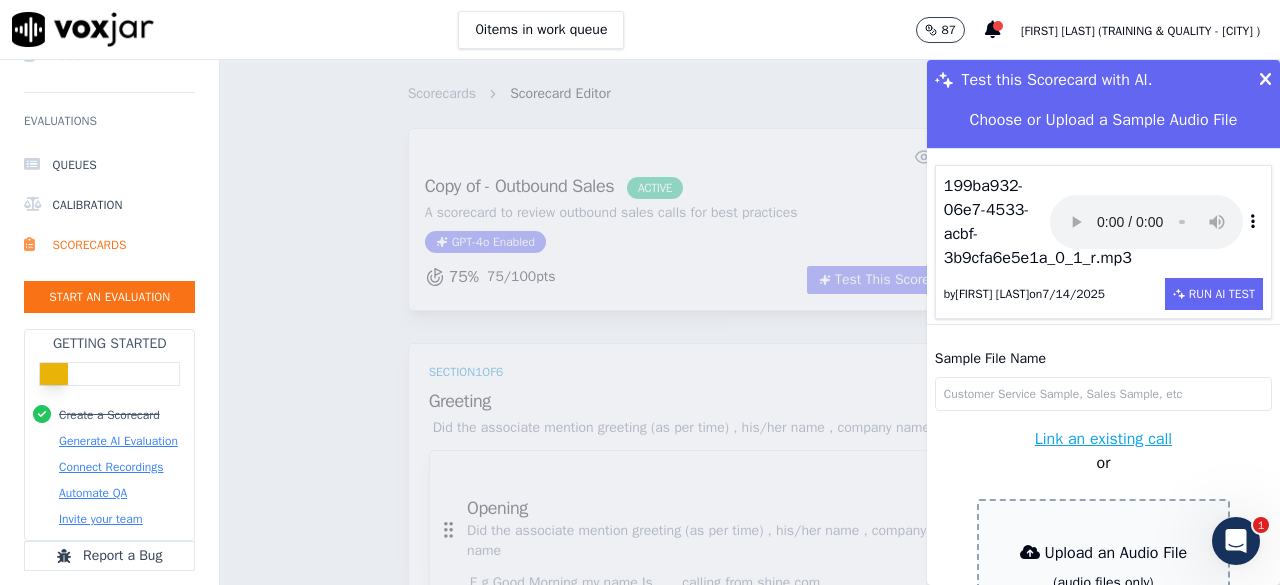 click at bounding box center [1253, 221] 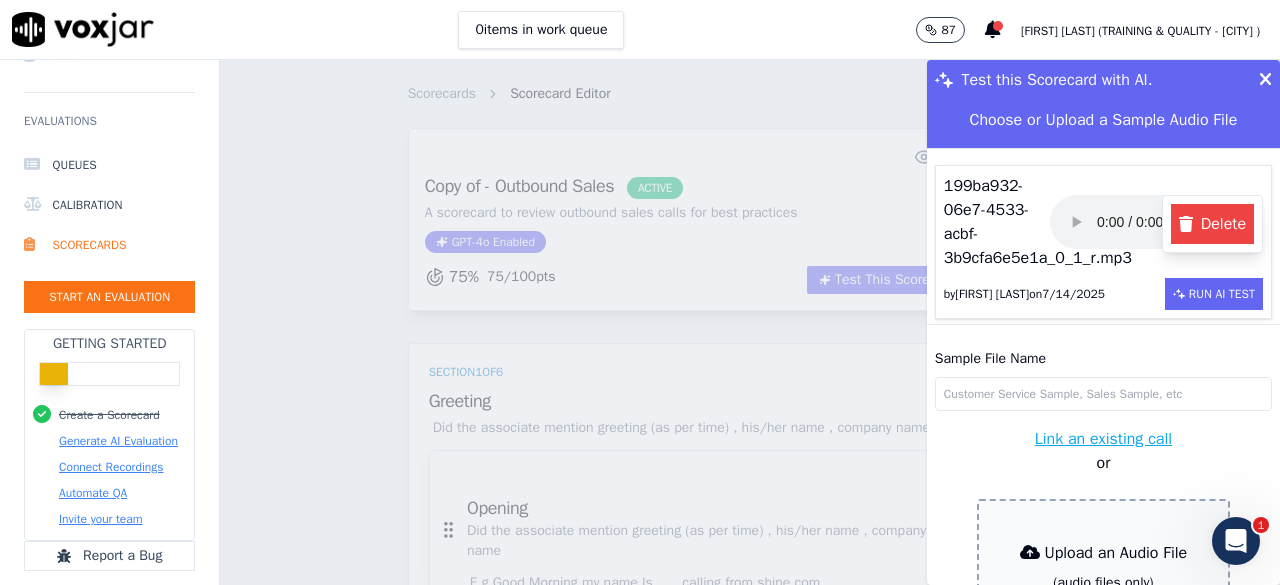 click on "Delete" at bounding box center [1212, 224] 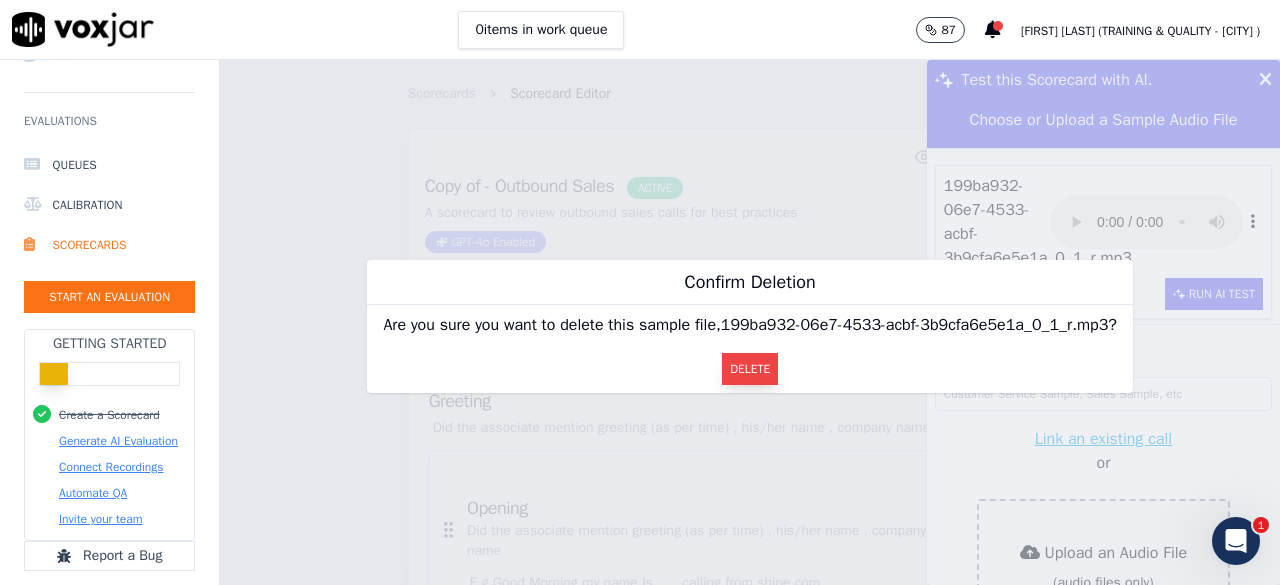 click on "Delete" at bounding box center (750, 369) 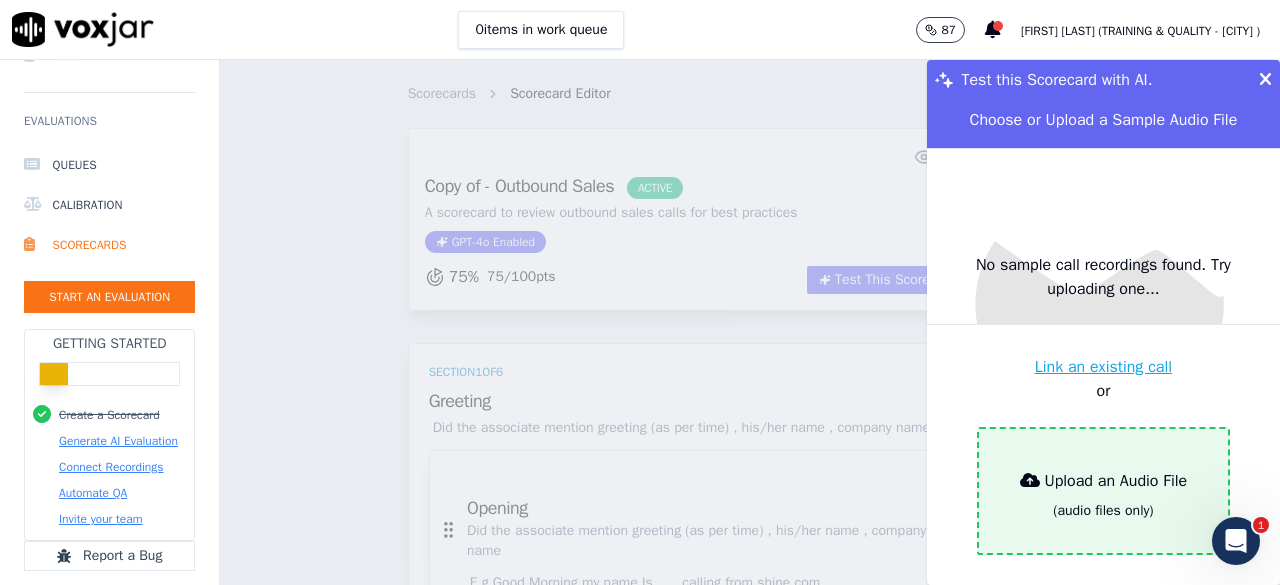 scroll, scrollTop: 152, scrollLeft: 0, axis: vertical 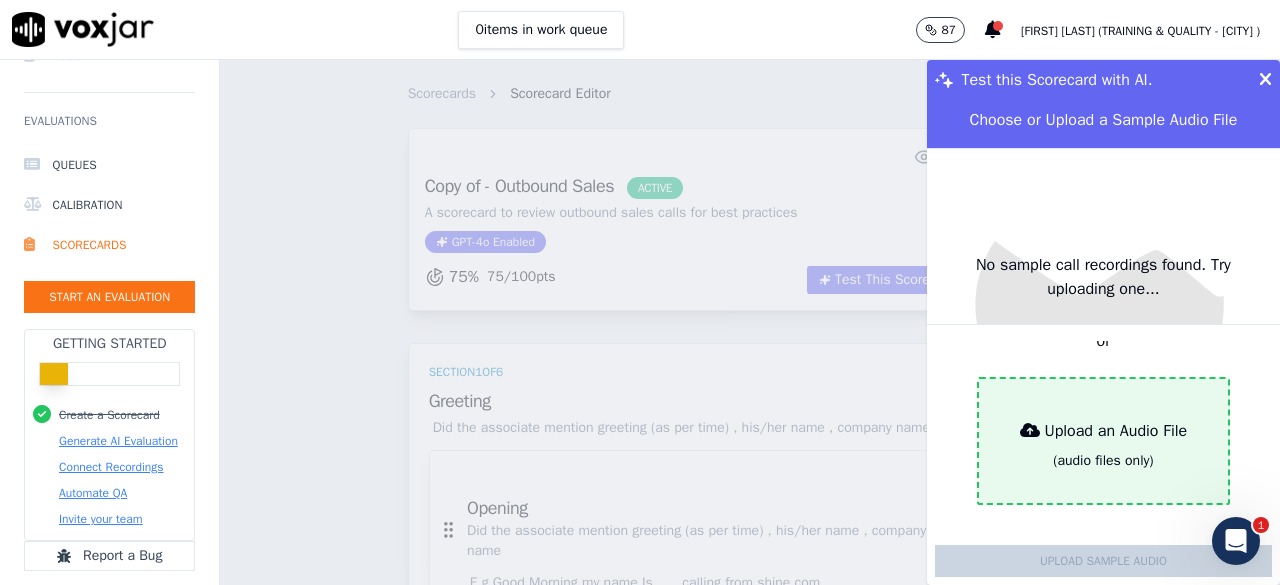 click on "Upload an Audio File" at bounding box center [1104, 431] 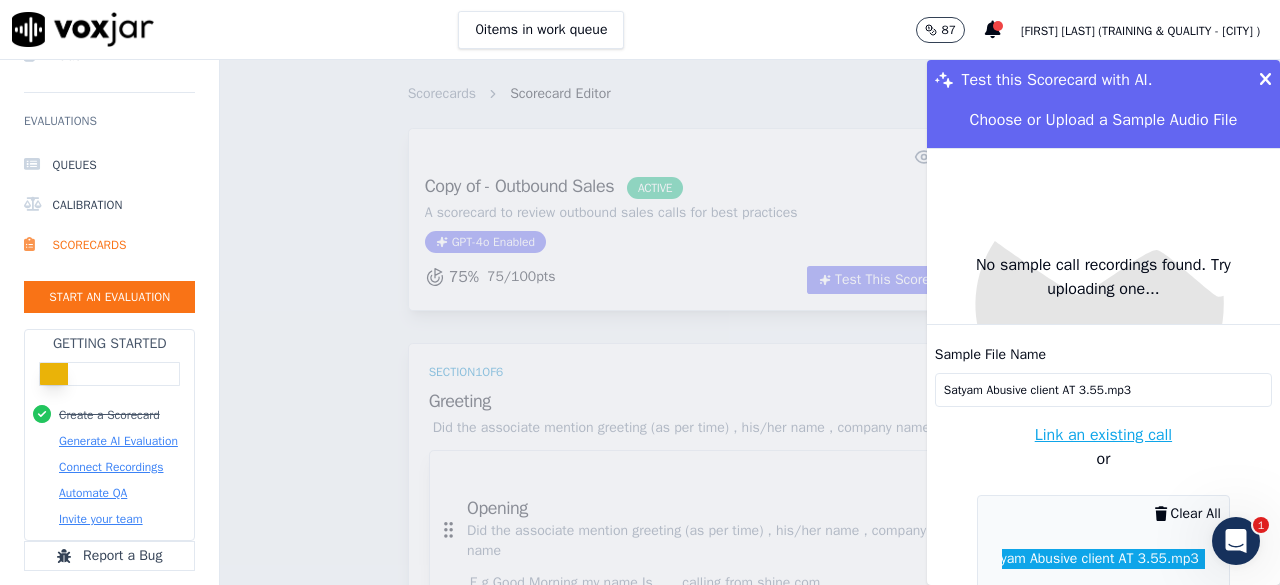 scroll, scrollTop: 0, scrollLeft: 0, axis: both 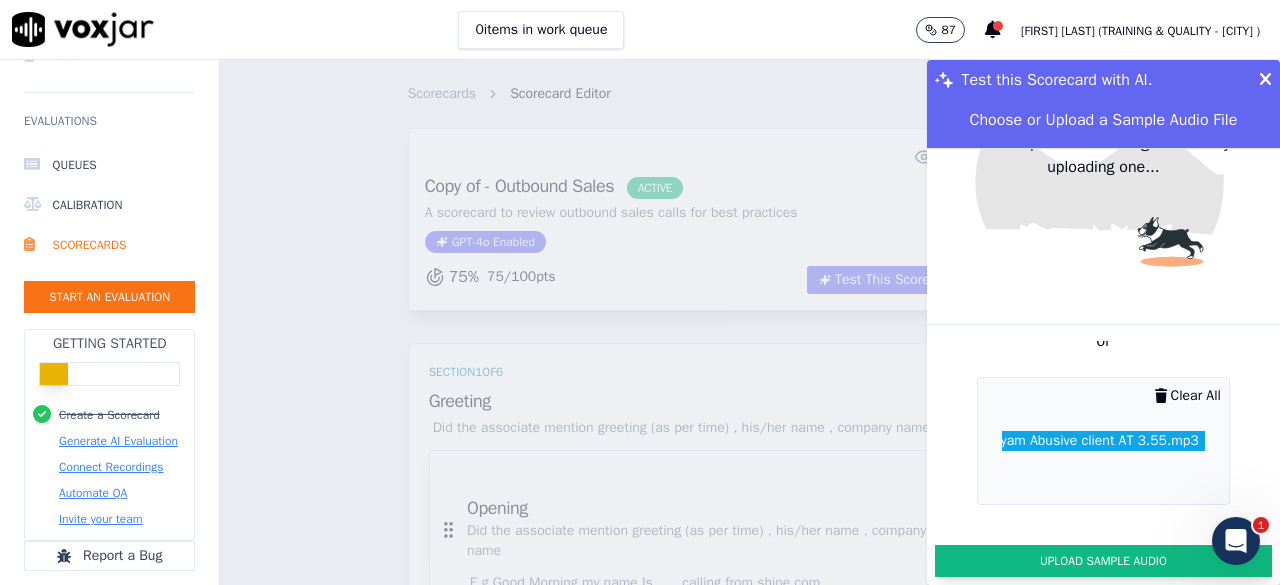 click on "Upload Sample Audio" at bounding box center [1103, 561] 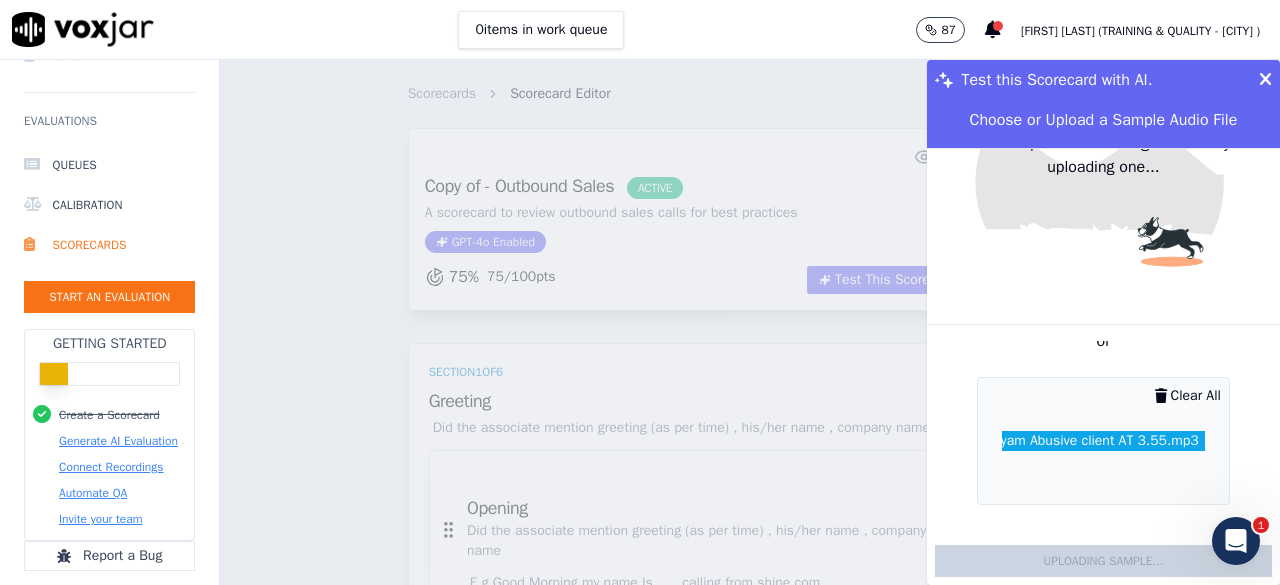type 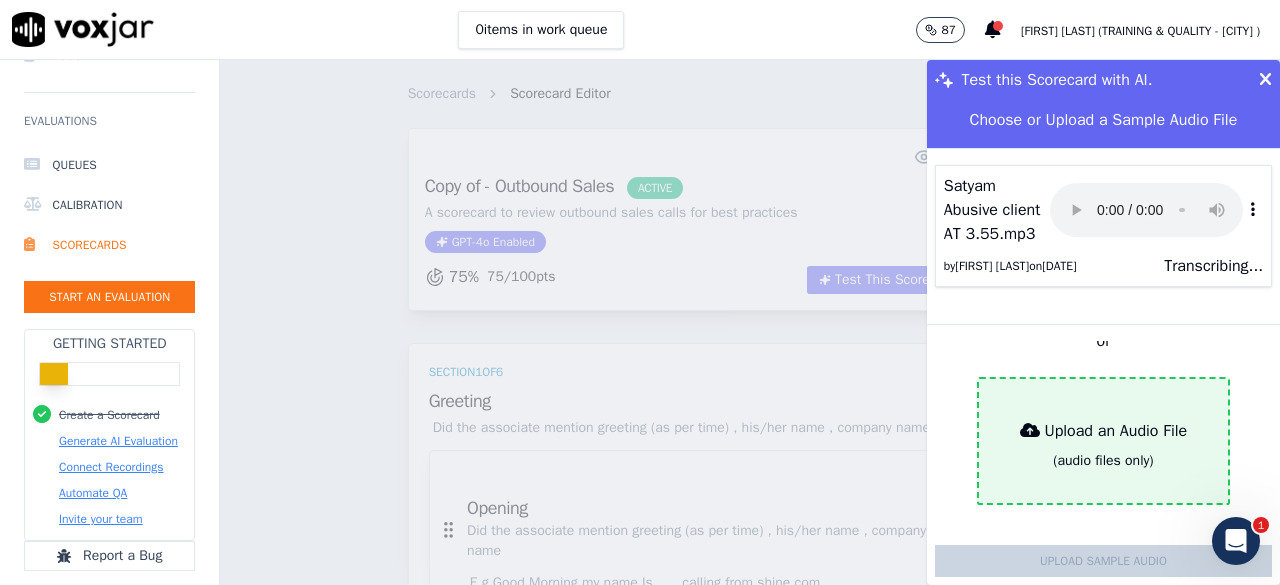 scroll, scrollTop: 0, scrollLeft: 0, axis: both 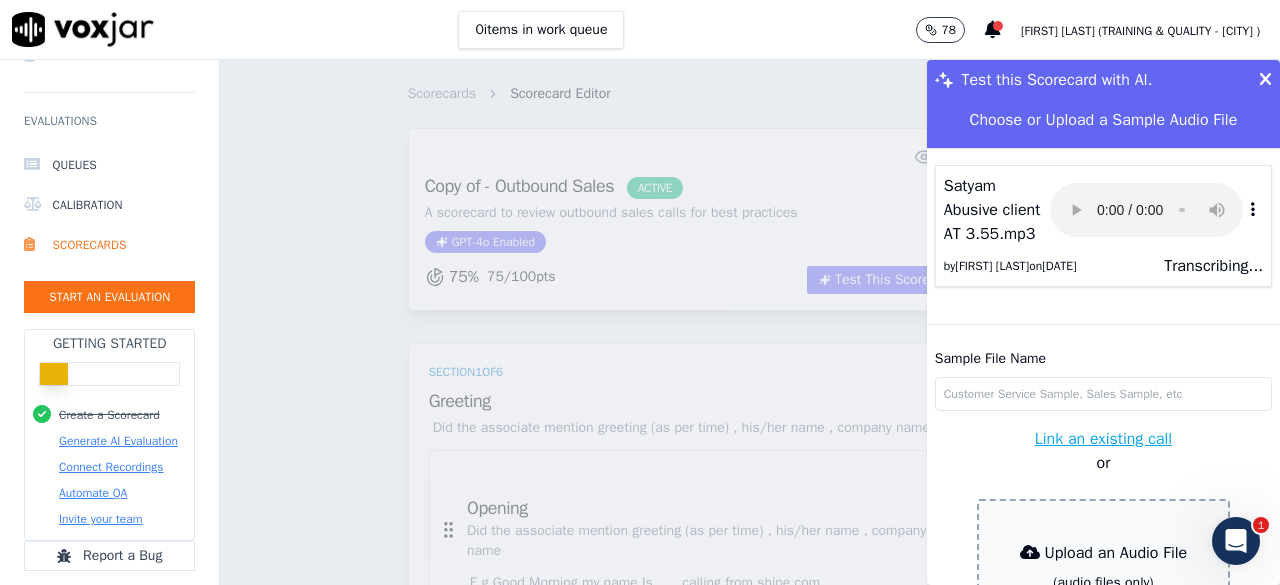 click on "Test this Scorecard with AI." at bounding box center (1103, 80) 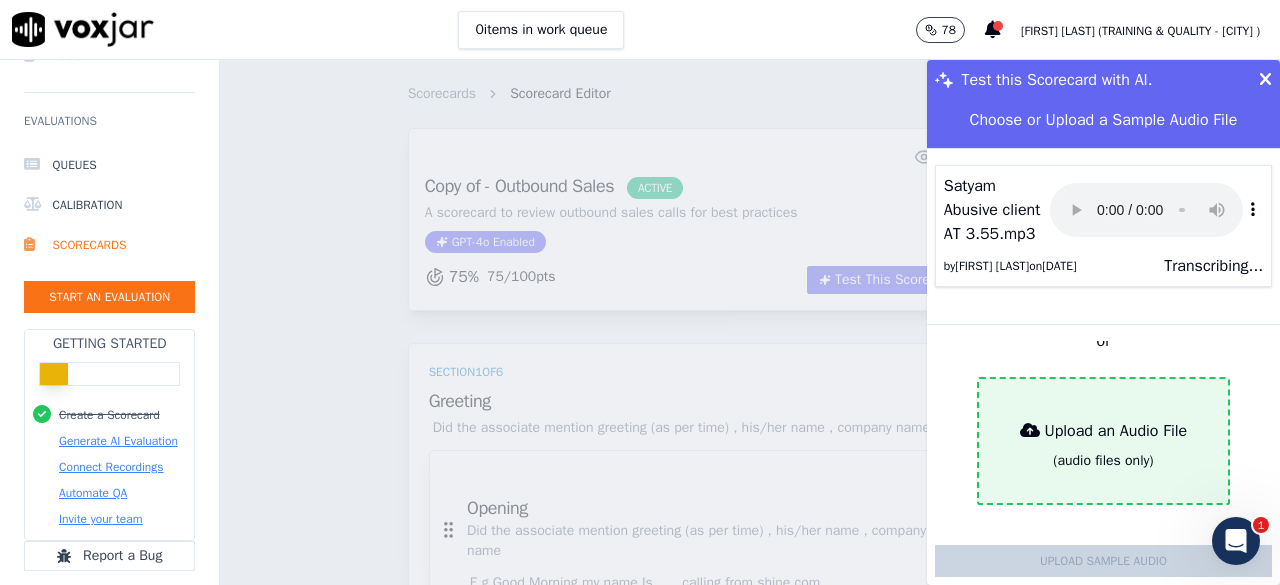 scroll, scrollTop: 0, scrollLeft: 0, axis: both 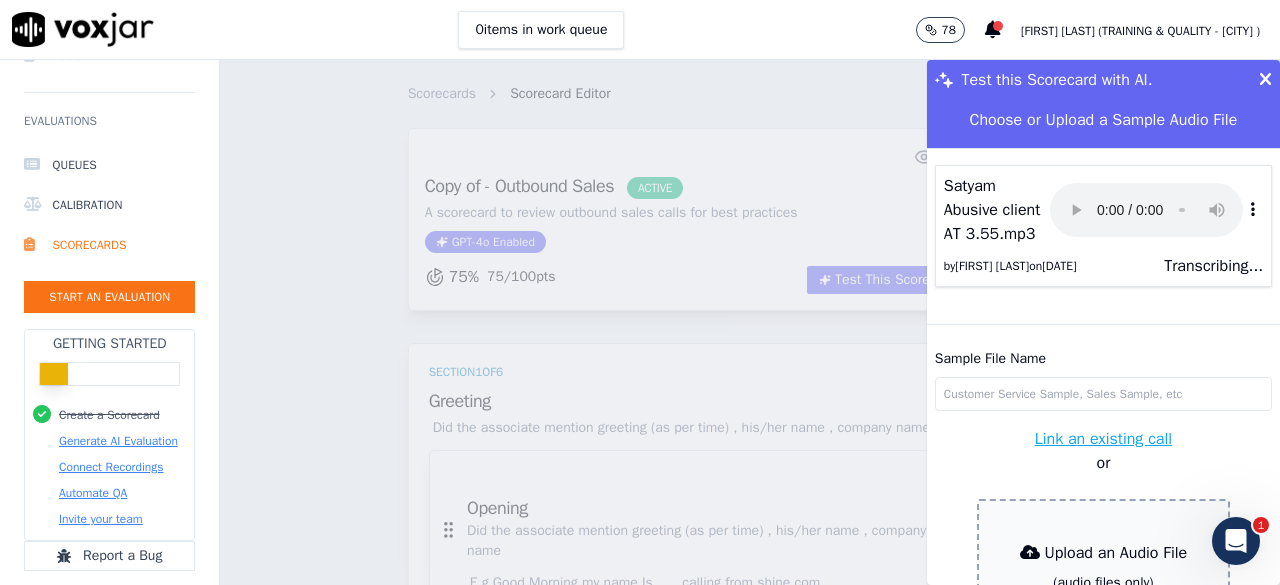 click at bounding box center (1265, 80) 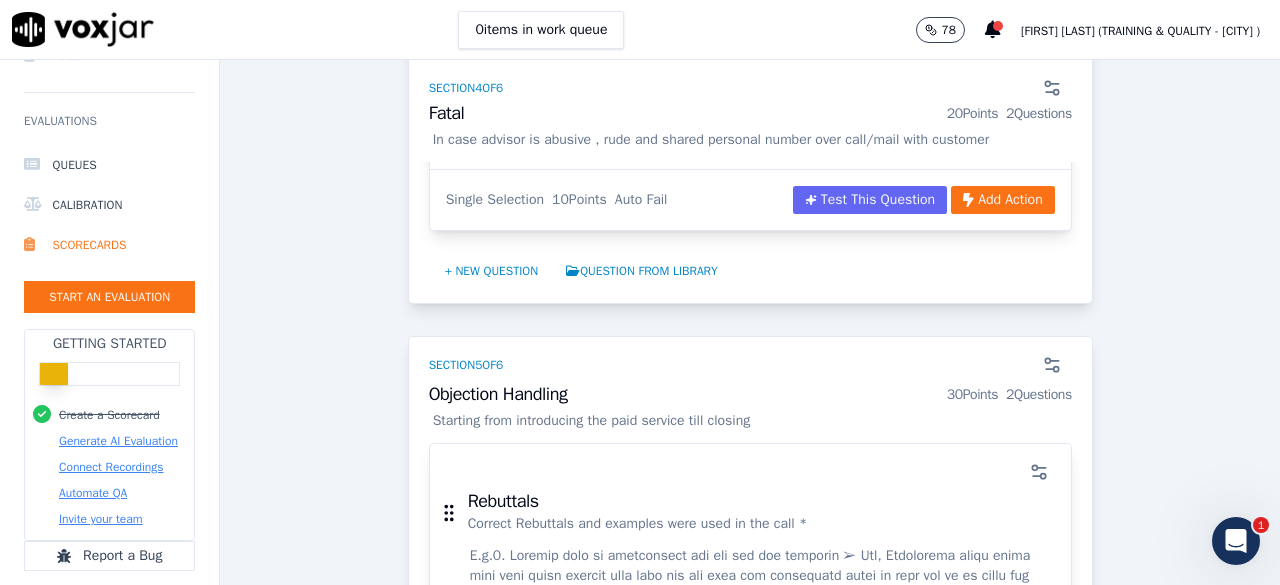 scroll, scrollTop: 2600, scrollLeft: 0, axis: vertical 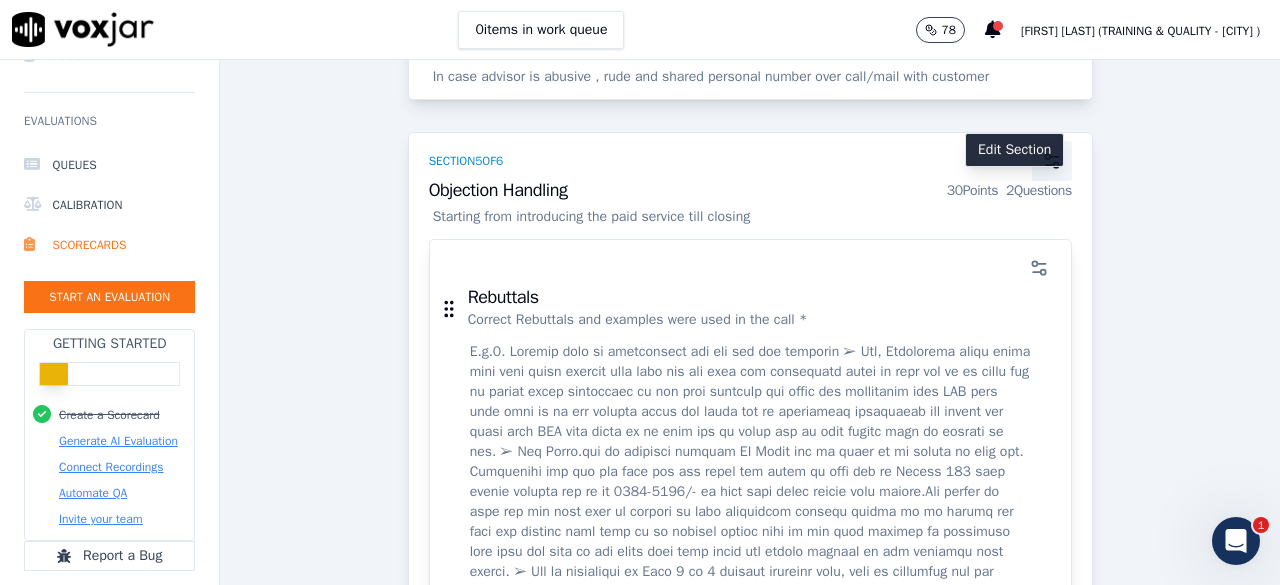 click 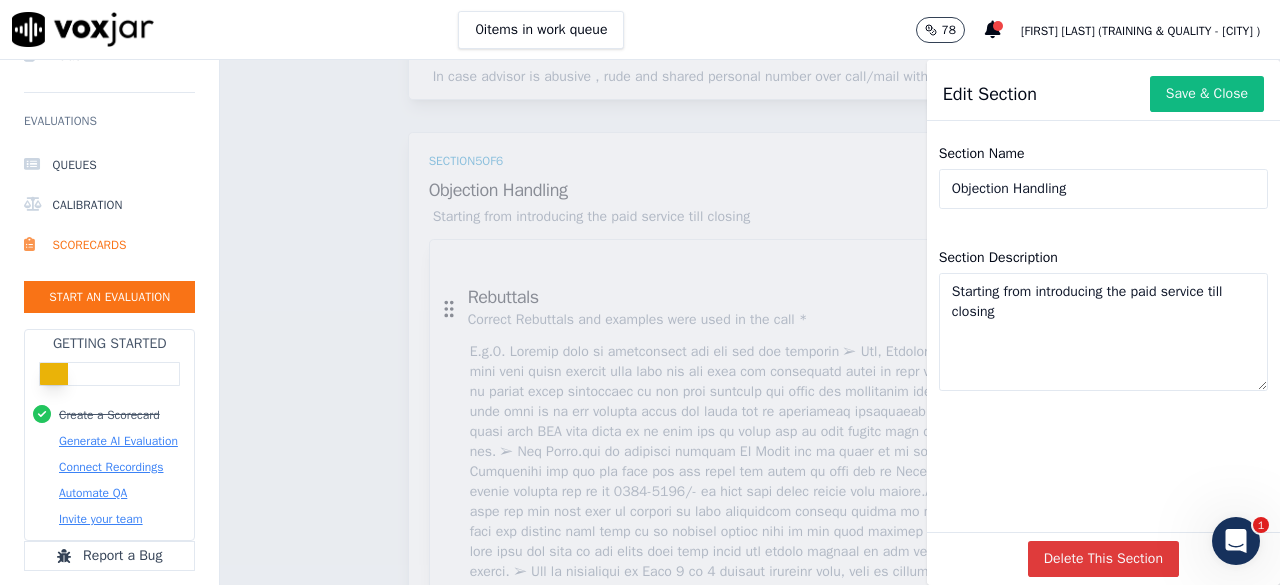 click on "Delete This Section" at bounding box center (1103, 559) 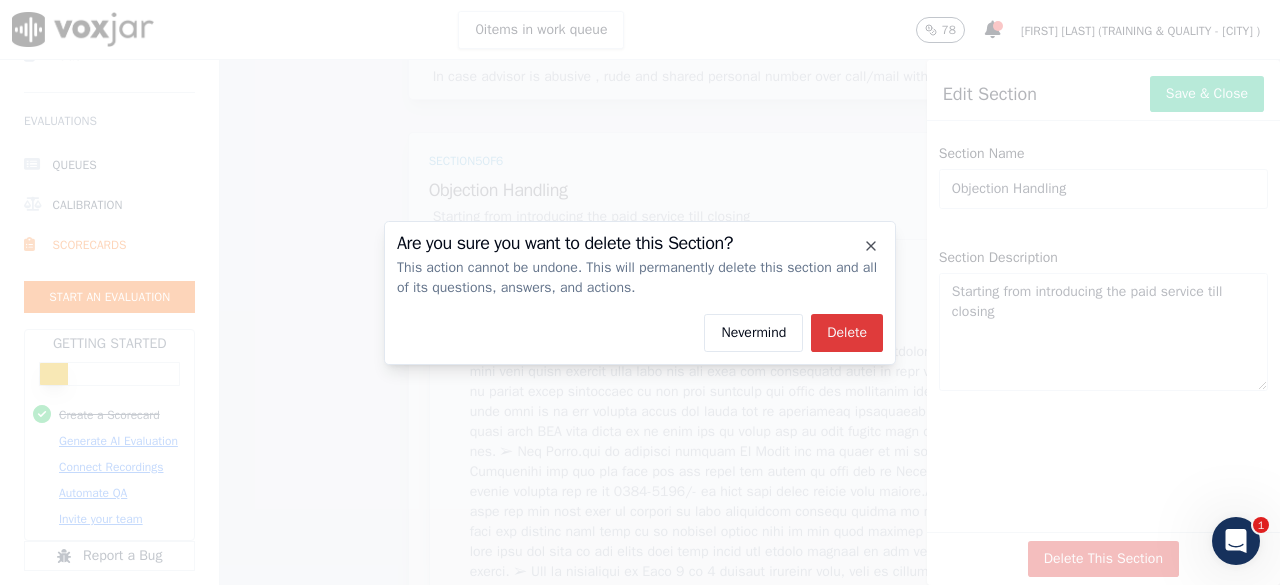 click on "Delete" 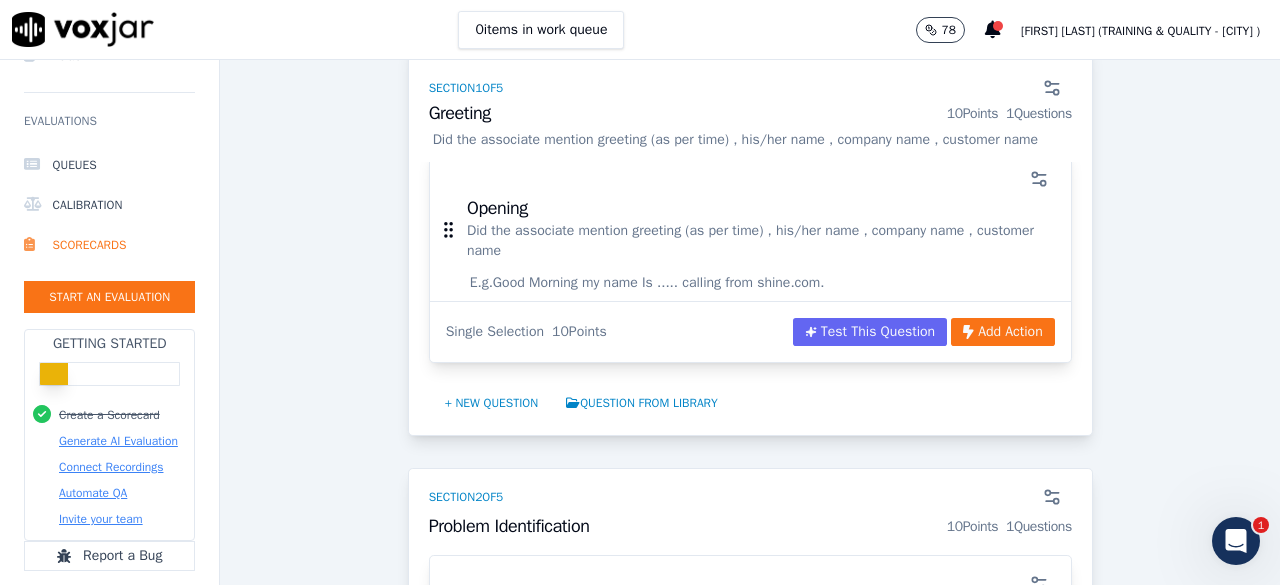 scroll, scrollTop: 0, scrollLeft: 0, axis: both 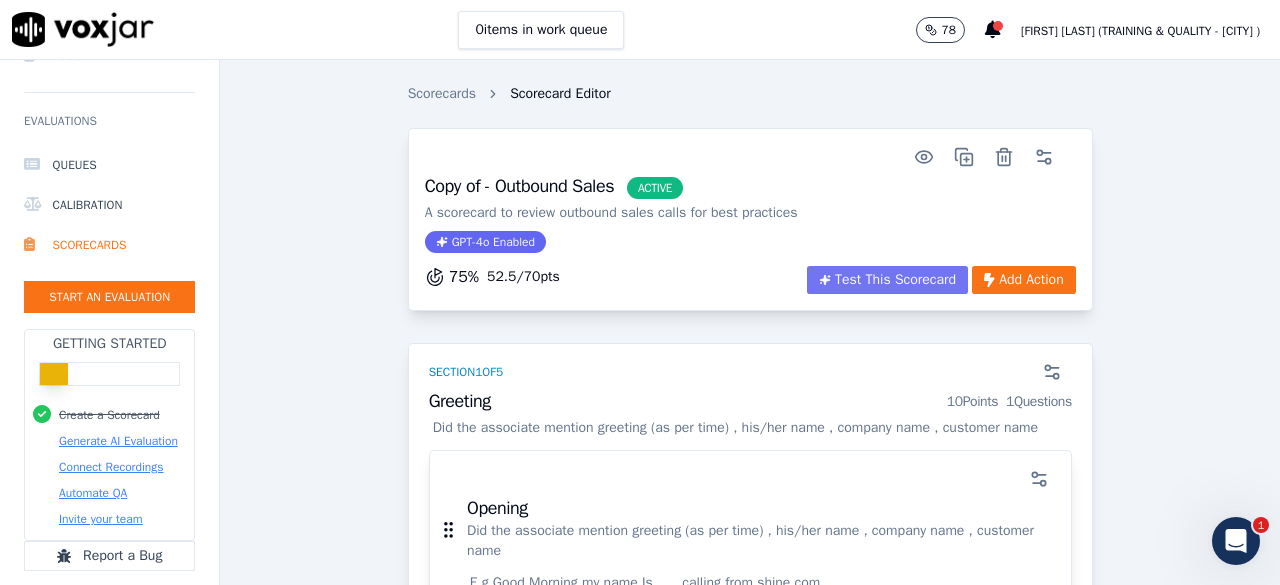 click on "Test This Scorecard" at bounding box center (887, 280) 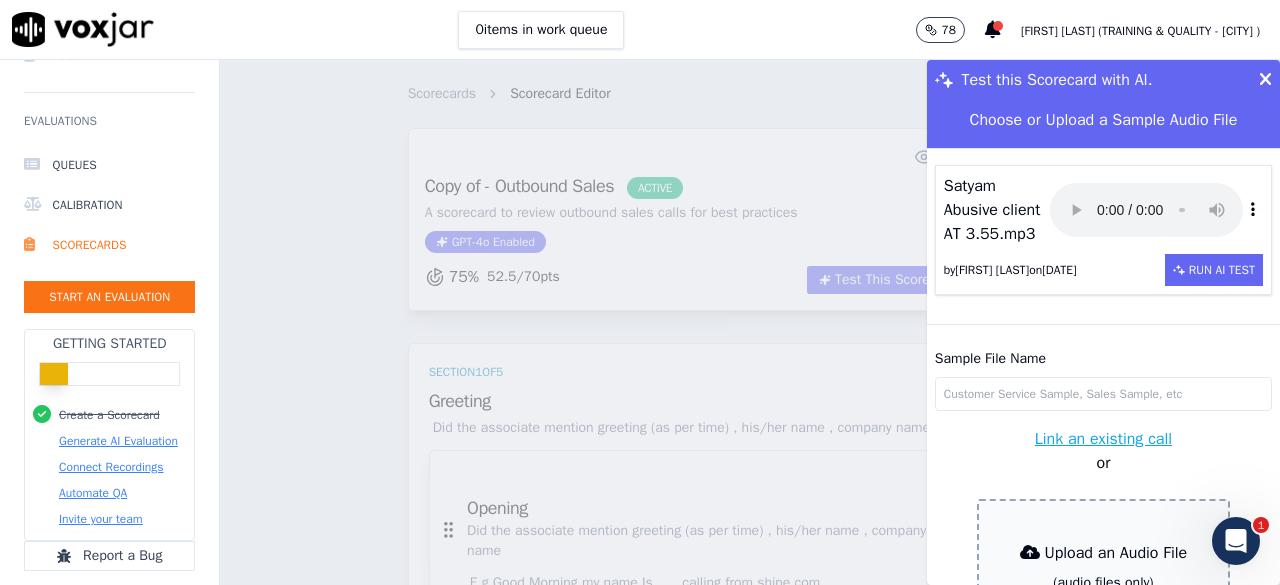 scroll, scrollTop: 54, scrollLeft: 0, axis: vertical 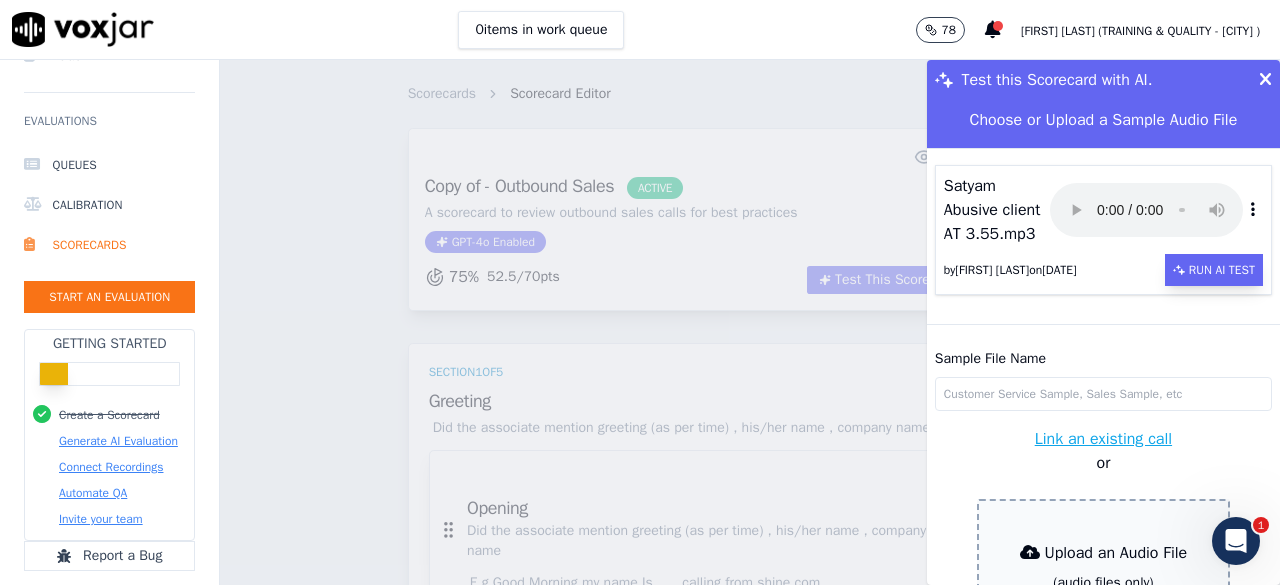 click on "Run AI Test" at bounding box center (1214, 270) 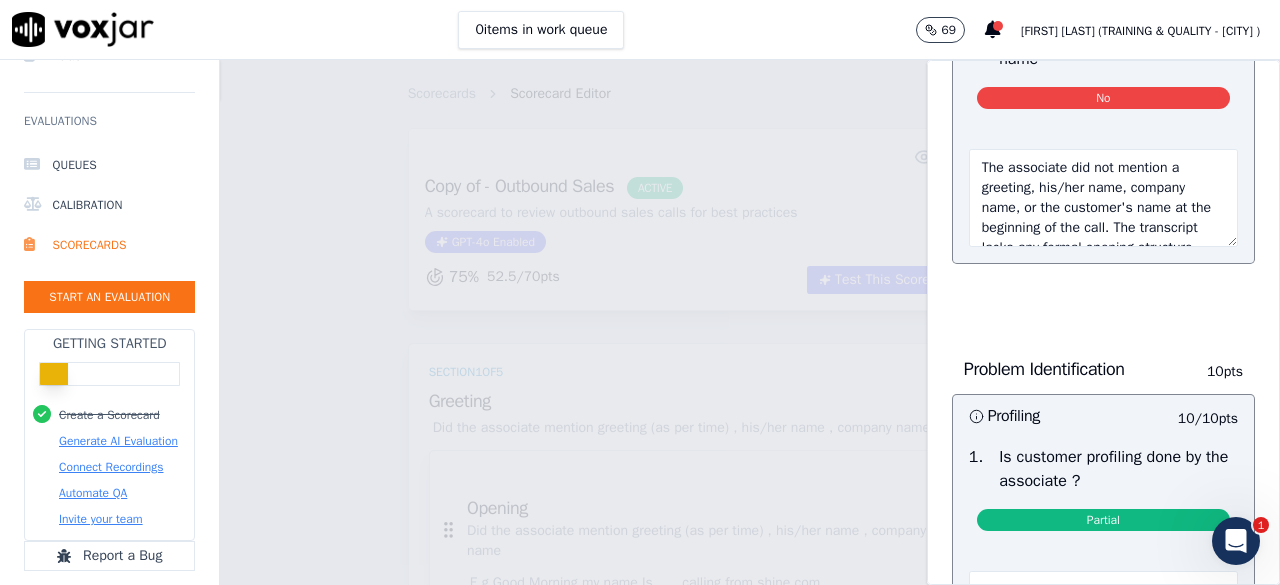 scroll, scrollTop: 400, scrollLeft: 0, axis: vertical 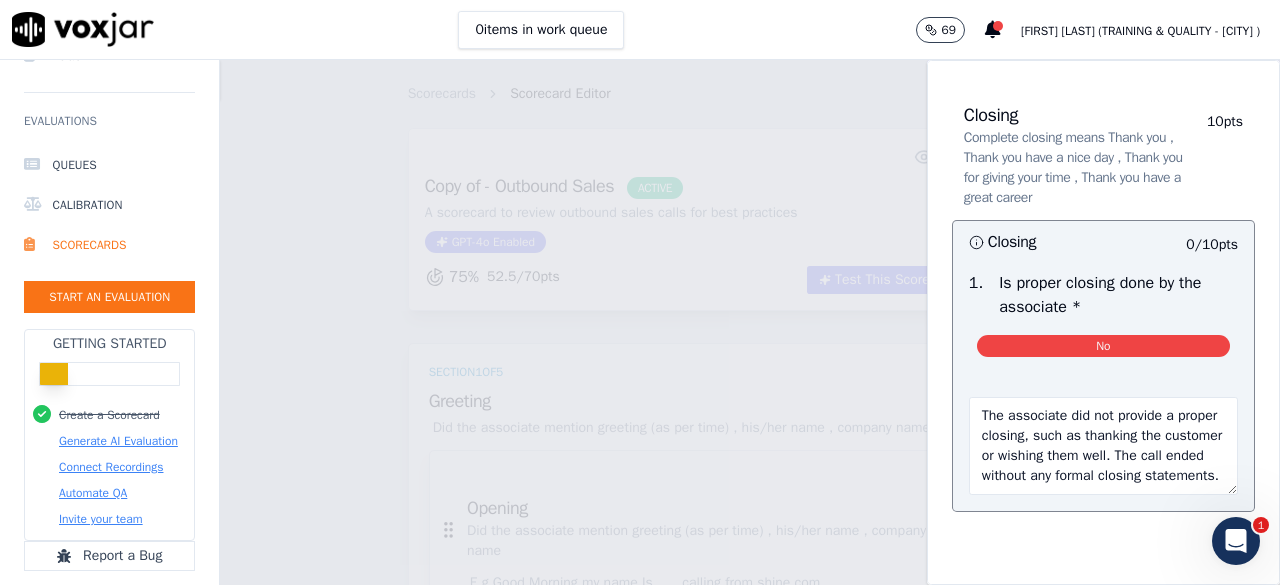 type 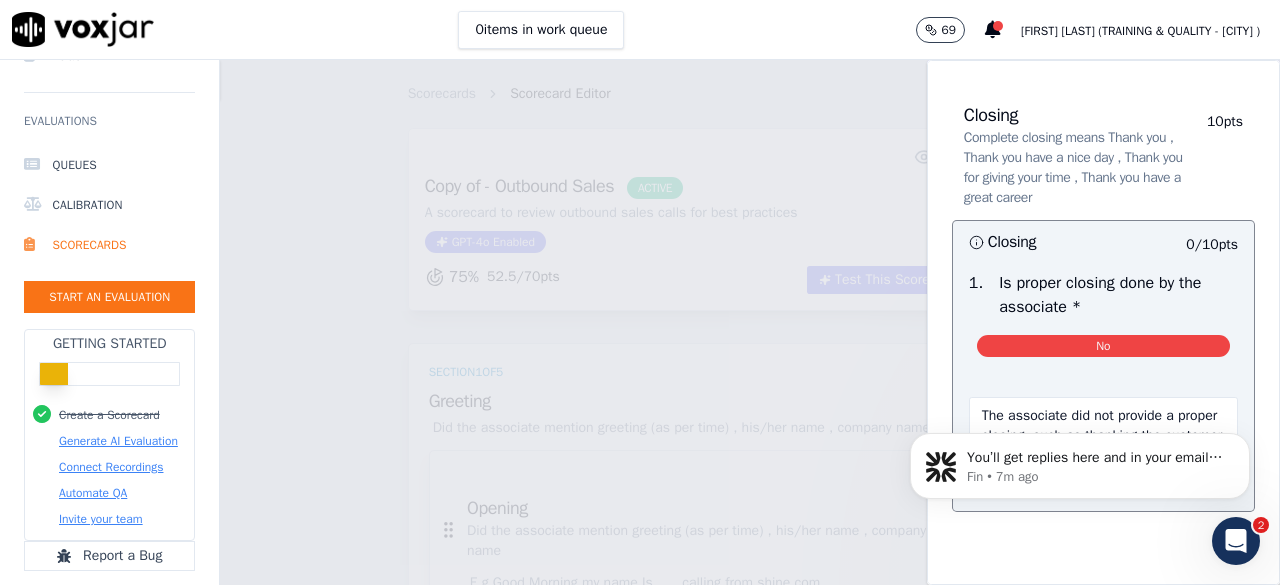 scroll, scrollTop: 0, scrollLeft: 0, axis: both 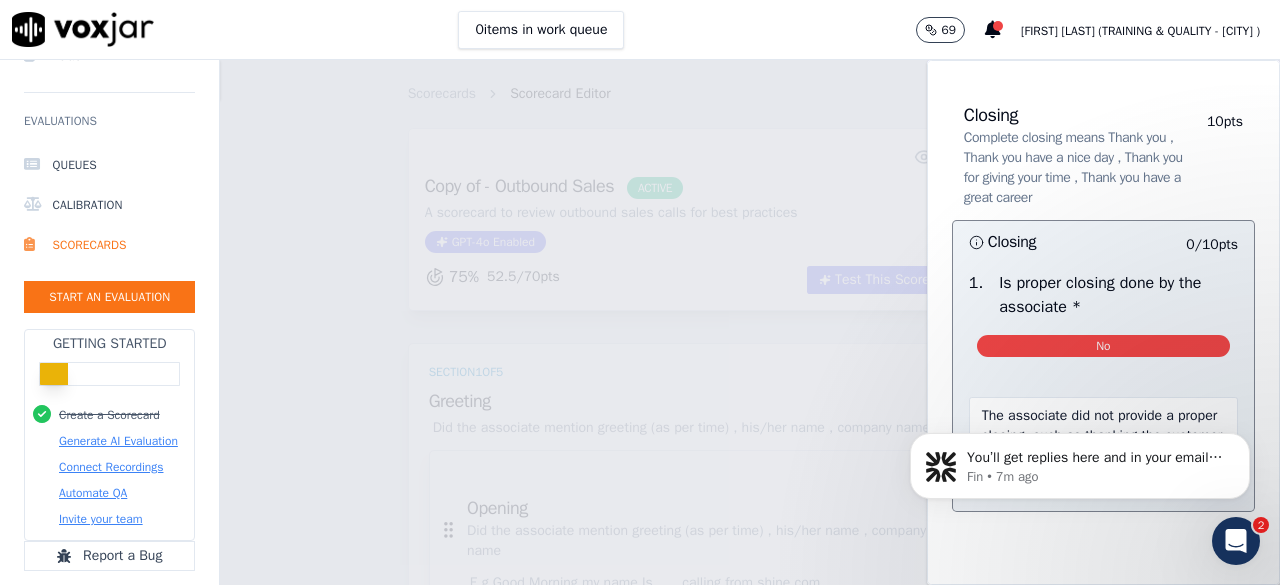 click 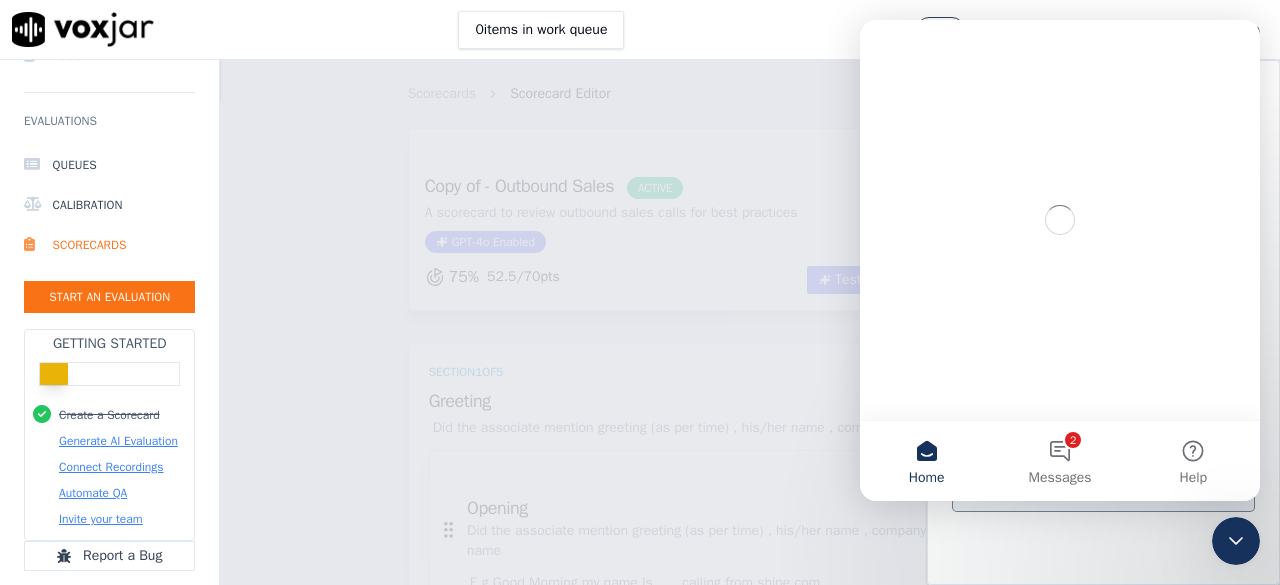 scroll, scrollTop: 0, scrollLeft: 0, axis: both 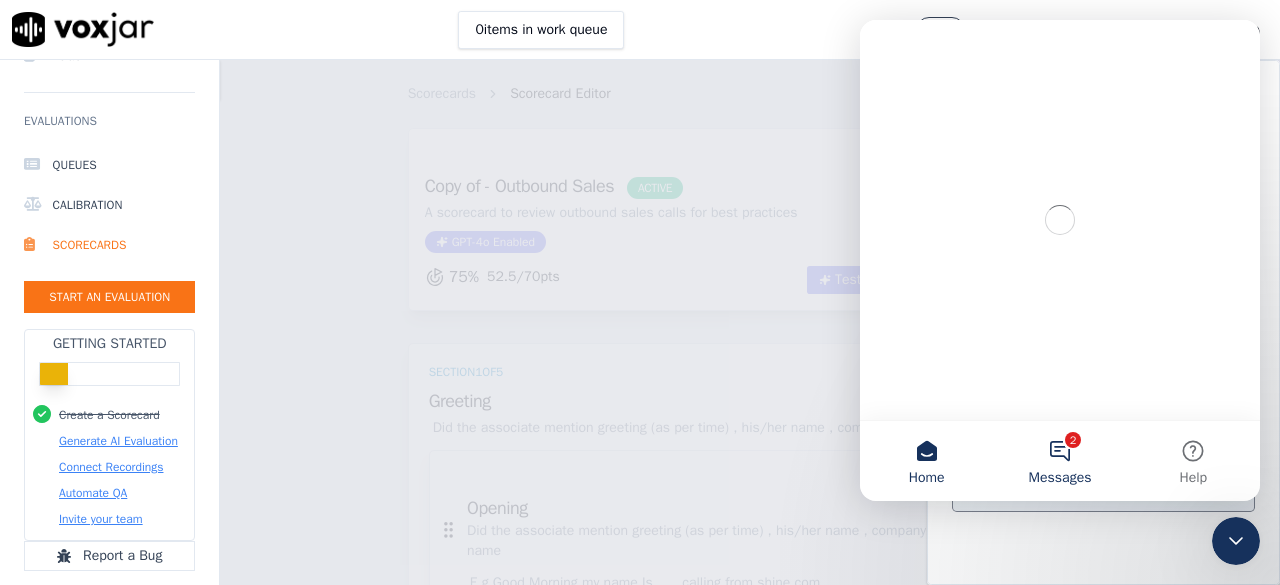 click on "2 Messages" at bounding box center (1059, 461) 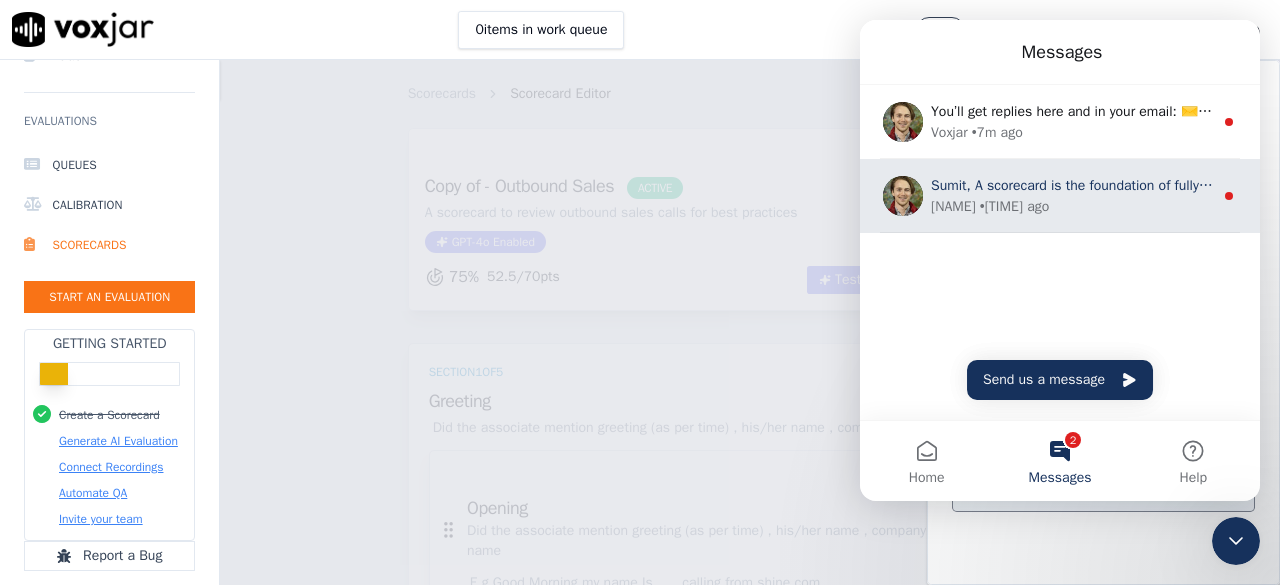 click on "Sumit, A scorecard is the foundation of fully automated call evaluations. Check out this guide to learn how to build AI friendly Scorecards." at bounding box center [1351, 185] 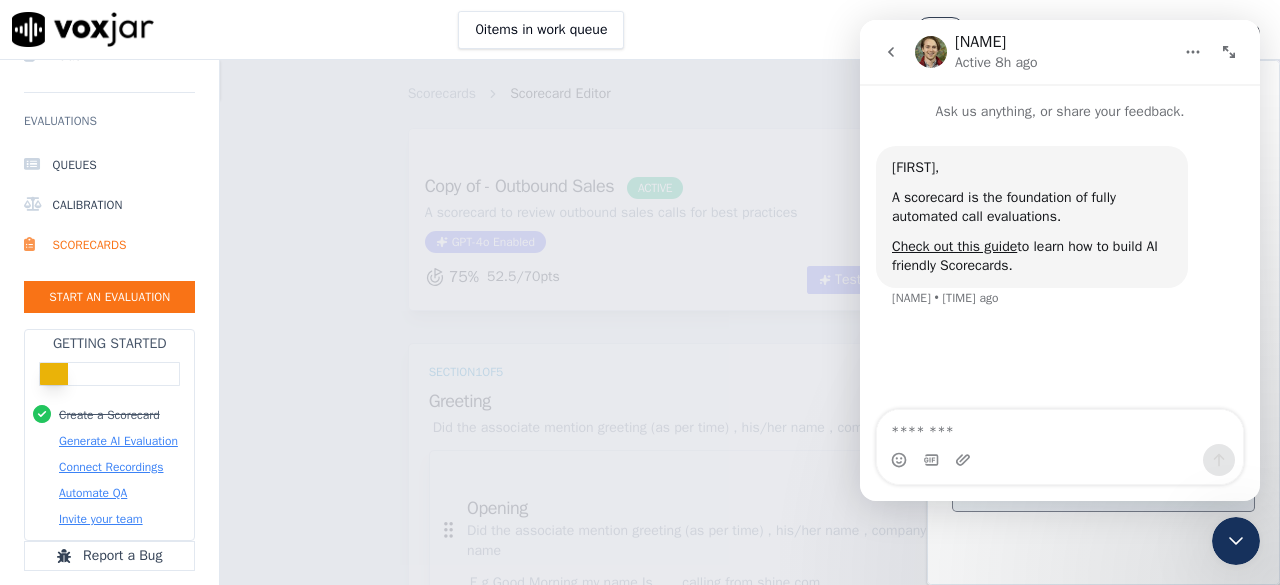 click 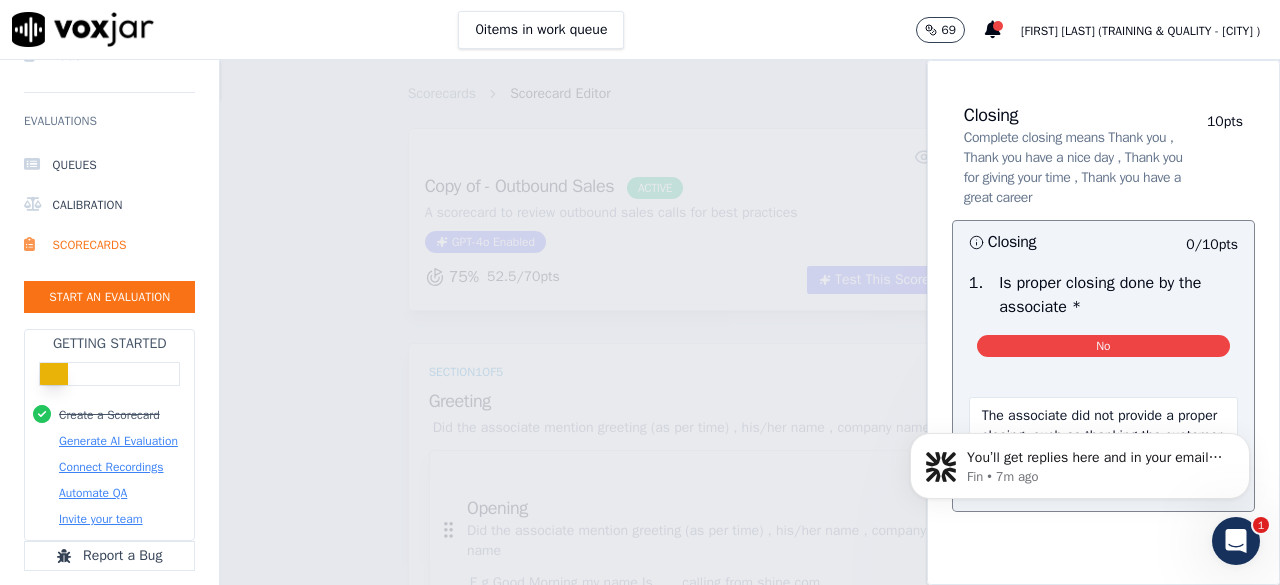 scroll, scrollTop: 0, scrollLeft: 0, axis: both 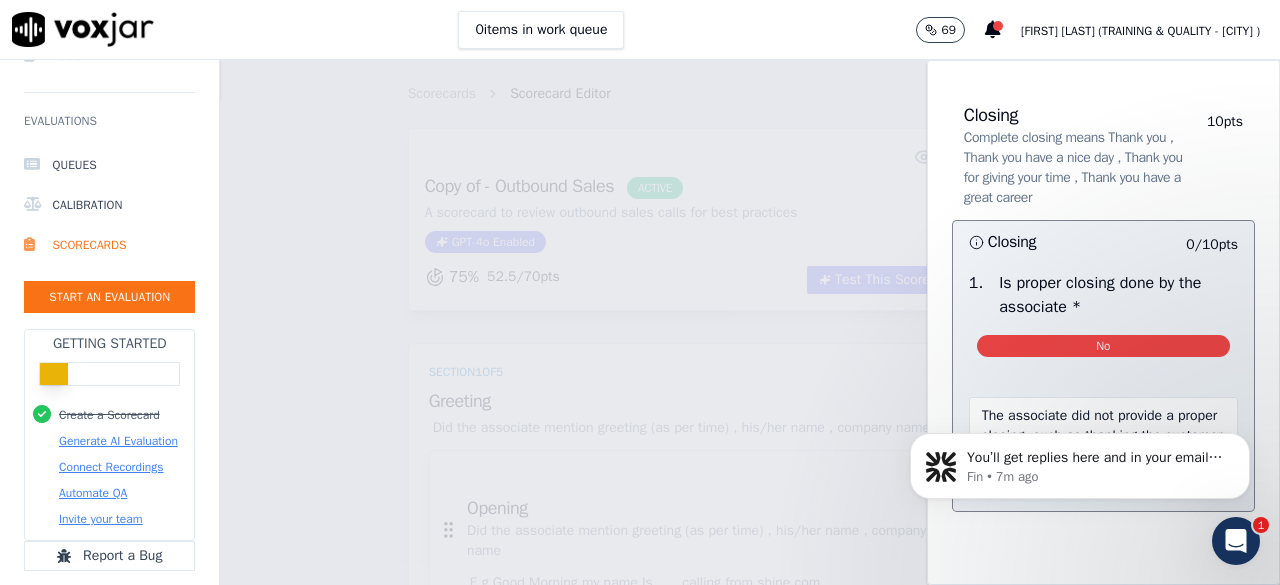 click on "Closing     0 / 10  pts" at bounding box center (1103, 242) 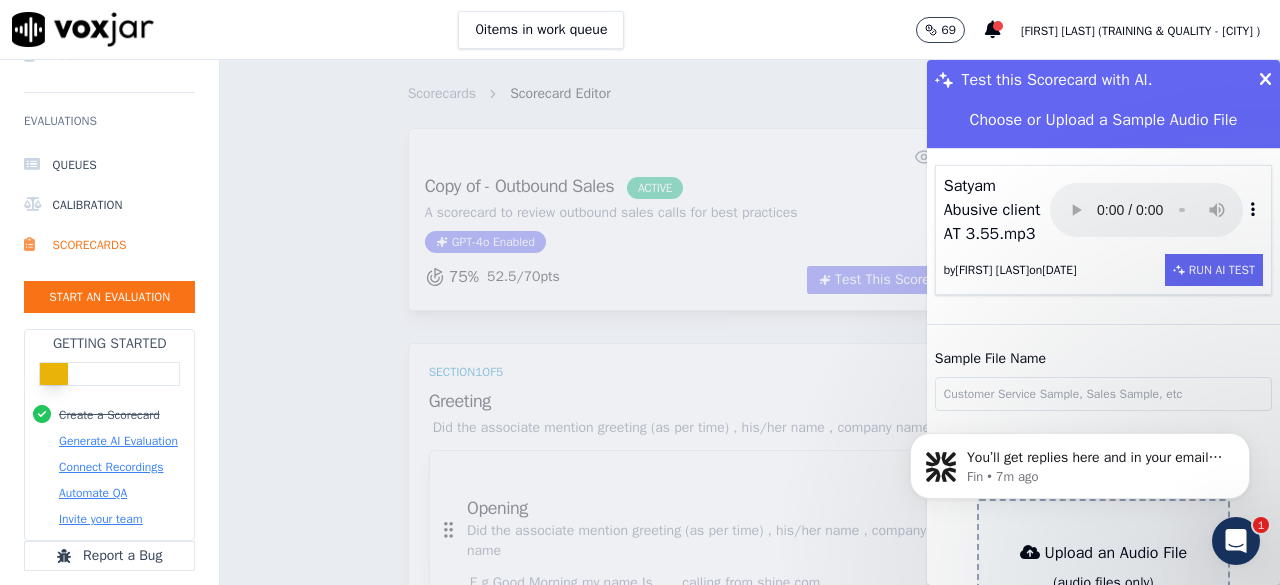 click on "Test this Scorecard with AI. Choose or Upload a Sample Audio File Satyam Abusive client AT 3.55.mp3 by [NAME] on 7/15/2025 Run AI Test Sample File Name Link an existing call or Upload an Audio File (audio files only) Upload Sample Audio Copy of - Outbound Sales Scorecard A scorecard to review outbound sales calls for best practices Greeting Did the associate mention greeting (as per time) , his/her name , company name , customer name 10 pts Opening 0 / 10 pts 1 . Did the associate mention greeting (as per time) , his/her name , company name , customer name No The associate did not mention a greeting, his/her name, company name, or the customer's name at the beginning of the call. The transcript lacks any formal opening structure. Problem Identification 10 pts Profiling 10 / 10 pts 1 . Is customer profiling done by the associate ? Partial 20" 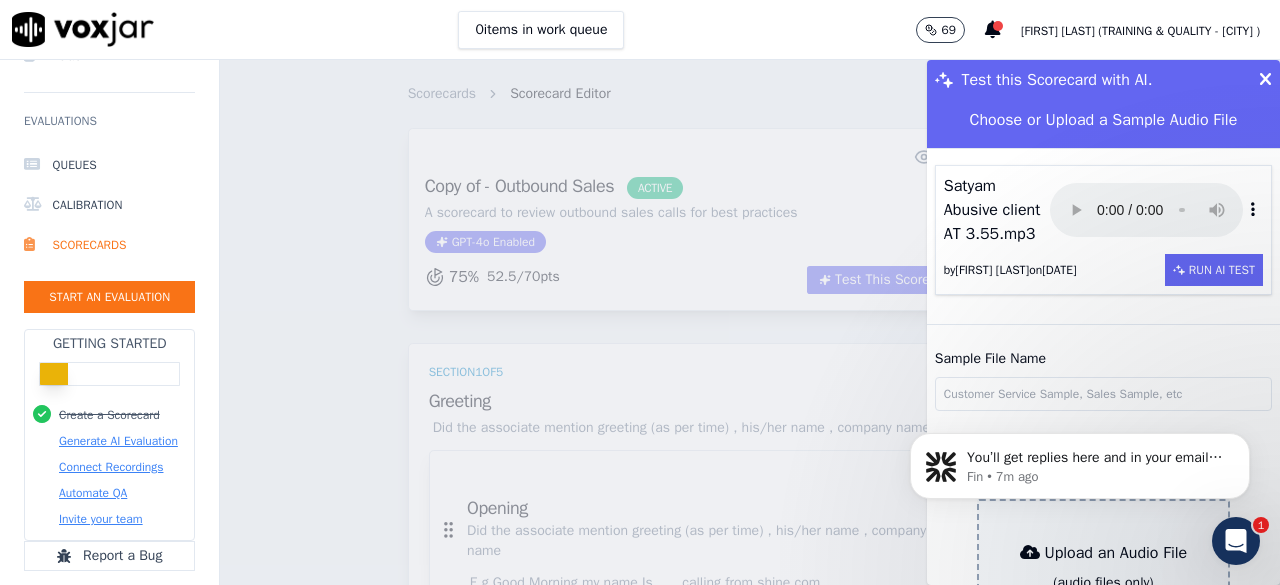 scroll, scrollTop: 0, scrollLeft: 0, axis: both 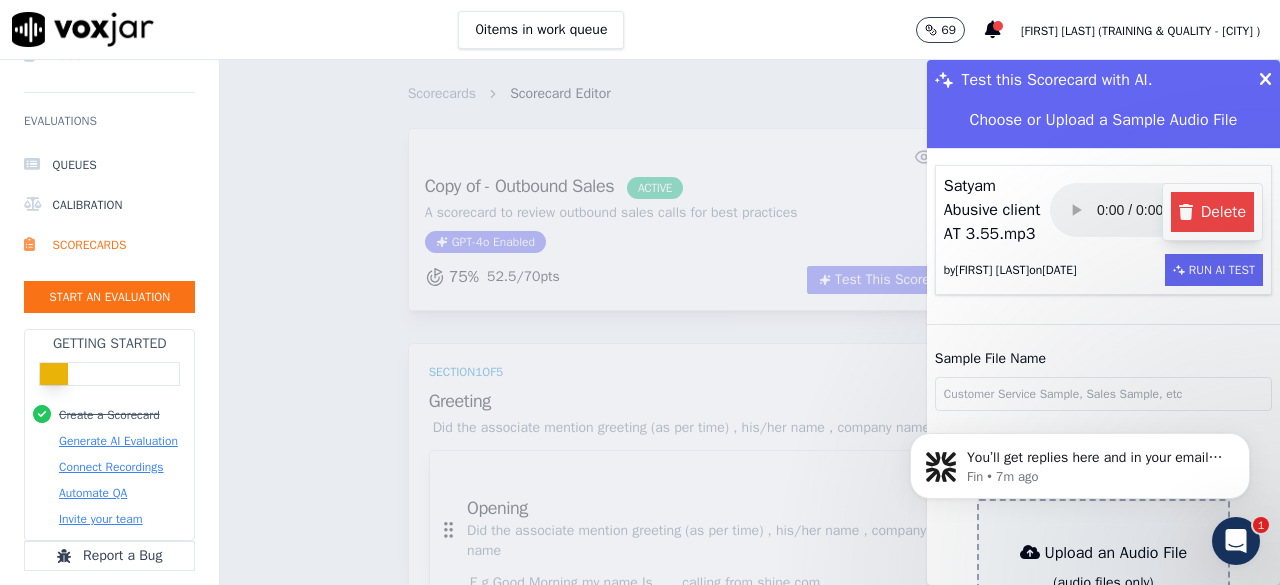 click on "Delete" at bounding box center [1212, 212] 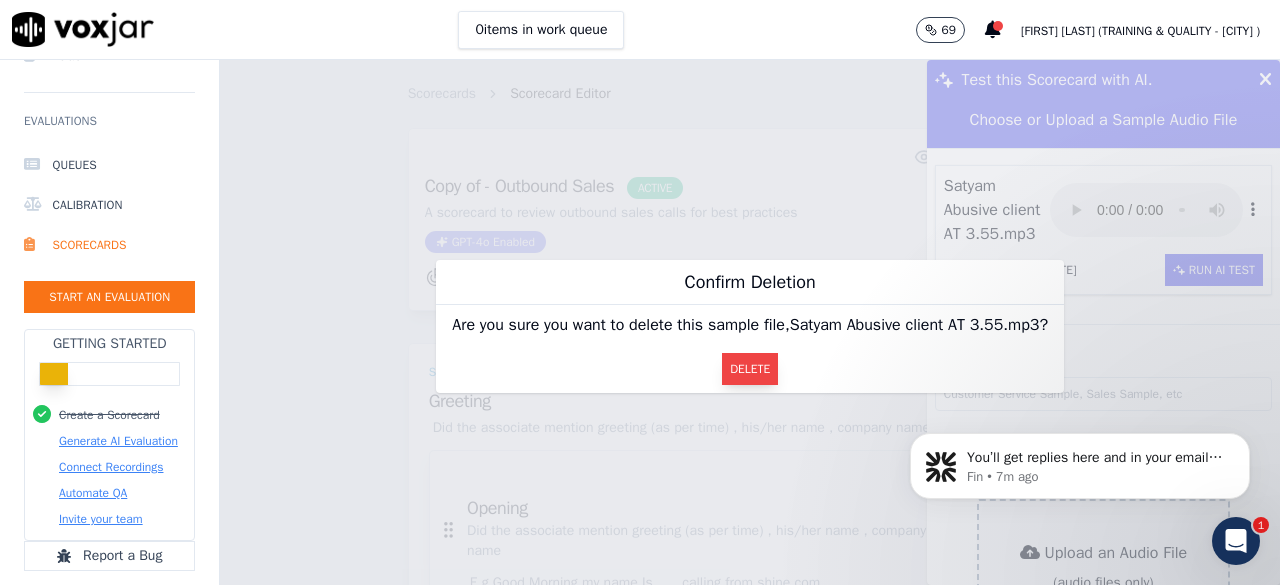 click on "Delete" at bounding box center (750, 369) 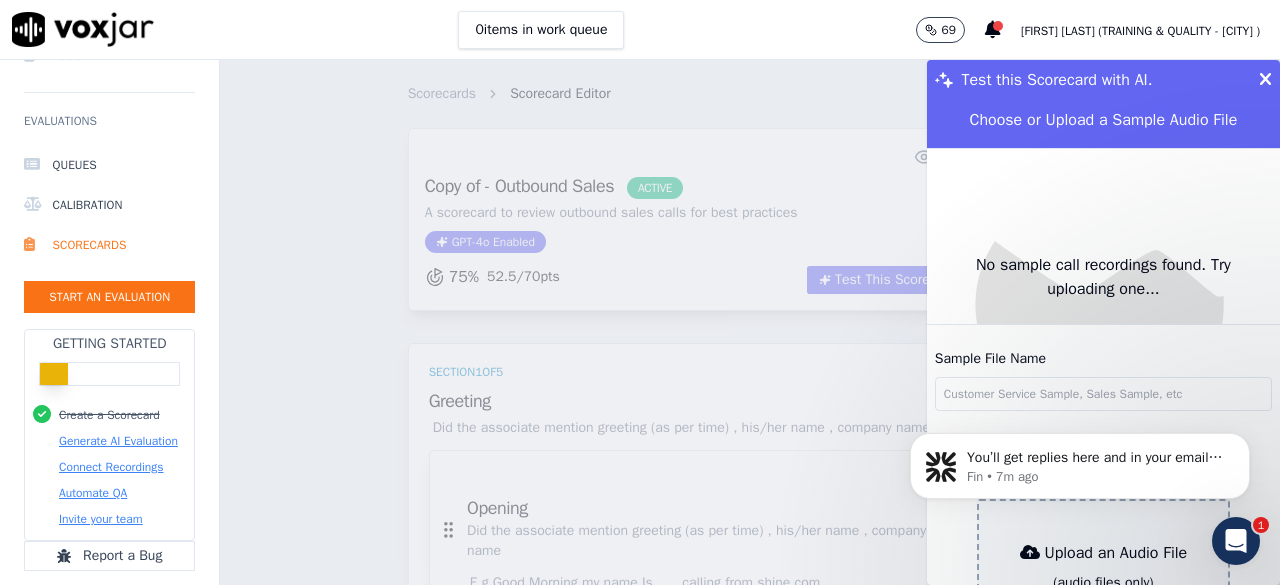 click on "Test this Scorecard with AI." at bounding box center (1103, 80) 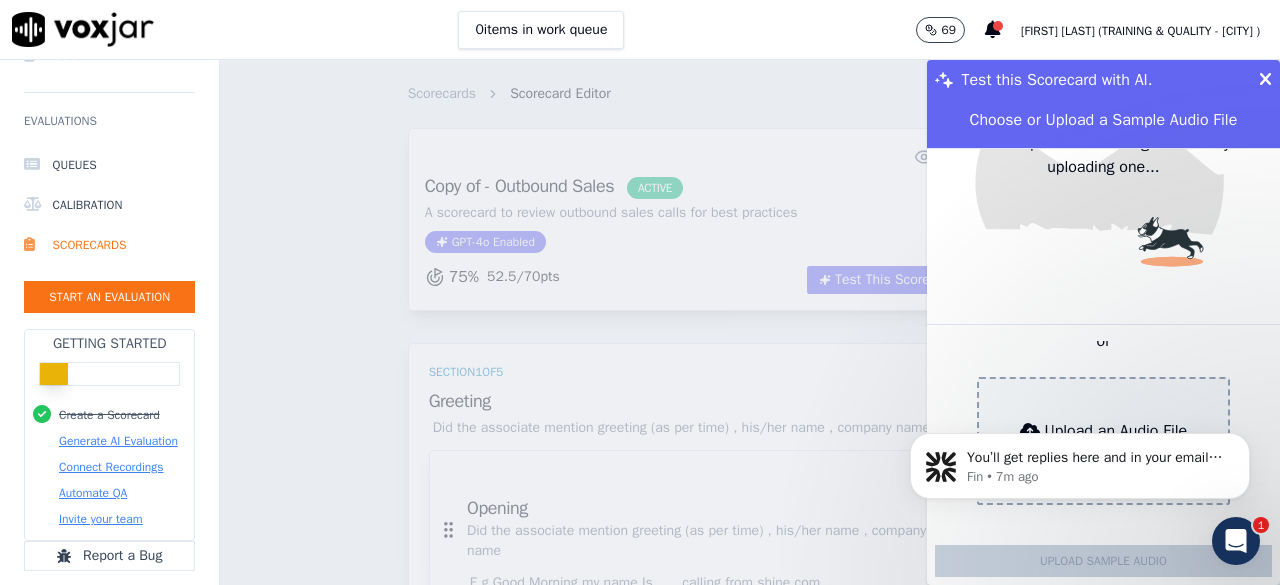 scroll, scrollTop: 152, scrollLeft: 0, axis: vertical 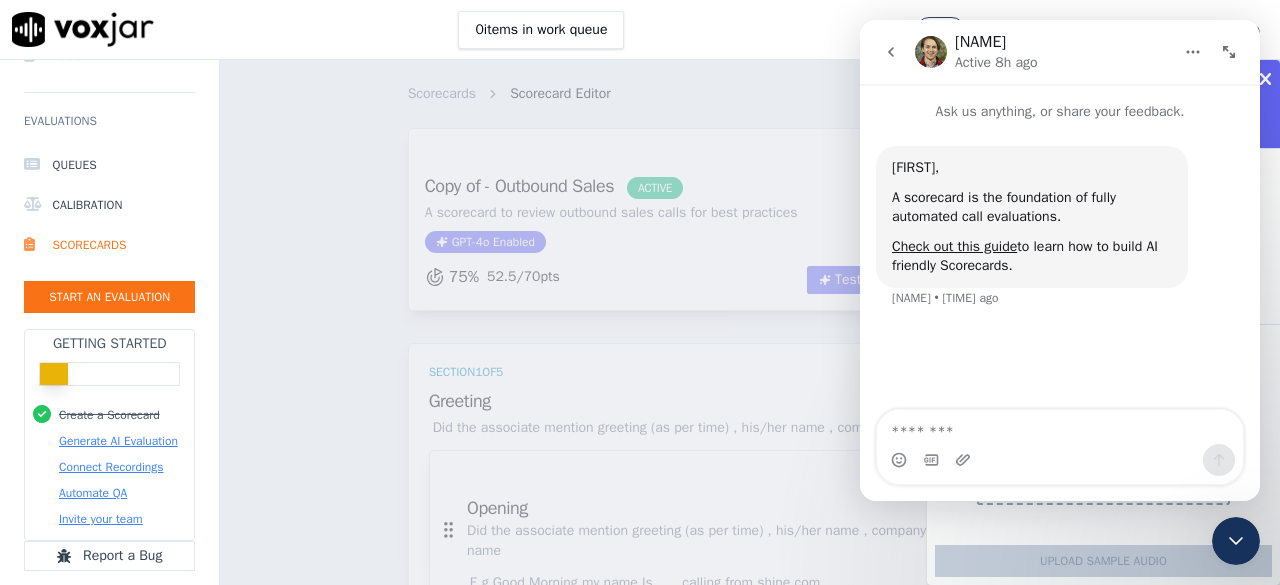 click 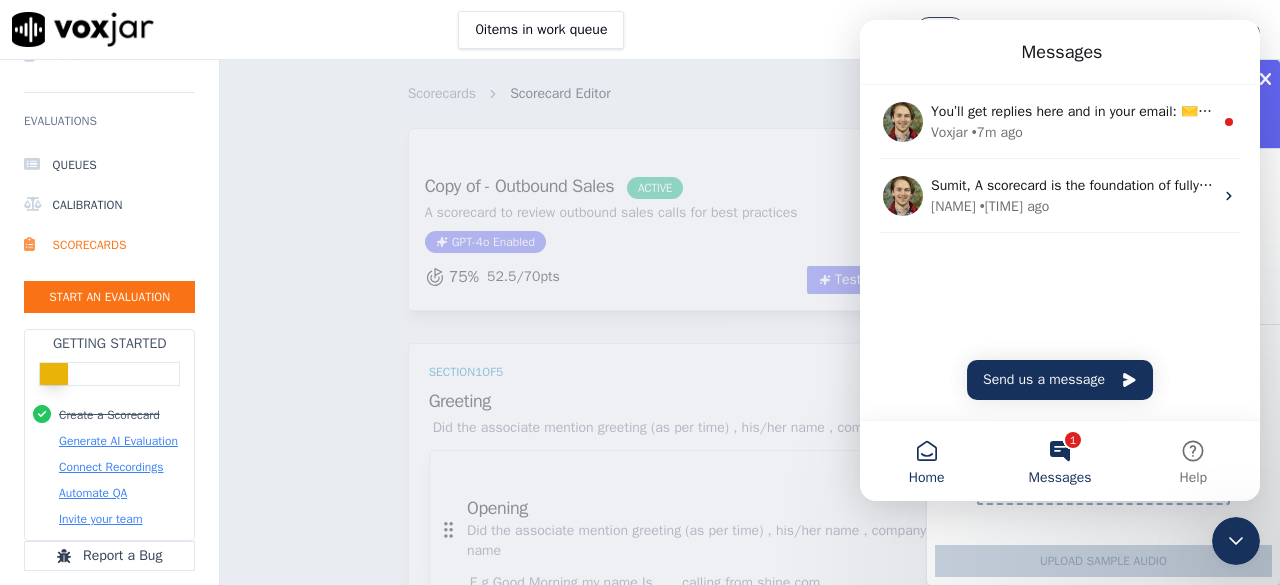 click on "Home" at bounding box center [926, 461] 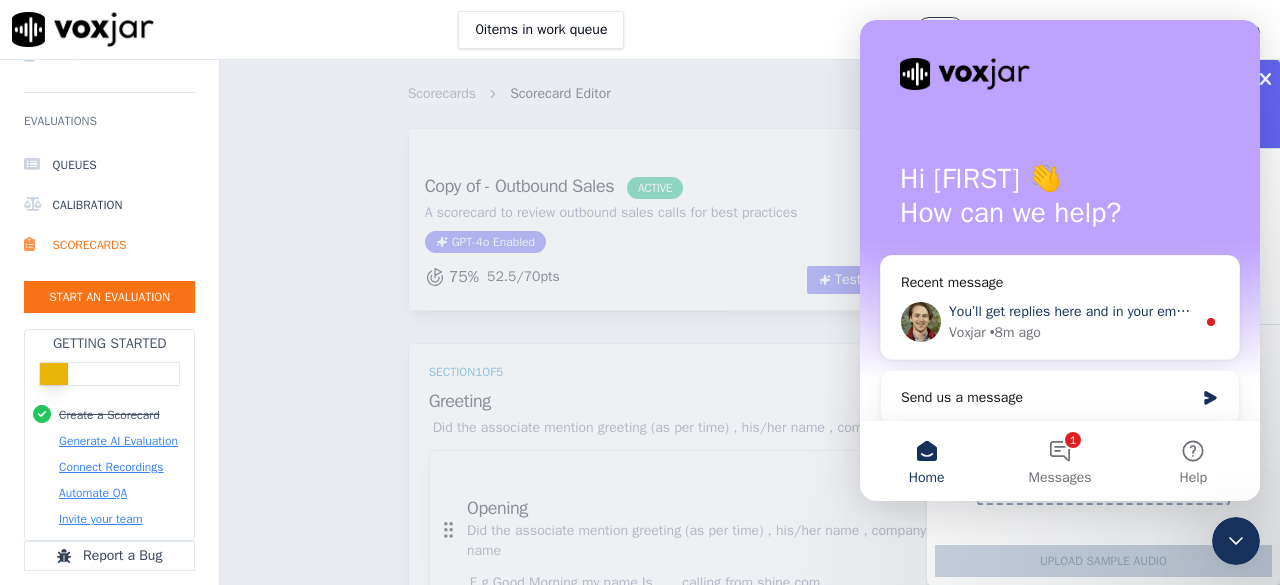 click on "Voxjar • 8m ago" at bounding box center [1072, 332] 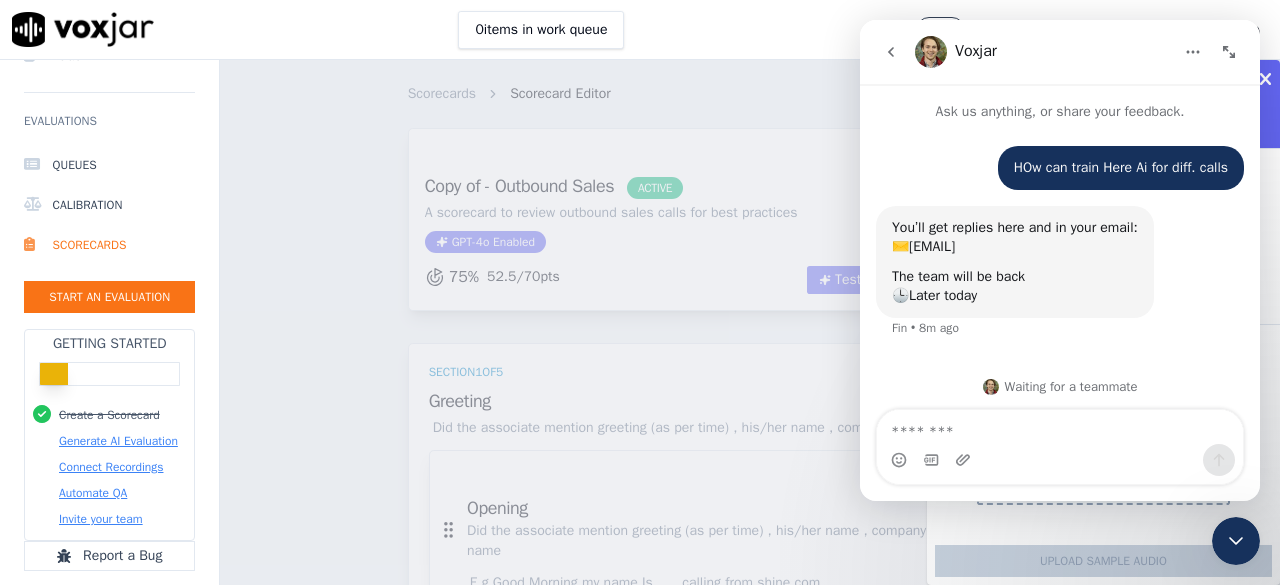 scroll, scrollTop: 4, scrollLeft: 0, axis: vertical 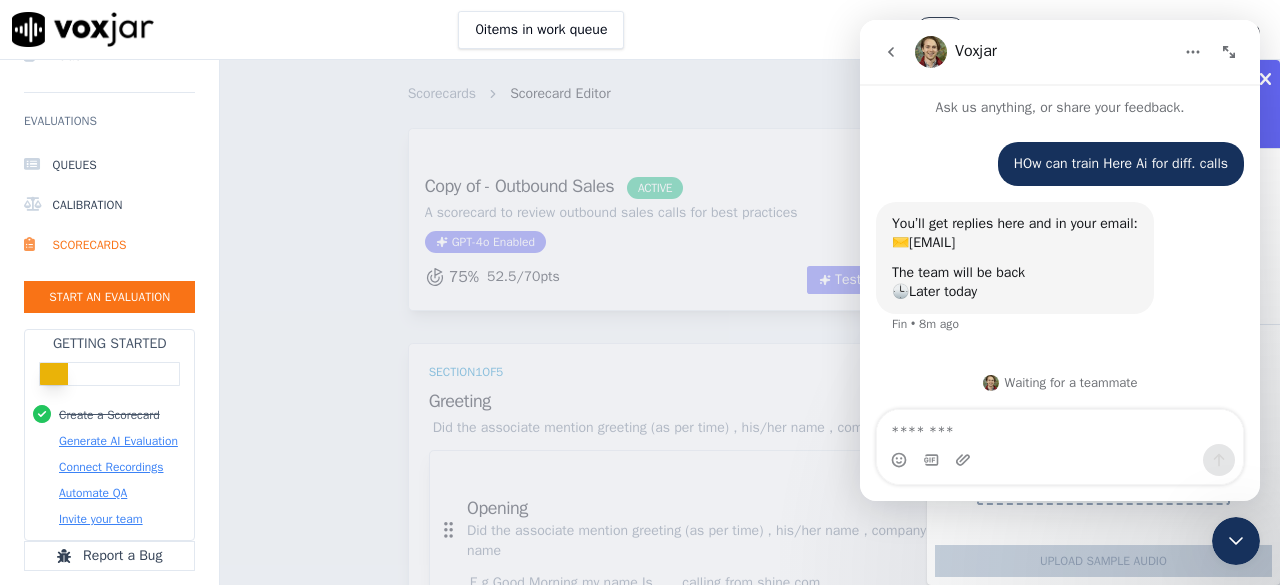 click on "Test this Scorecard with AI.       Choose or Upload a Sample Audio File     No sample call recordings found. Try uploading one...   Sample File Name       Link an existing call   or     Upload an Audio File   (audio files only)       Upload Sample Audio" 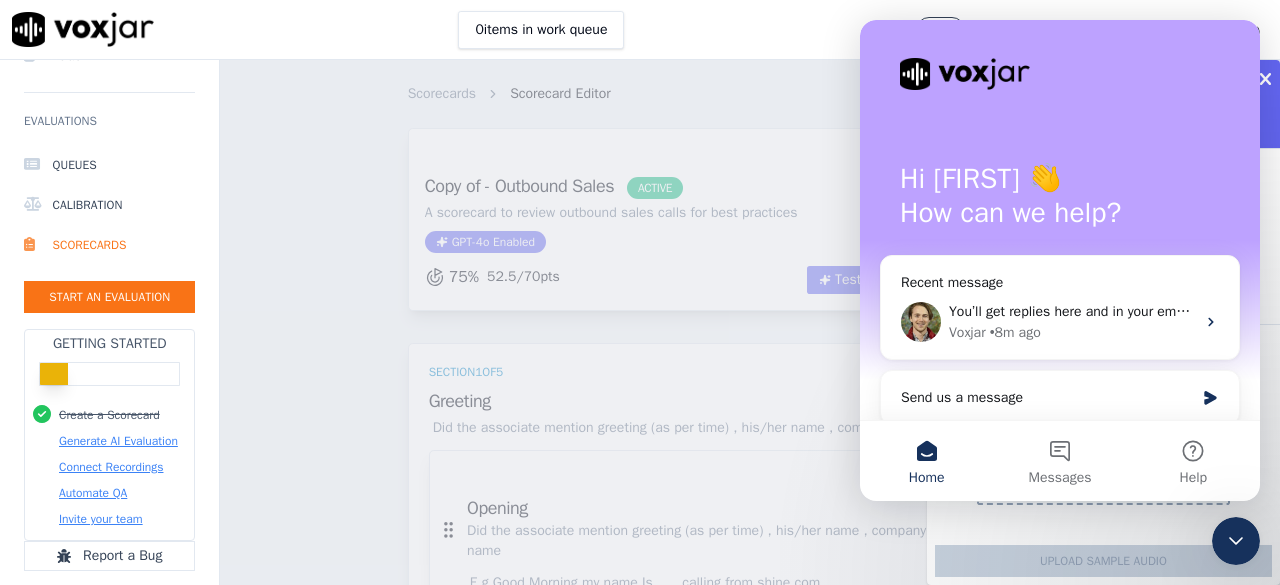 click 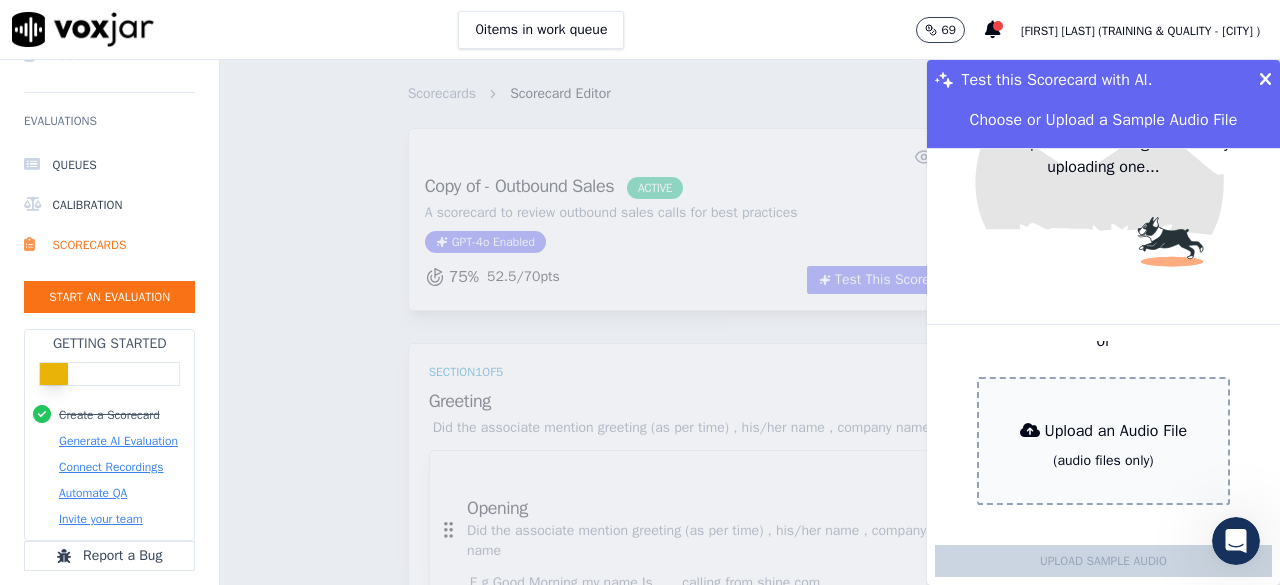 click 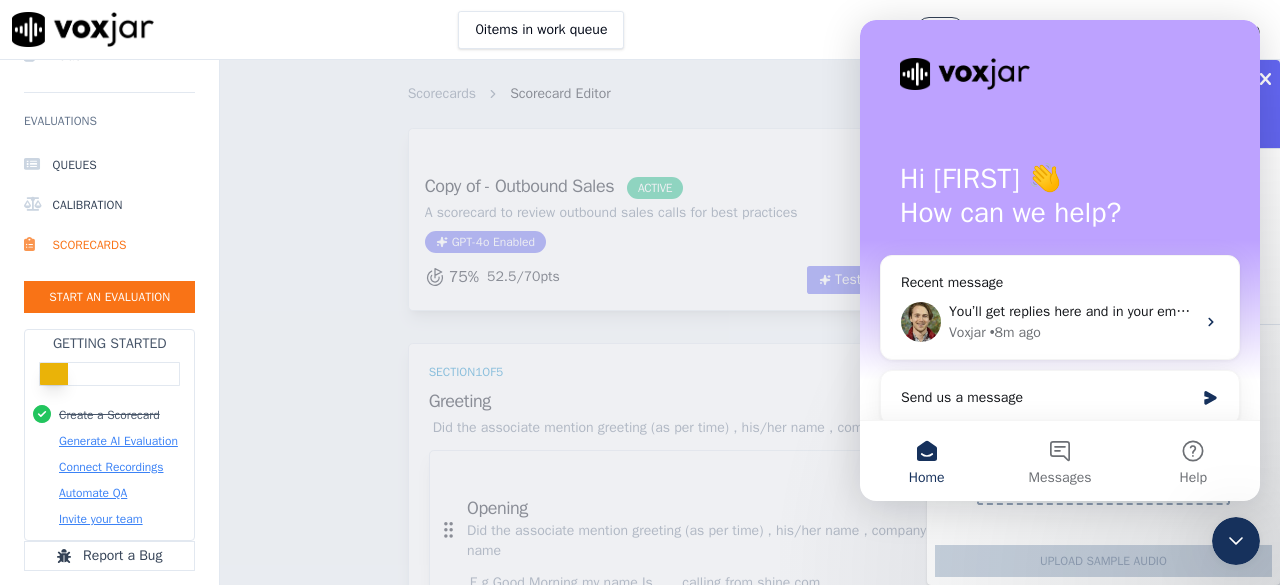 click 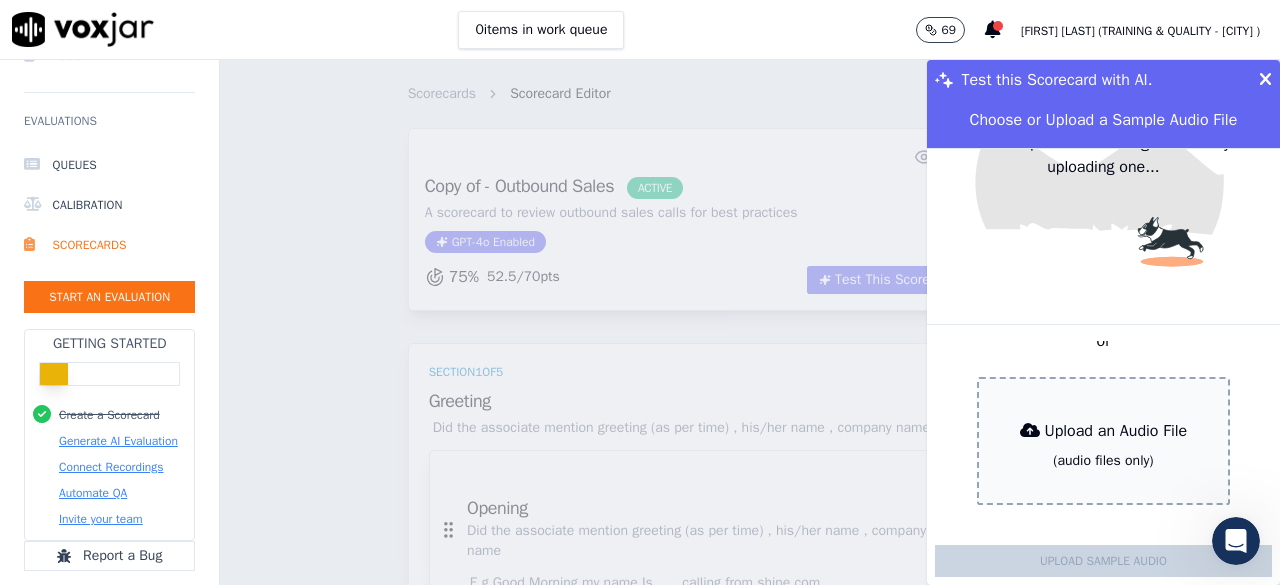click at bounding box center [1265, 80] 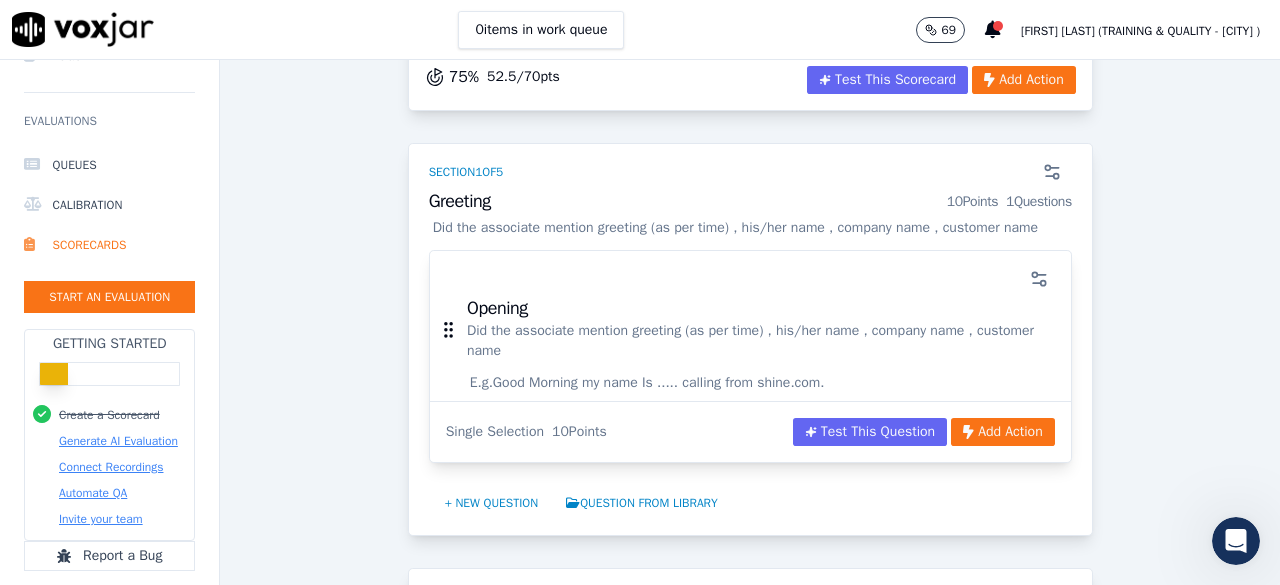 scroll, scrollTop: 0, scrollLeft: 0, axis: both 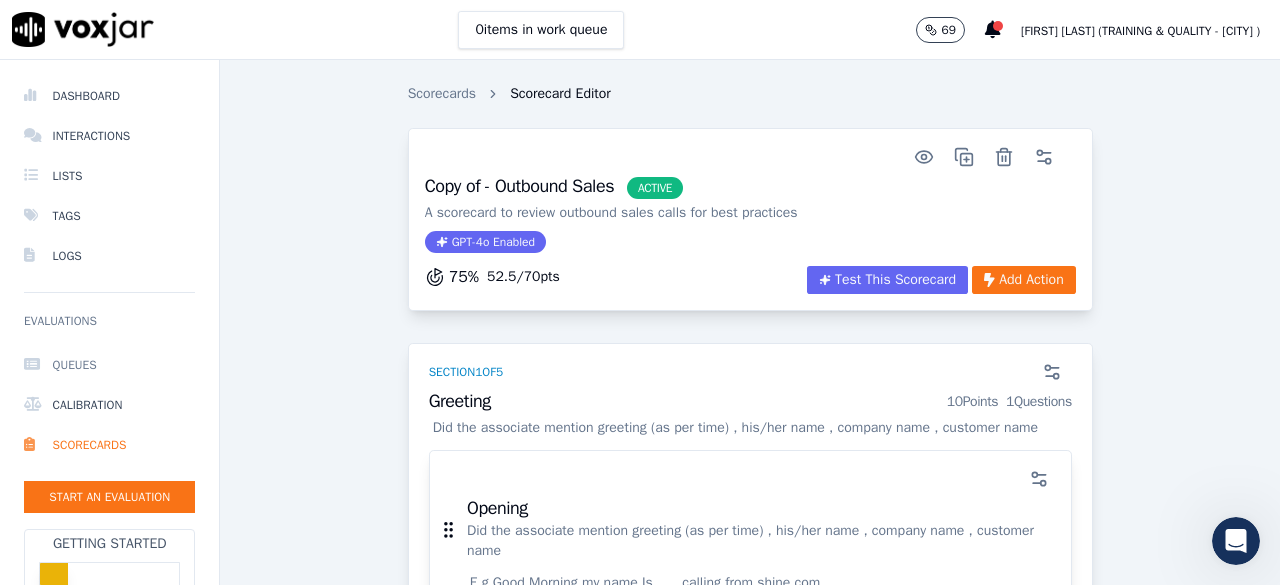 click on "Queues" at bounding box center [109, 365] 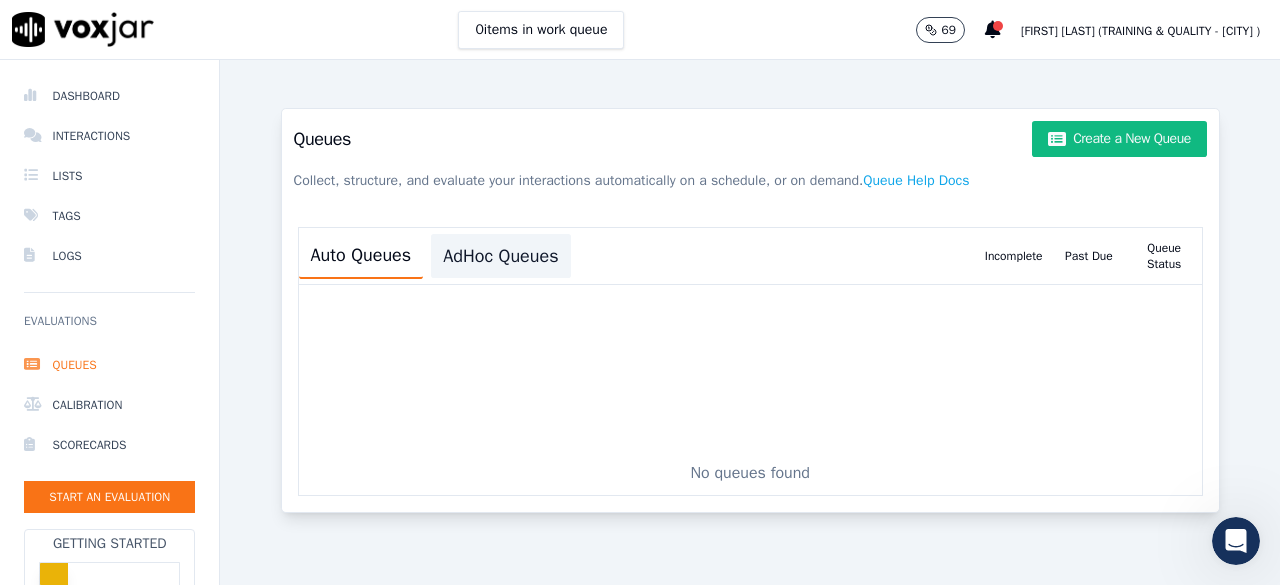 click on "AdHoc Queues" 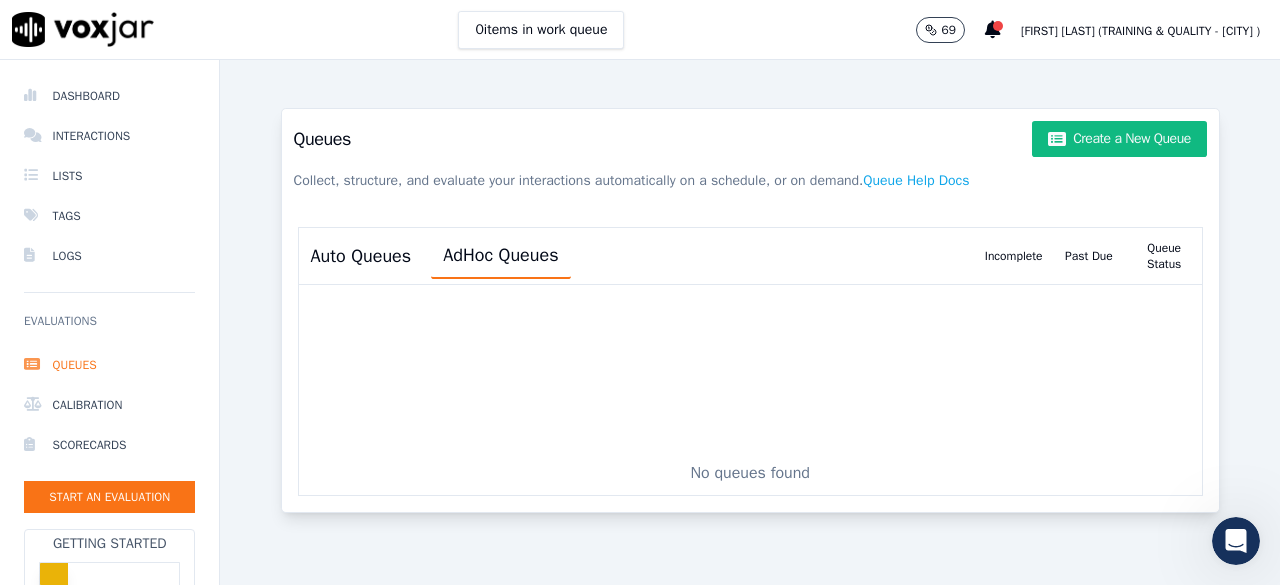 click on "Queue Status" at bounding box center [1164, 256] 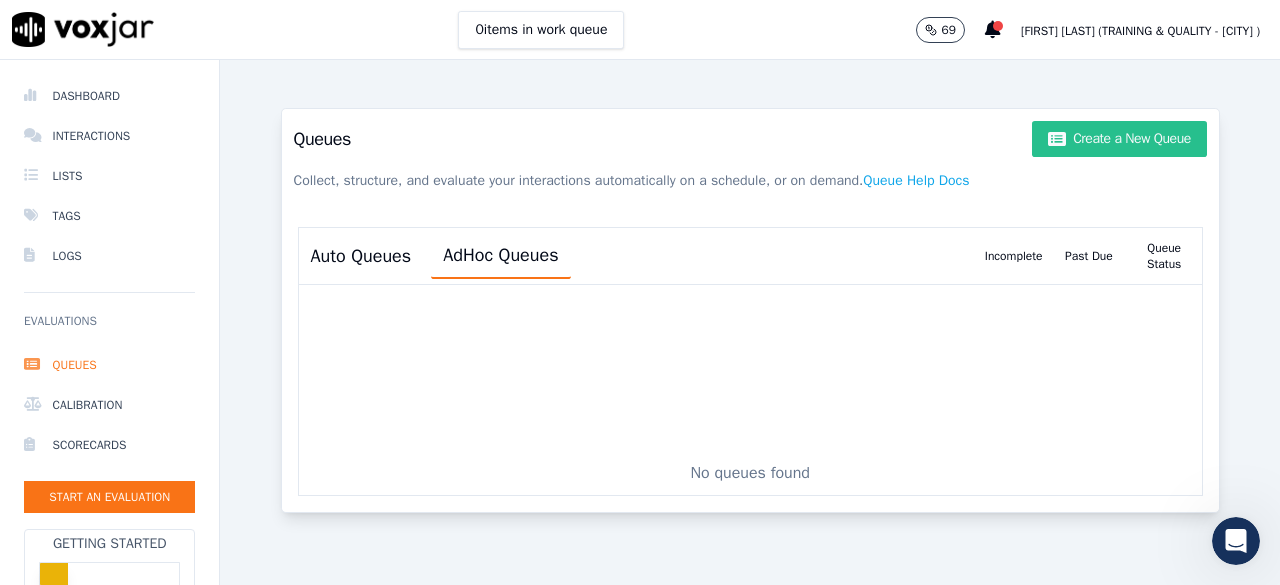 click on "Create a New Queue" at bounding box center [1119, 139] 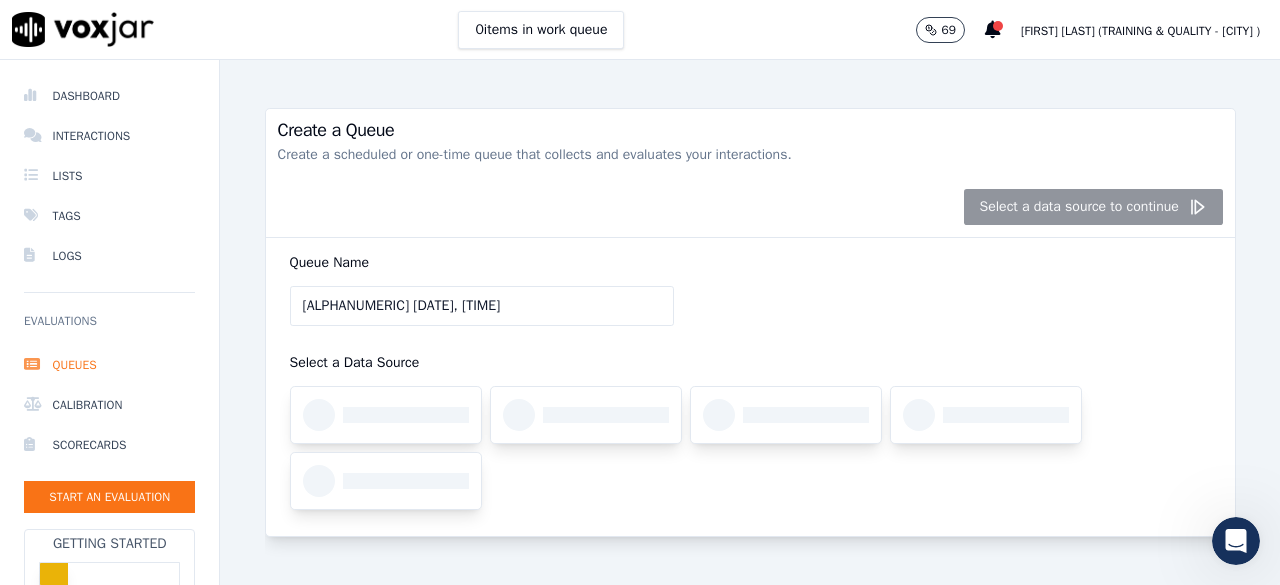 click on "Select a data source to continue" at bounding box center (750, 207) 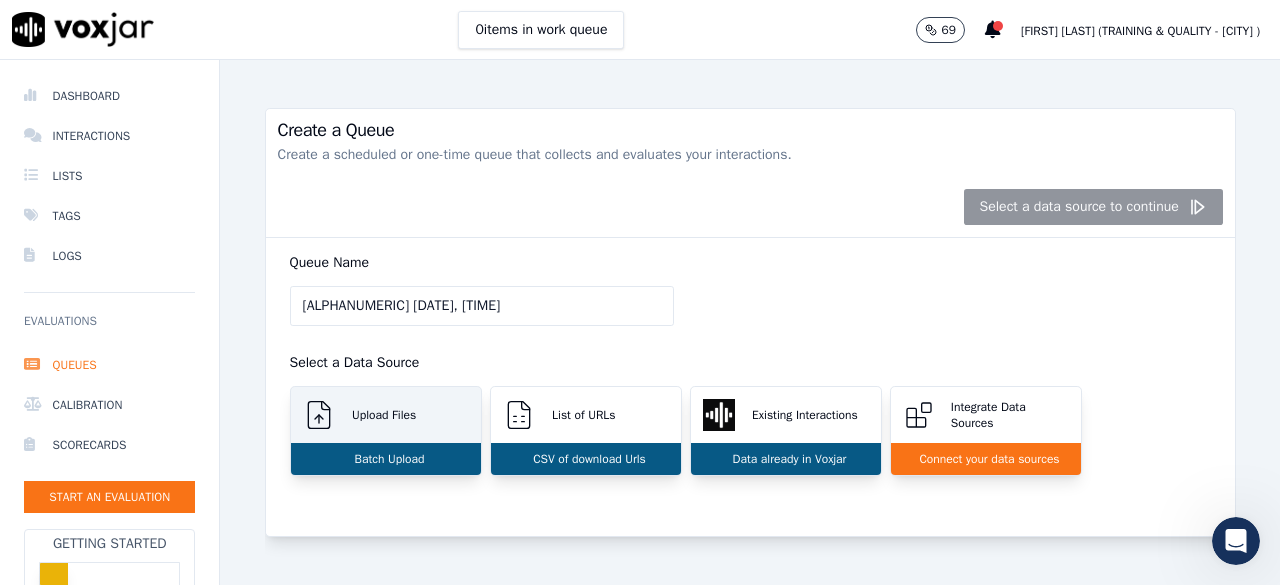 scroll, scrollTop: 43, scrollLeft: 0, axis: vertical 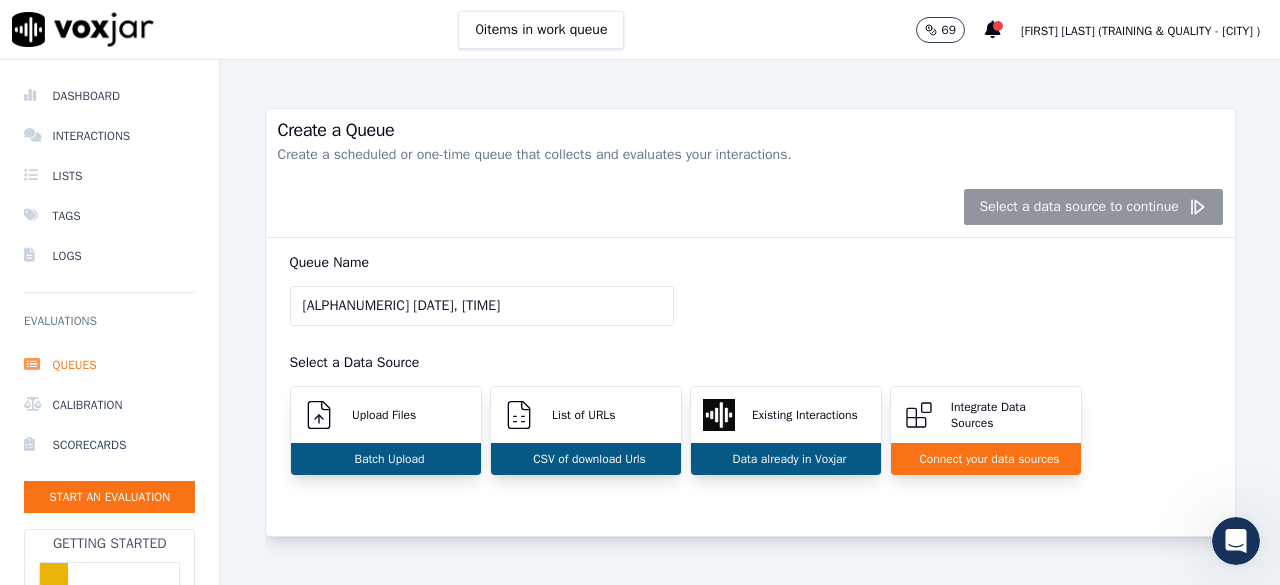 drag, startPoint x: 578, startPoint y: 260, endPoint x: 288, endPoint y: 259, distance: 290.0017 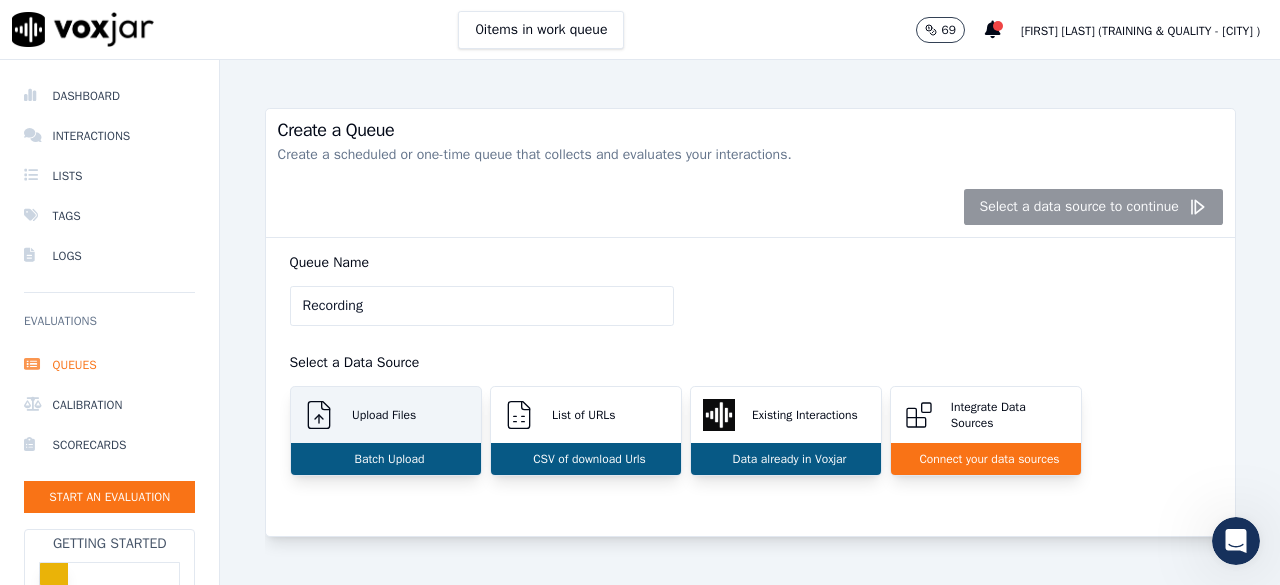 type on "Recording" 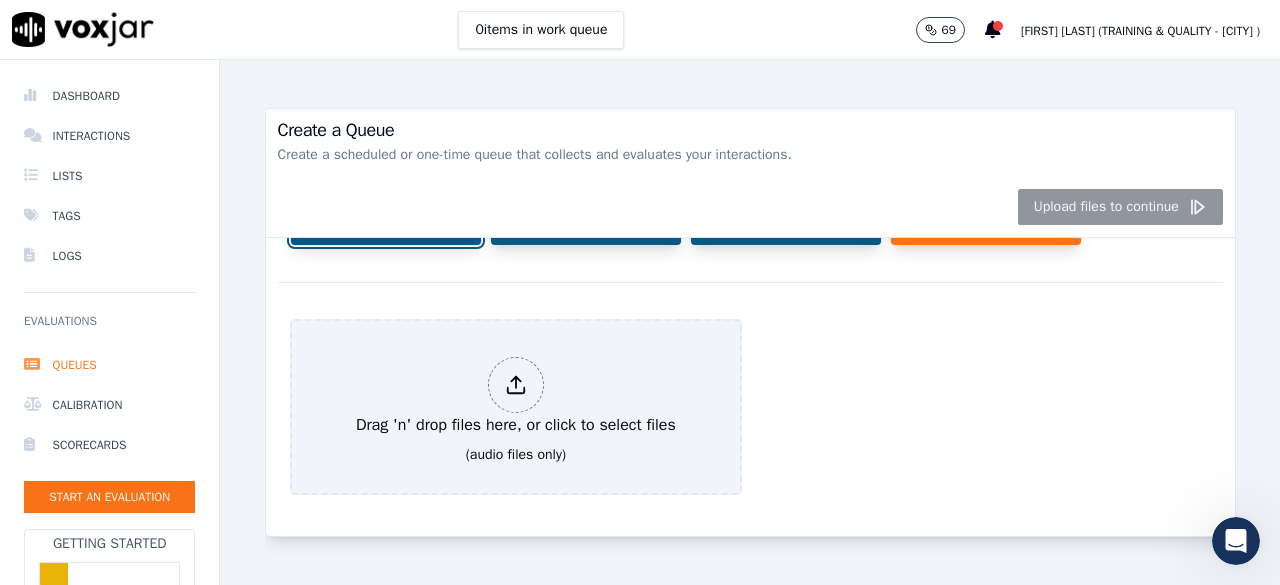 scroll, scrollTop: 274, scrollLeft: 0, axis: vertical 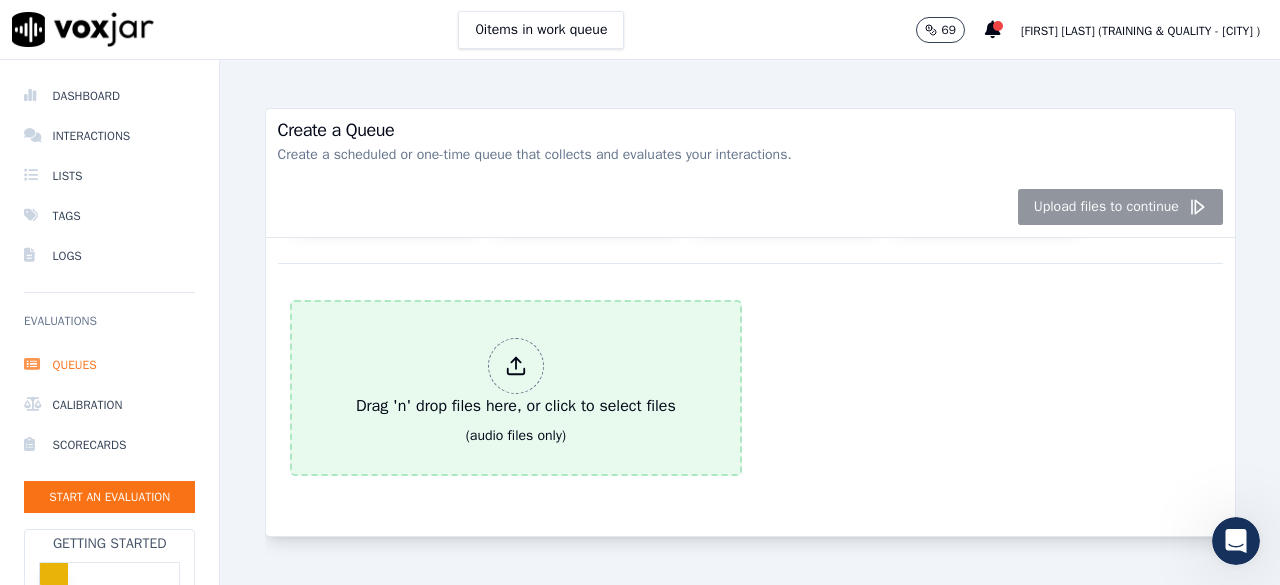 click 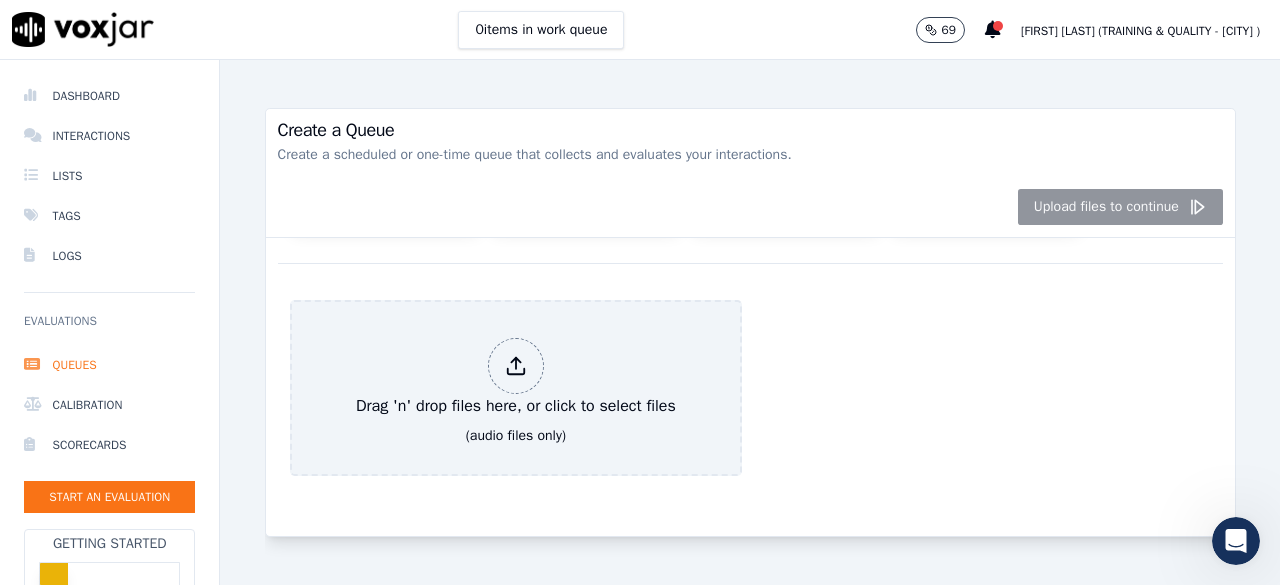type 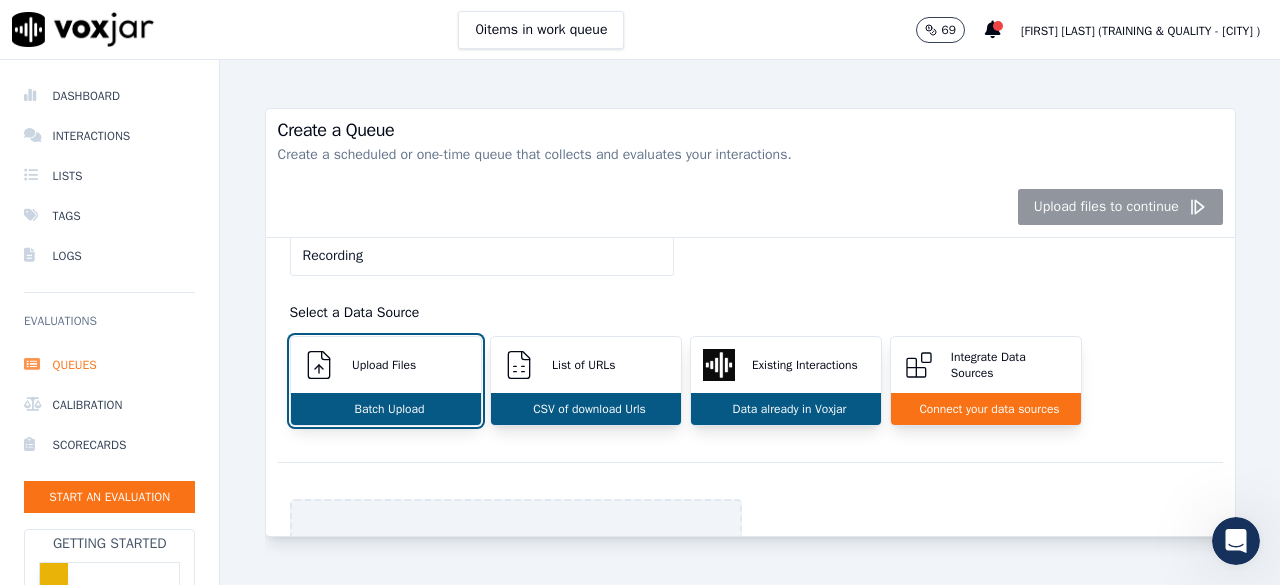 scroll, scrollTop: 0, scrollLeft: 0, axis: both 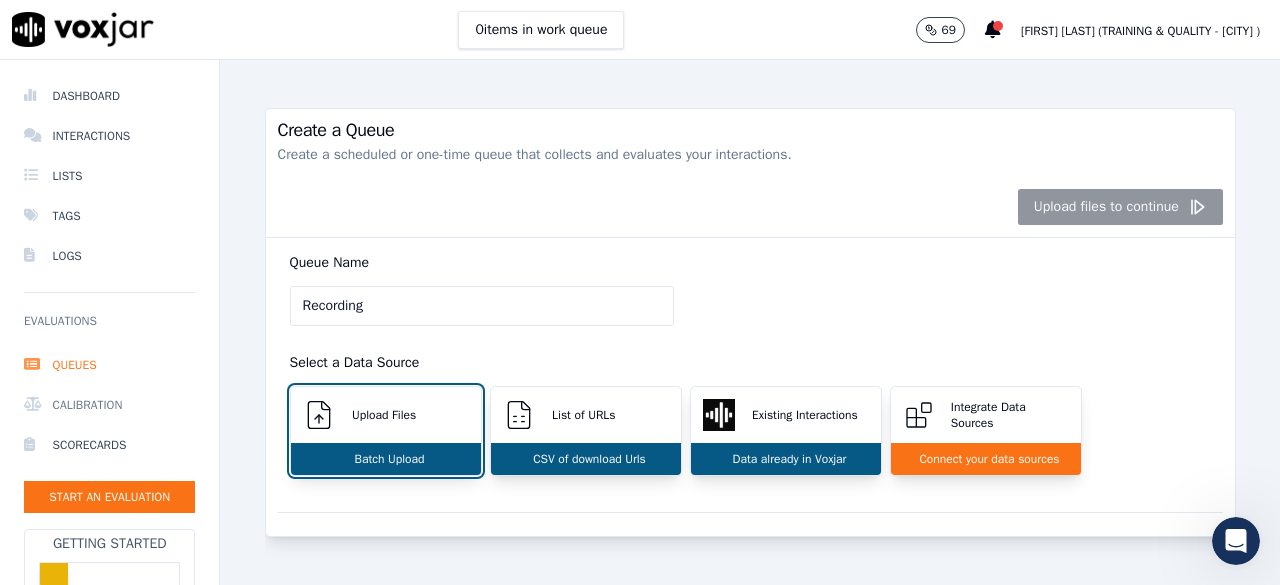 click on "Calibration" at bounding box center [109, 405] 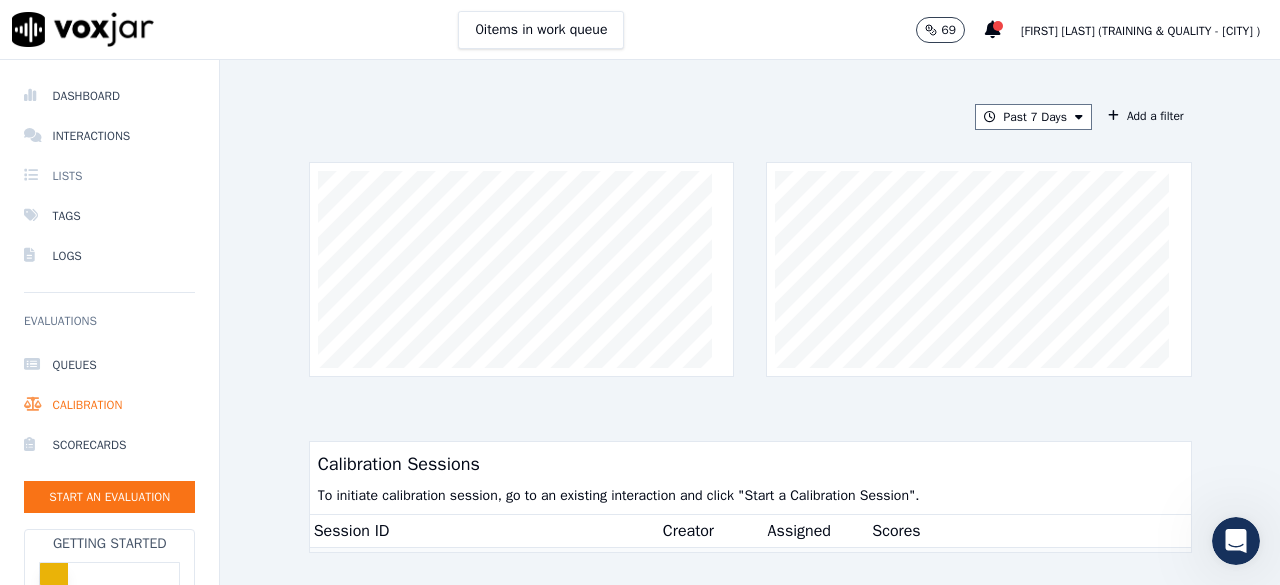 click on "Lists" at bounding box center [109, 176] 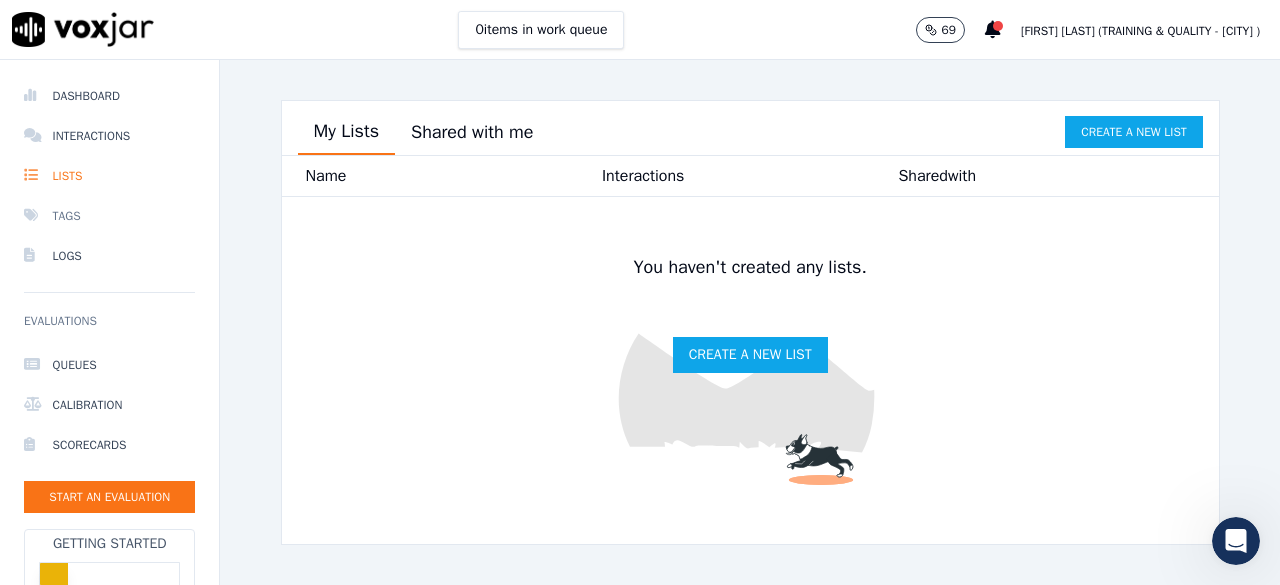 click on "Tags" at bounding box center (109, 216) 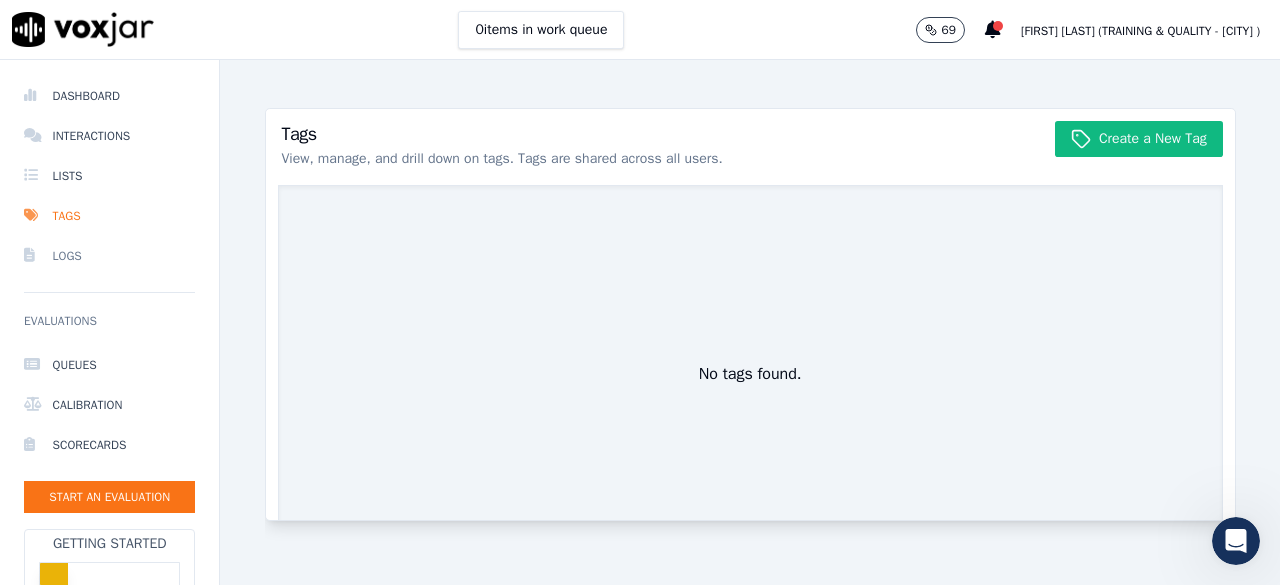 click on "Logs" at bounding box center [109, 256] 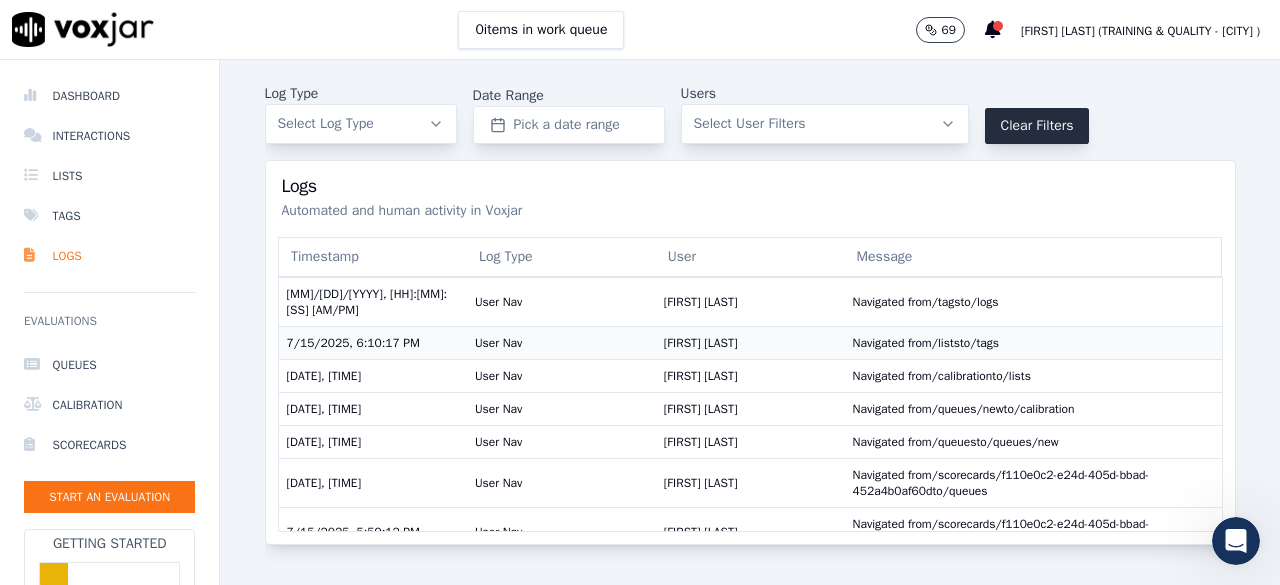 scroll, scrollTop: 0, scrollLeft: 0, axis: both 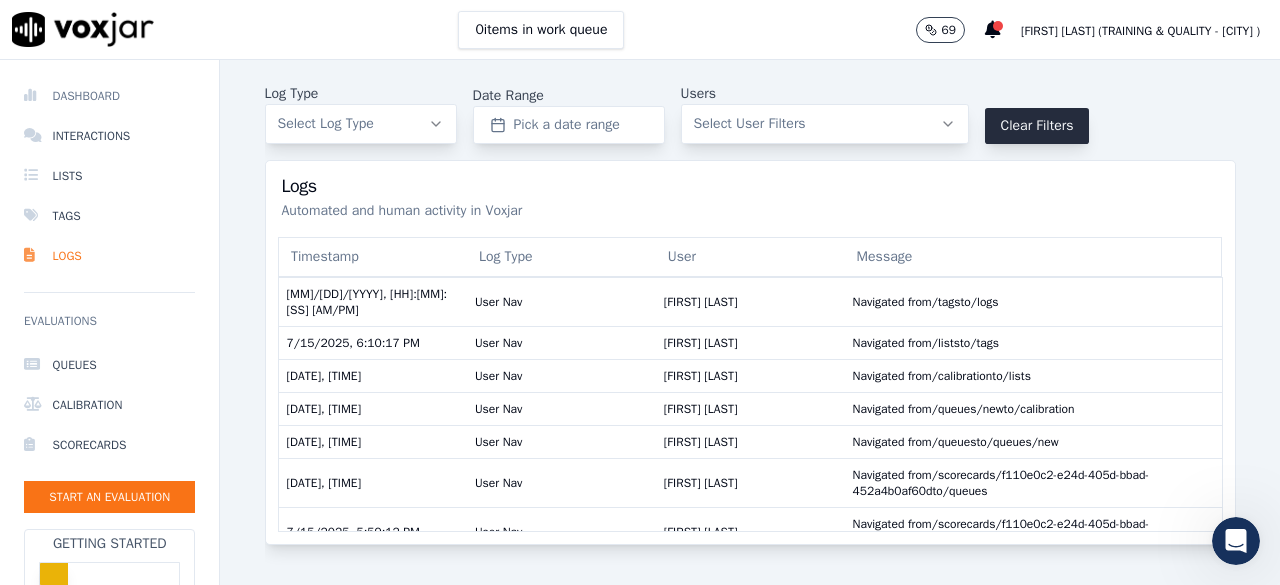 click on "Dashboard" at bounding box center (109, 96) 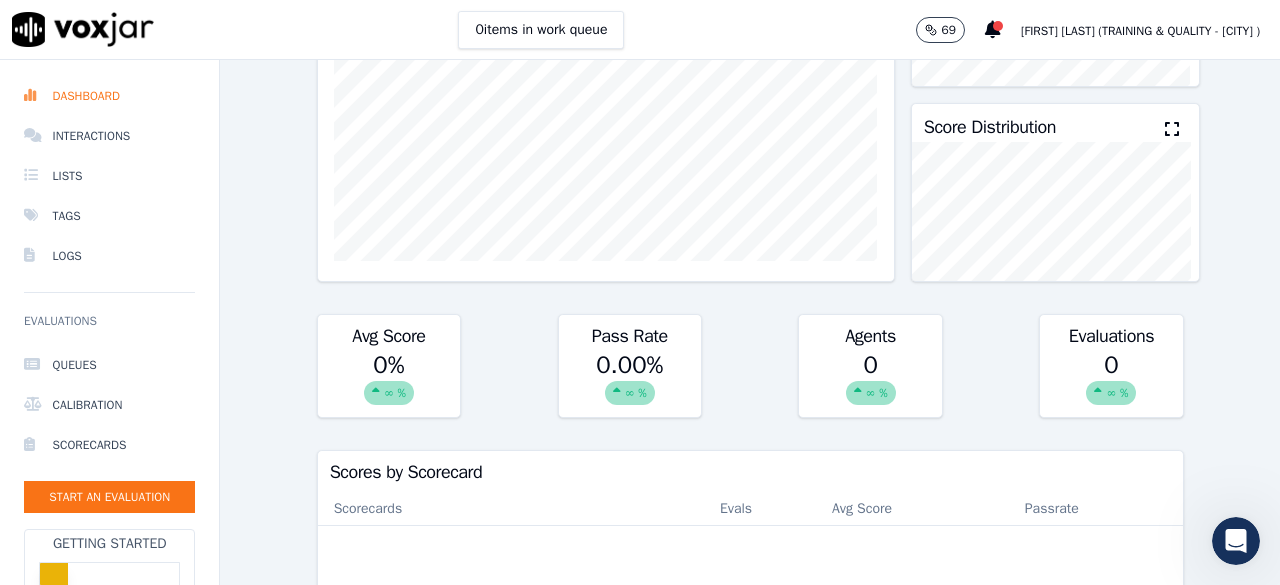 scroll, scrollTop: 0, scrollLeft: 0, axis: both 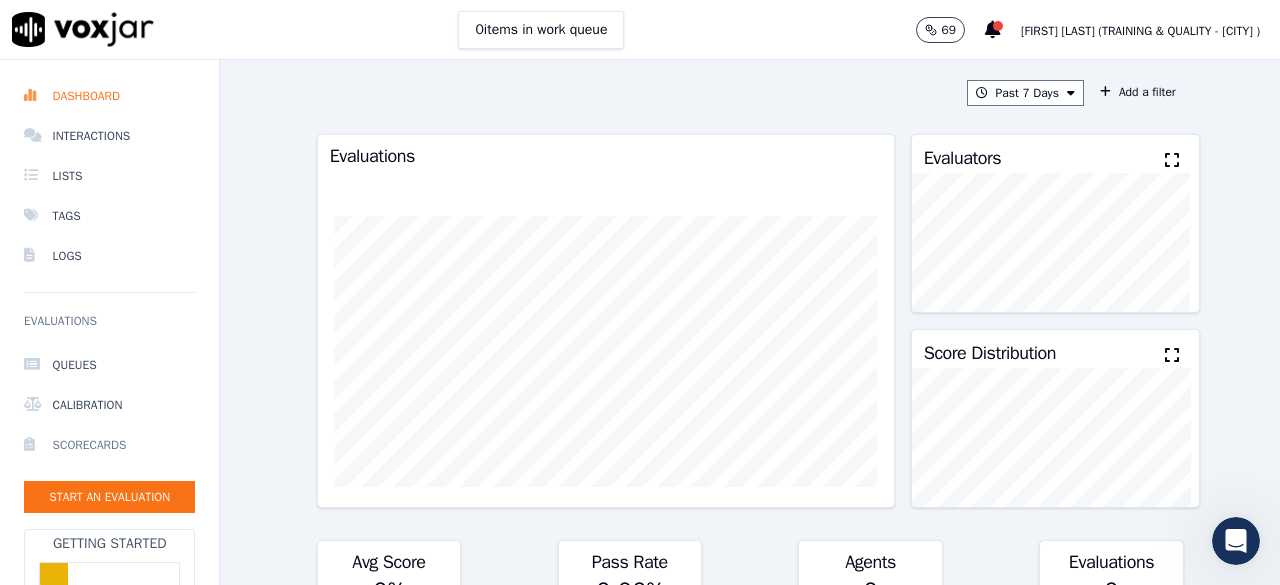 click on "Scorecards" at bounding box center [109, 445] 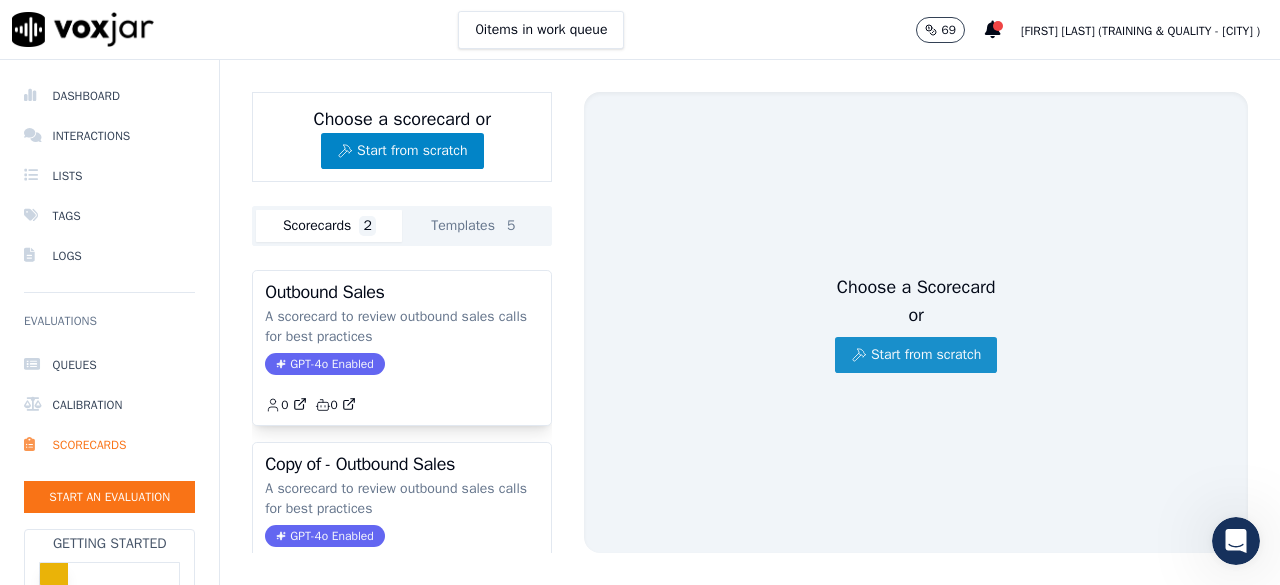 click on "Start from scratch" at bounding box center (916, 355) 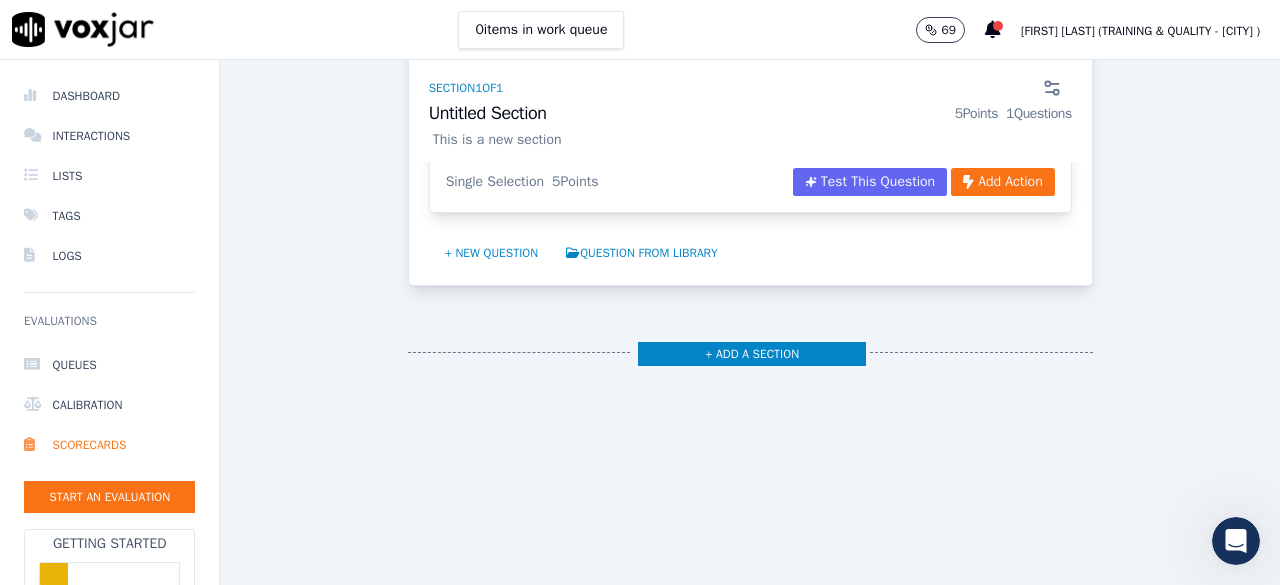 scroll, scrollTop: 0, scrollLeft: 0, axis: both 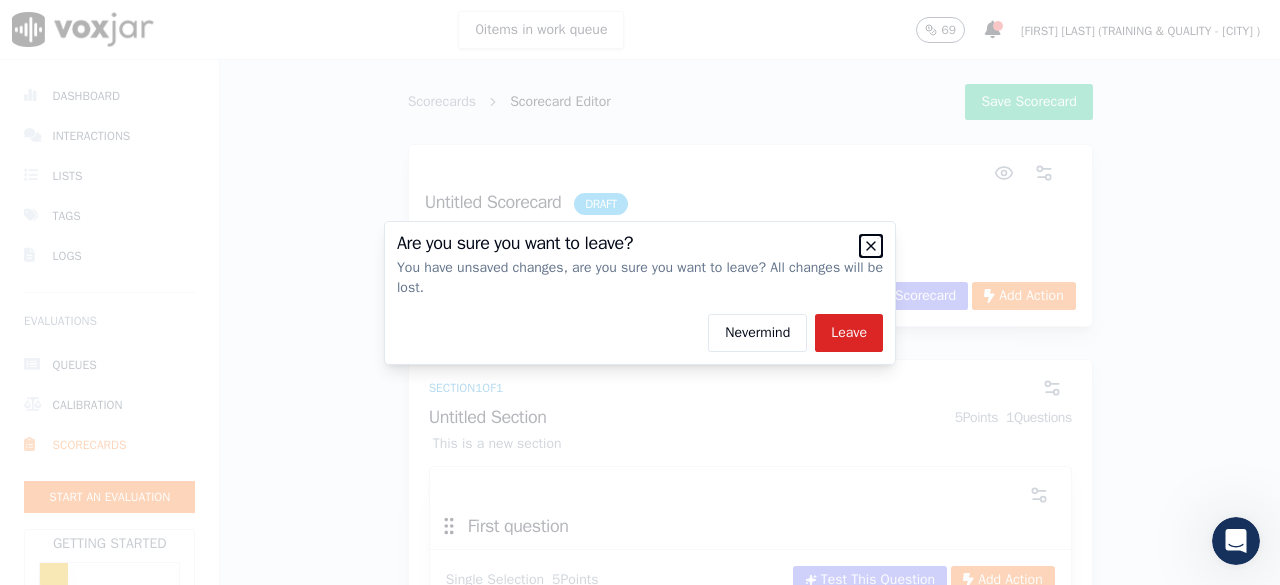 click 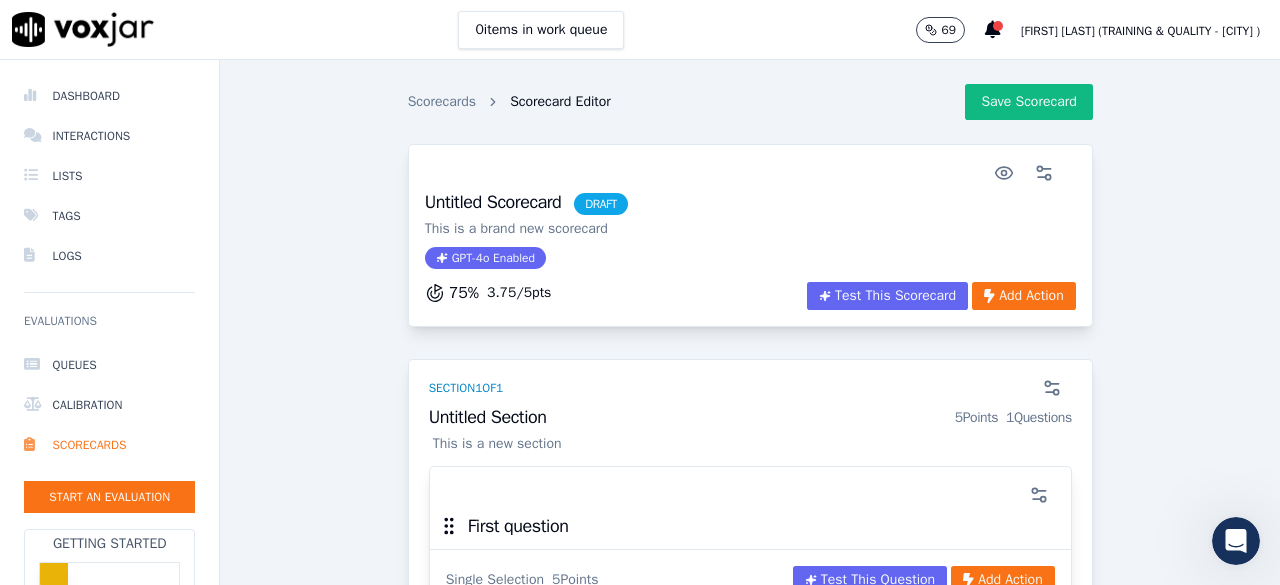 scroll, scrollTop: 100, scrollLeft: 0, axis: vertical 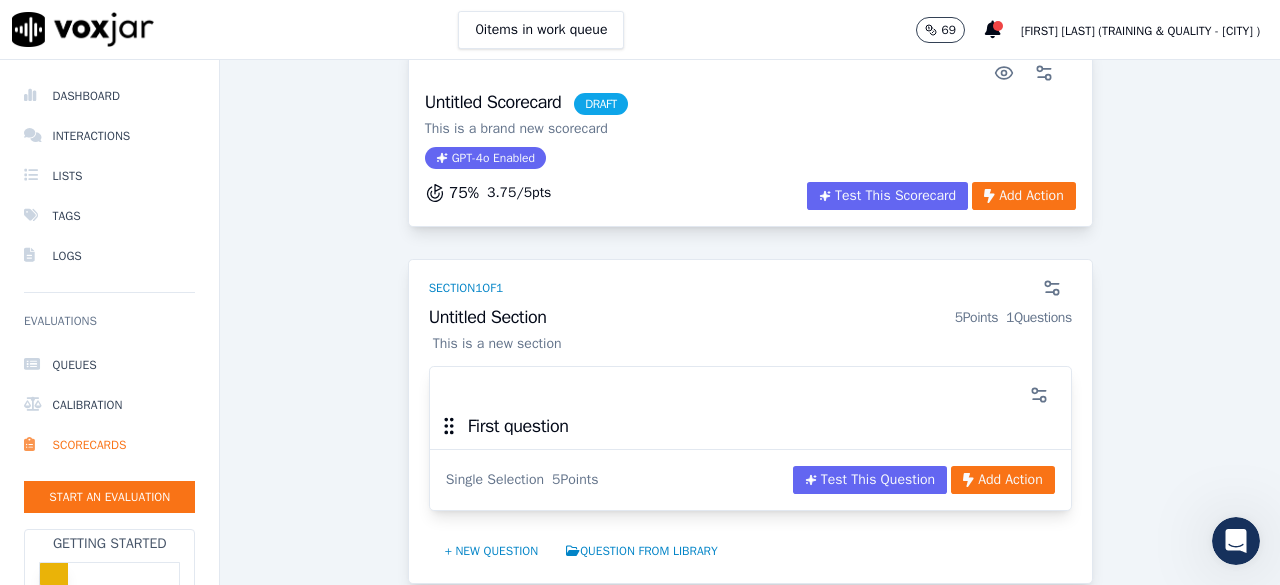 click on "Untitled Section   5  Points   1  Questions" at bounding box center [750, 318] 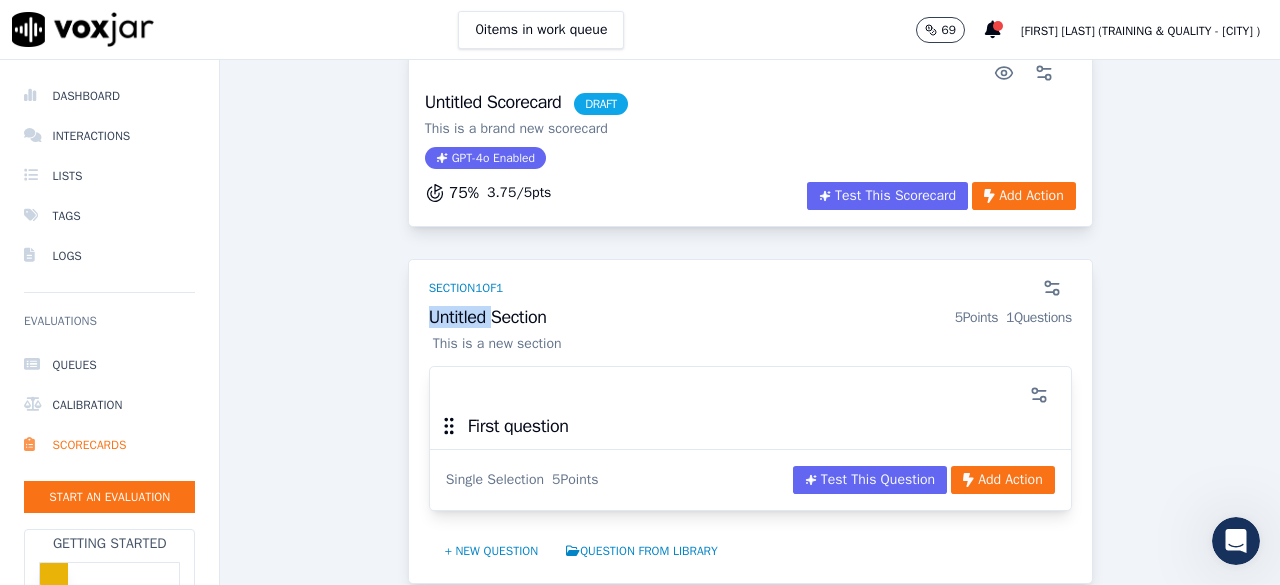 click on "Untitled Section   5  Points   1  Questions" at bounding box center (750, 318) 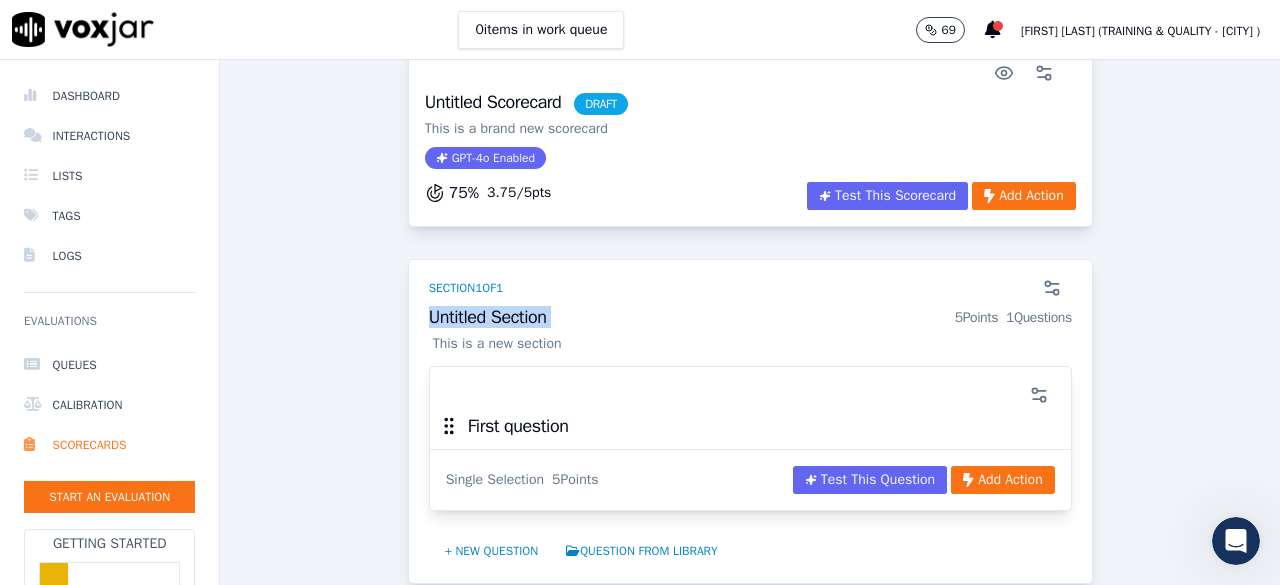 click on "Untitled Section   5  Points   1  Questions" at bounding box center (750, 318) 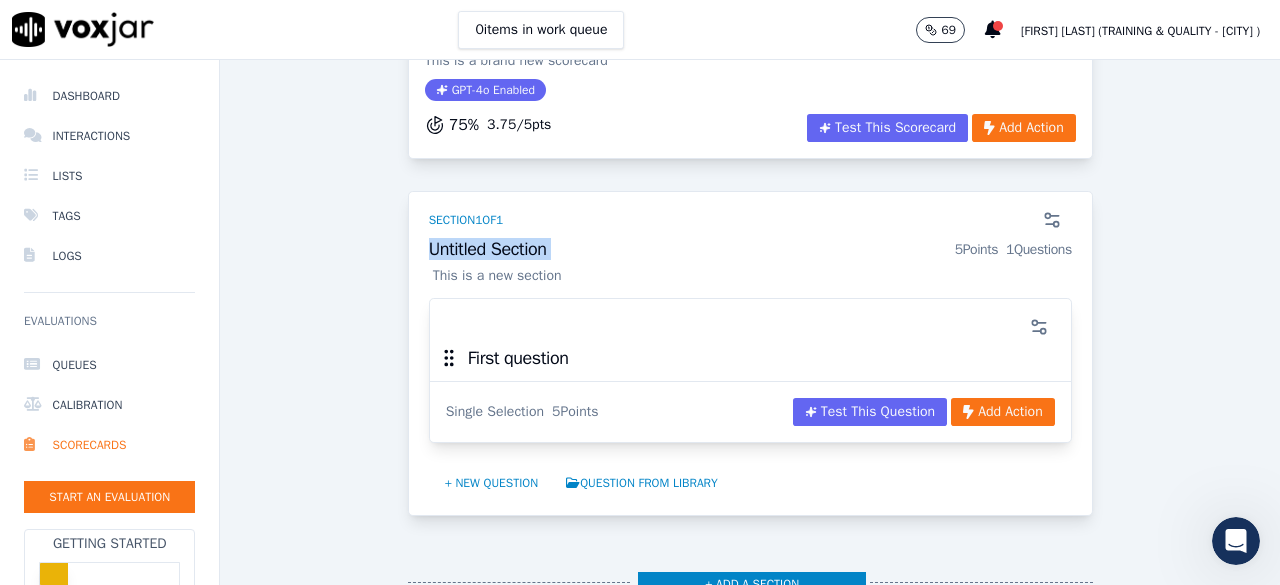 scroll, scrollTop: 137, scrollLeft: 0, axis: vertical 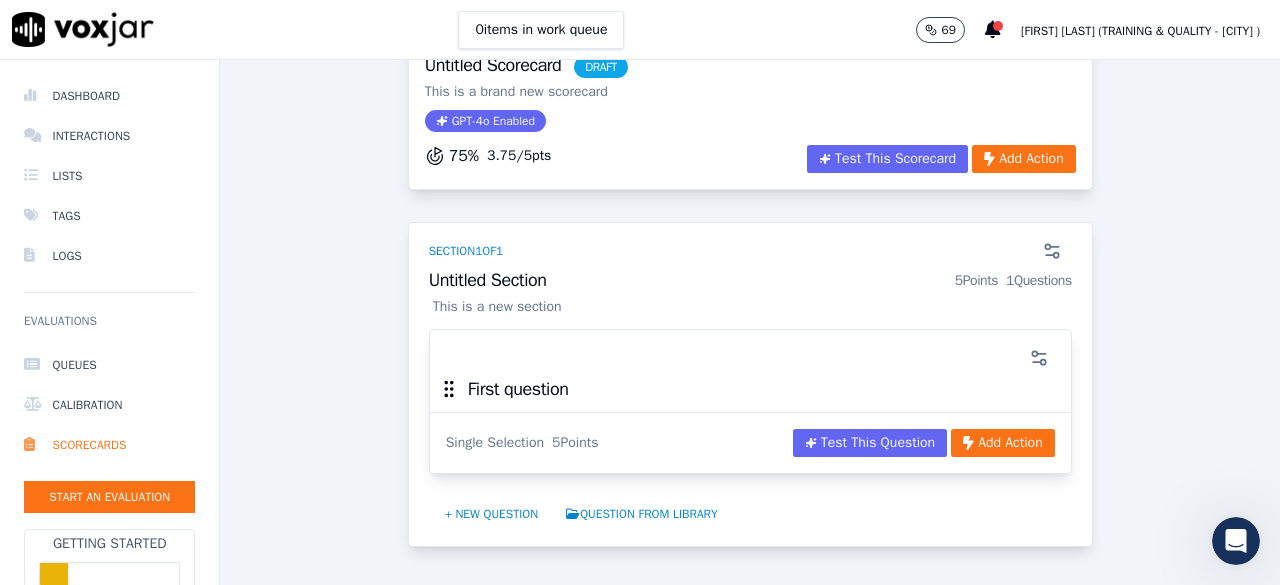click on "This is a new section" 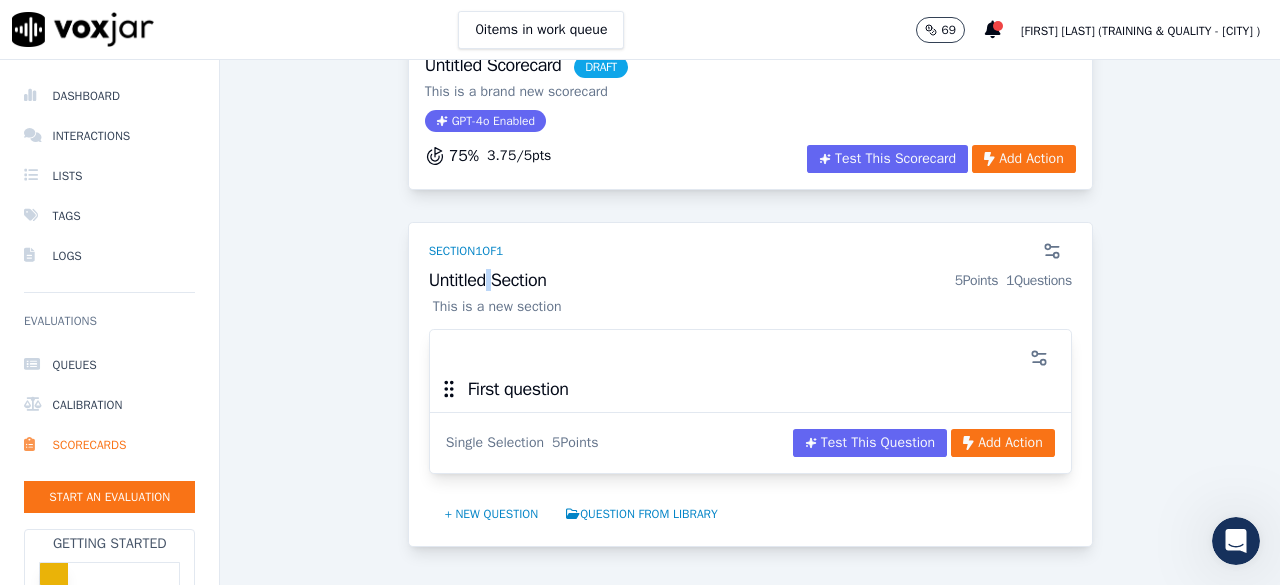 click on "Untitled Section   5  Points   1  Questions" at bounding box center [750, 281] 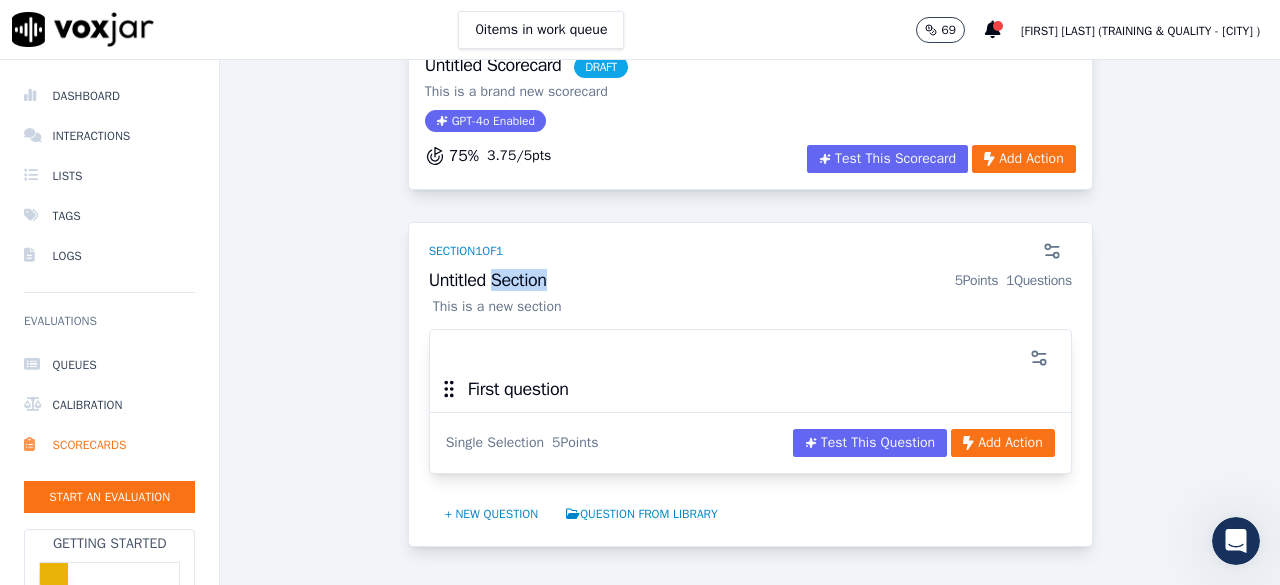 click on "Untitled Section   5  Points   1  Questions" at bounding box center (750, 281) 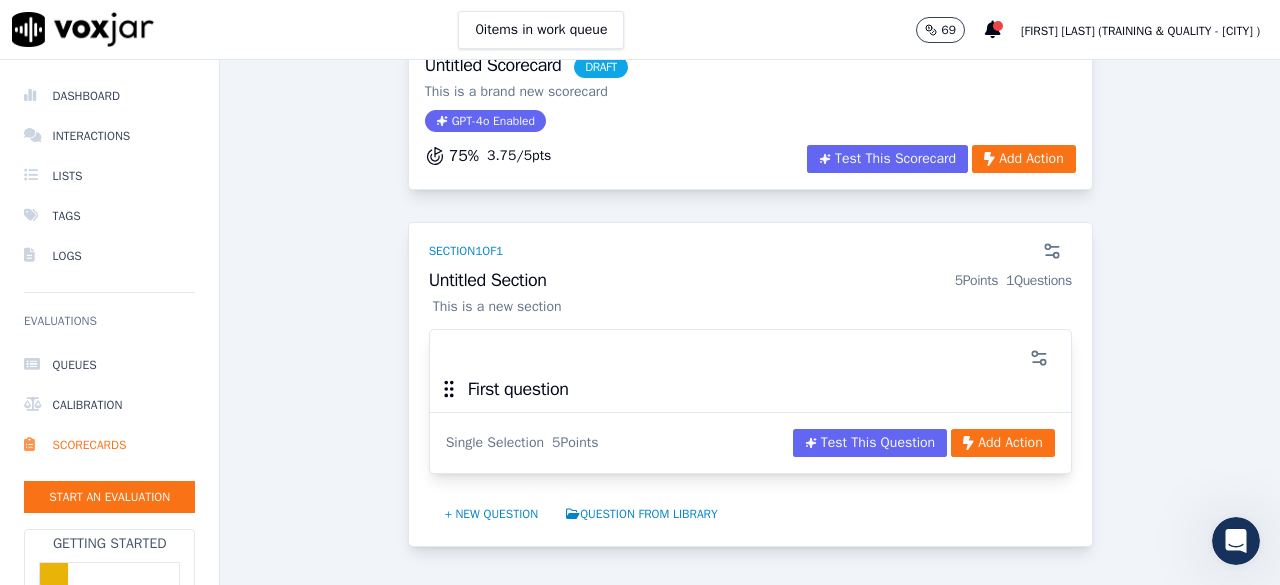 click on "Section  1  of  1" at bounding box center [750, 247] 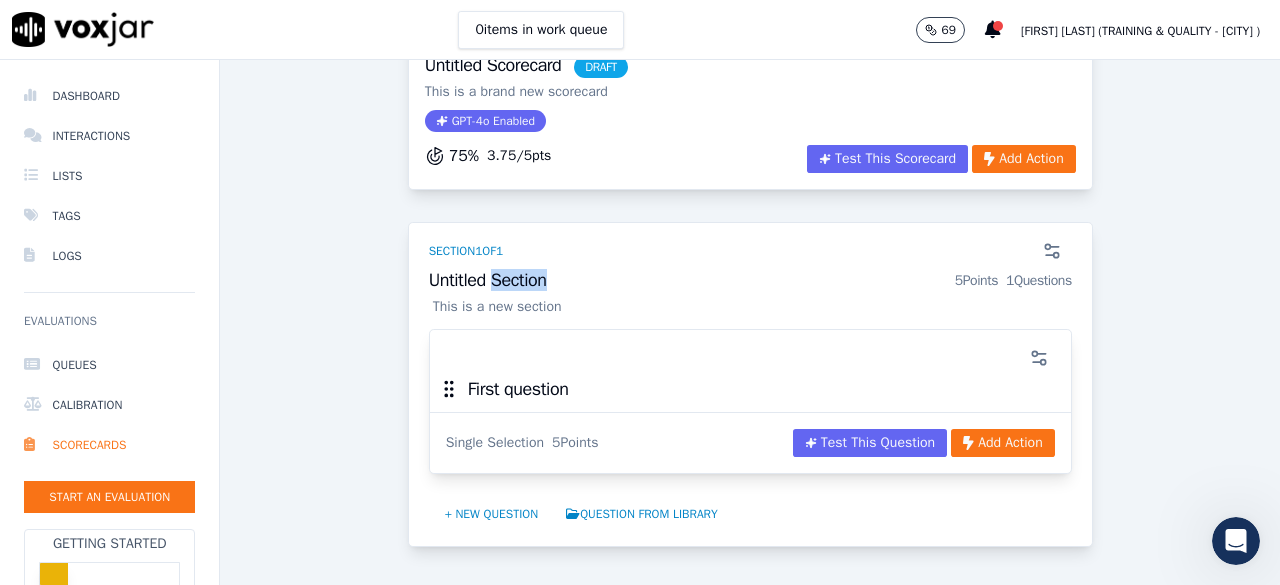 click on "Untitled Section   5  Points   1  Questions" at bounding box center (750, 281) 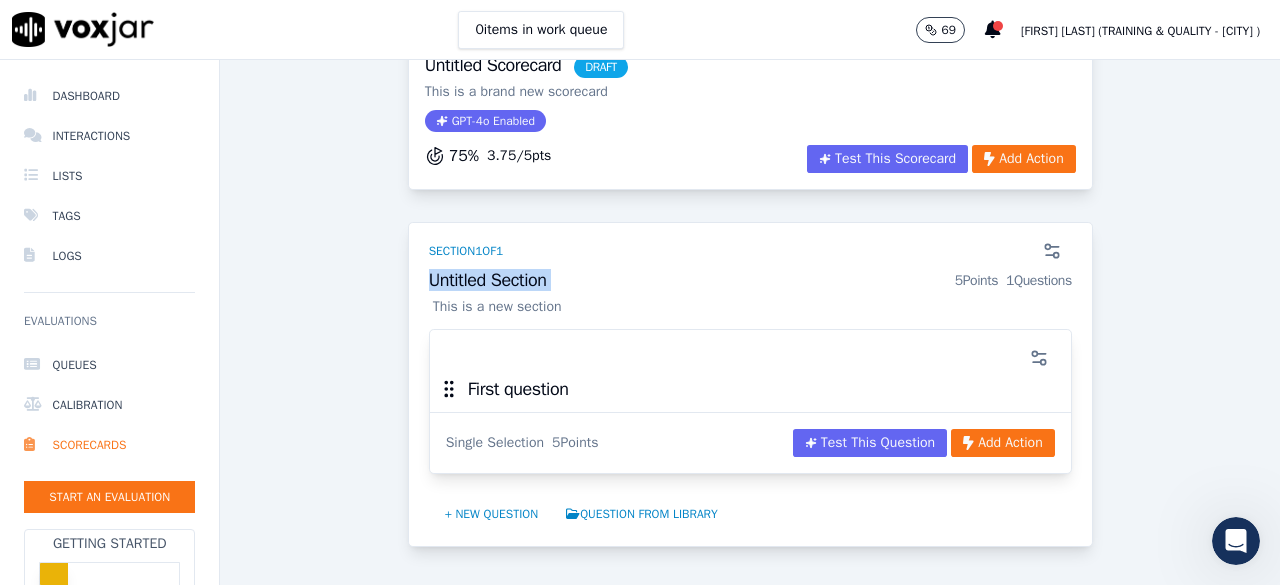 click on "Untitled Section   5  Points   1  Questions" at bounding box center (750, 281) 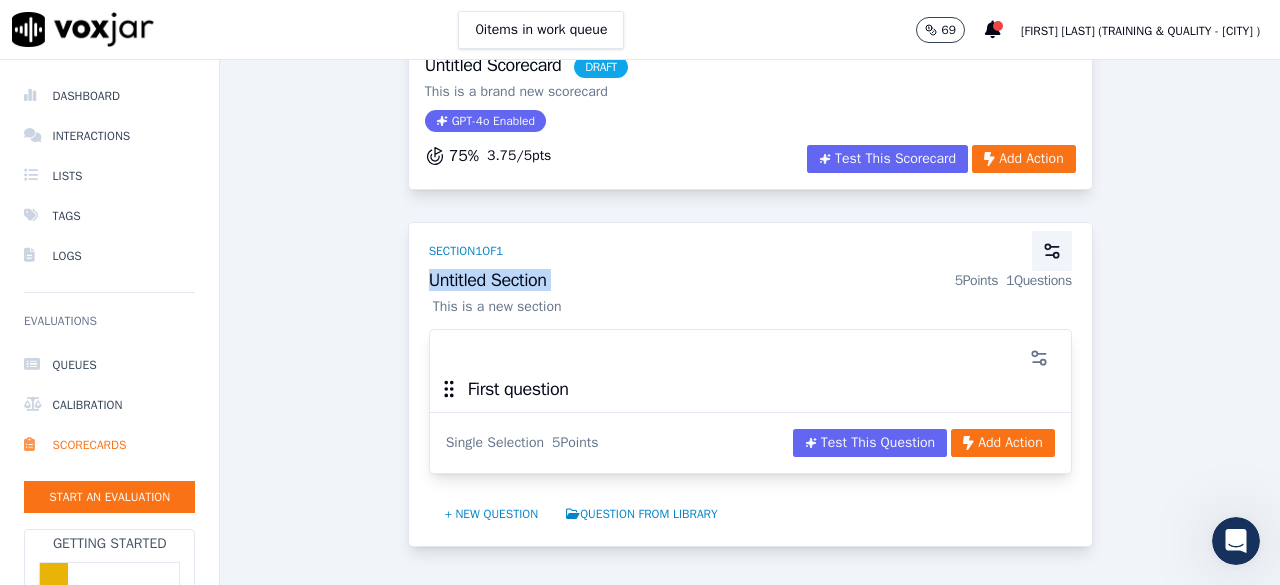 click 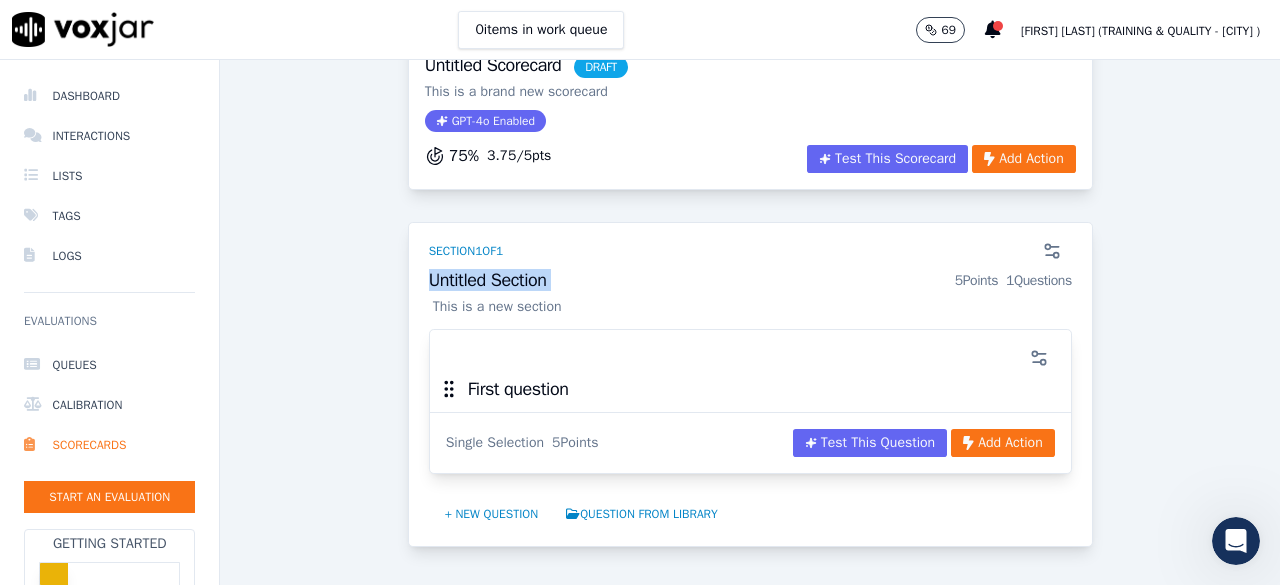 click on "Scorecards     Scorecard Editor   Save Scorecard             Untitled Scorecard   DRAFT   This is a brand new scorecard     GPT-4o Enabled     75 %
3.75 / 5  pts
Test This Scorecard
Add Action     Section  1  of  1       Untitled Section   5  Points   1  Questions   This is a new section           First question       Single Selection   5  Points
Test This Question
Add Action       + New question    Question from Library     + Add a section         Edit Section   Add Changes     Section Name   Untitled Section   Section Description   This is a new section   Delete This Section" at bounding box center (750, 322) 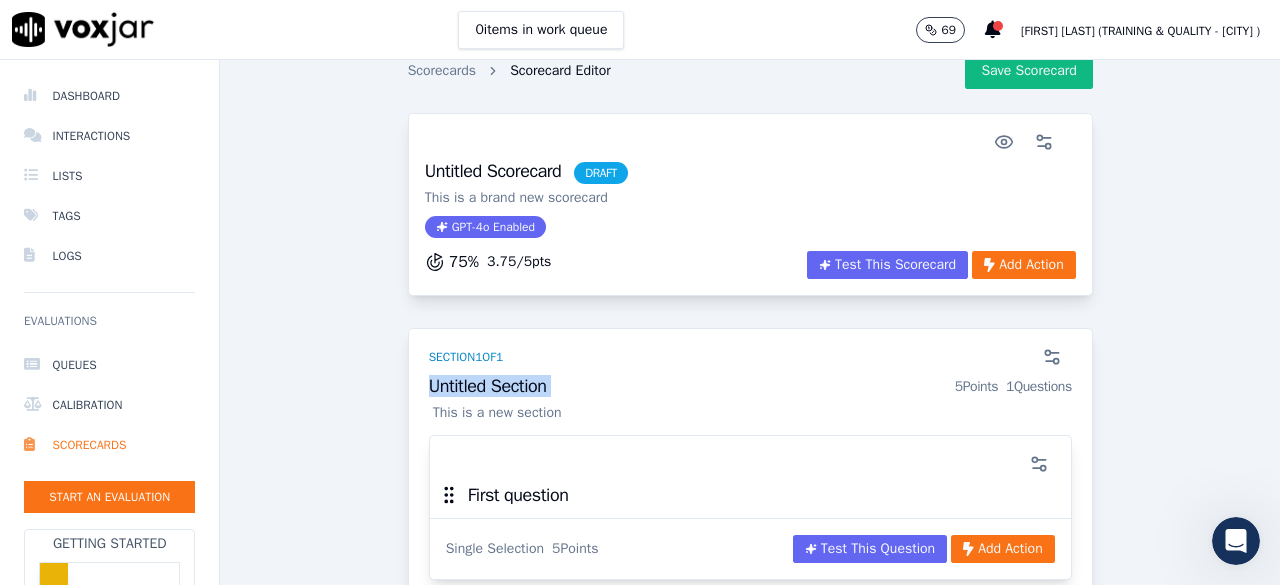scroll, scrollTop: 0, scrollLeft: 0, axis: both 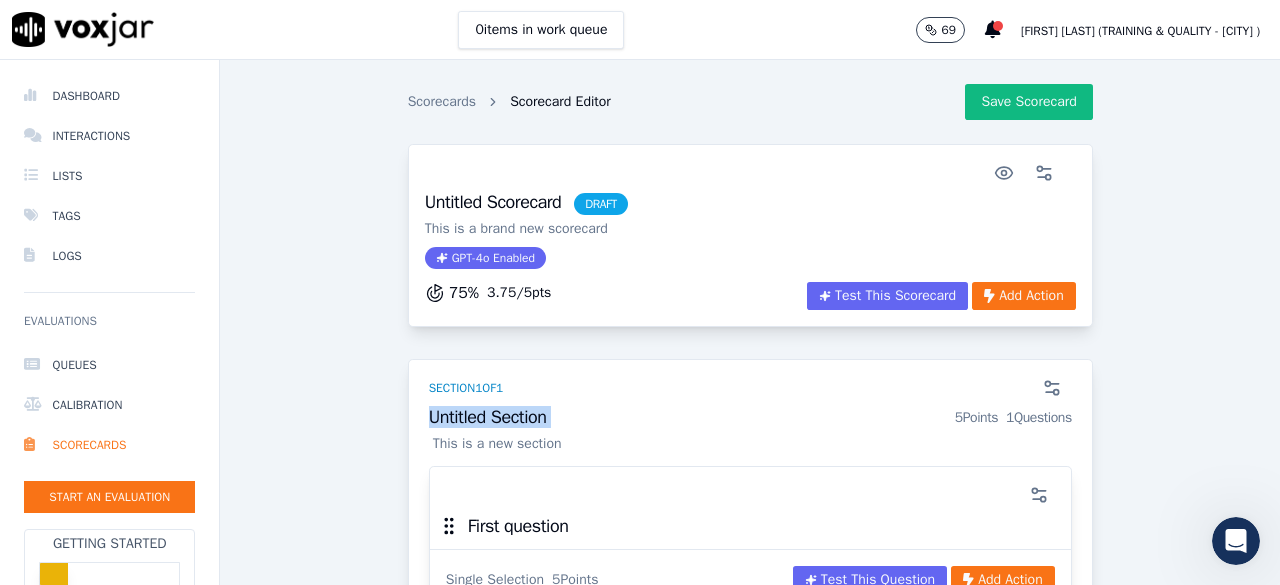 click on "75 %
3.75 / 5  pts" at bounding box center [488, 293] 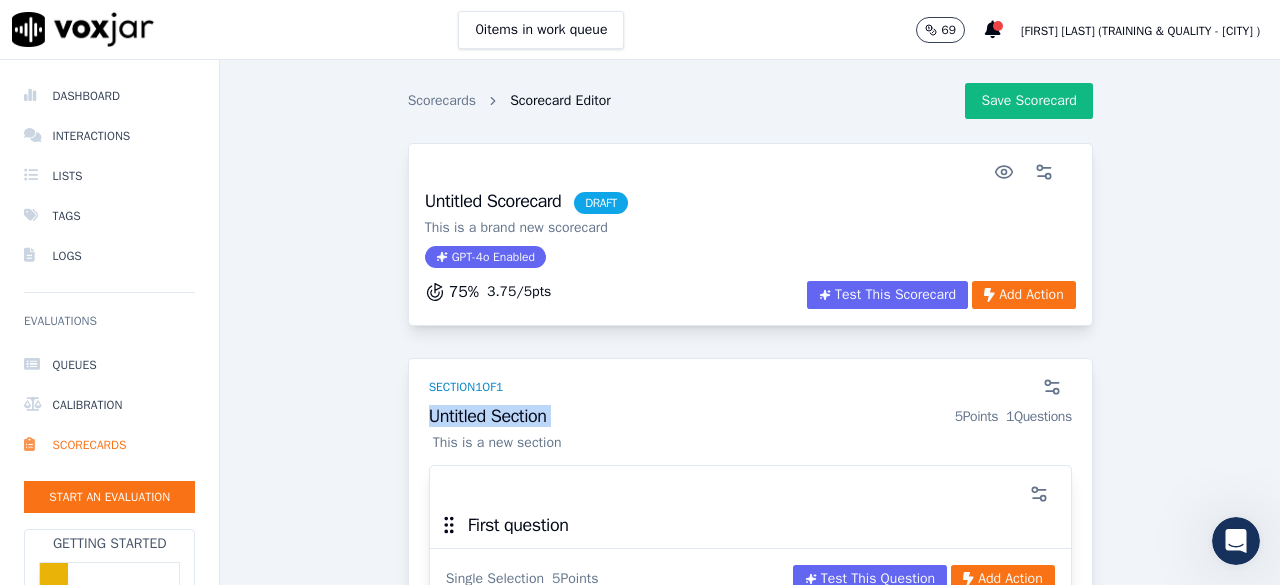 scroll, scrollTop: 0, scrollLeft: 0, axis: both 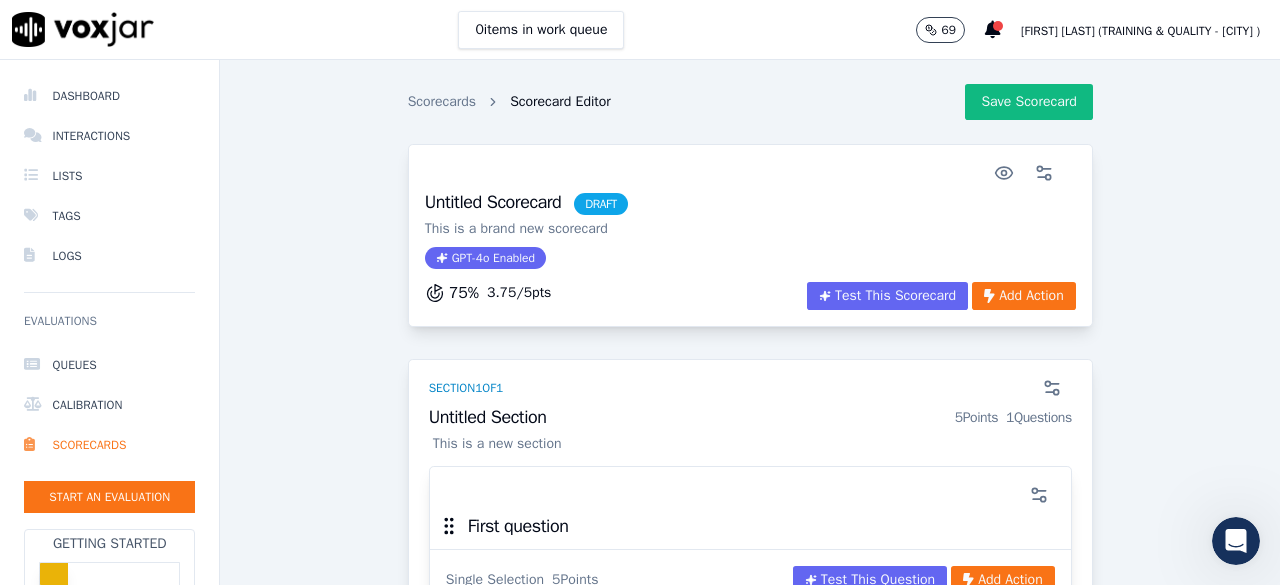click on "Untitled Scorecard   DRAFT" at bounding box center [526, 204] 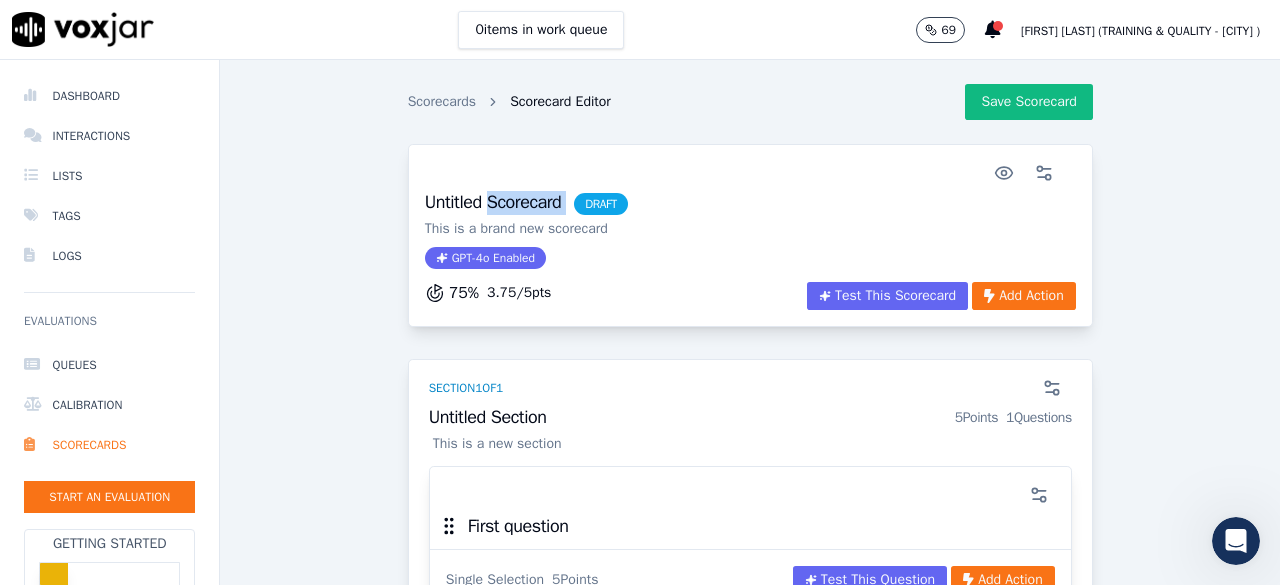 click on "Untitled Scorecard   DRAFT" at bounding box center (526, 204) 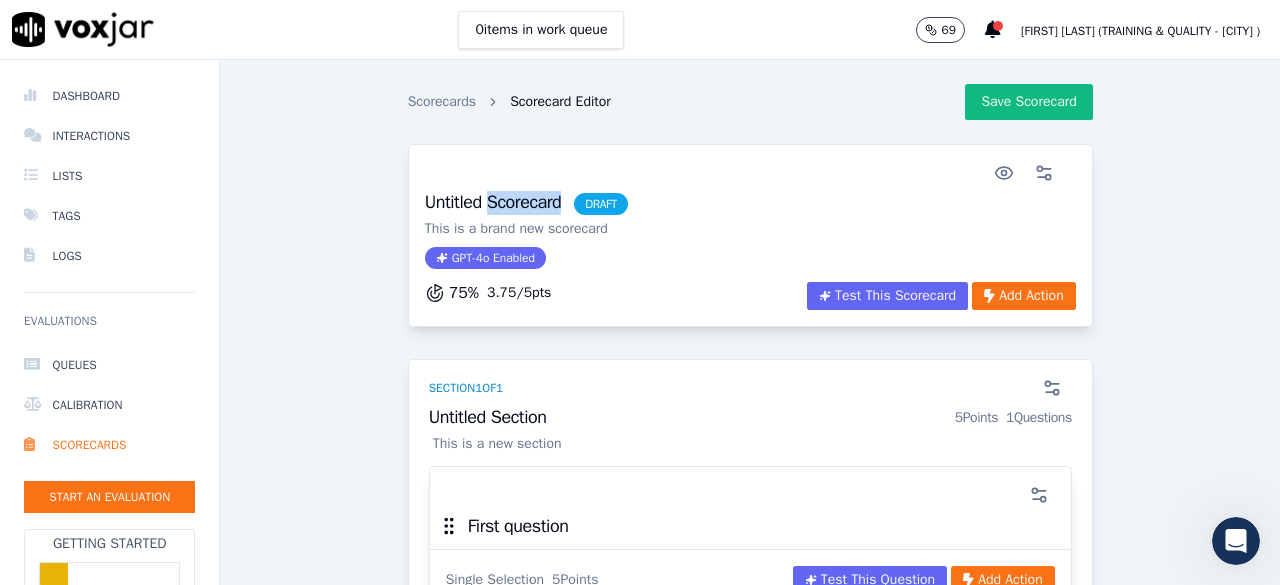 click on "Untitled Scorecard   DRAFT" at bounding box center (526, 204) 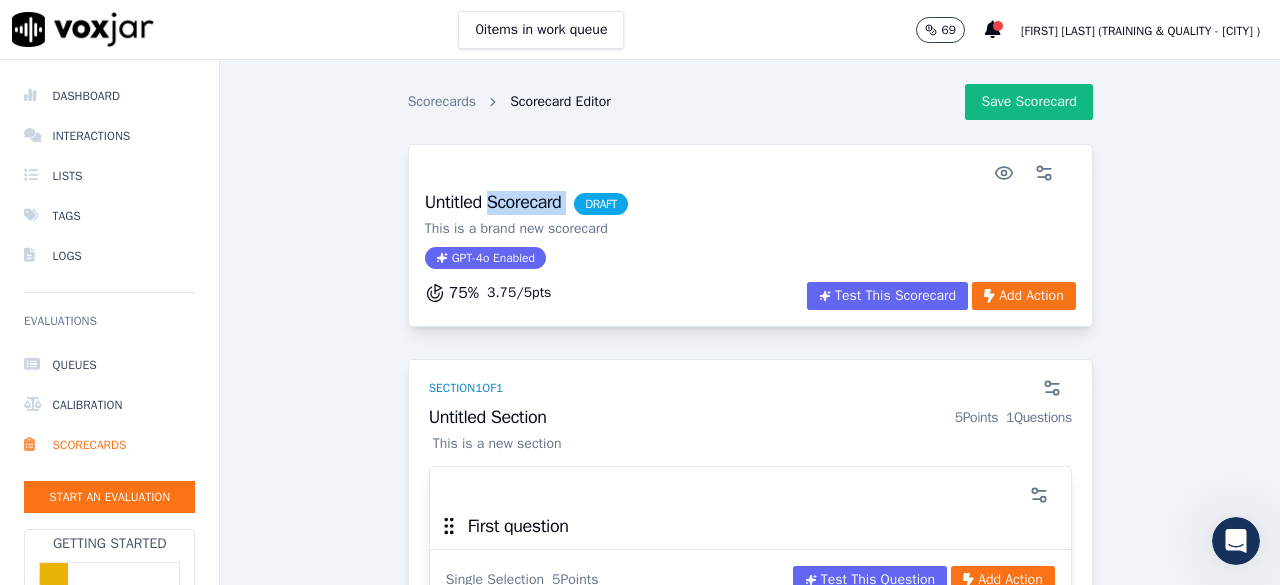click on "Untitled Scorecard   DRAFT" at bounding box center [526, 204] 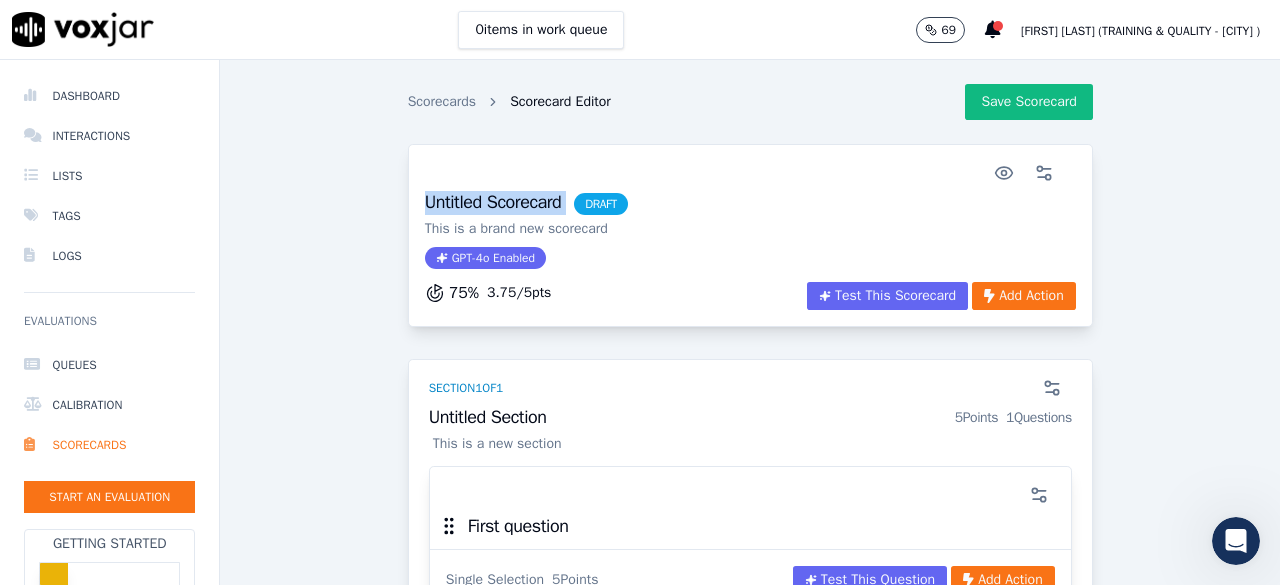 click on "Untitled Scorecard   DRAFT" at bounding box center [526, 204] 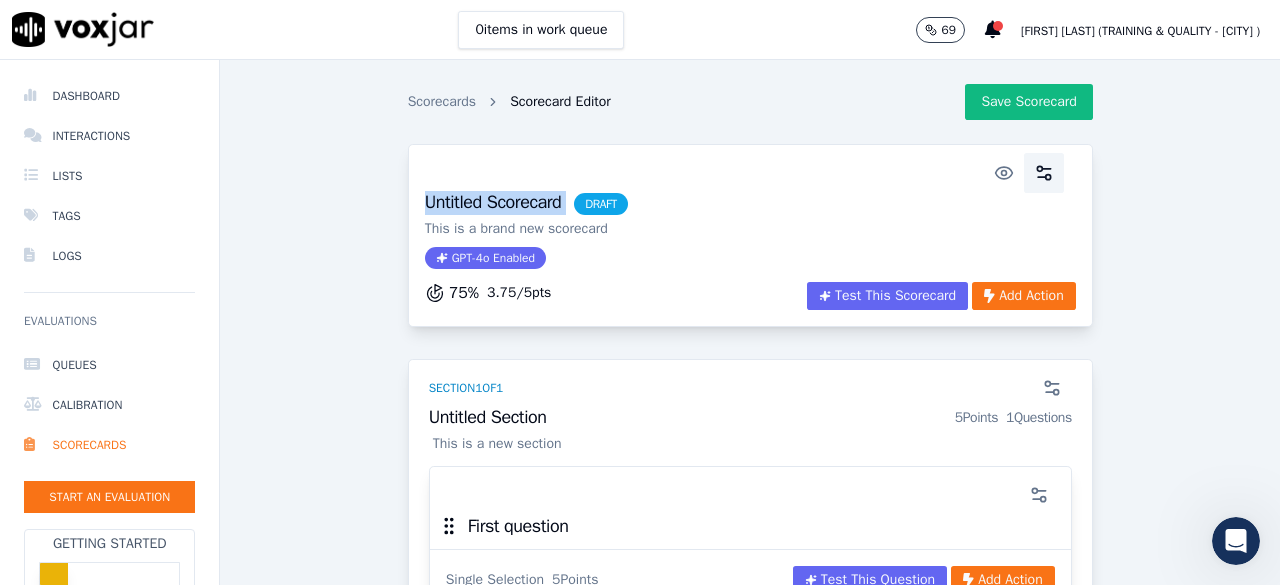 click 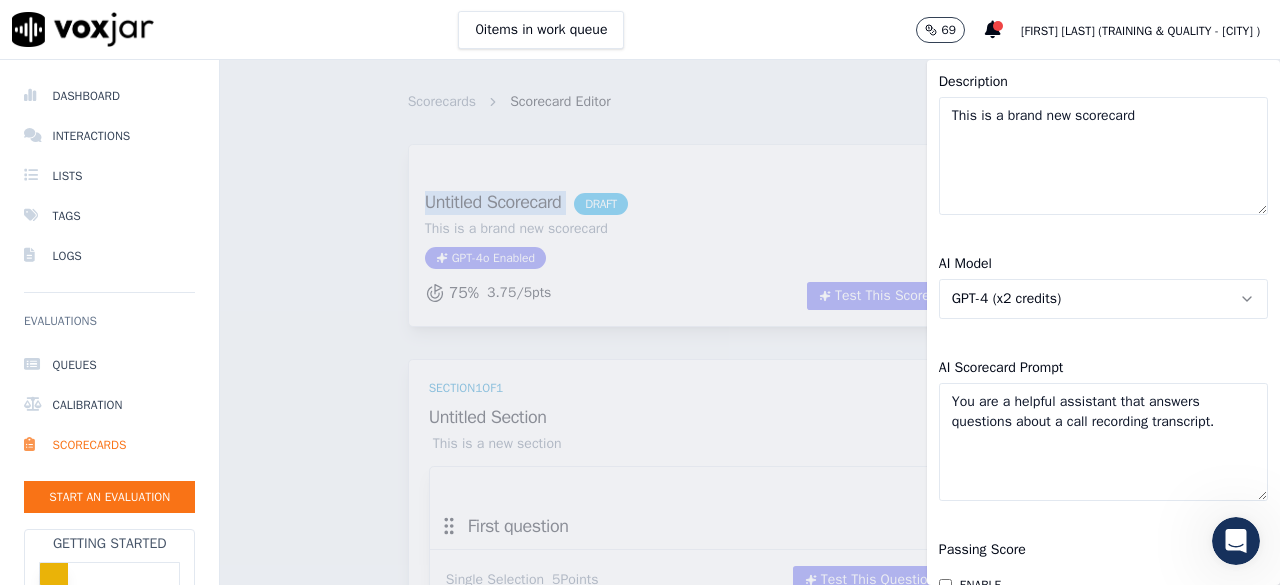 scroll, scrollTop: 0, scrollLeft: 0, axis: both 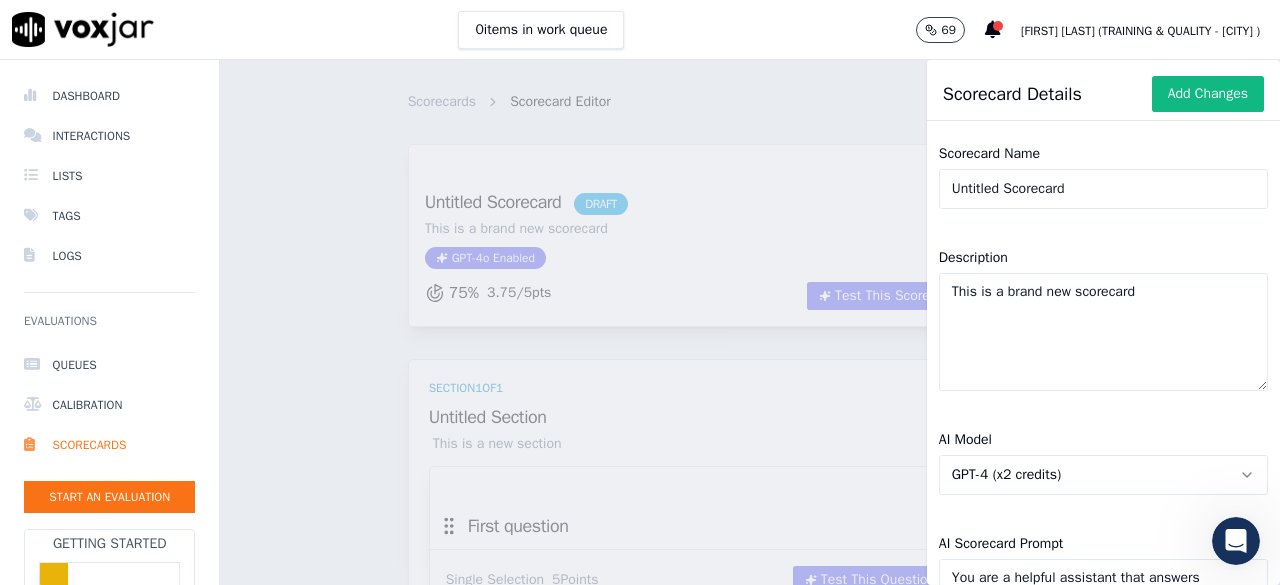 click on "Untitled Scorecard" 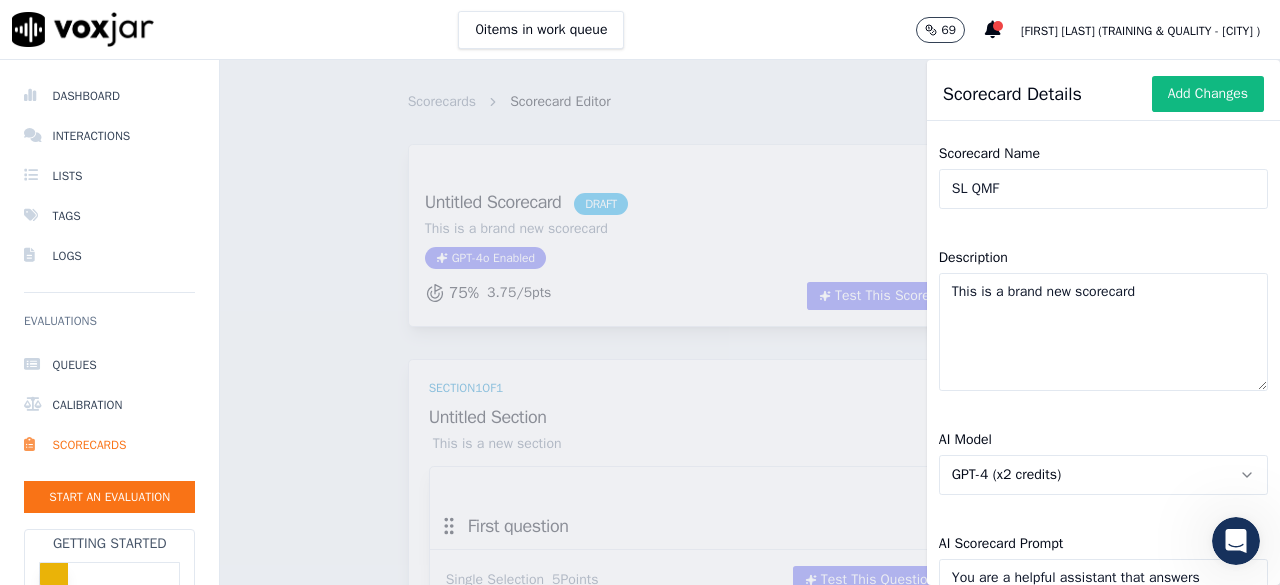type on "SL" 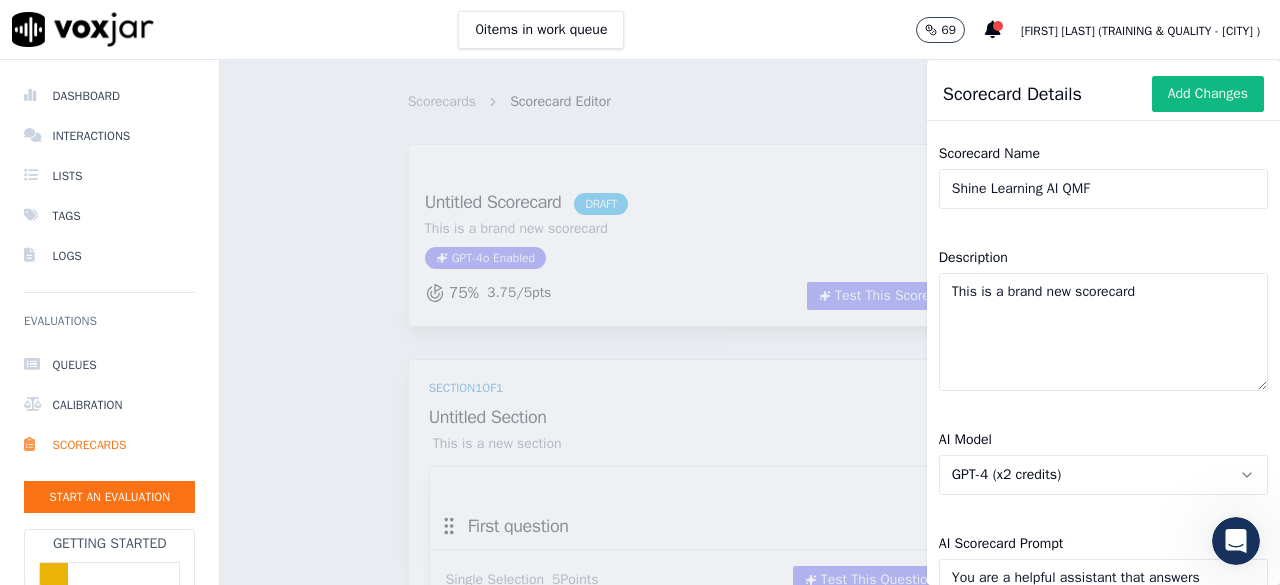 type on "Shine Learning AI QMF" 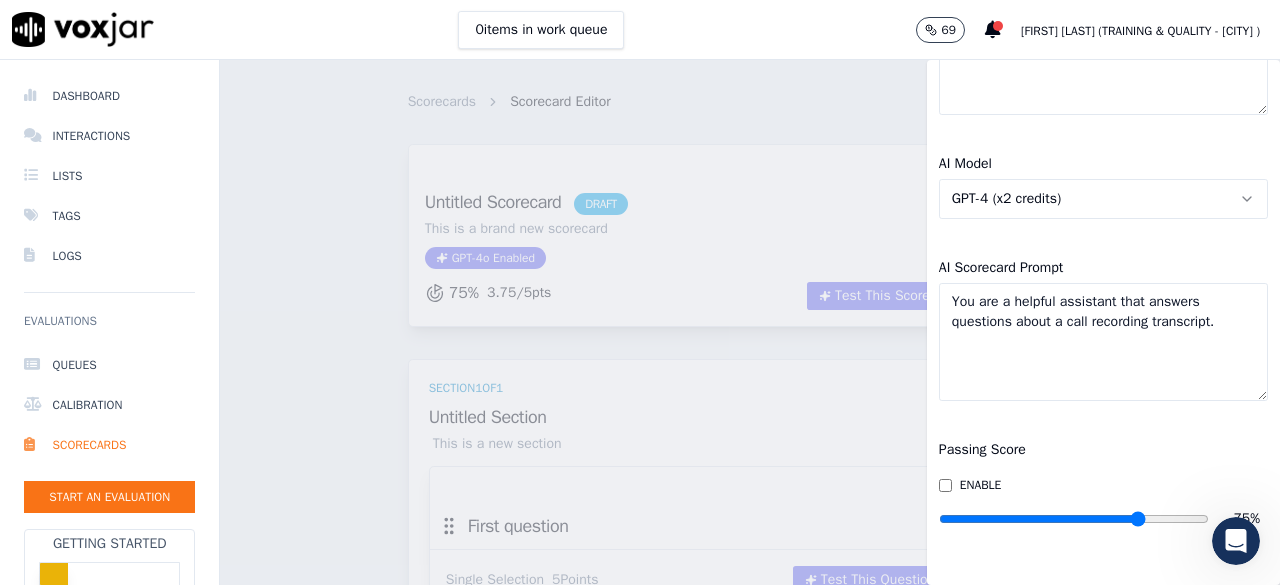 scroll, scrollTop: 319, scrollLeft: 0, axis: vertical 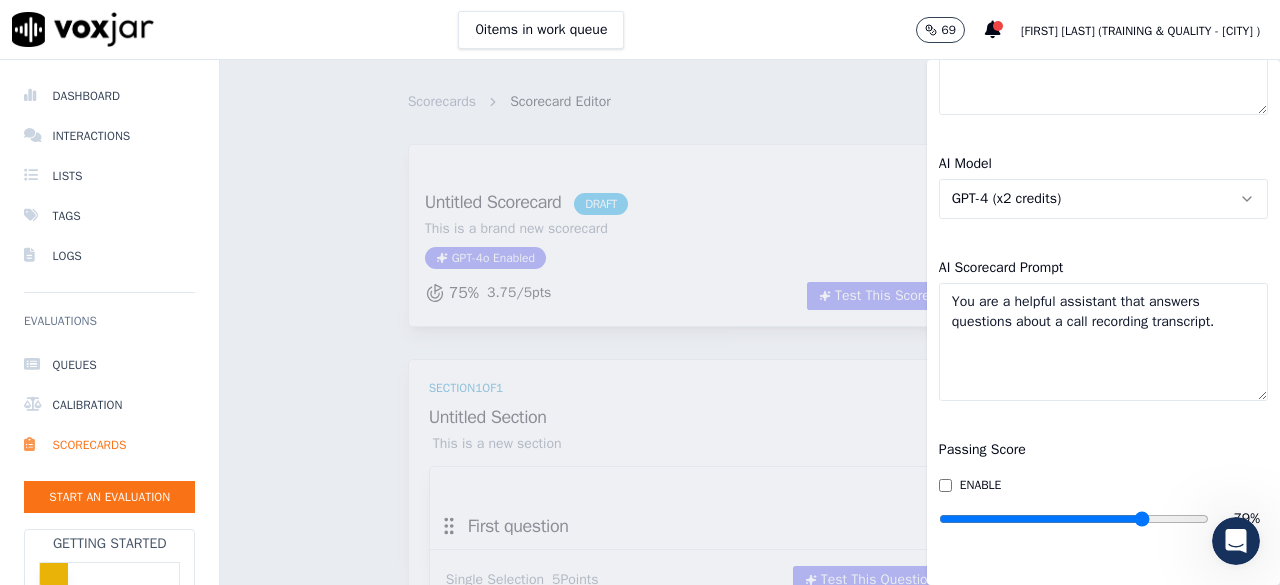 drag, startPoint x: 1103, startPoint y: 475, endPoint x: 1100, endPoint y: 464, distance: 11.401754 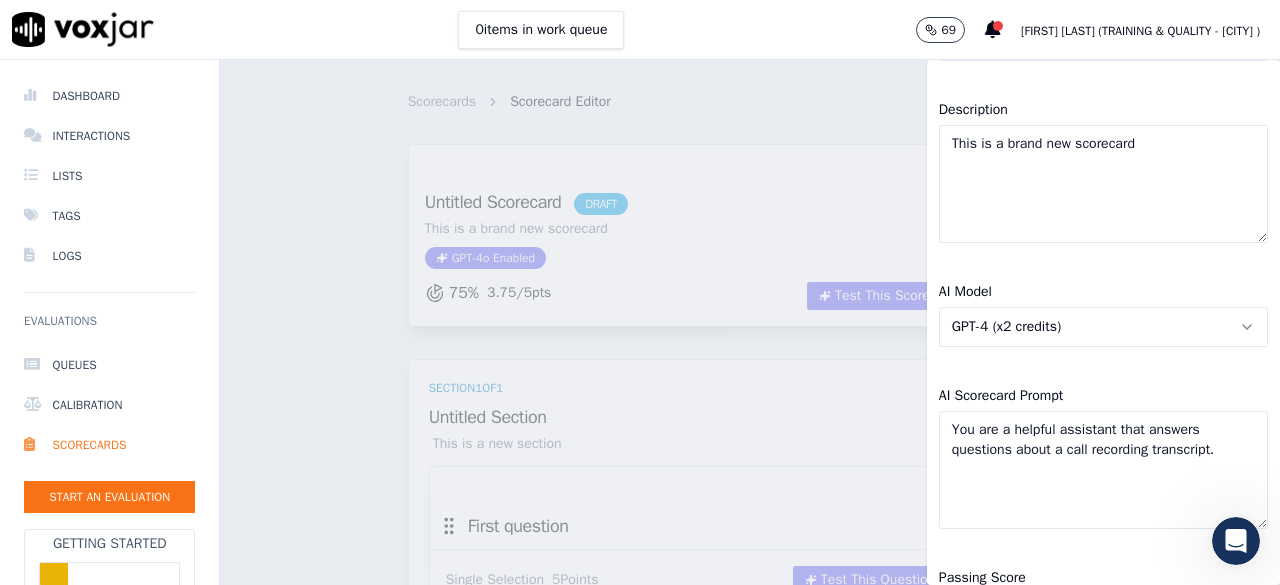 scroll, scrollTop: 0, scrollLeft: 0, axis: both 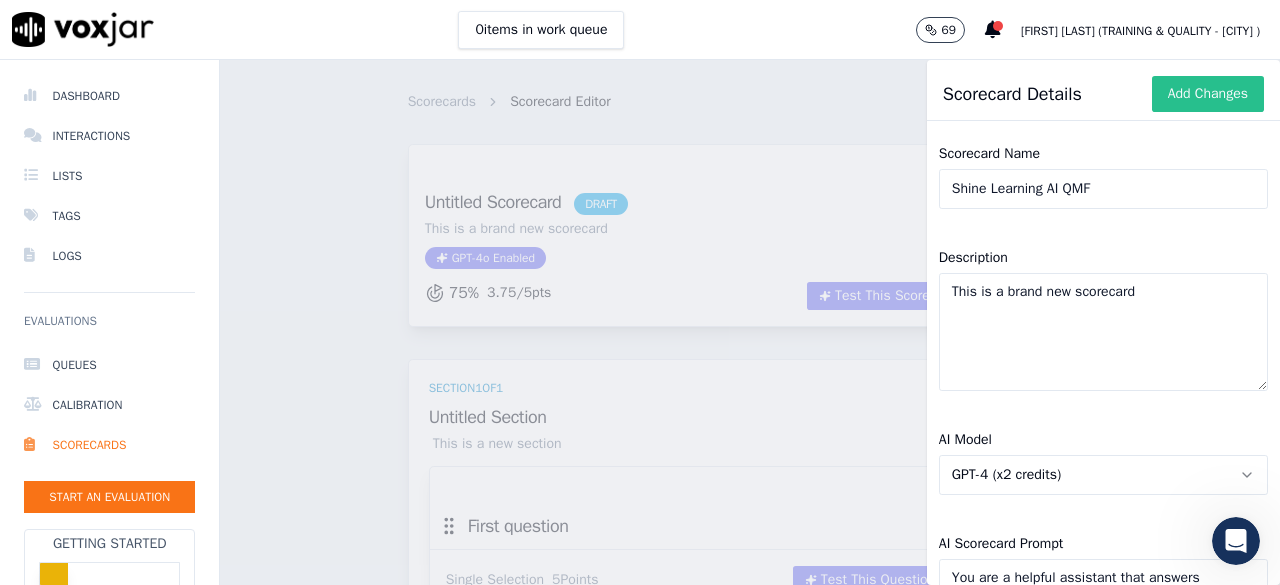 click on "Add Changes" at bounding box center [1208, 94] 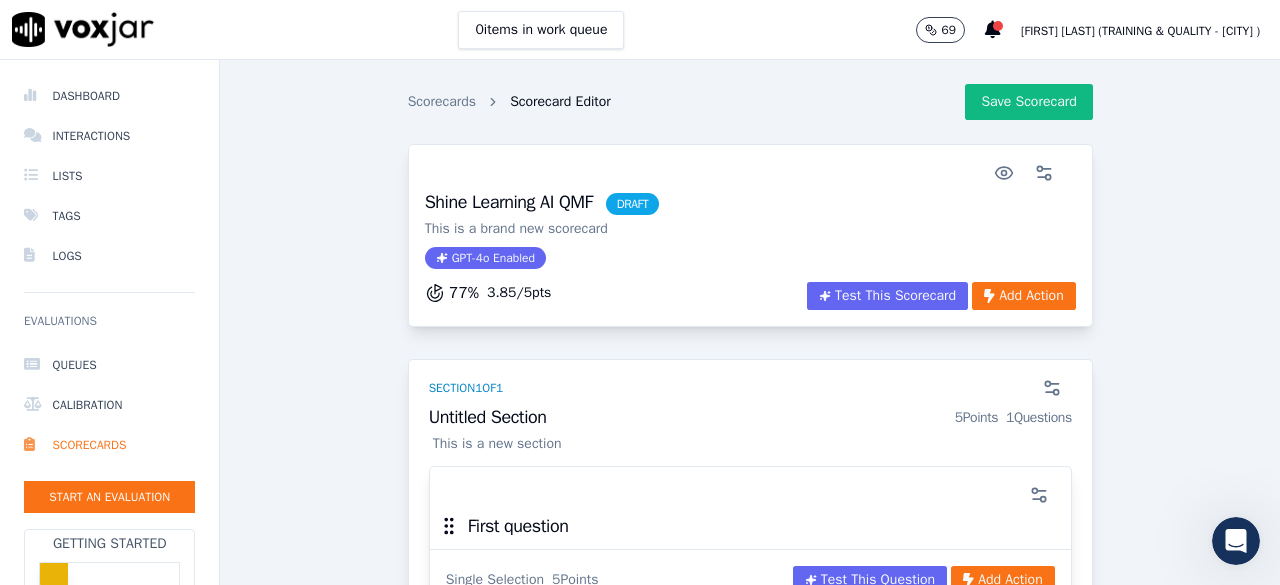 scroll, scrollTop: 200, scrollLeft: 0, axis: vertical 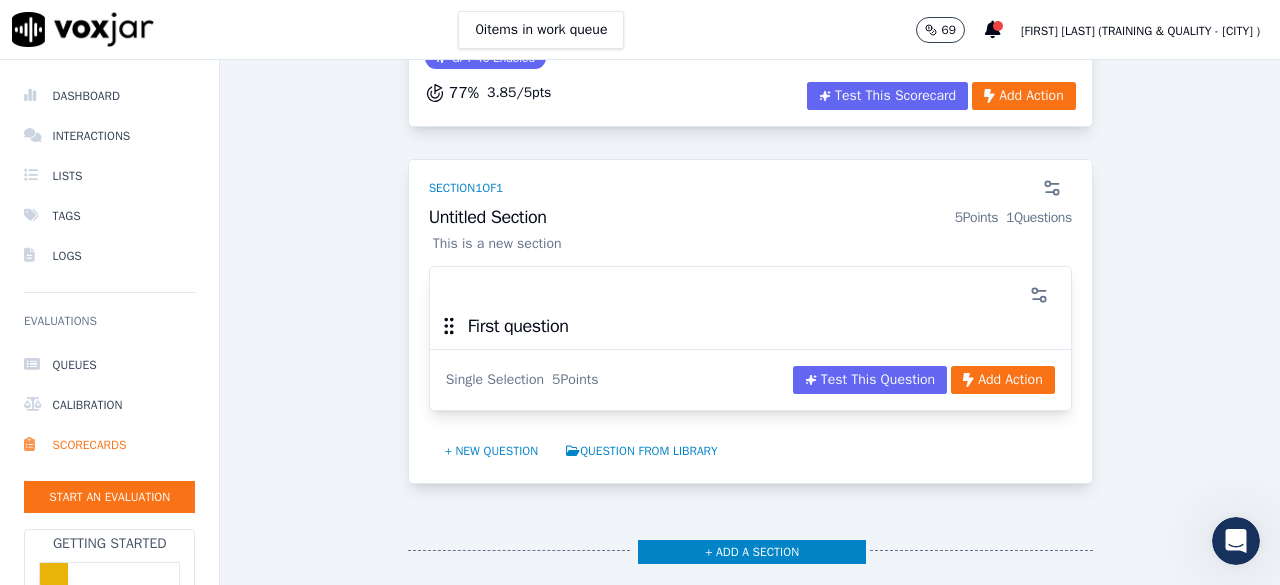click on "Untitled Section   5  Points   1  Questions" at bounding box center (750, 218) 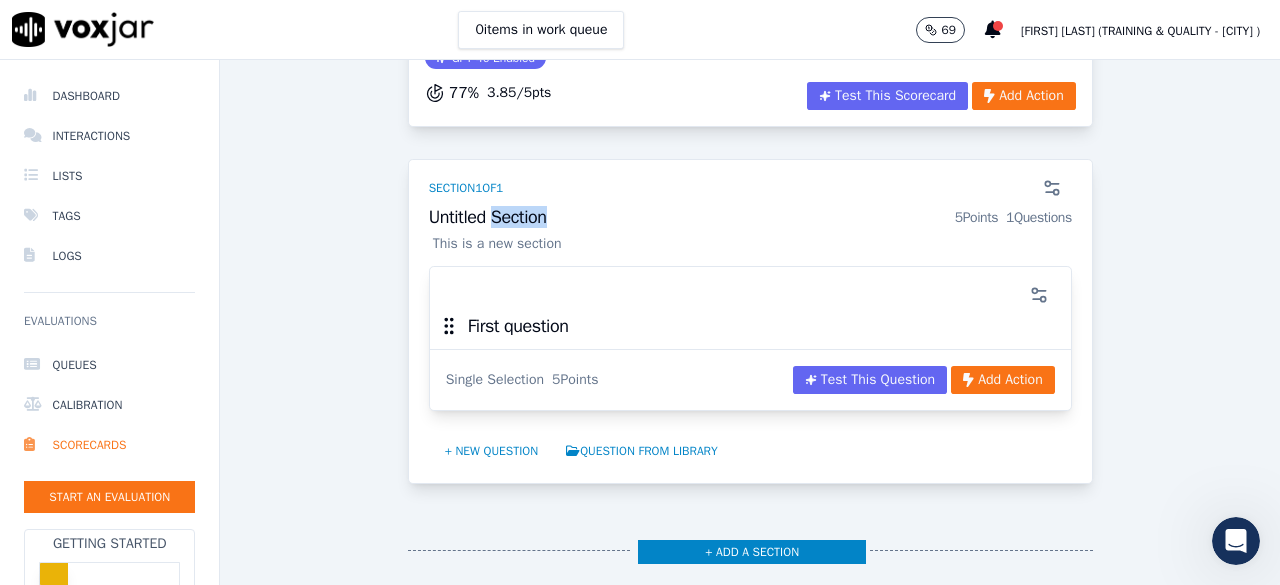 click on "Untitled Section   5  Points   1  Questions" at bounding box center [750, 218] 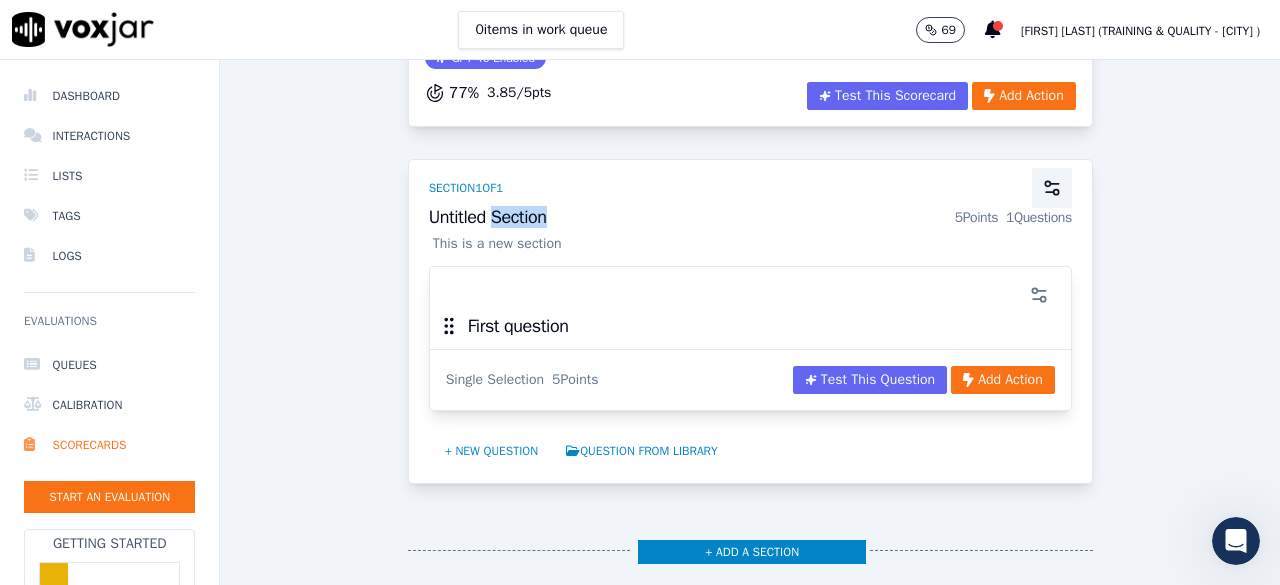 click 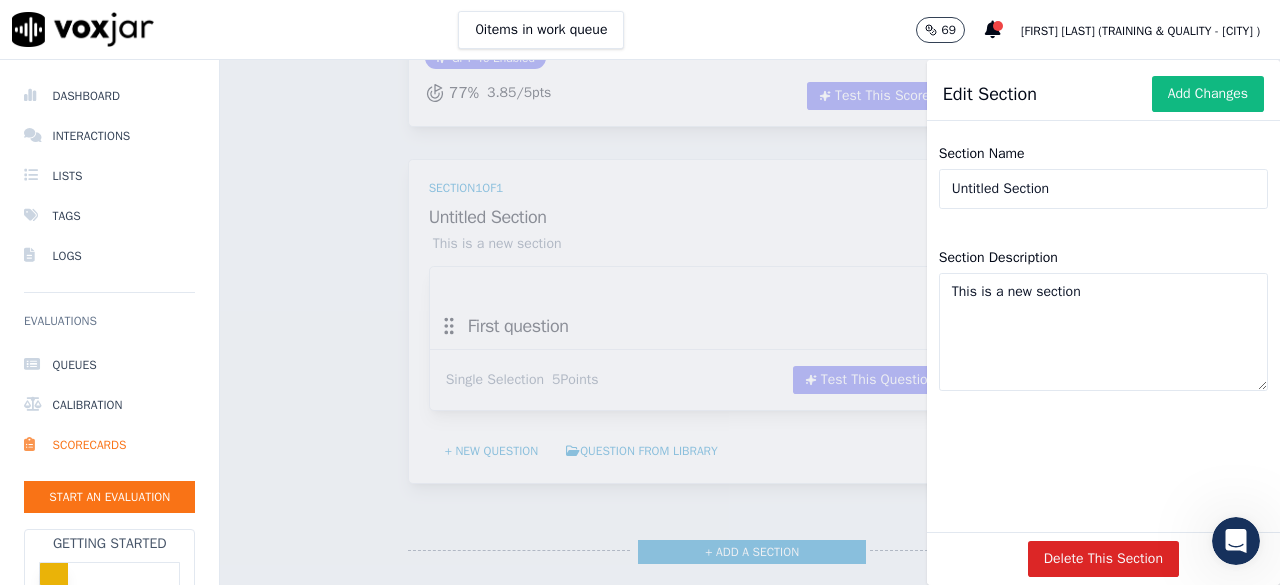 click on "Untitled Section" 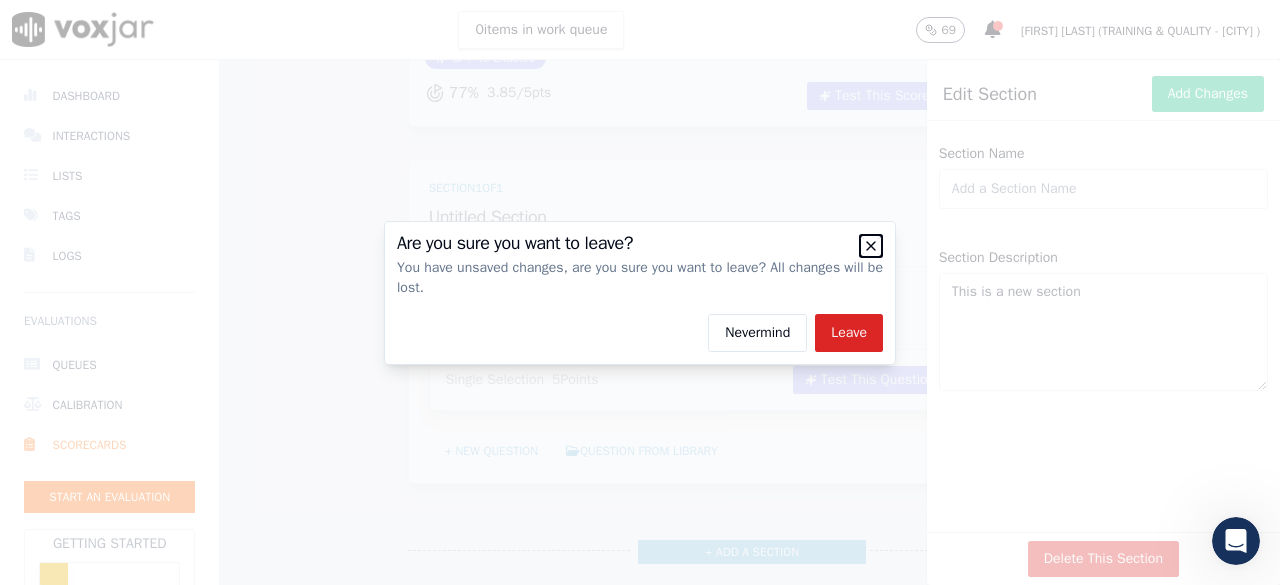 click 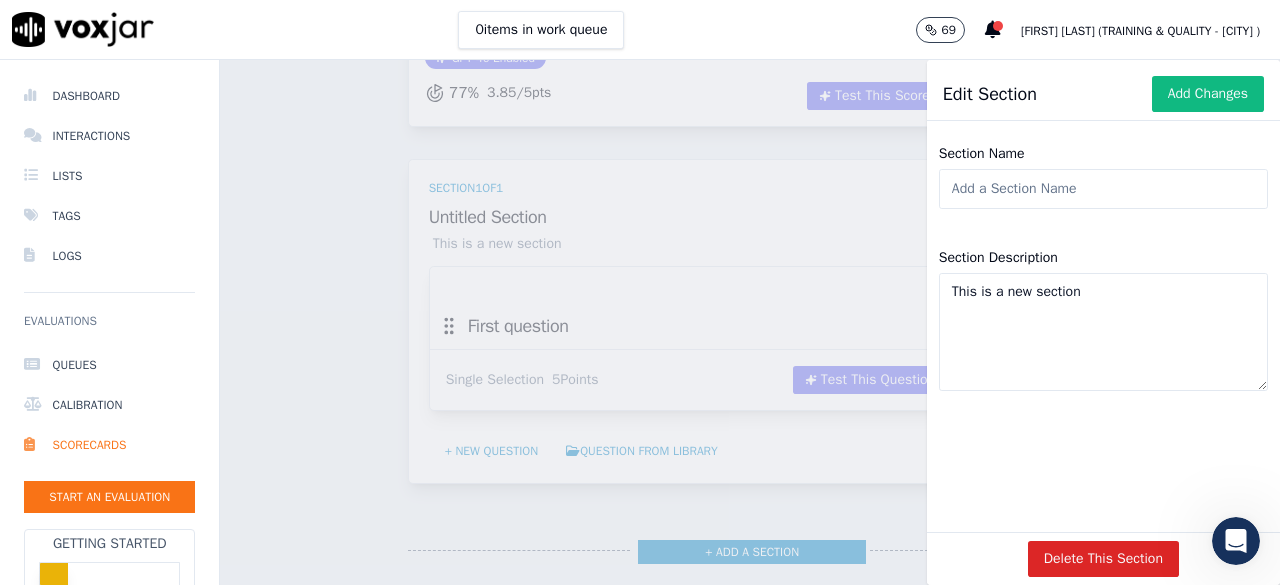 click on "Section Name" 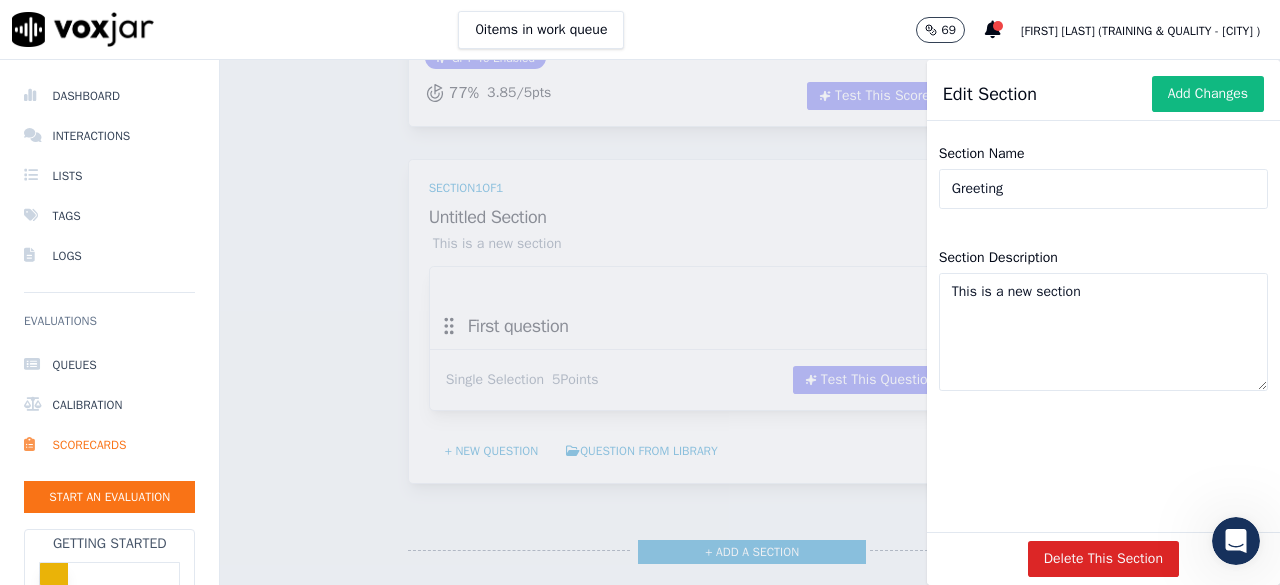 click on "This is a new section" 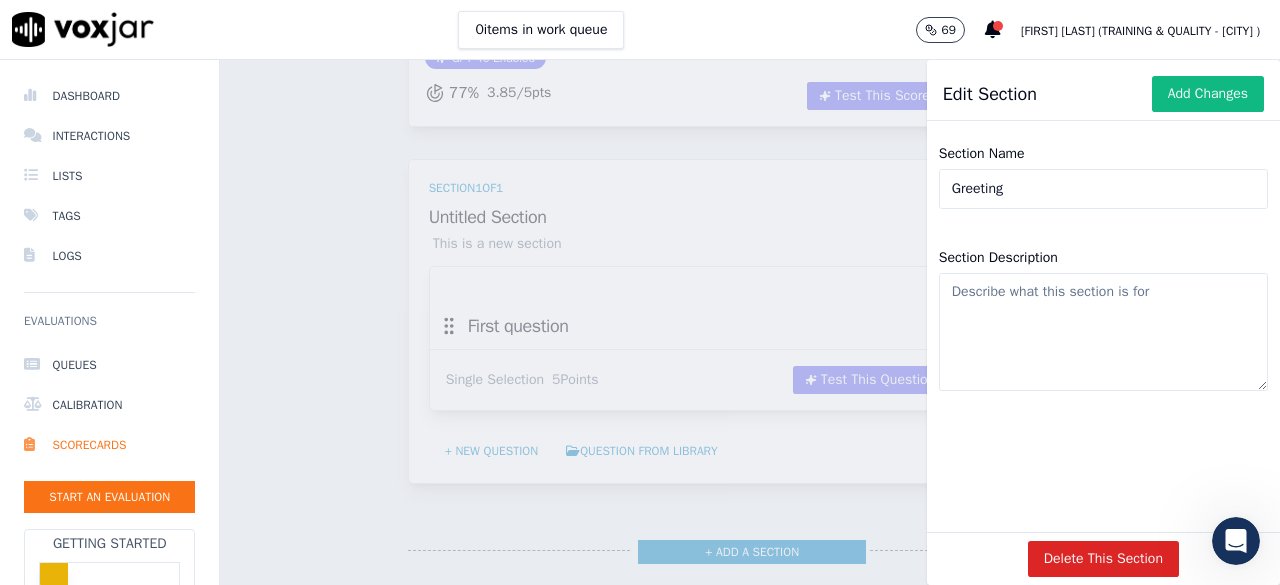 type 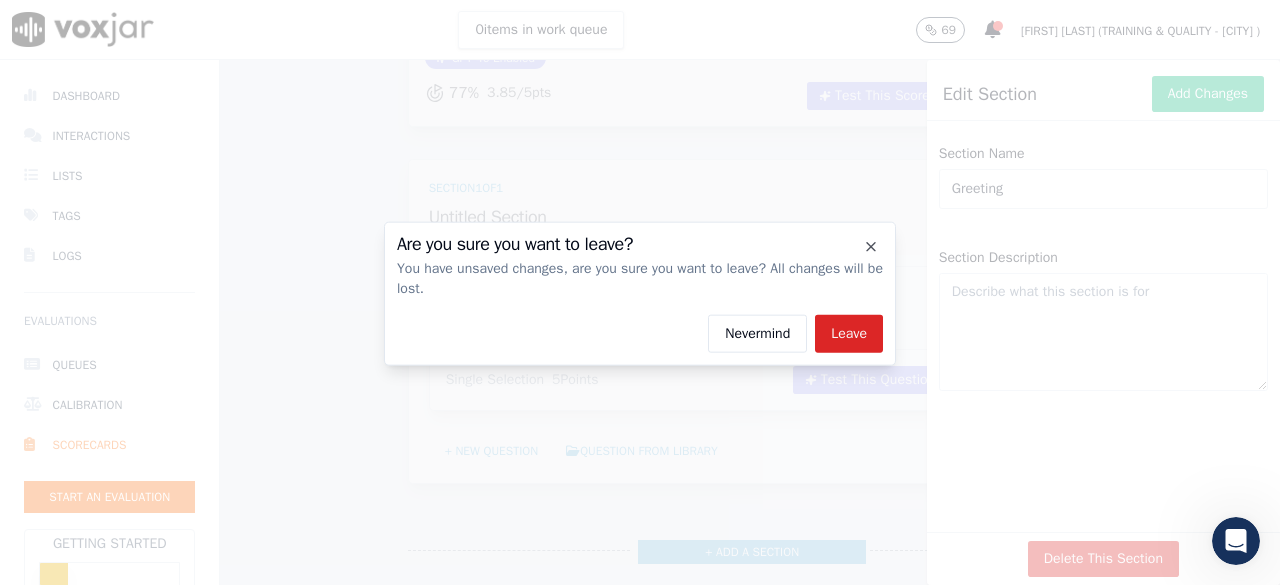 type 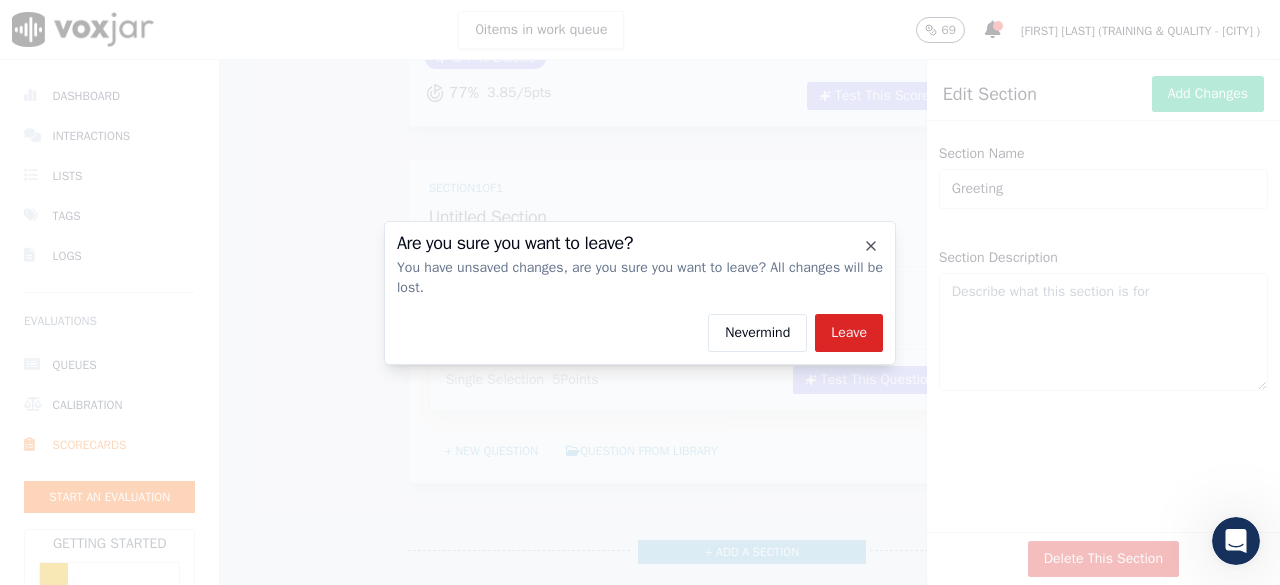 click on "Are you sure you want to leave?   You have unsaved changes, are you sure you want to leave? All changes will be lost." at bounding box center [640, 266] 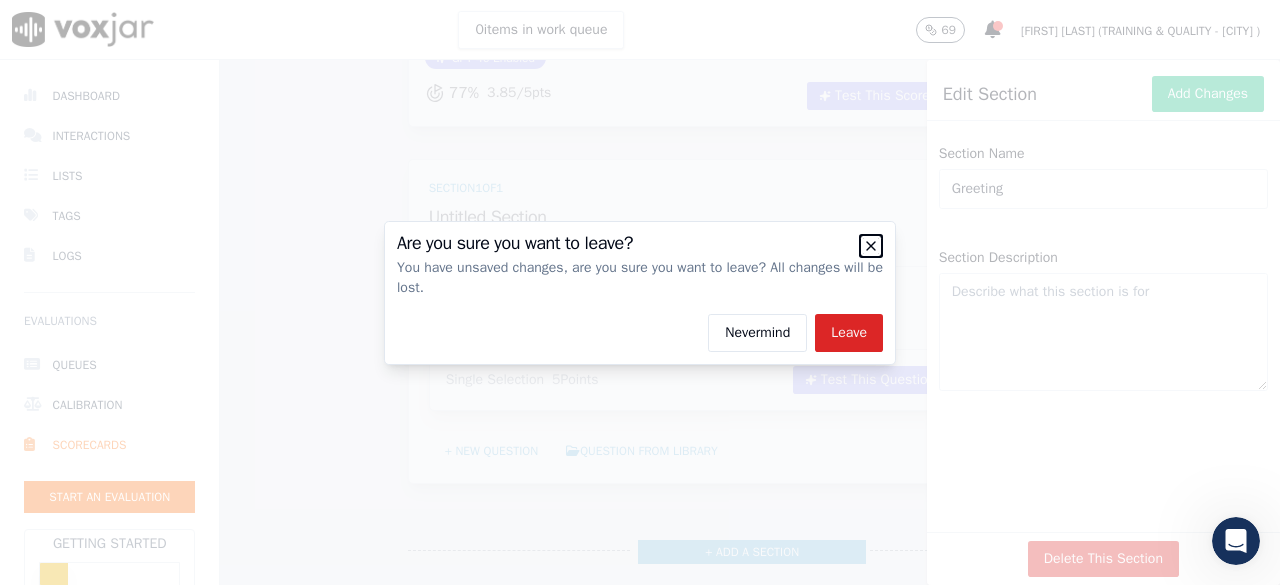 click 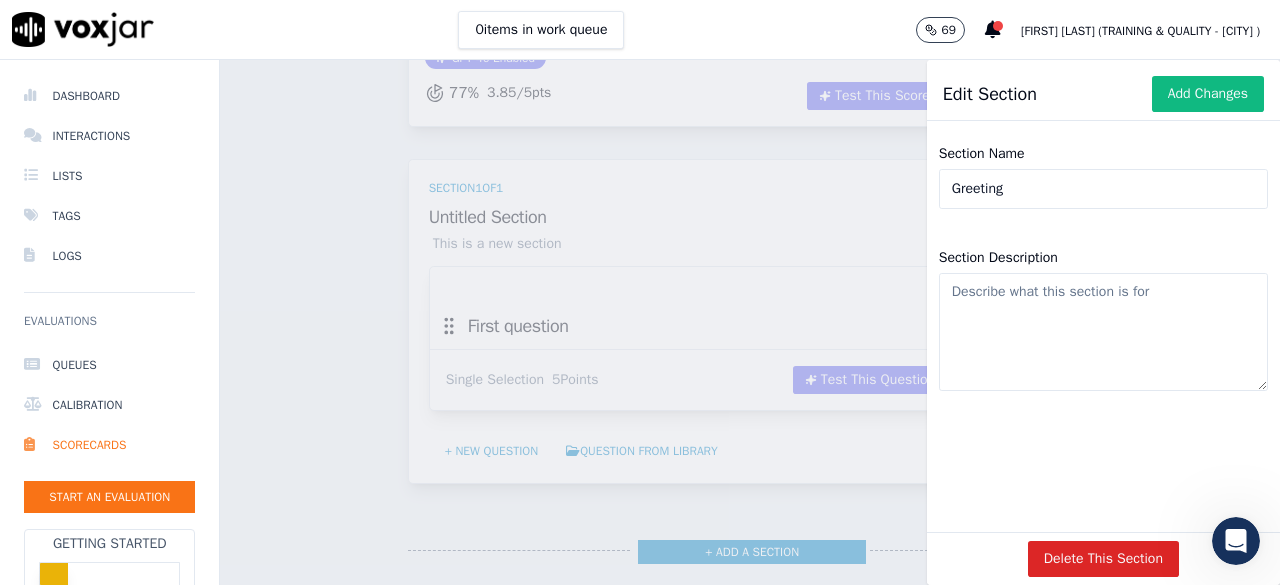 click on "Greeting" 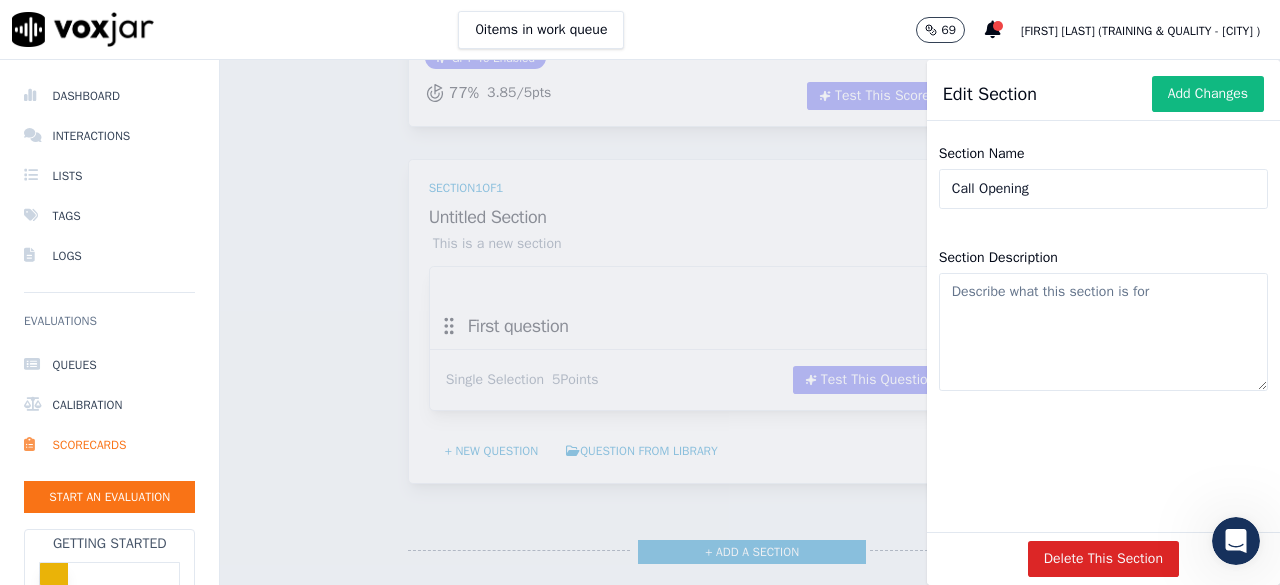 type on "Call Opening" 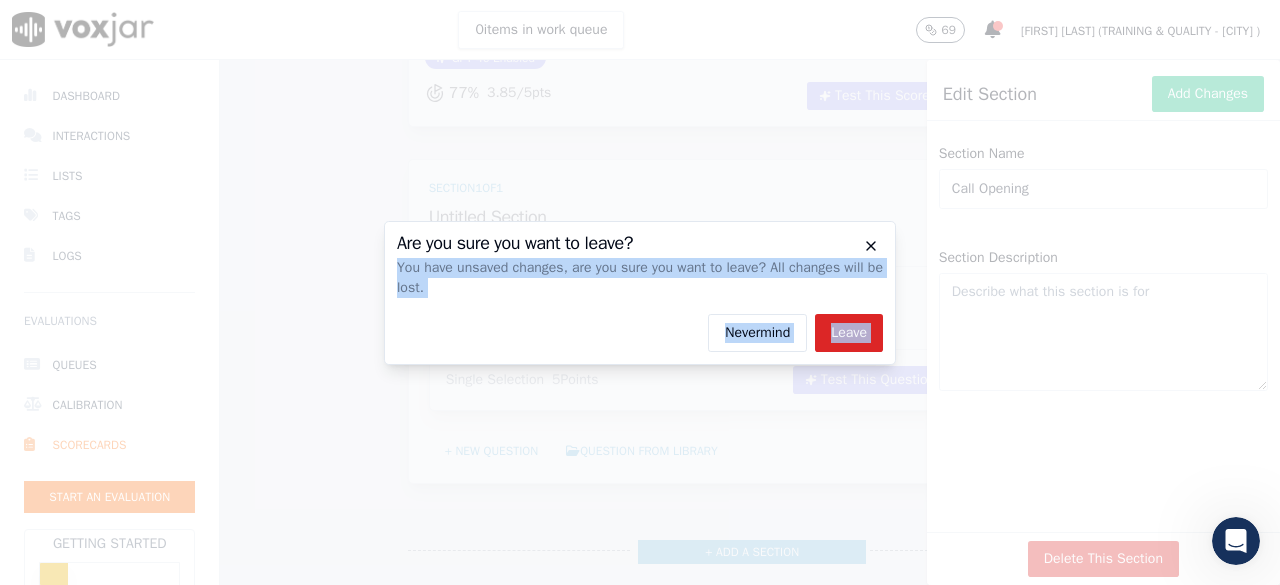 click on "Are you sure you want to leave?   You have unsaved changes, are you sure you want to leave? All changes will be lost.   Nevermind   Leave     Close" 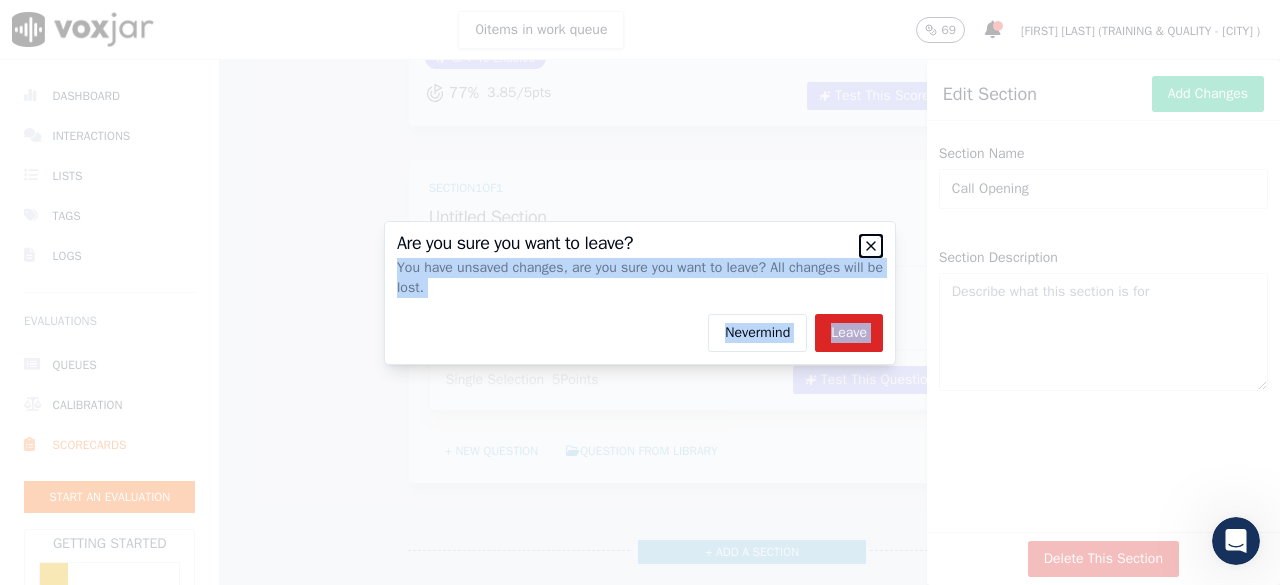 click 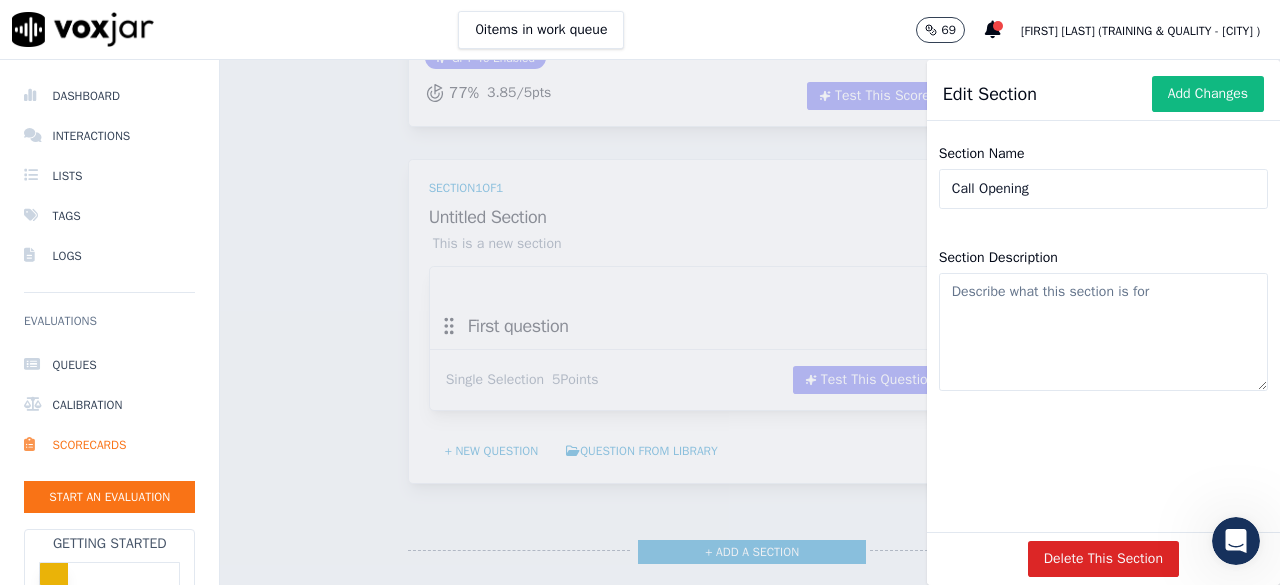 click on "Section Description" 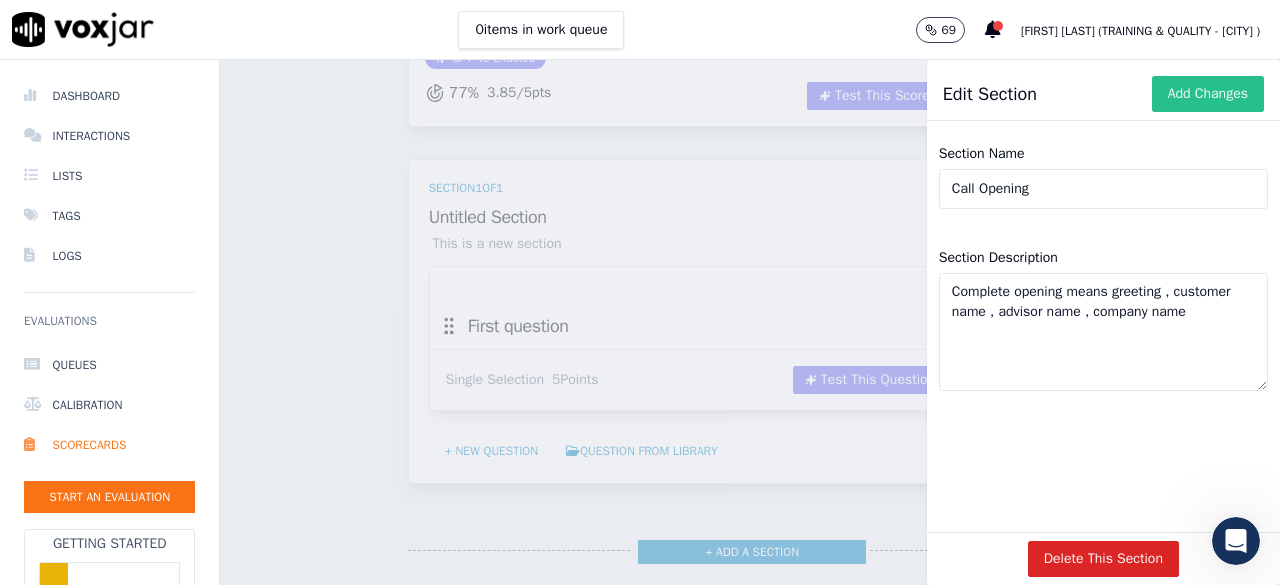type on "Complete opening means greeting , customer name , advisor name , company name" 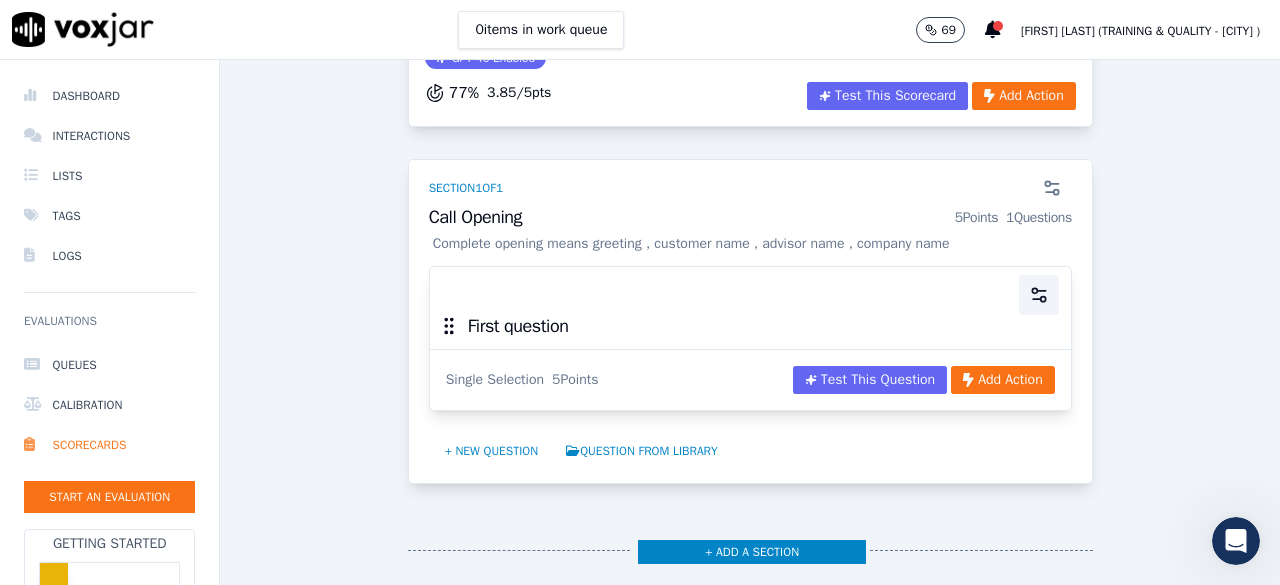 click 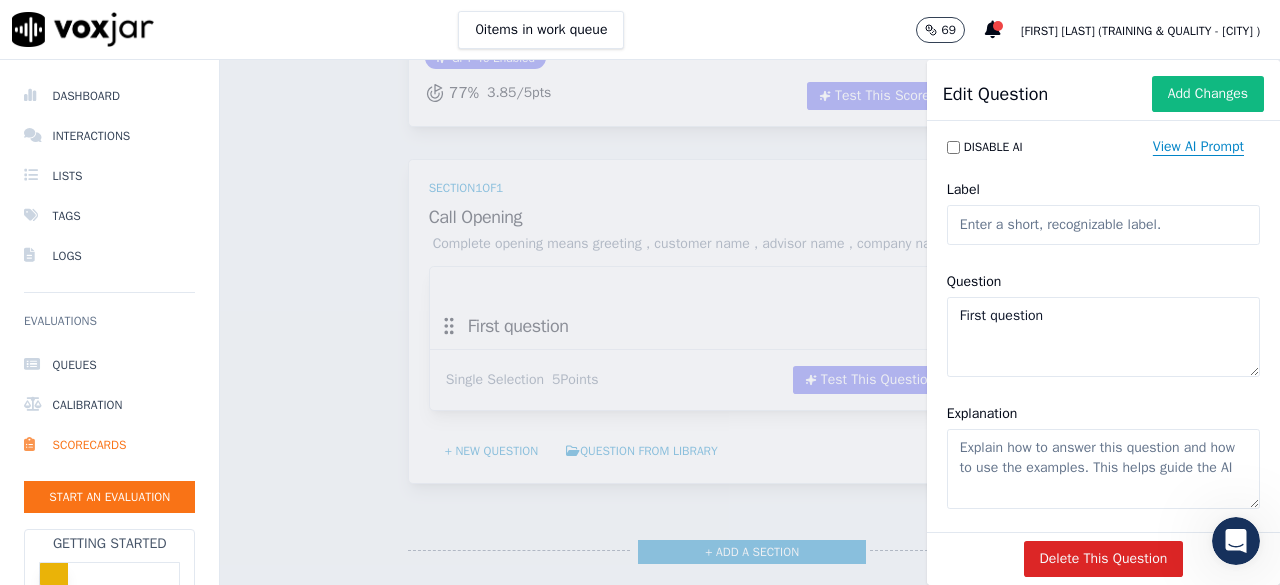 click on "View AI Prompt" 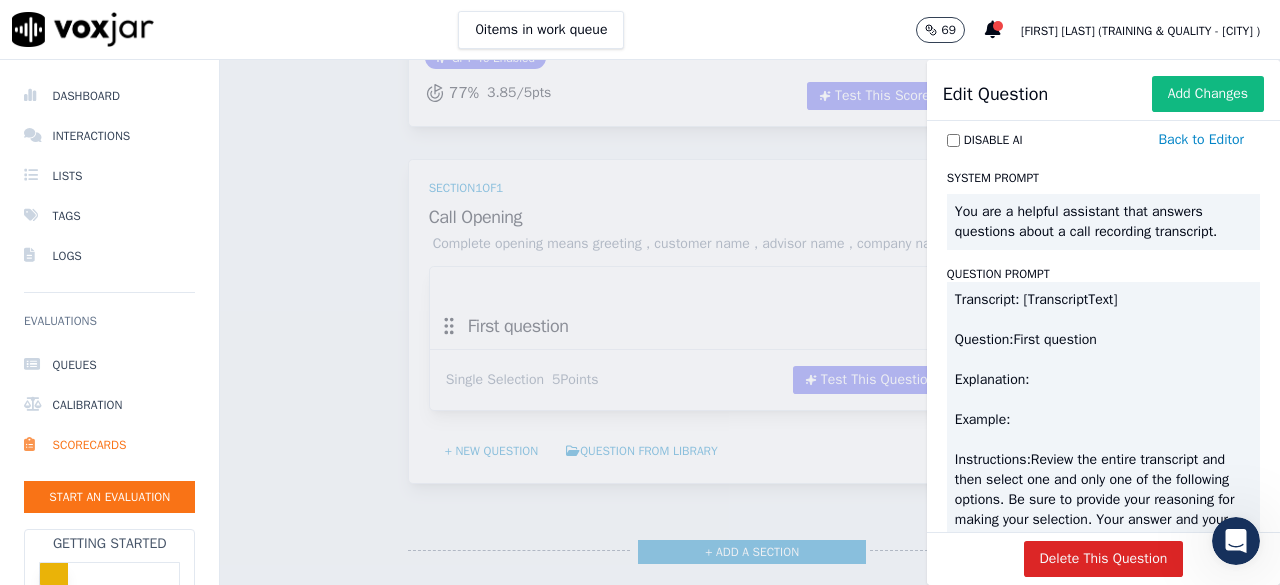 scroll, scrollTop: 0, scrollLeft: 0, axis: both 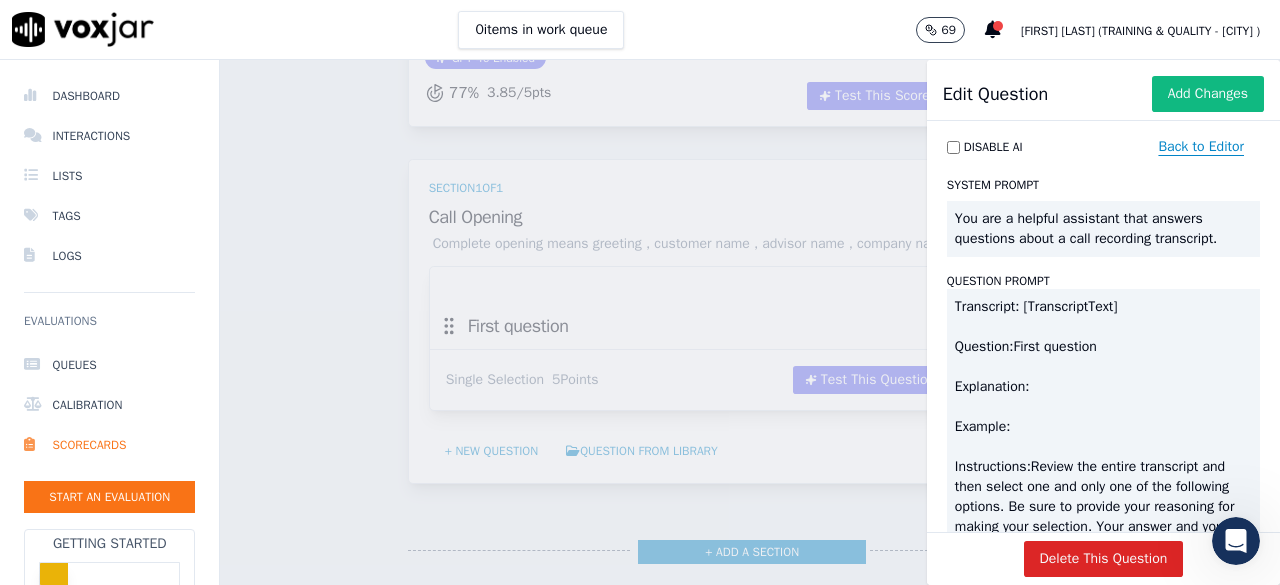 click on "Back to Editor" 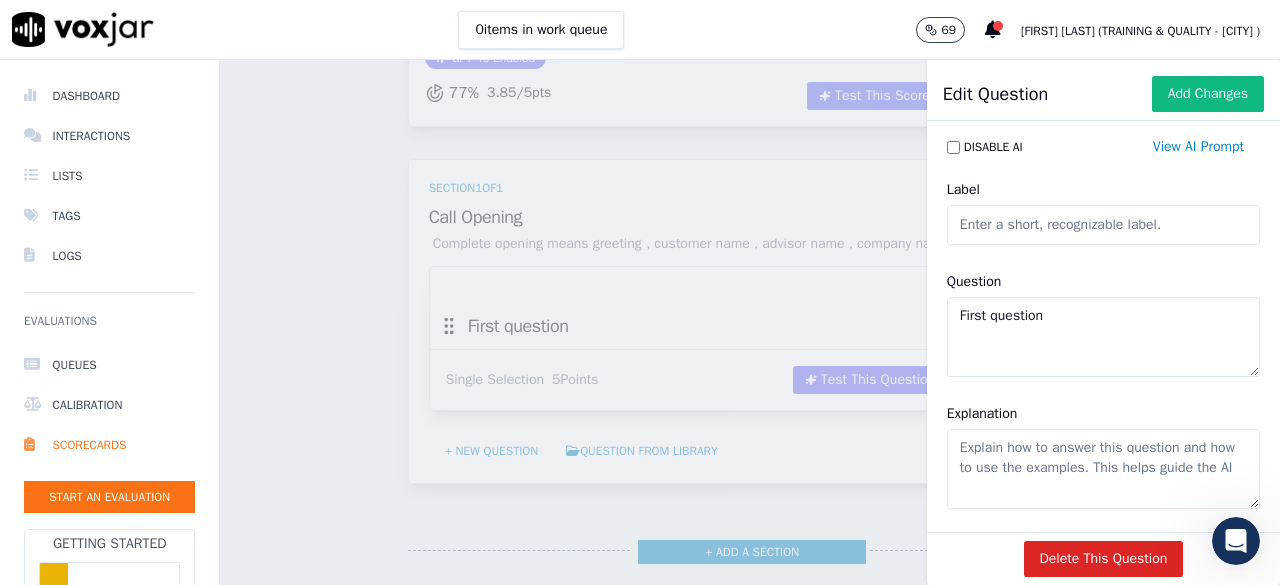 click on "Label" 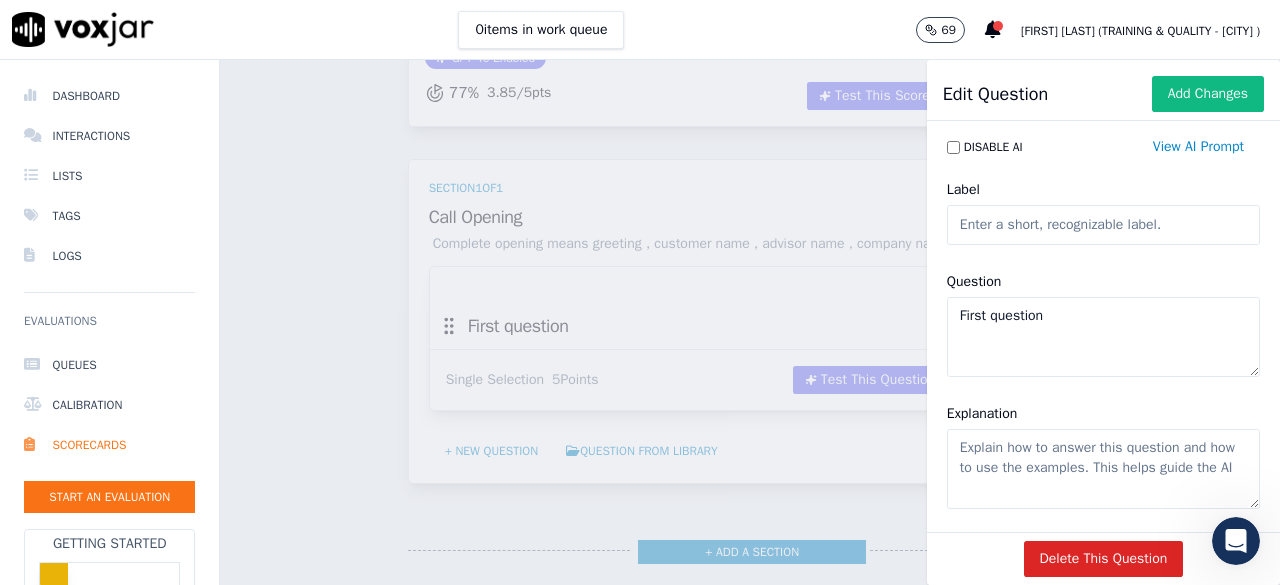 click on "Label" 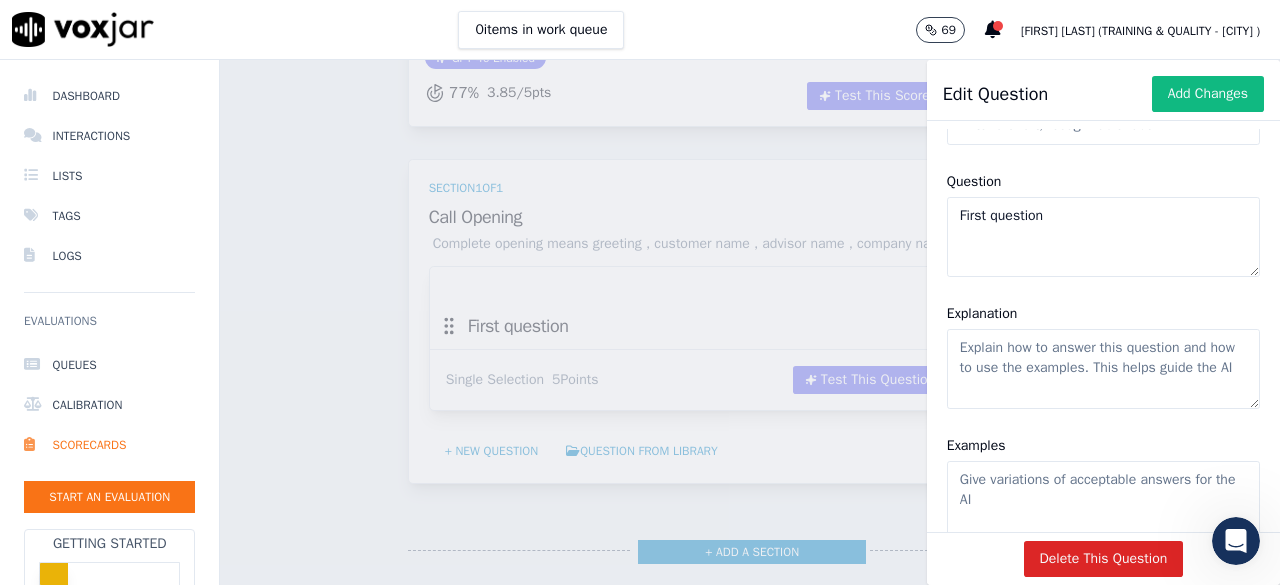 scroll, scrollTop: 0, scrollLeft: 0, axis: both 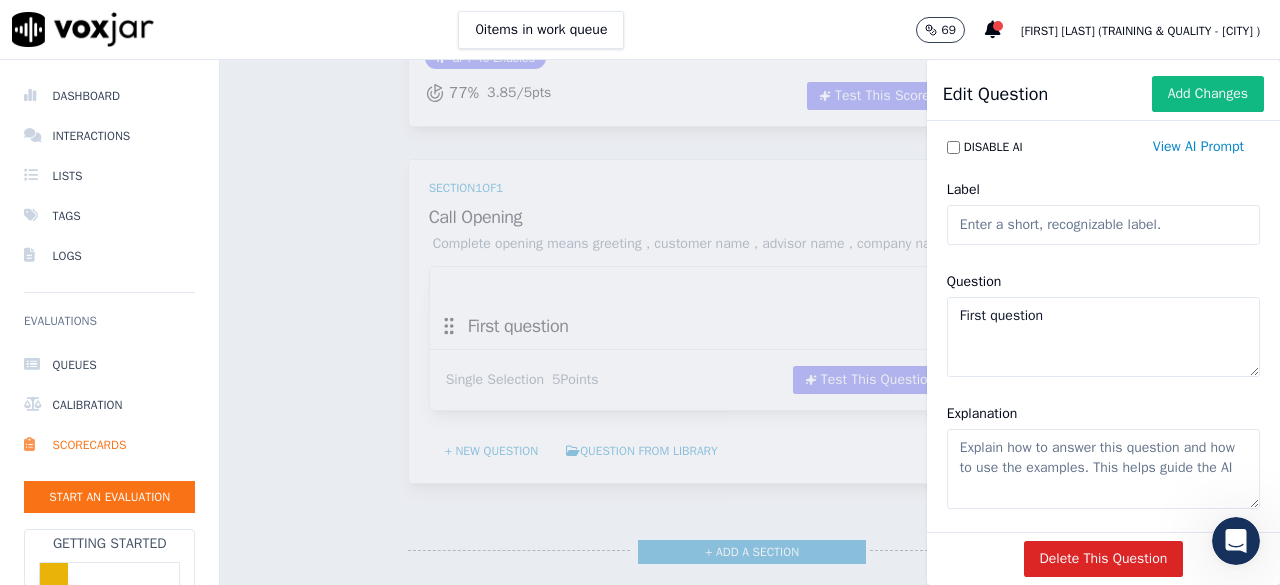 click on "Label" 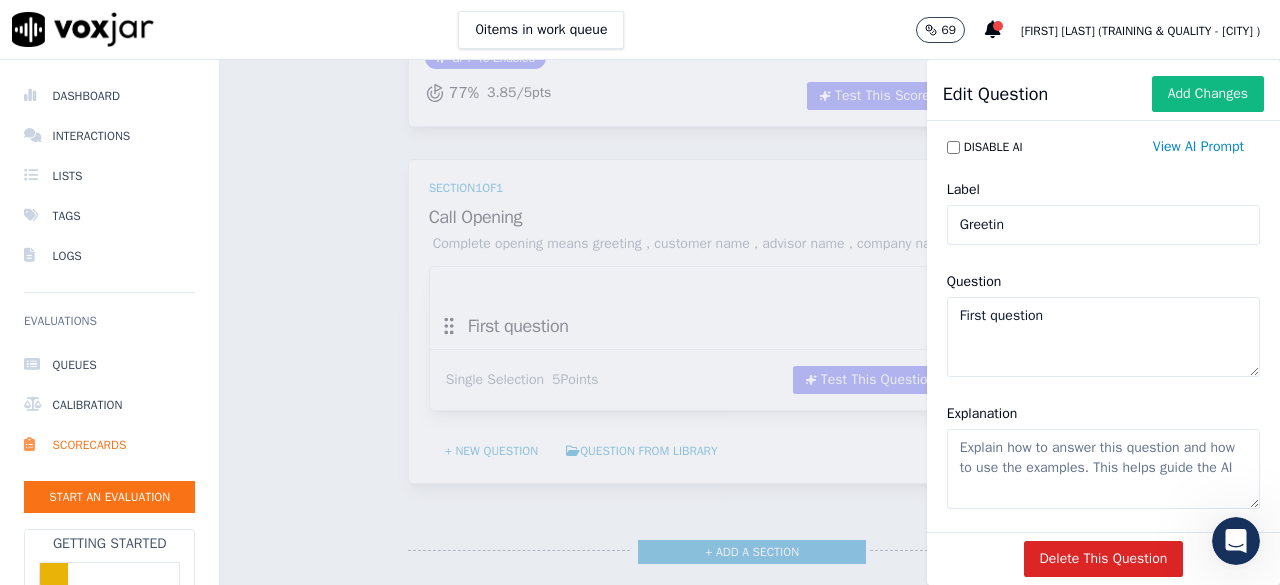 type on "Greeting" 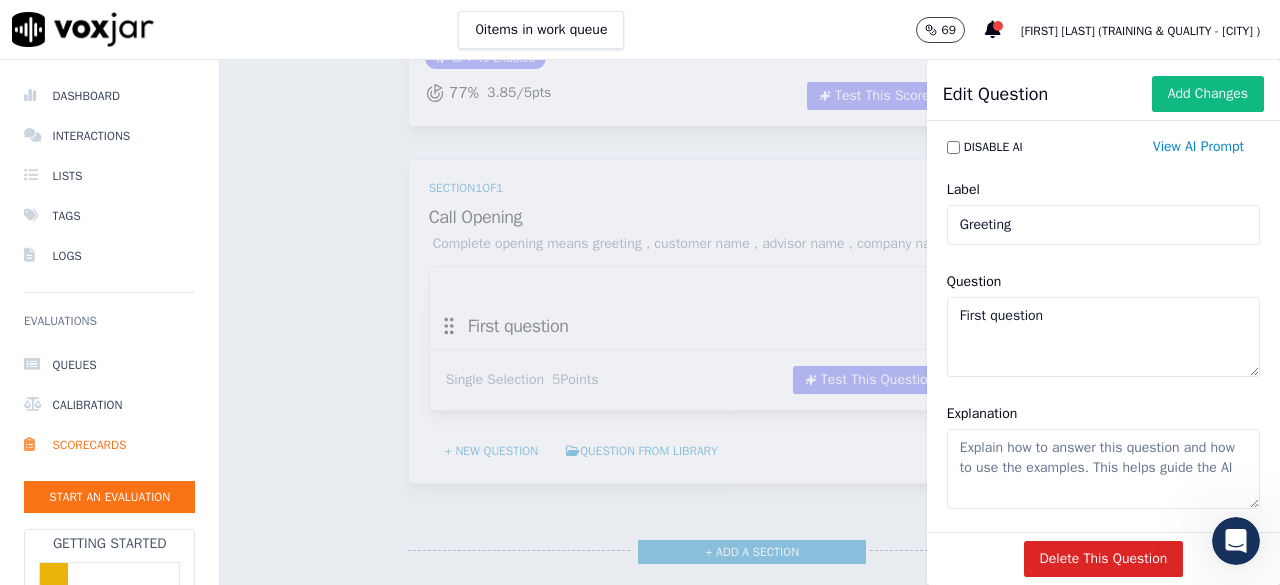 drag, startPoint x: 1012, startPoint y: 234, endPoint x: 926, endPoint y: 224, distance: 86.579445 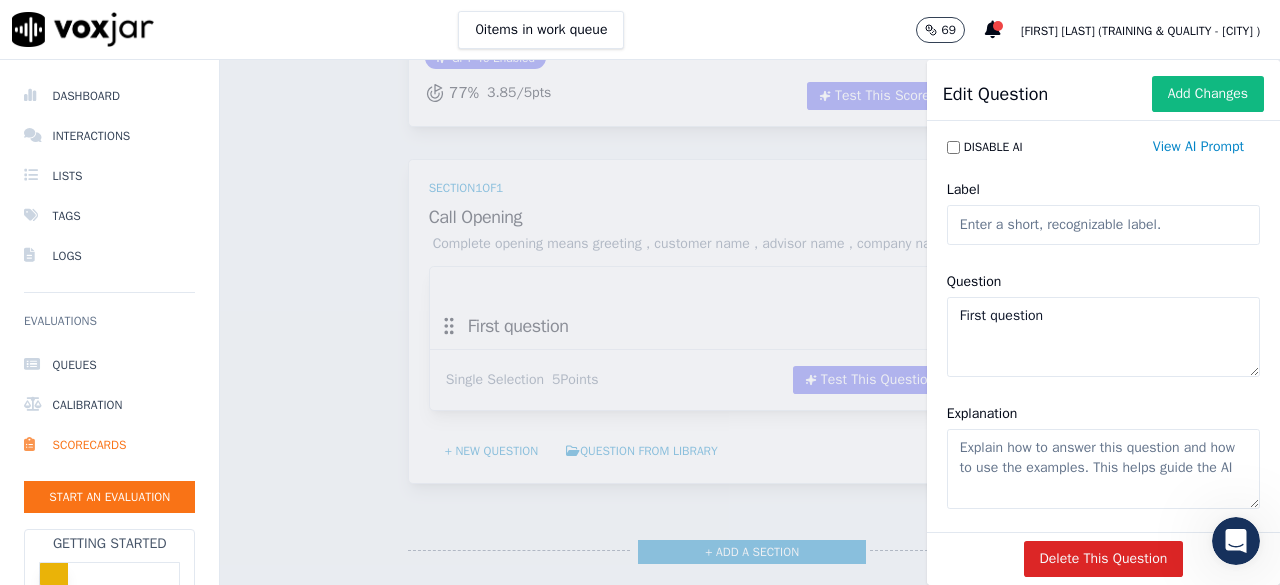 click on "First question" 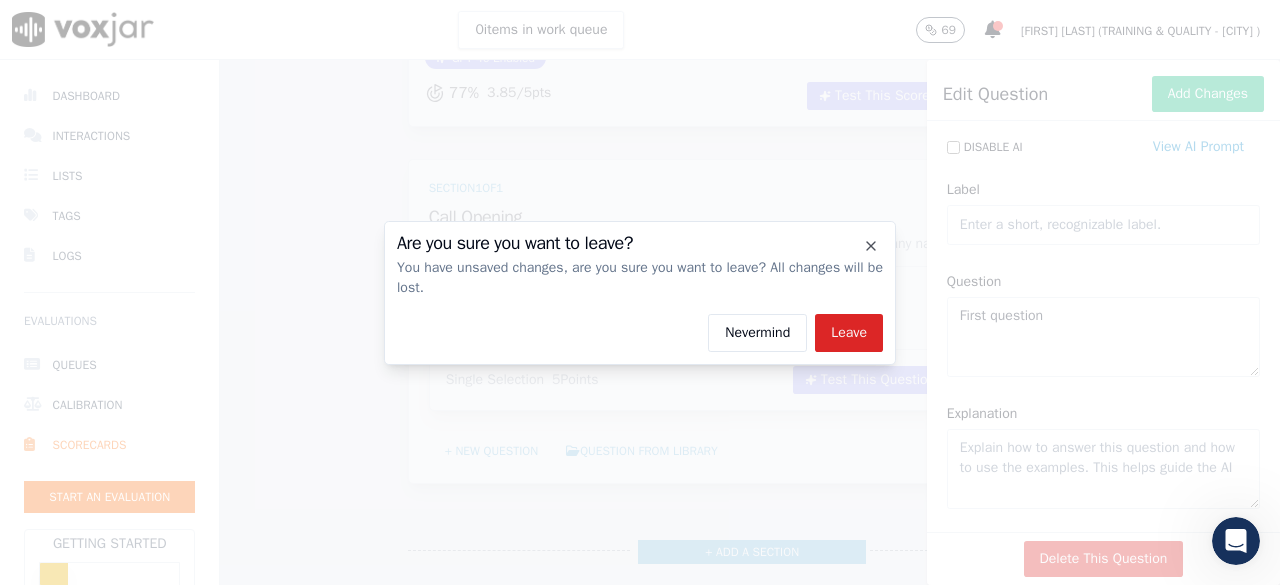 type 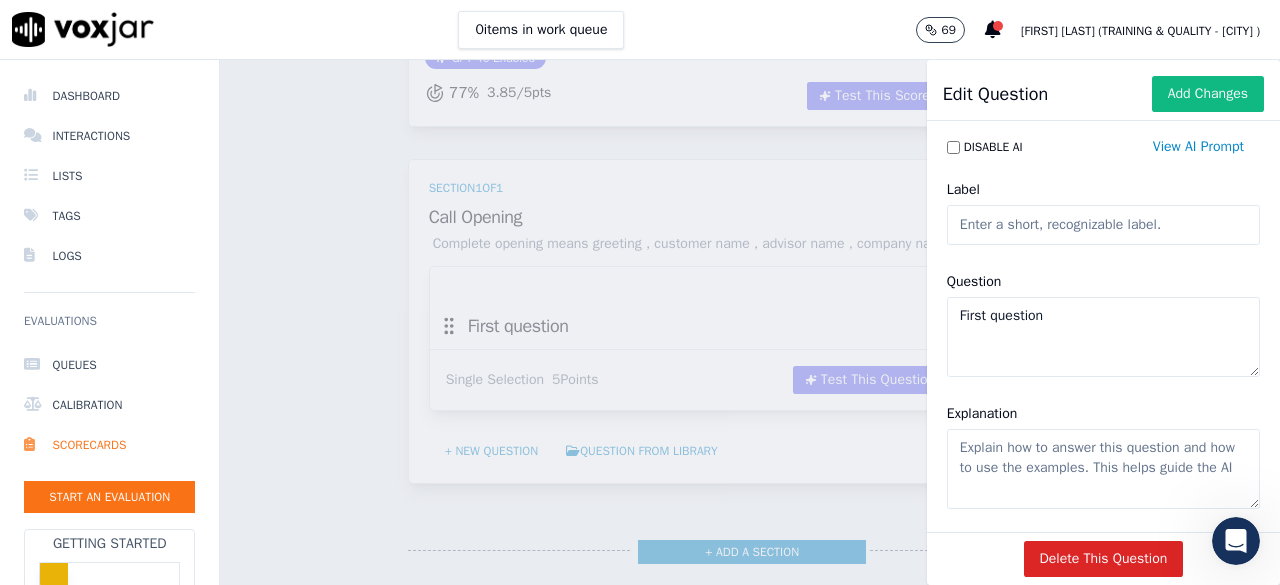 click on "First question" 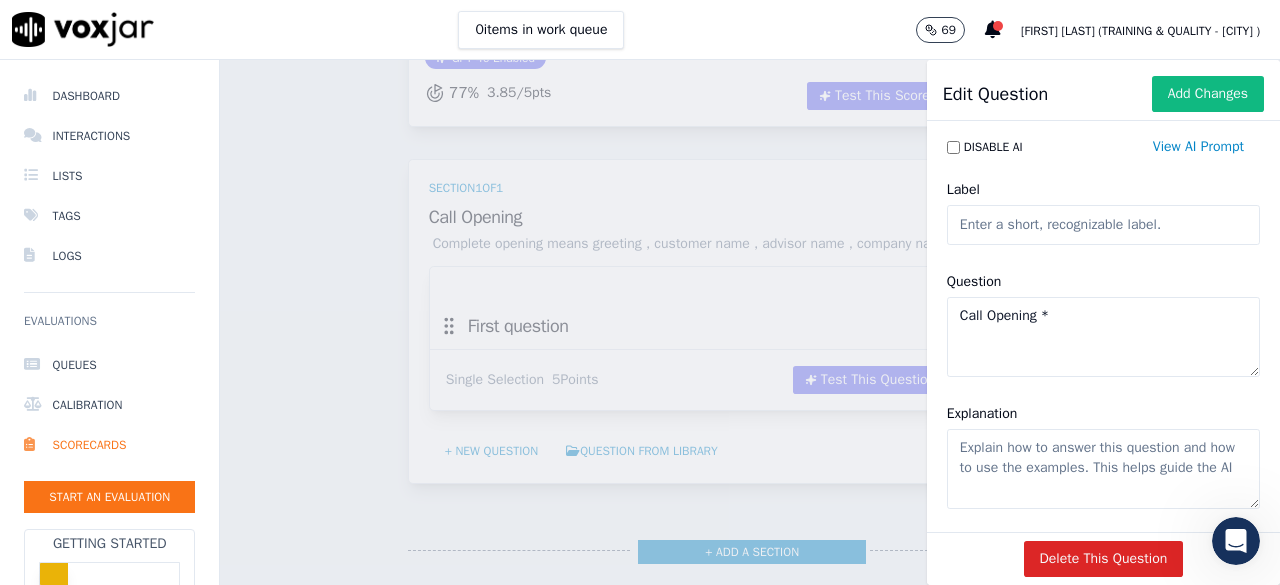 scroll, scrollTop: 200, scrollLeft: 0, axis: vertical 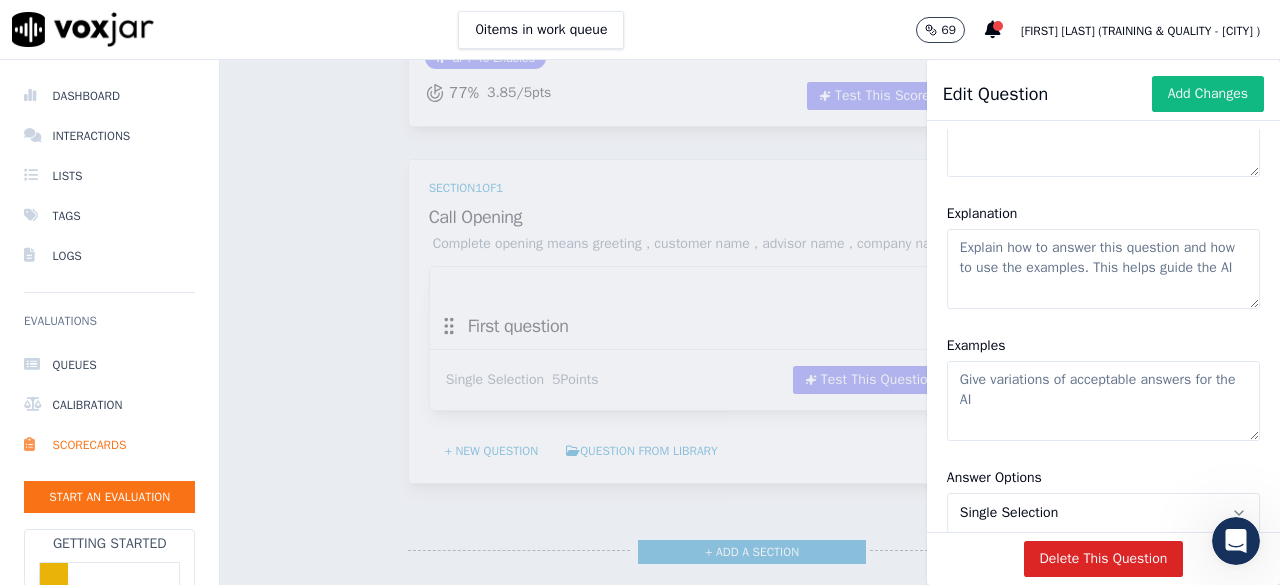 type on "Call Opening *" 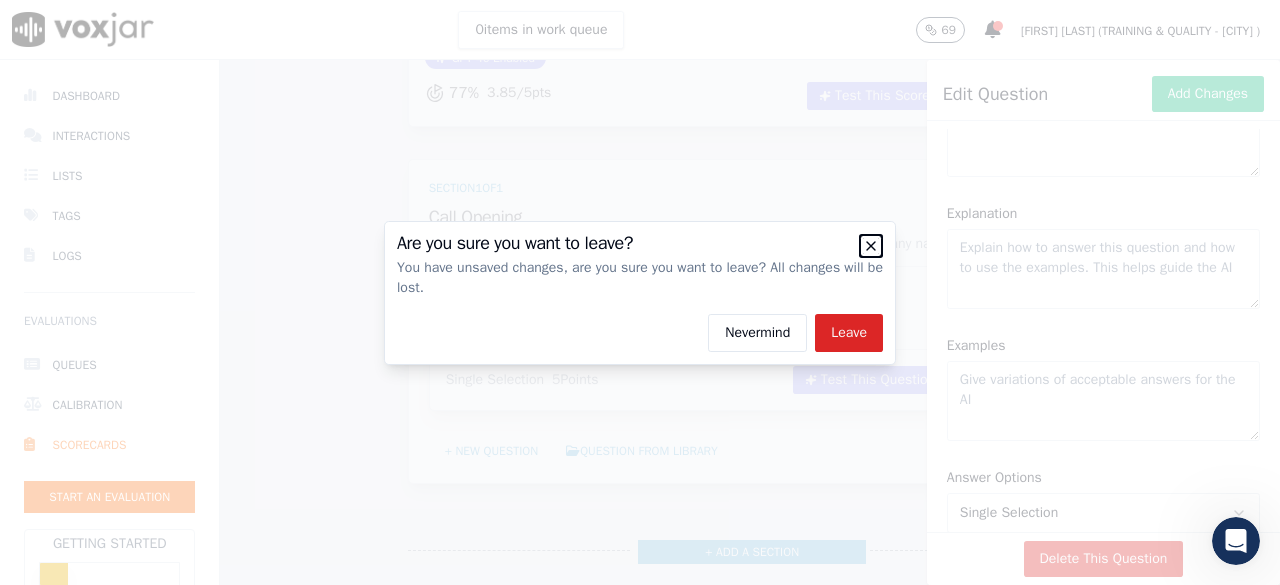 click 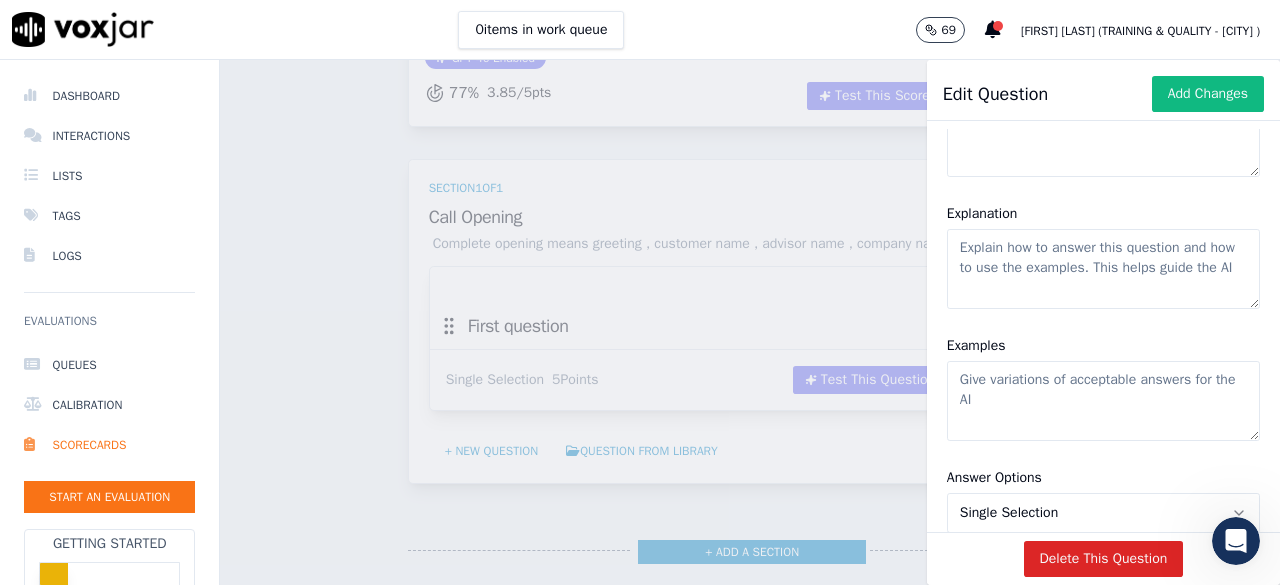 click on "Explanation" 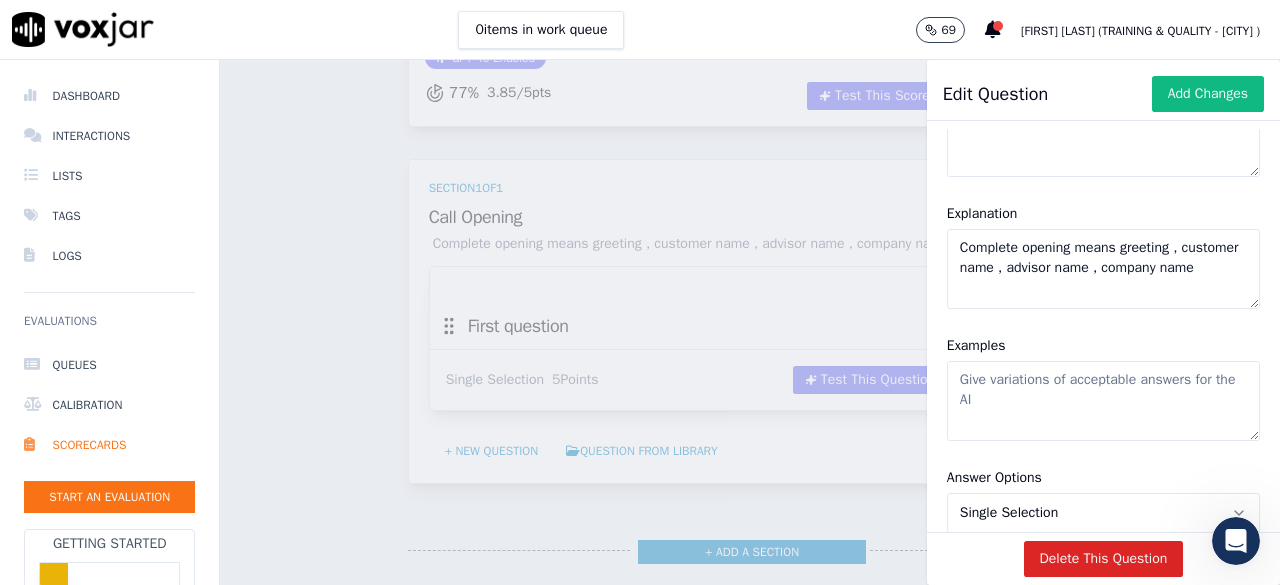 type on "Complete opening means greeting , customer name , advisor name , company name" 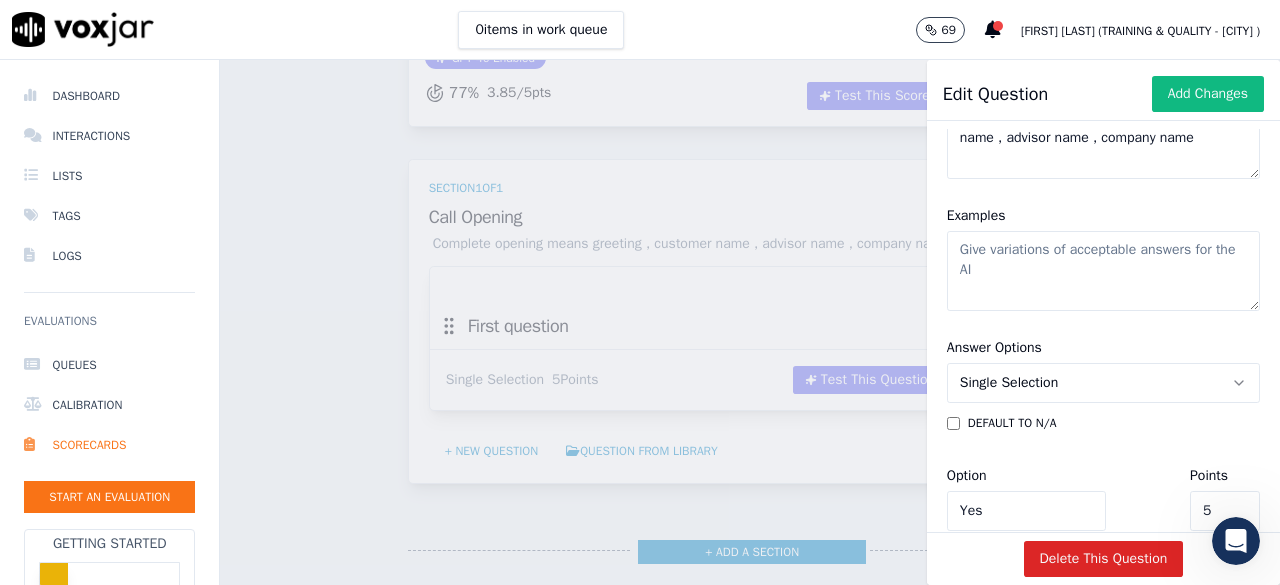 scroll, scrollTop: 400, scrollLeft: 0, axis: vertical 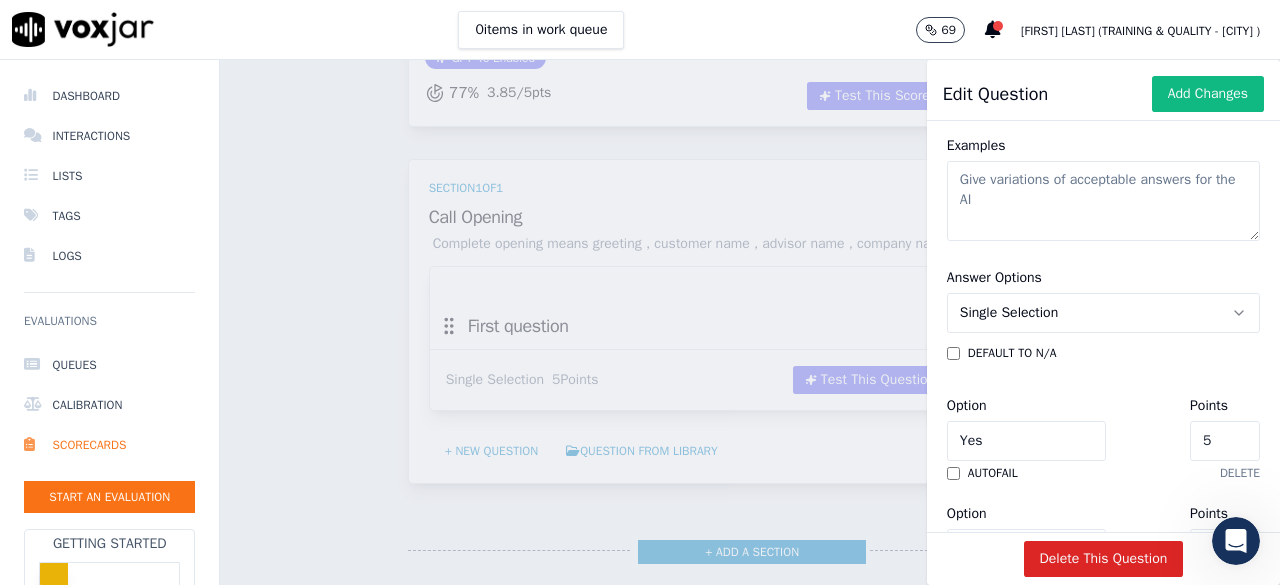 click on "default to N/A" at bounding box center (1012, 353) 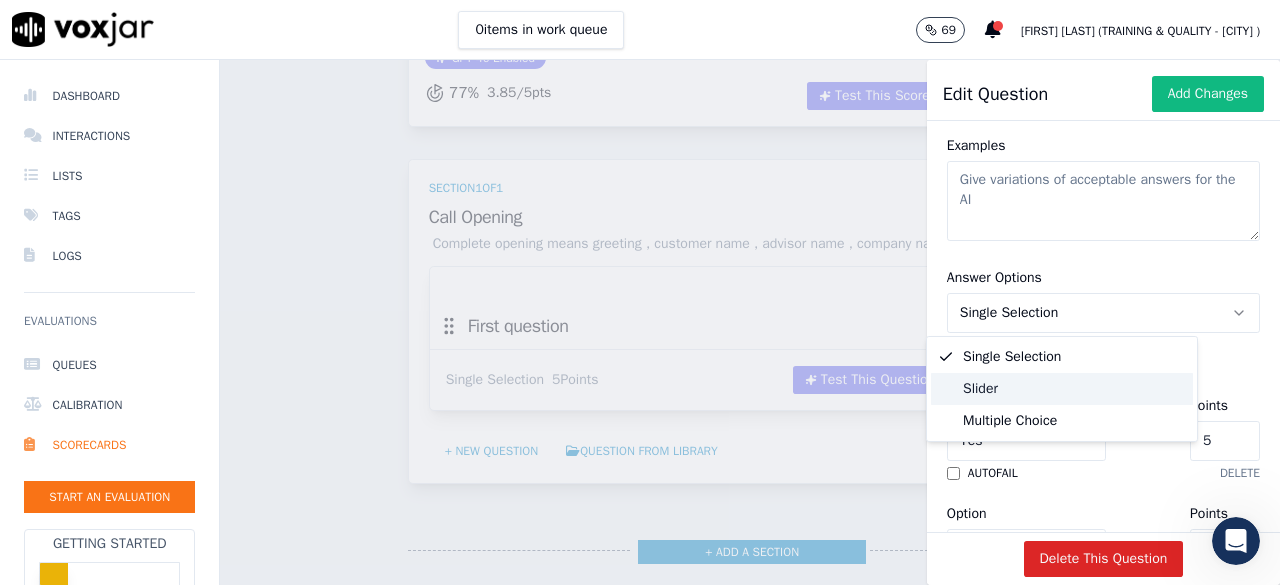 click on "Slider" 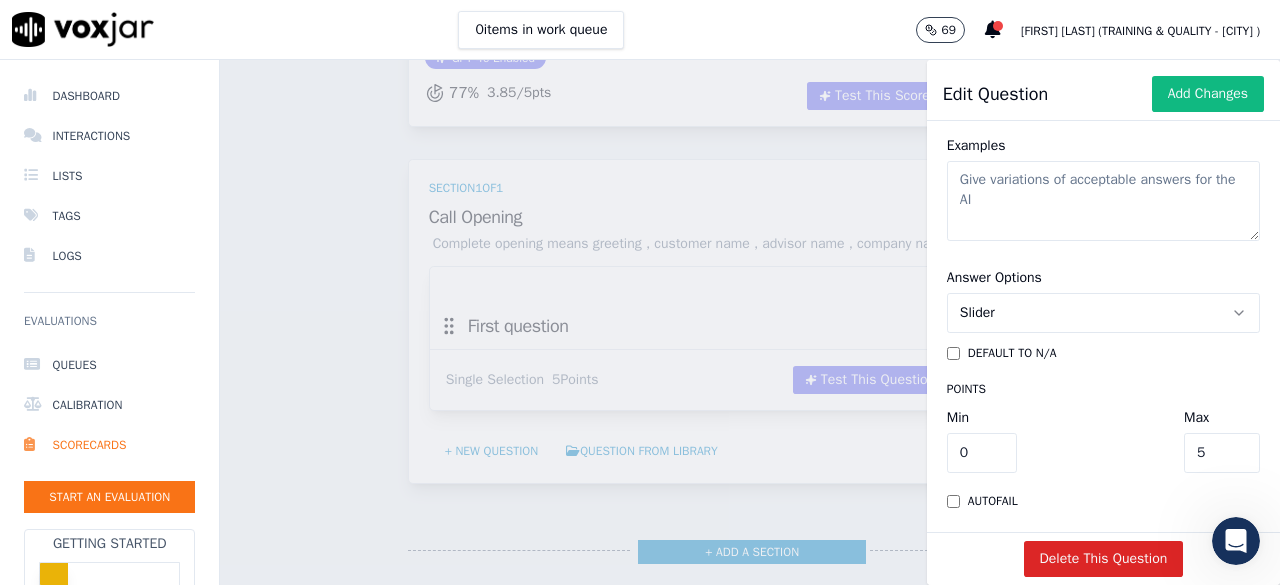 click on "Slider" 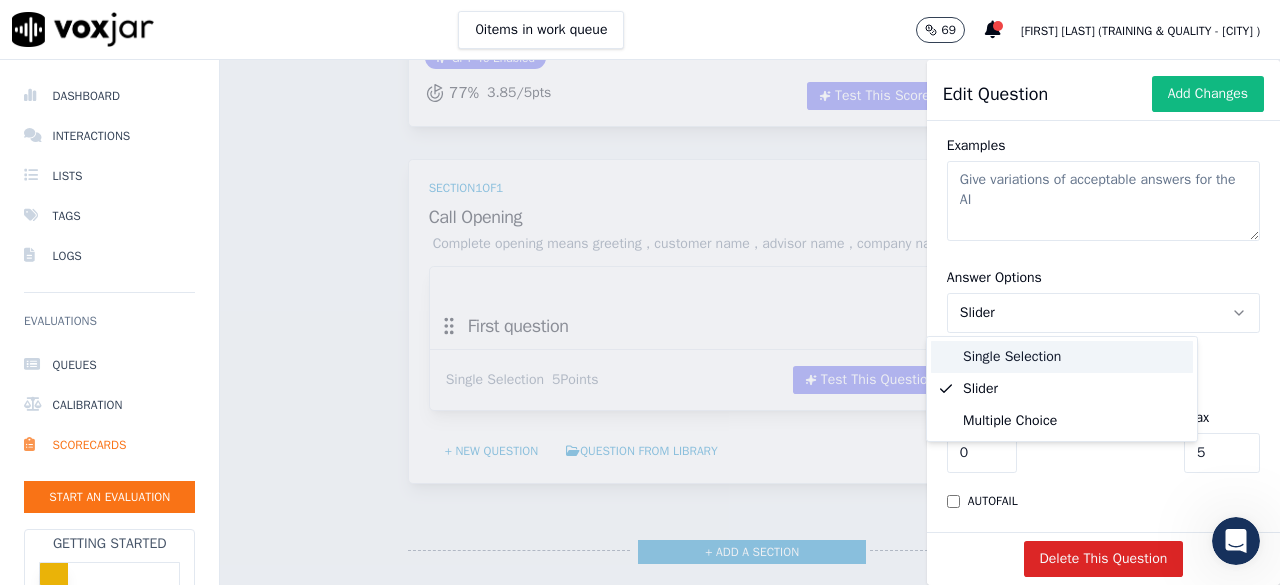 click on "Single Selection" at bounding box center (1062, 357) 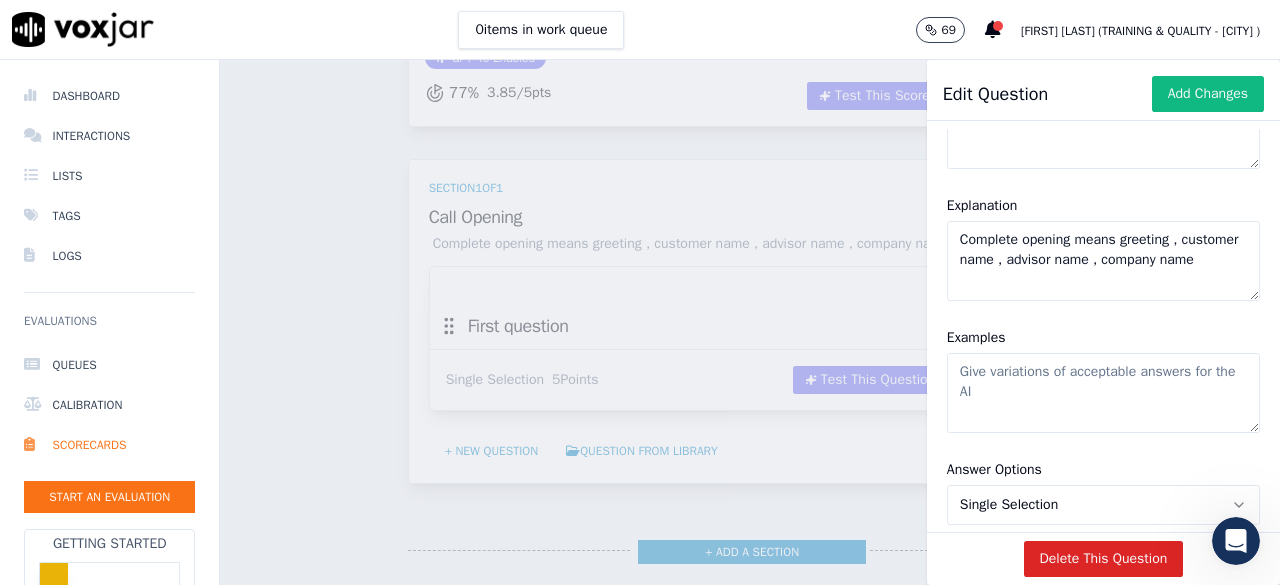 scroll, scrollTop: 200, scrollLeft: 0, axis: vertical 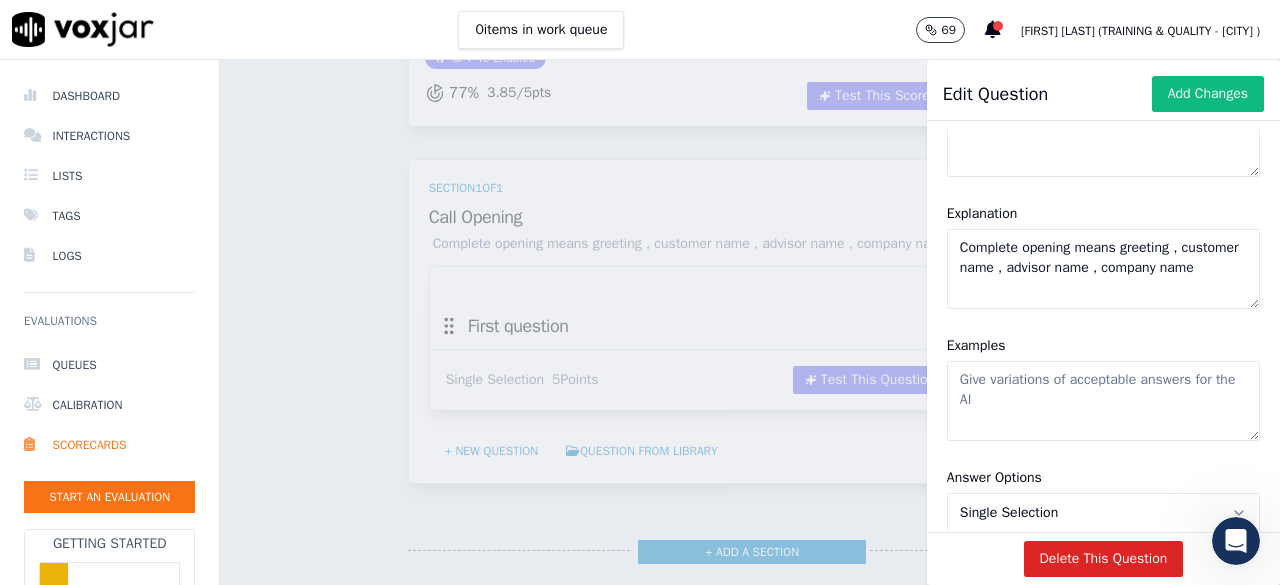 click on "Examples" 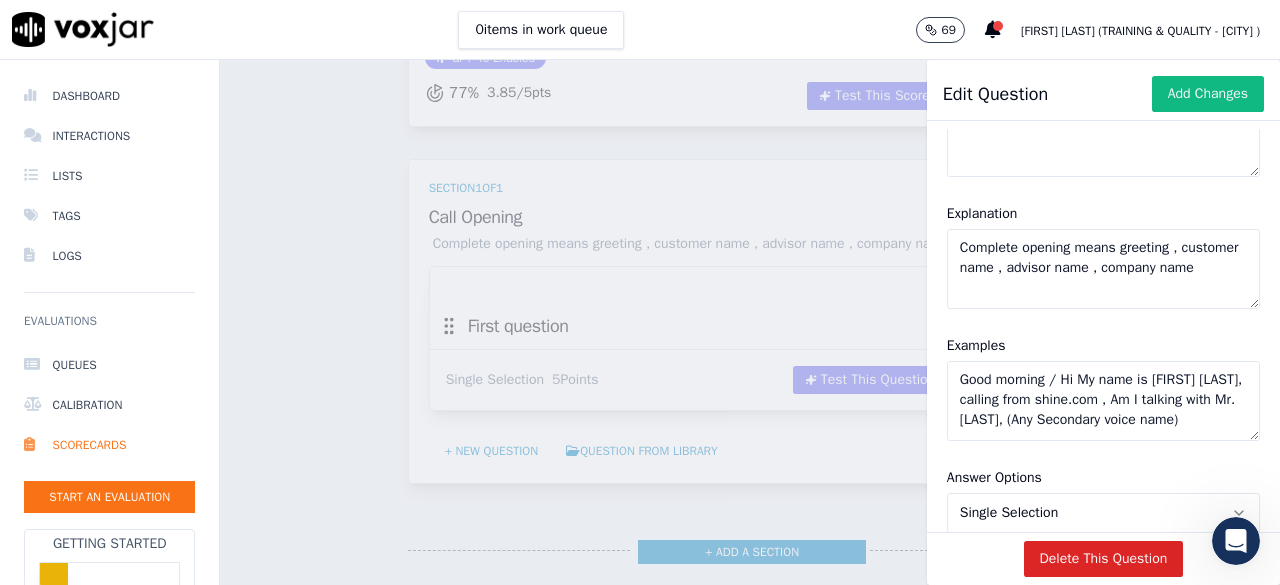 scroll, scrollTop: 17, scrollLeft: 0, axis: vertical 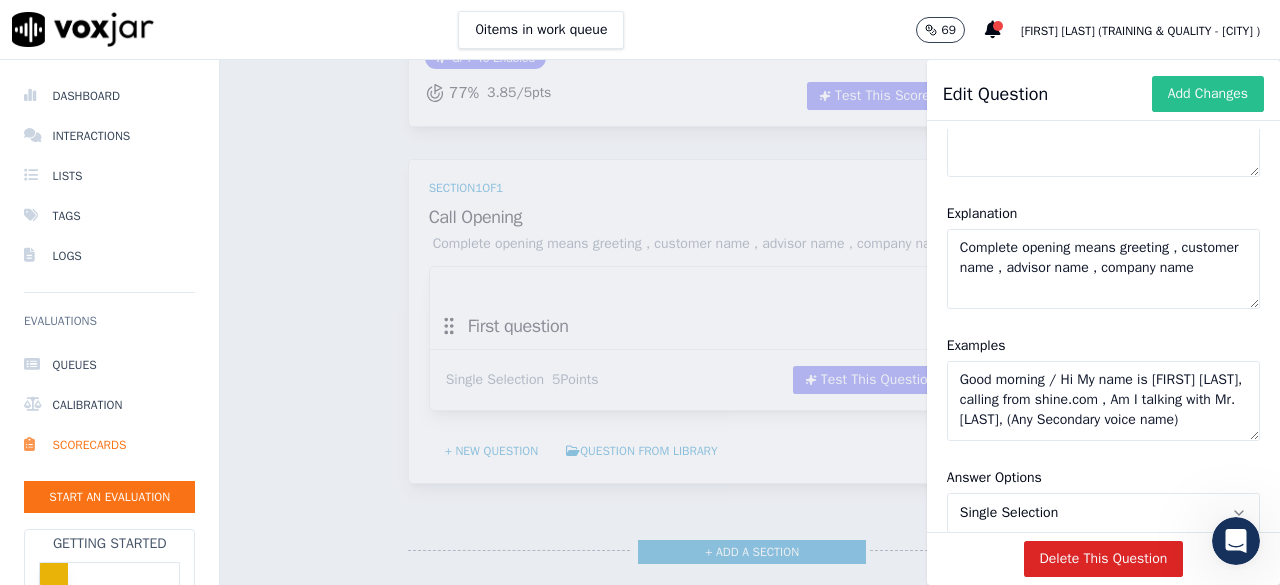 type on "Good morning / Hi My name is [FIRST] [LAST], calling from shine.com , Am I talking with Mr. [LAST], (Any Secondary voice name)" 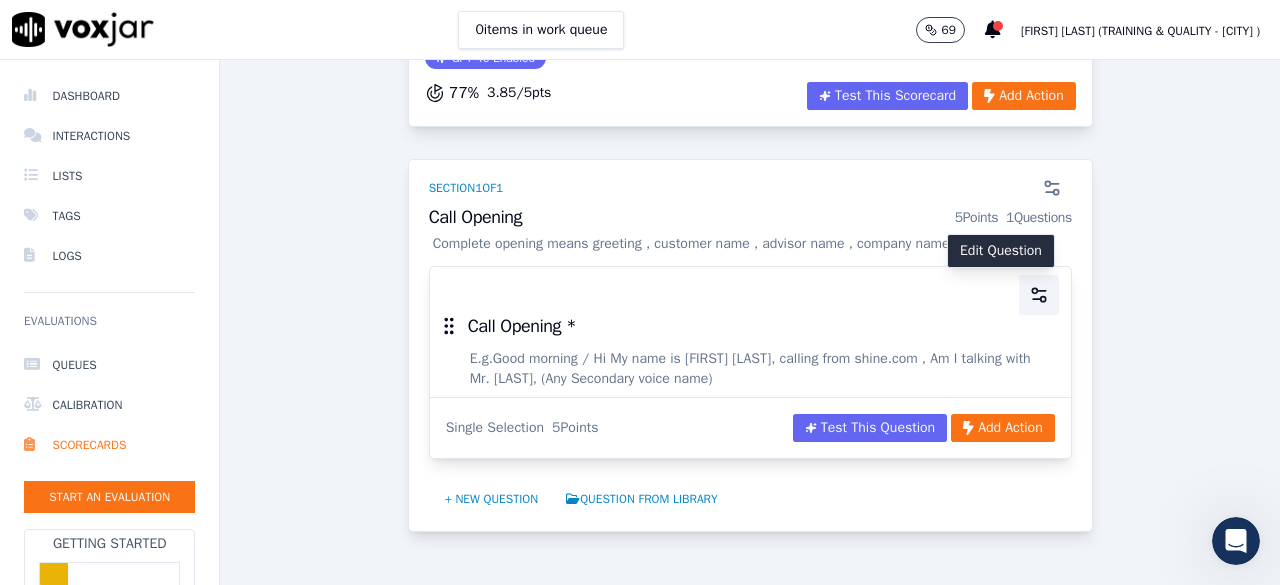 click 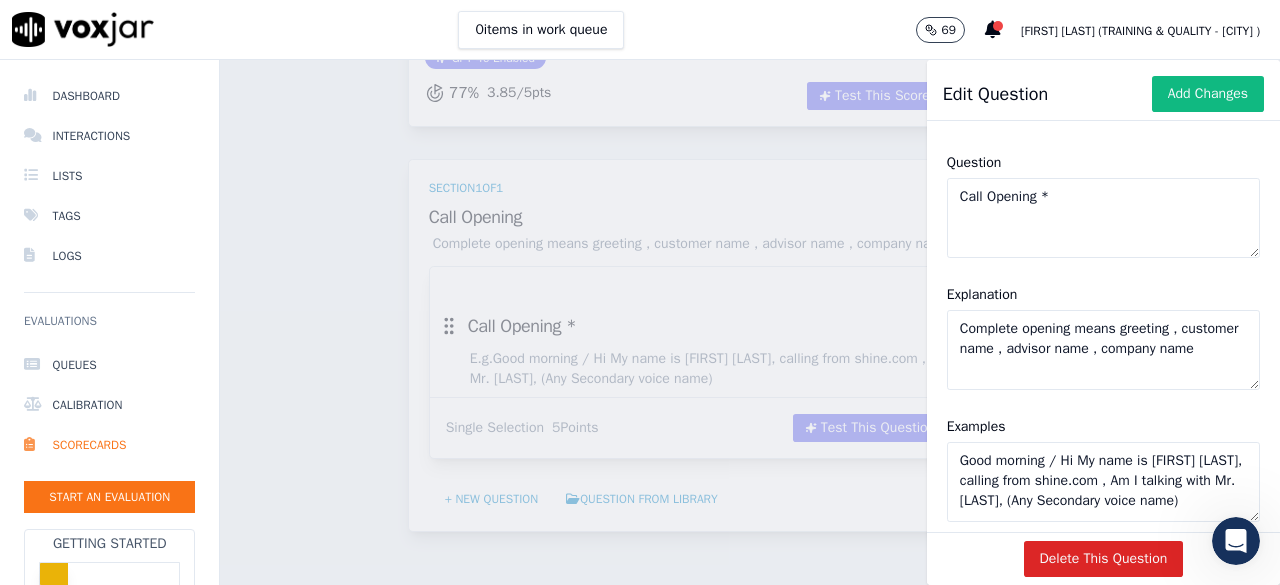scroll, scrollTop: 300, scrollLeft: 0, axis: vertical 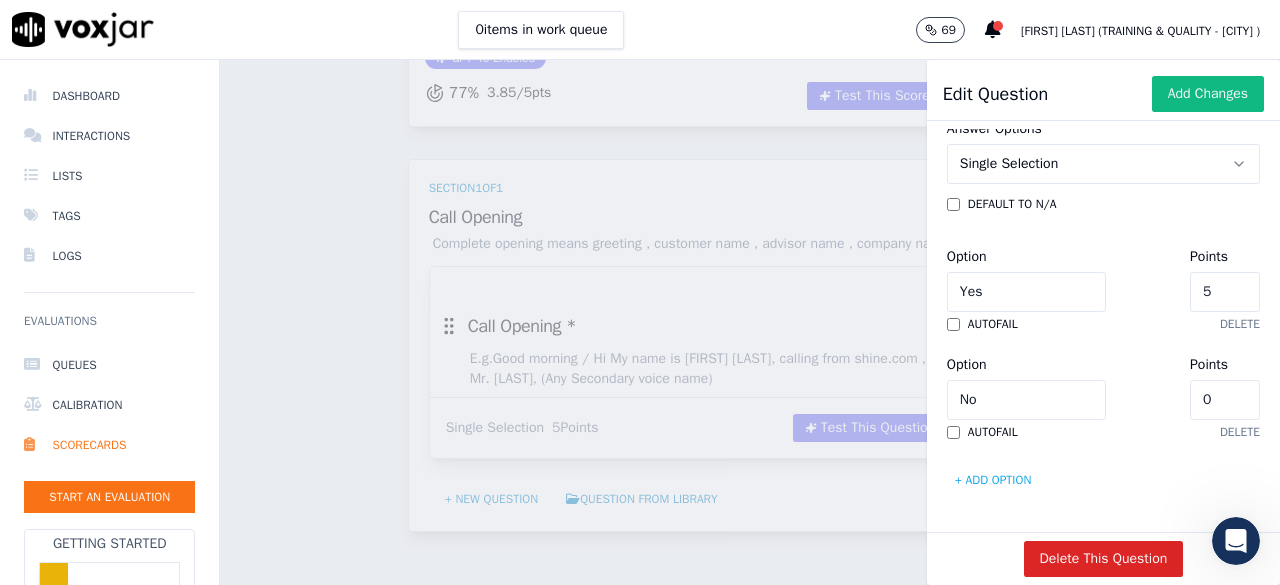 click on "5" 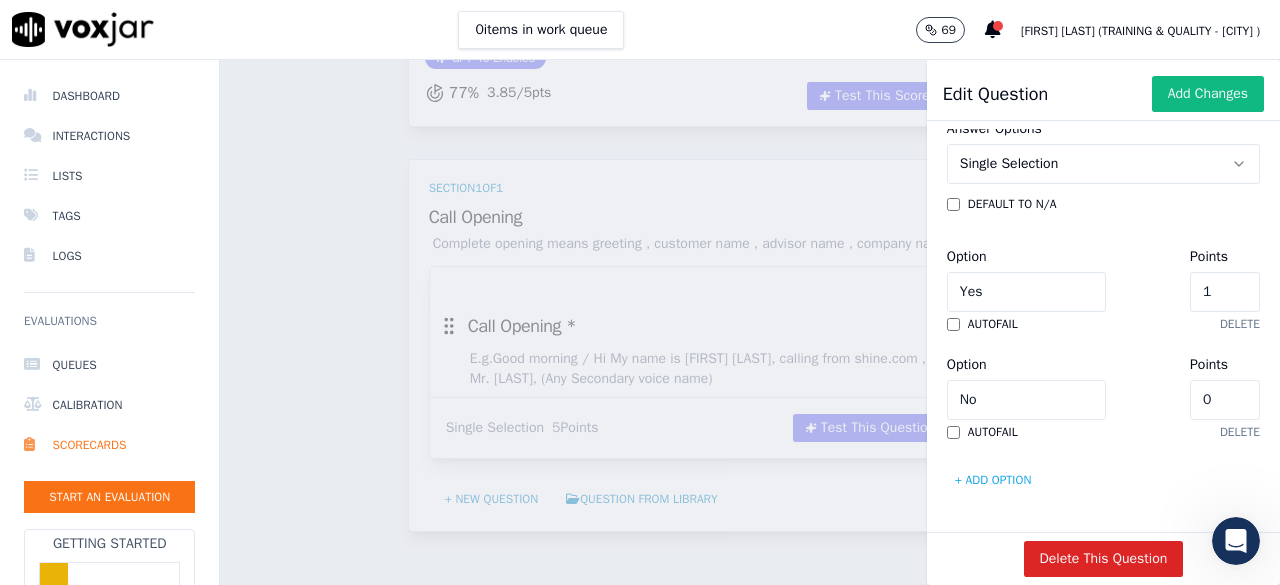 type on "10" 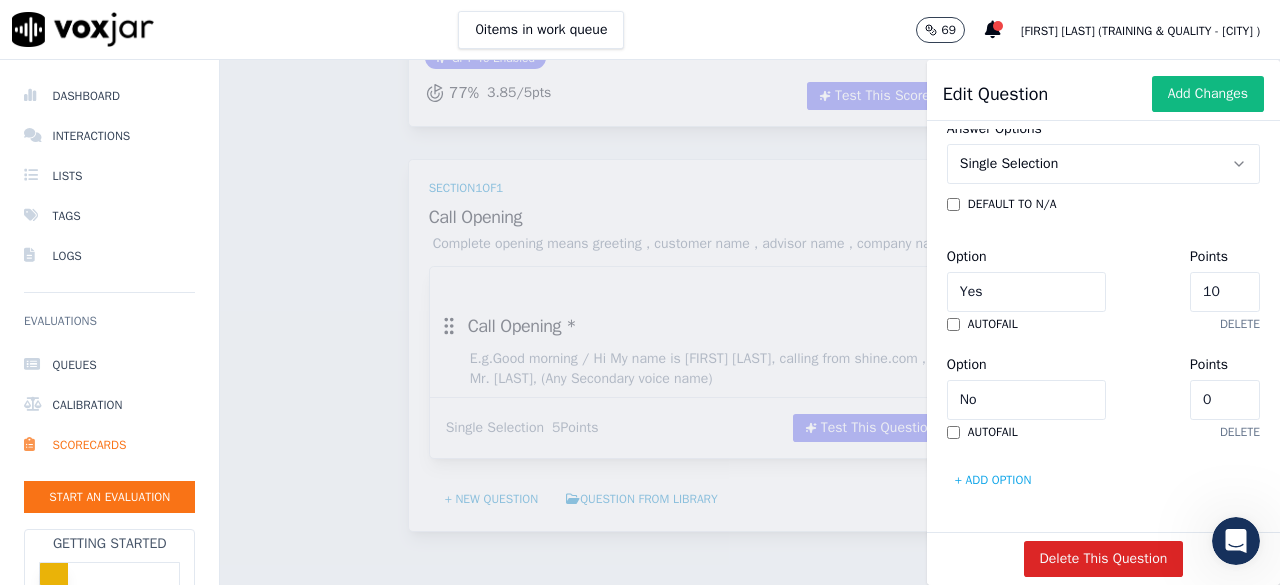 scroll, scrollTop: 744, scrollLeft: 0, axis: vertical 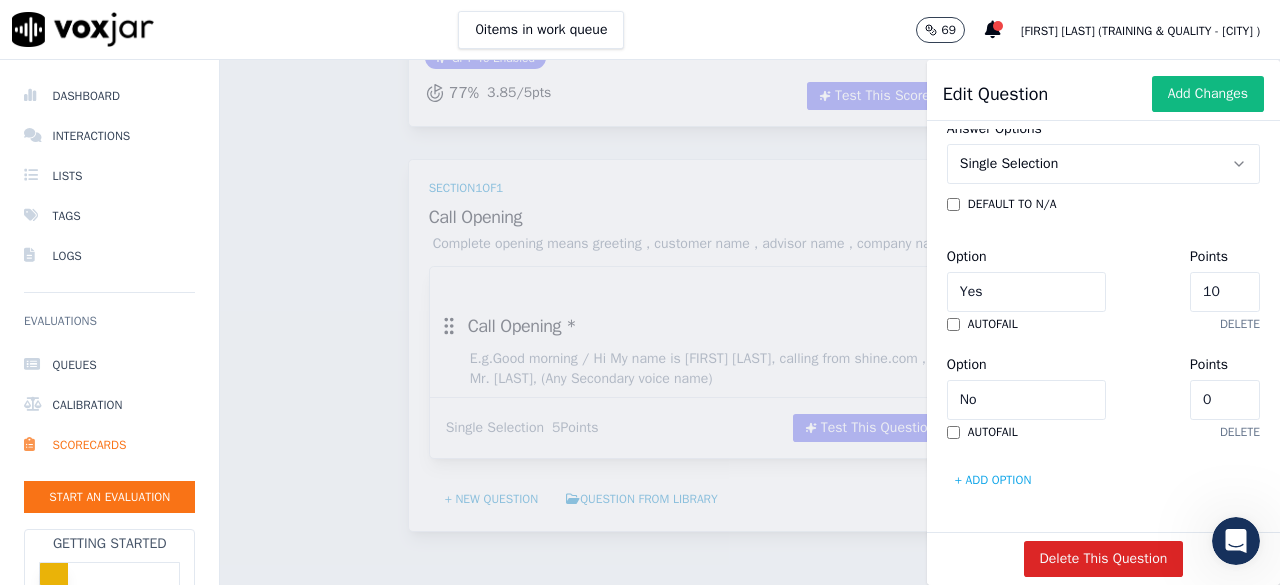 click on "+ Add option" at bounding box center [993, 480] 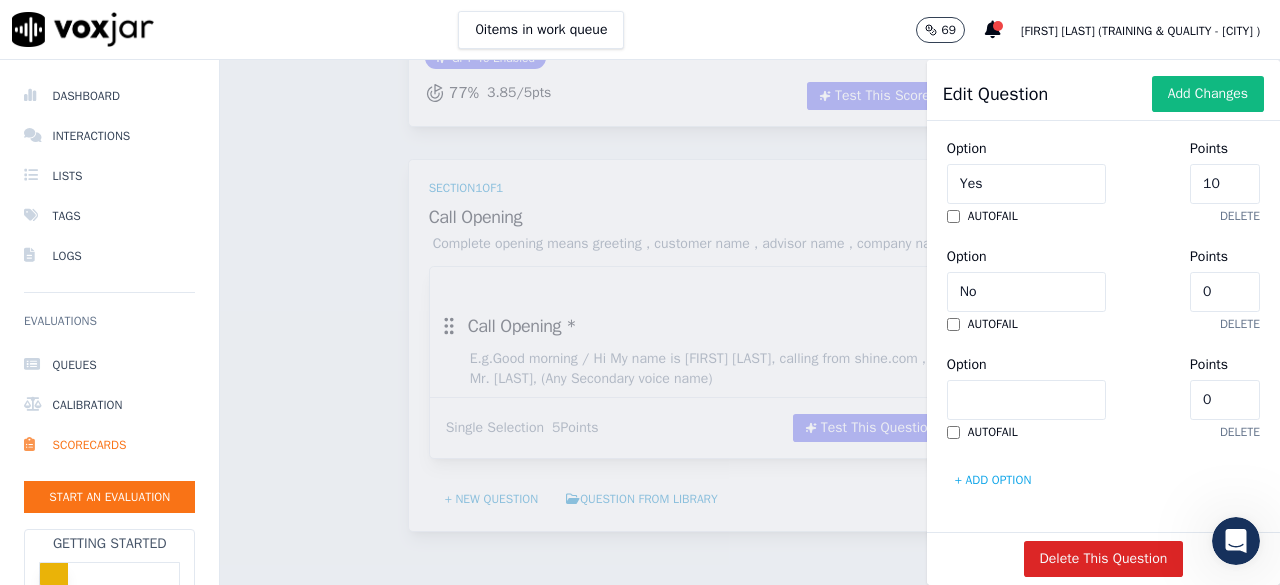 scroll, scrollTop: 920, scrollLeft: 0, axis: vertical 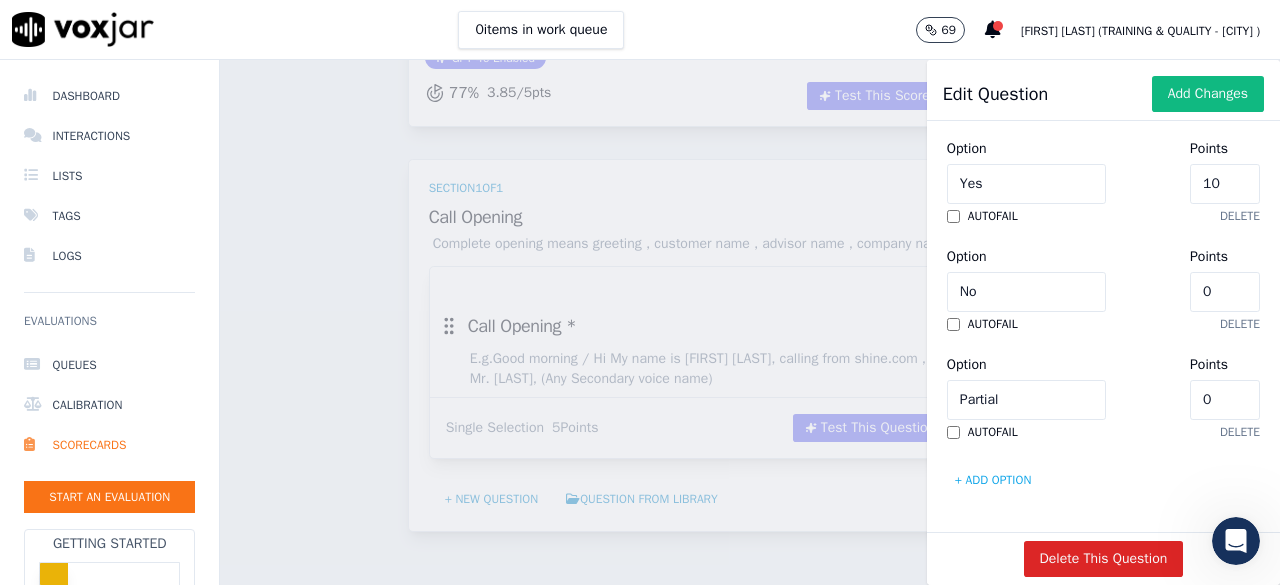 click on "0" 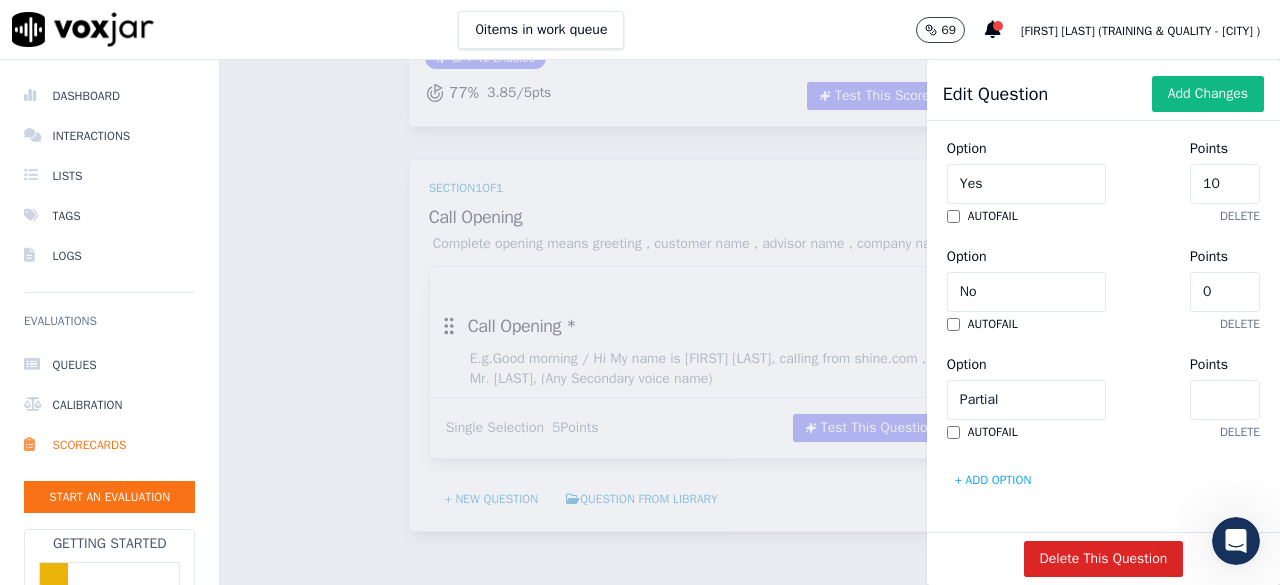type on "5" 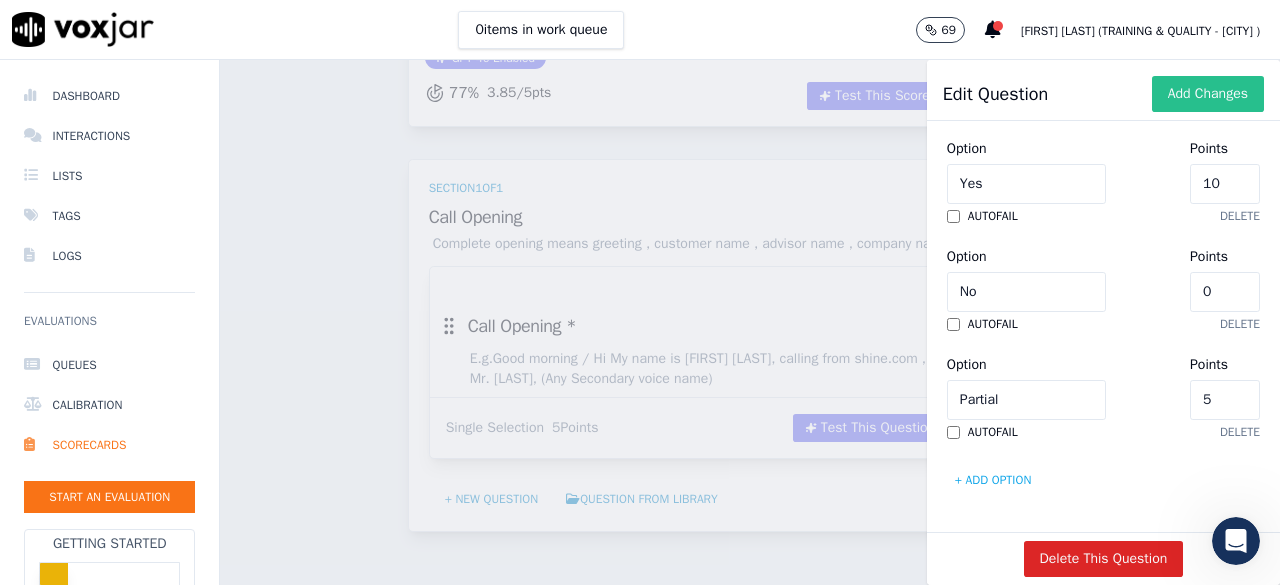 click on "Add Changes" at bounding box center (1208, 94) 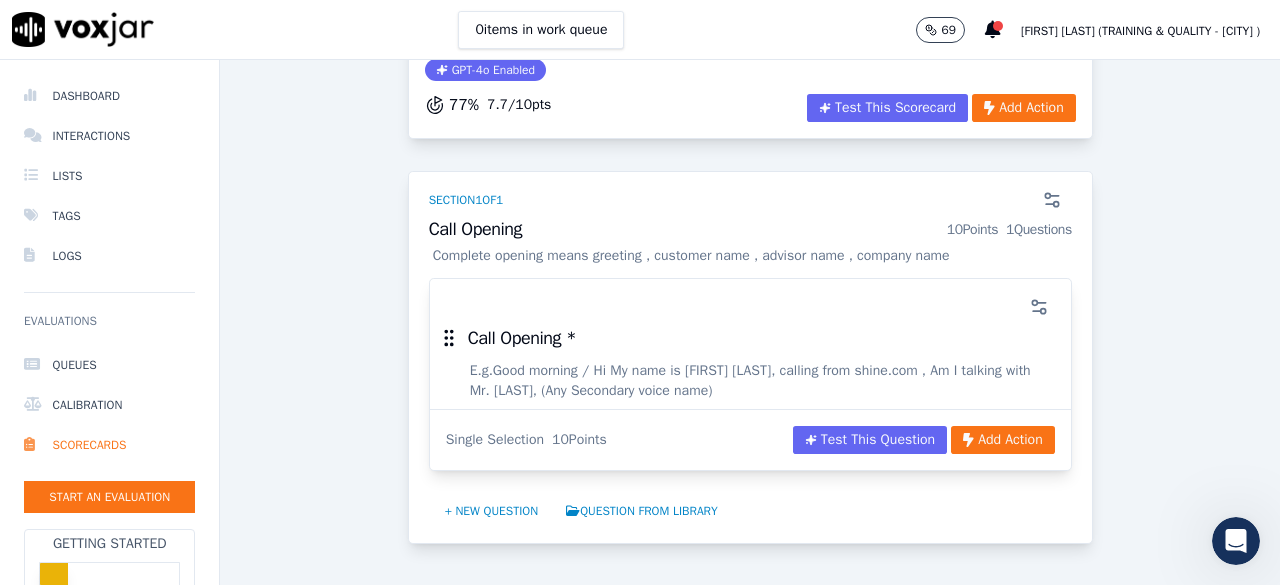 scroll, scrollTop: 300, scrollLeft: 0, axis: vertical 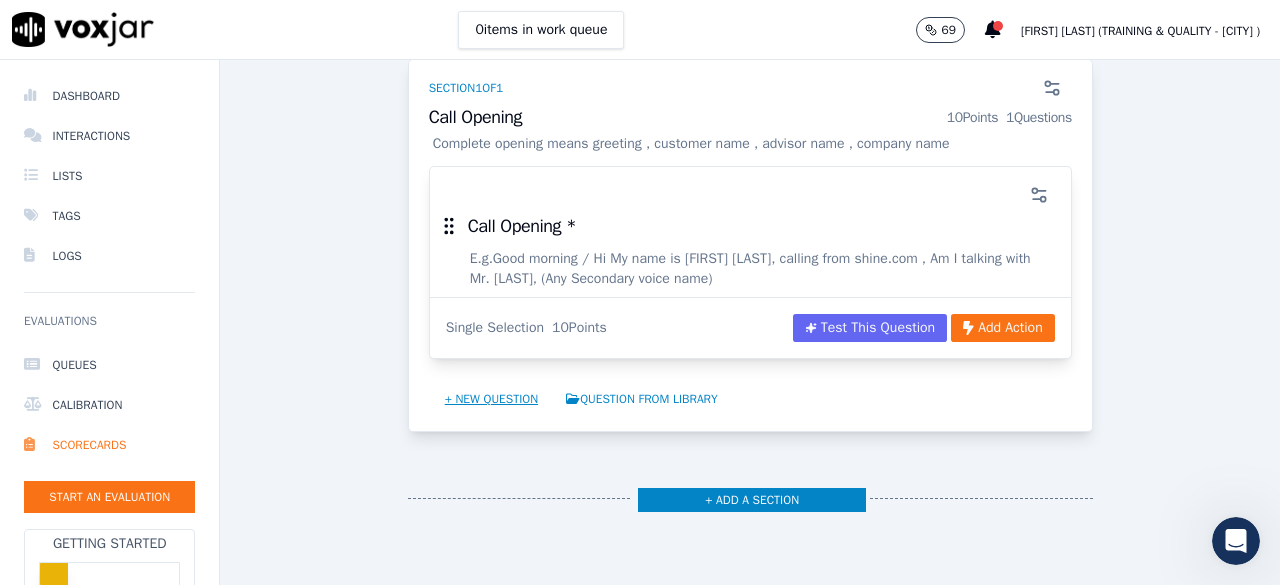 click on "+ New question" at bounding box center [492, 399] 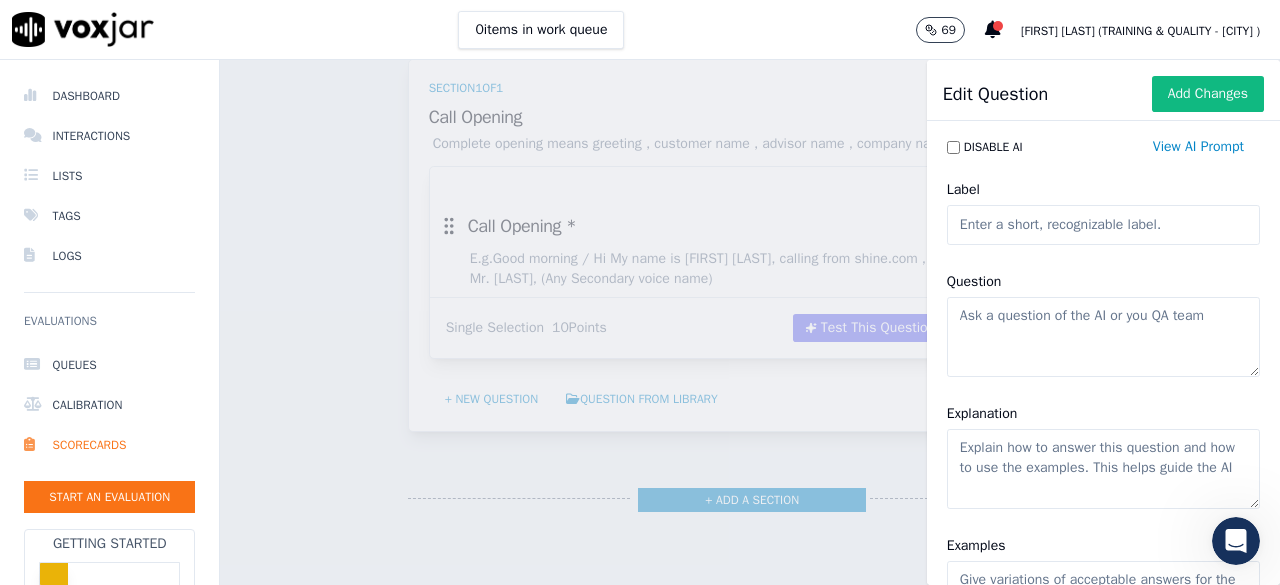 click on "Label" 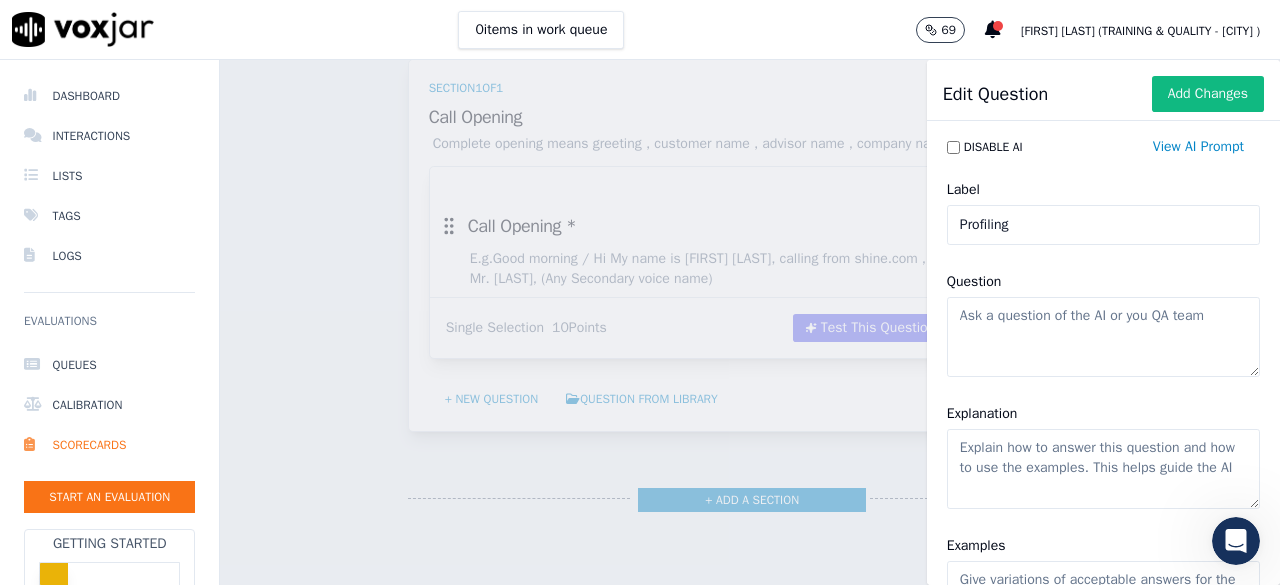 click on "Question" 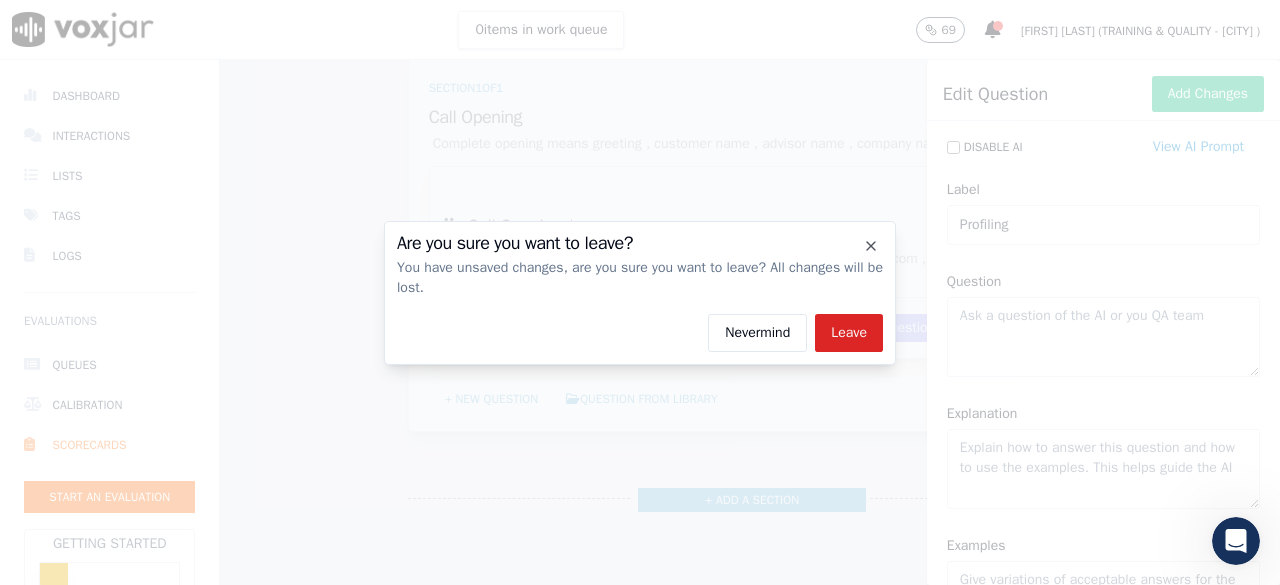 type 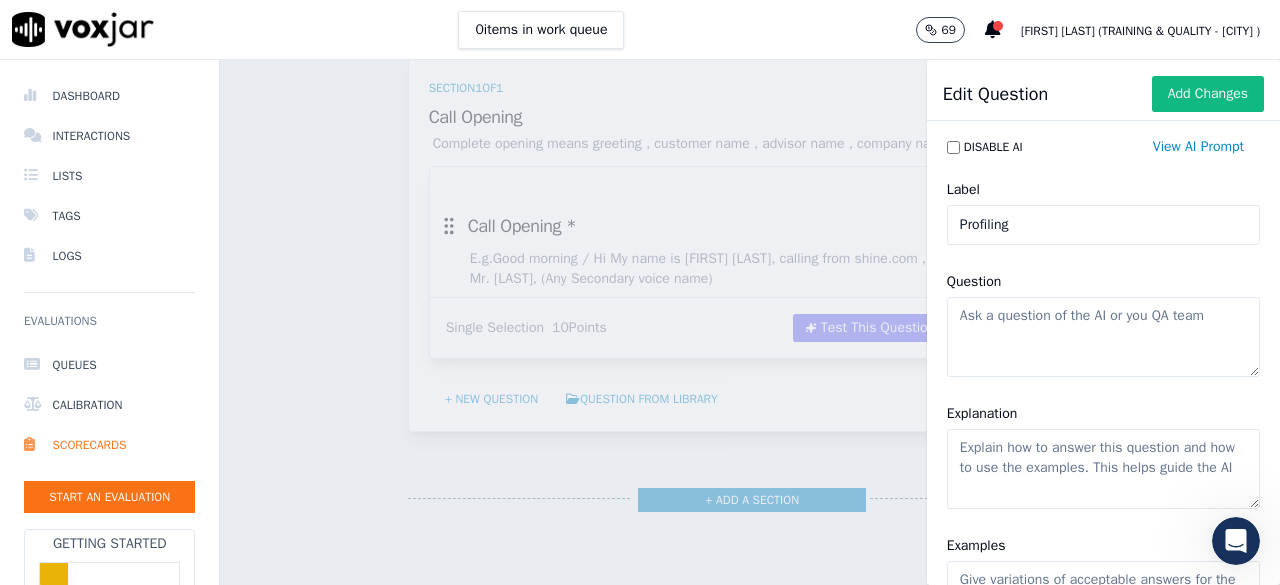 click on "Question" 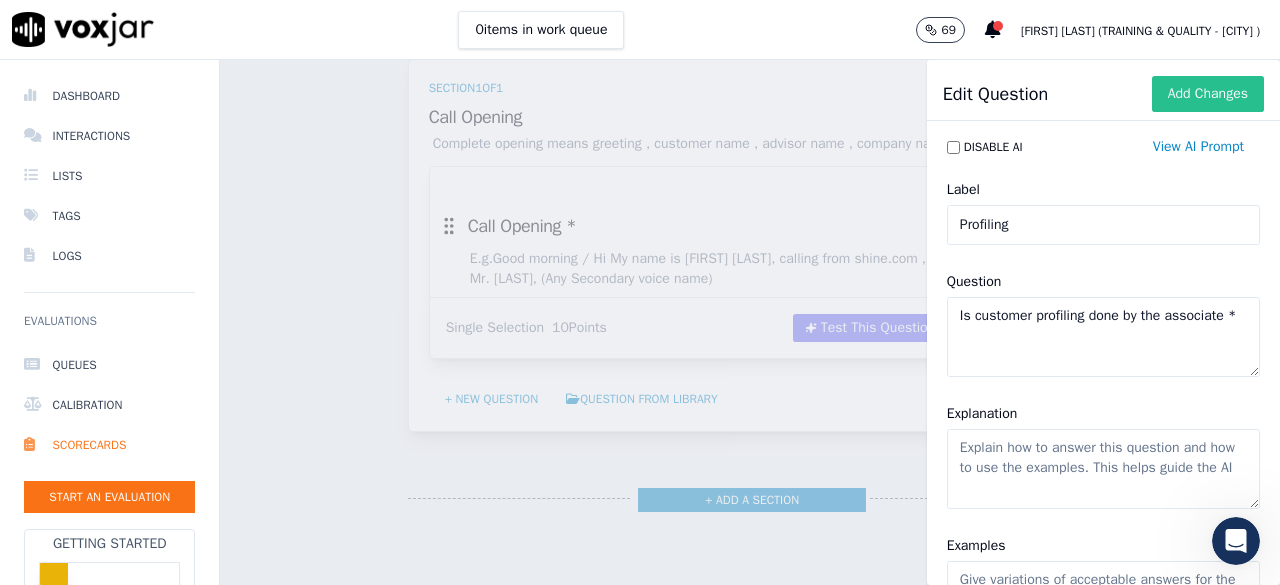 type on "Is customer profiling done by the associate *" 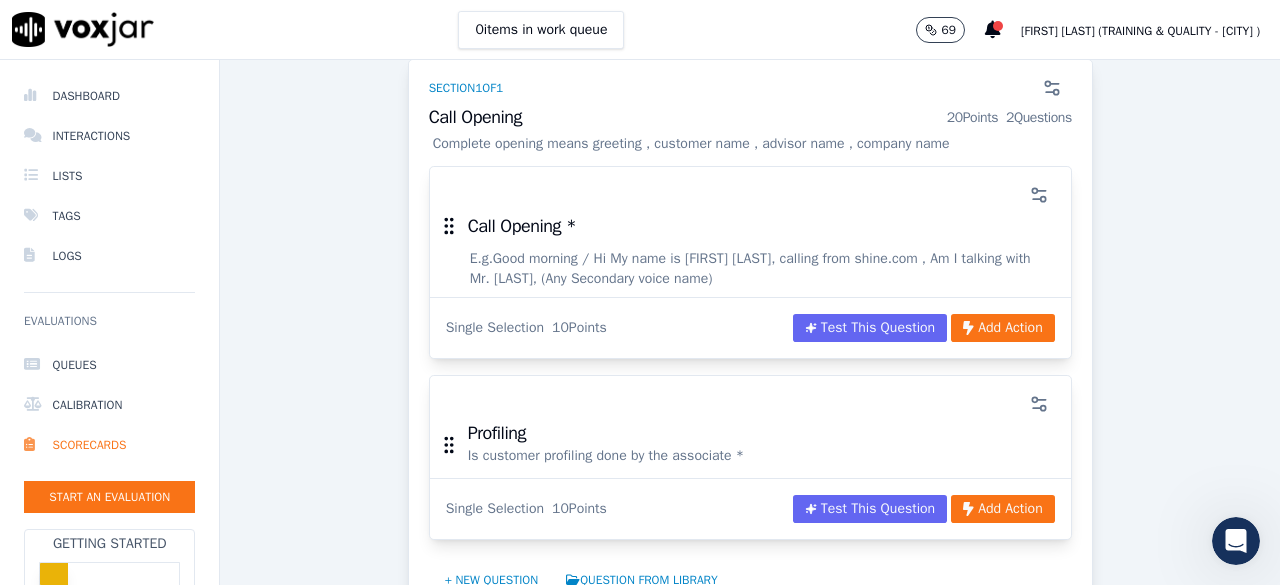 scroll, scrollTop: 0, scrollLeft: 0, axis: both 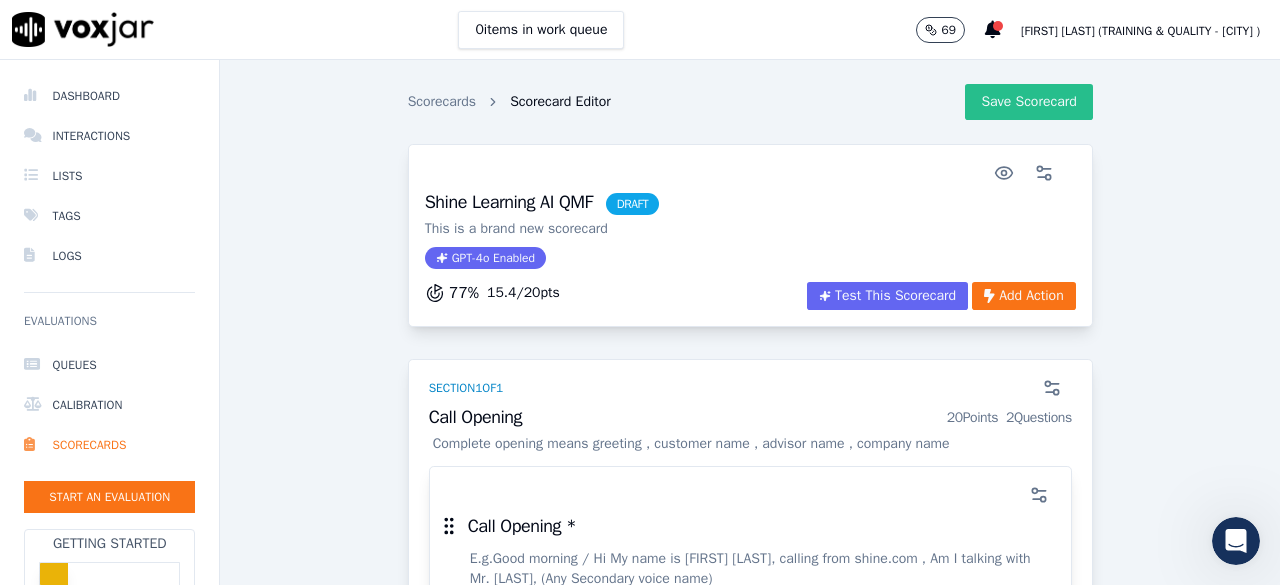 click on "Save Scorecard" at bounding box center (1028, 102) 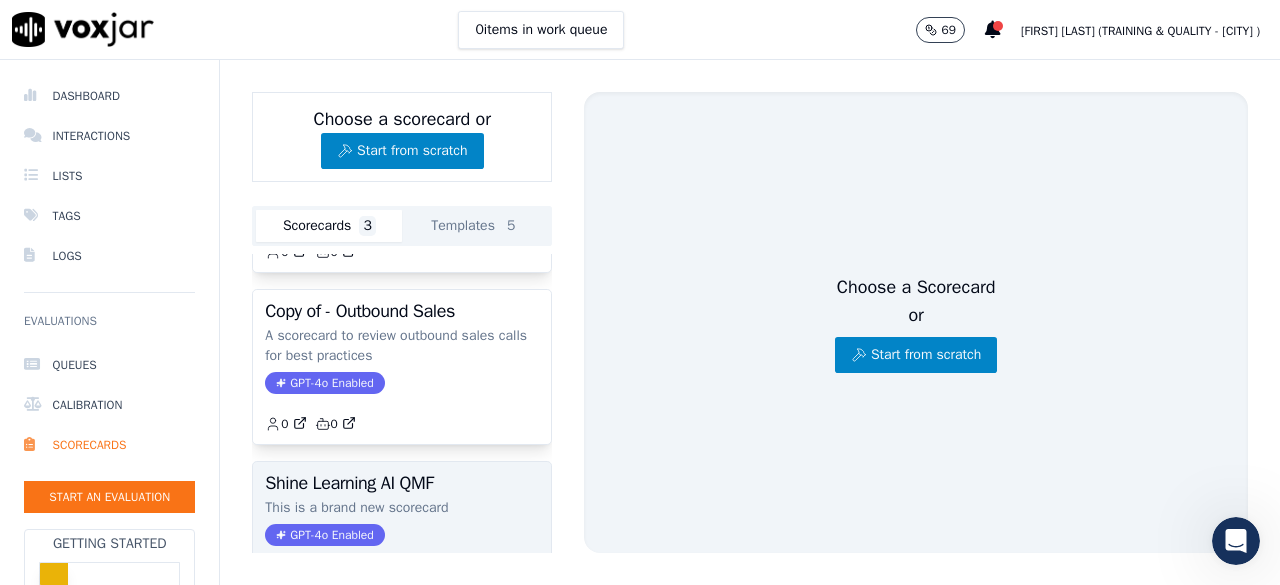 scroll, scrollTop: 253, scrollLeft: 0, axis: vertical 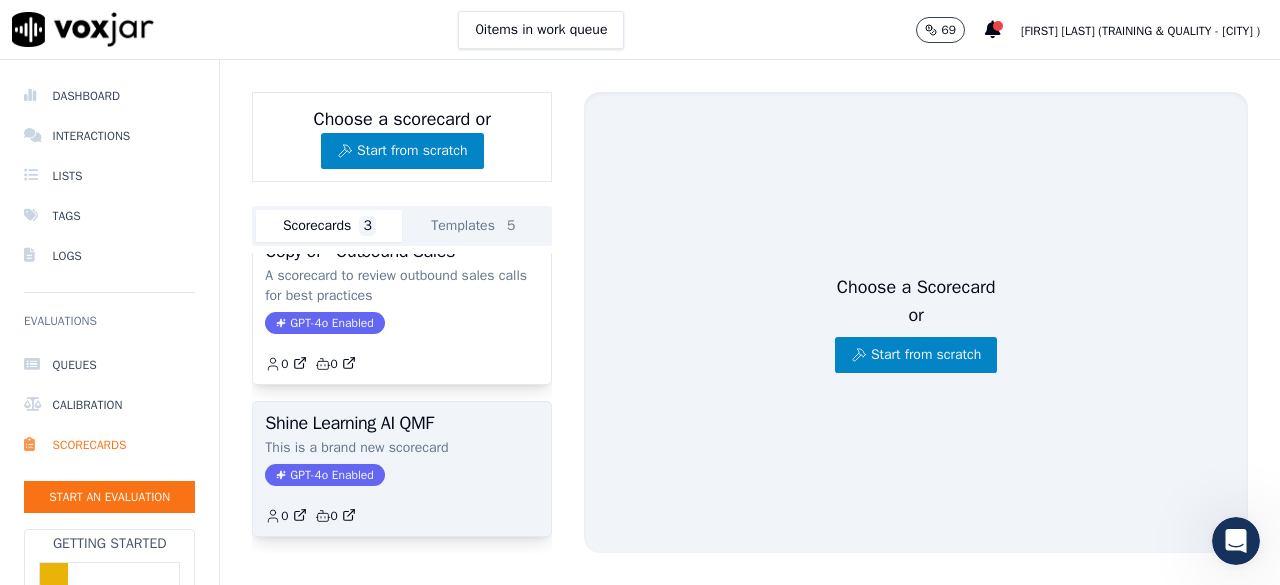 click on "This is a brand new scorecard" 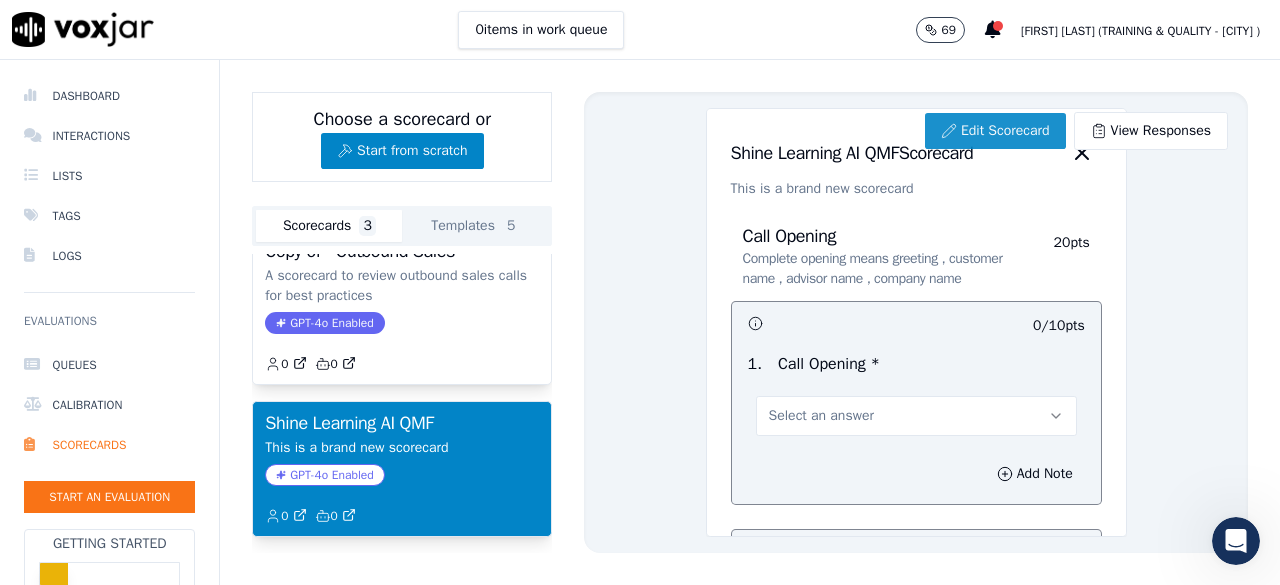 click on "Edit Scorecard" at bounding box center [995, 131] 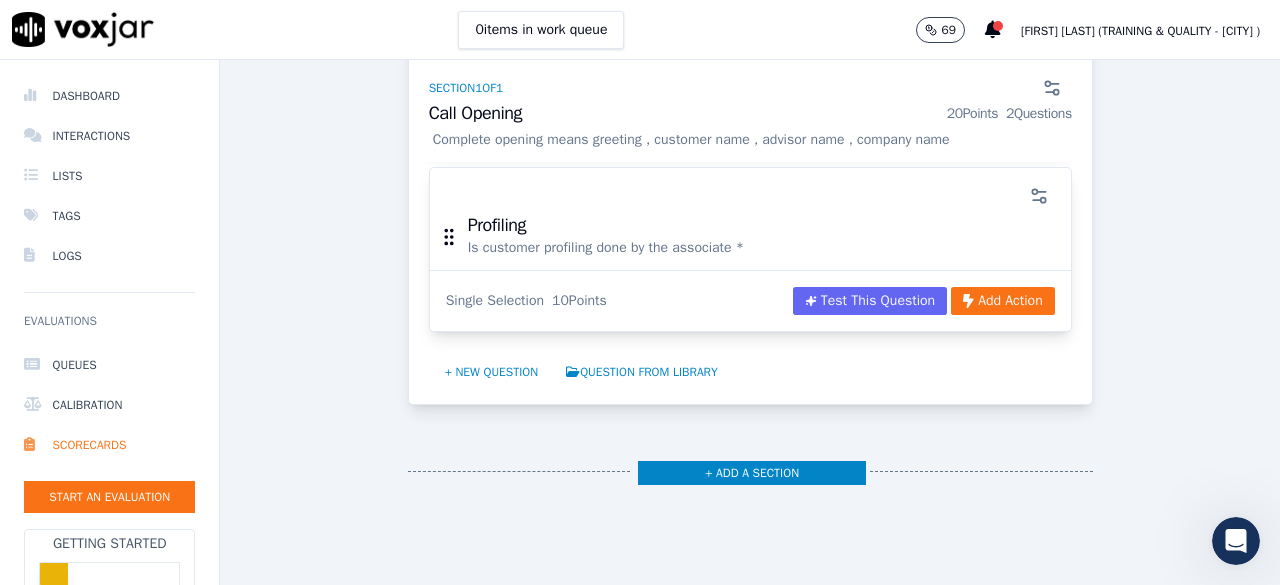 scroll, scrollTop: 500, scrollLeft: 0, axis: vertical 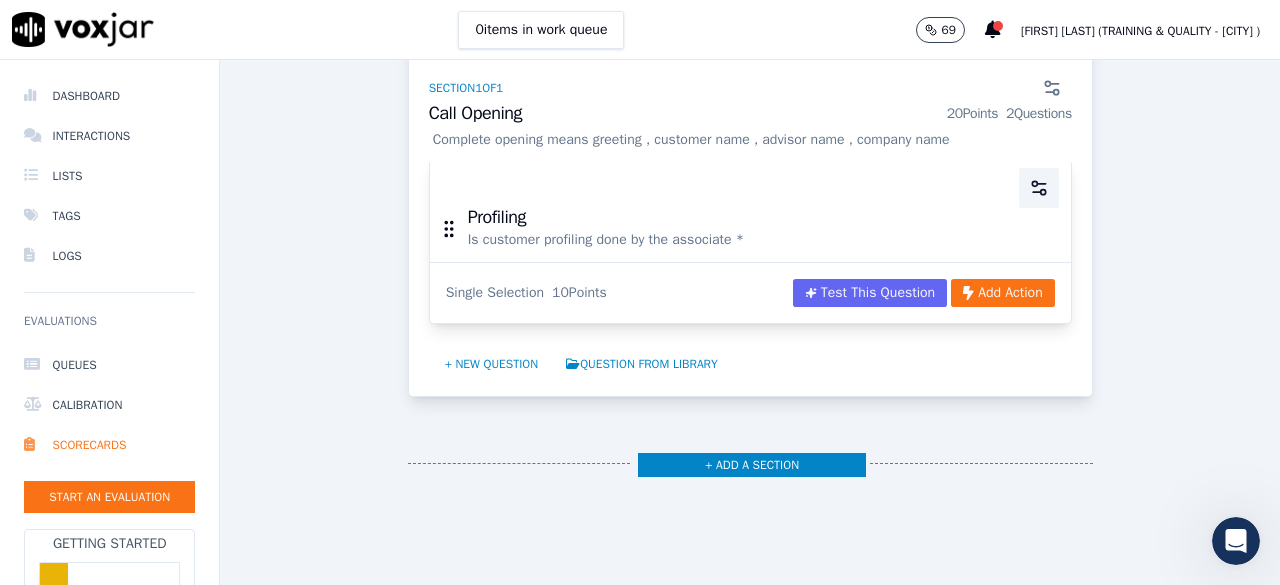 click 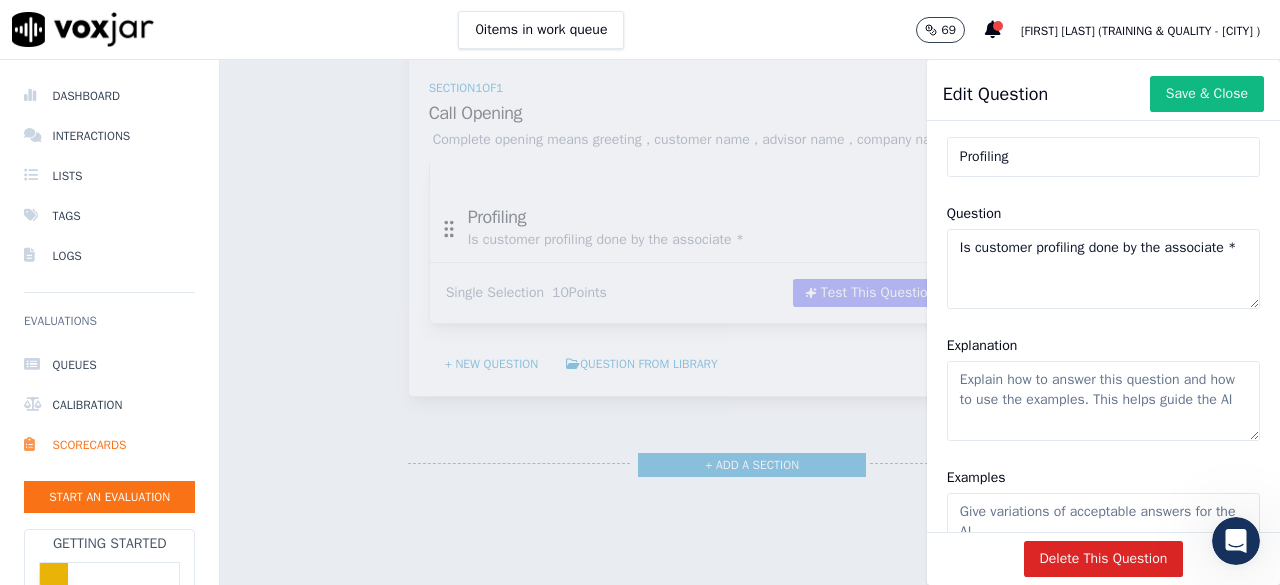 scroll, scrollTop: 100, scrollLeft: 0, axis: vertical 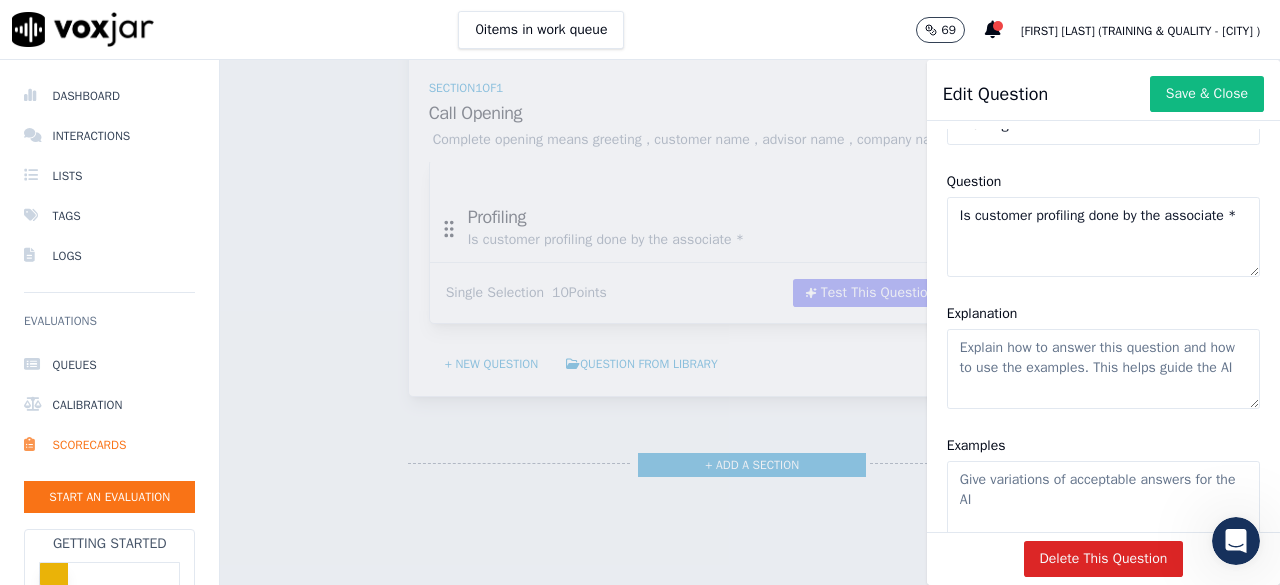 click on "Explanation" 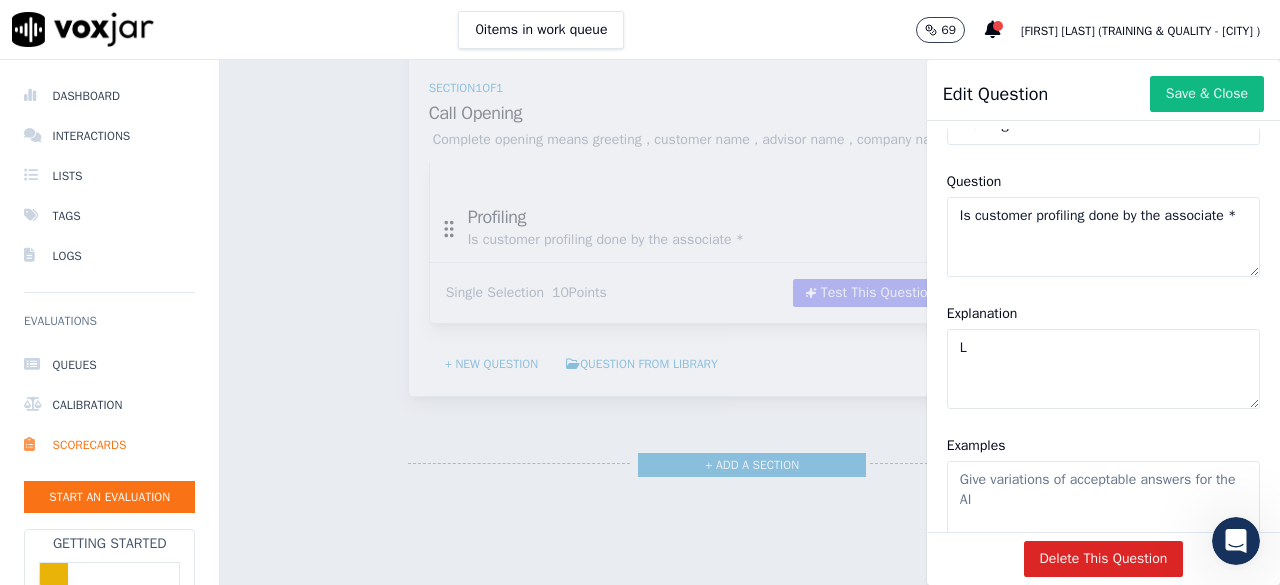 type on "LI" 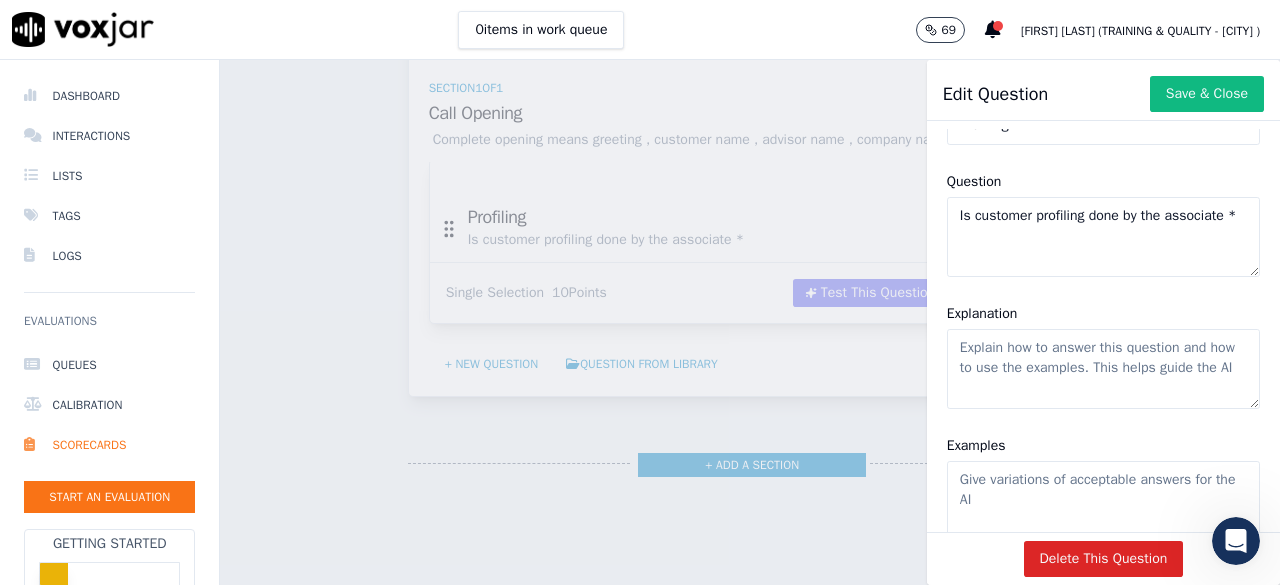 paste on "Consist of customer designation , profile of work , salary , location and expectation of these" 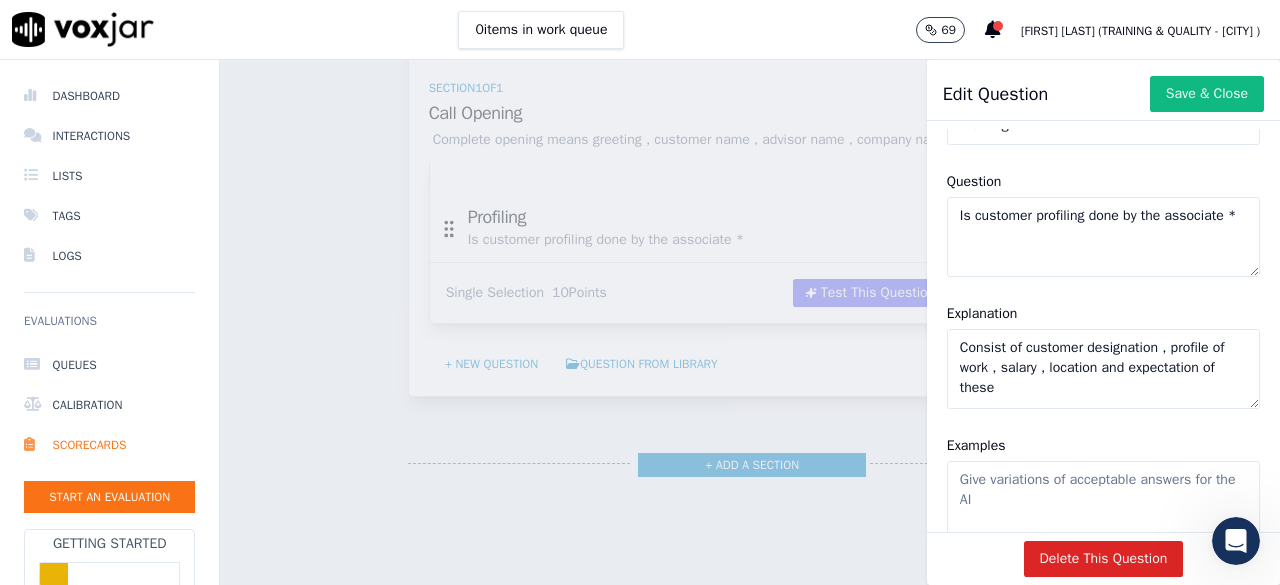 scroll, scrollTop: 300, scrollLeft: 0, axis: vertical 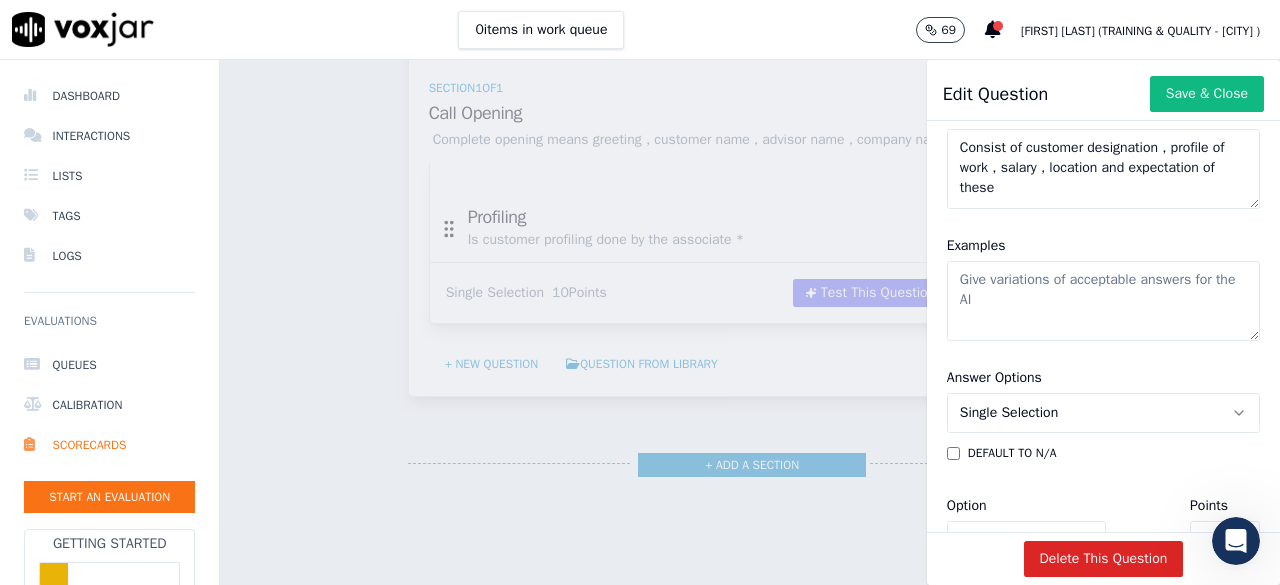 type on "Consist of customer designation , profile of work , salary , location and expectation of these" 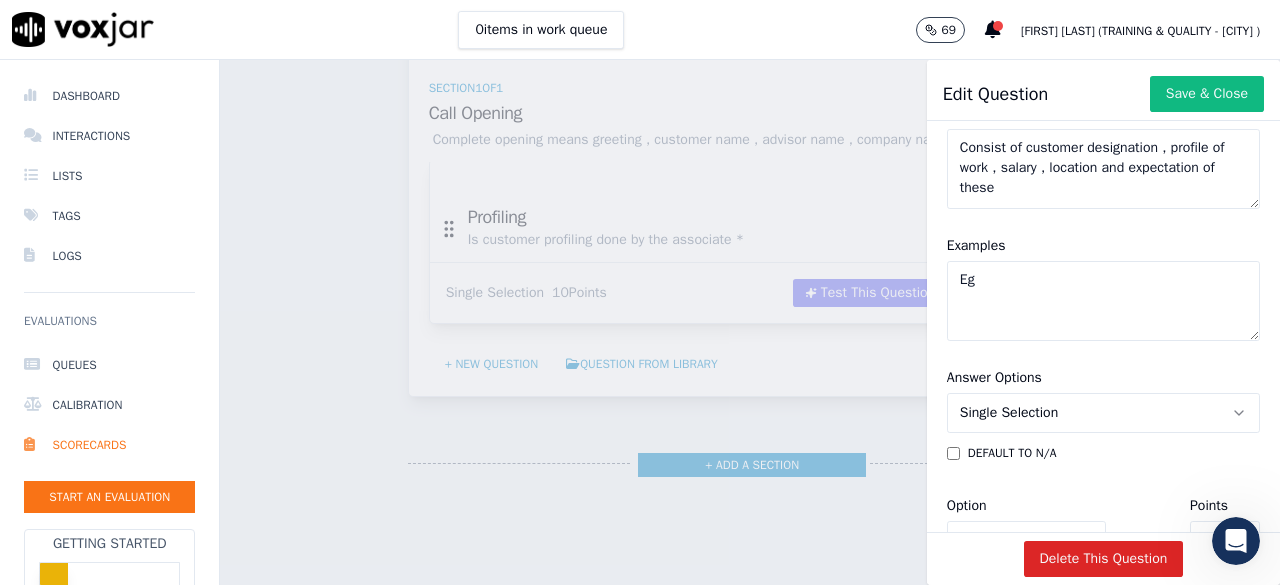 type on "E" 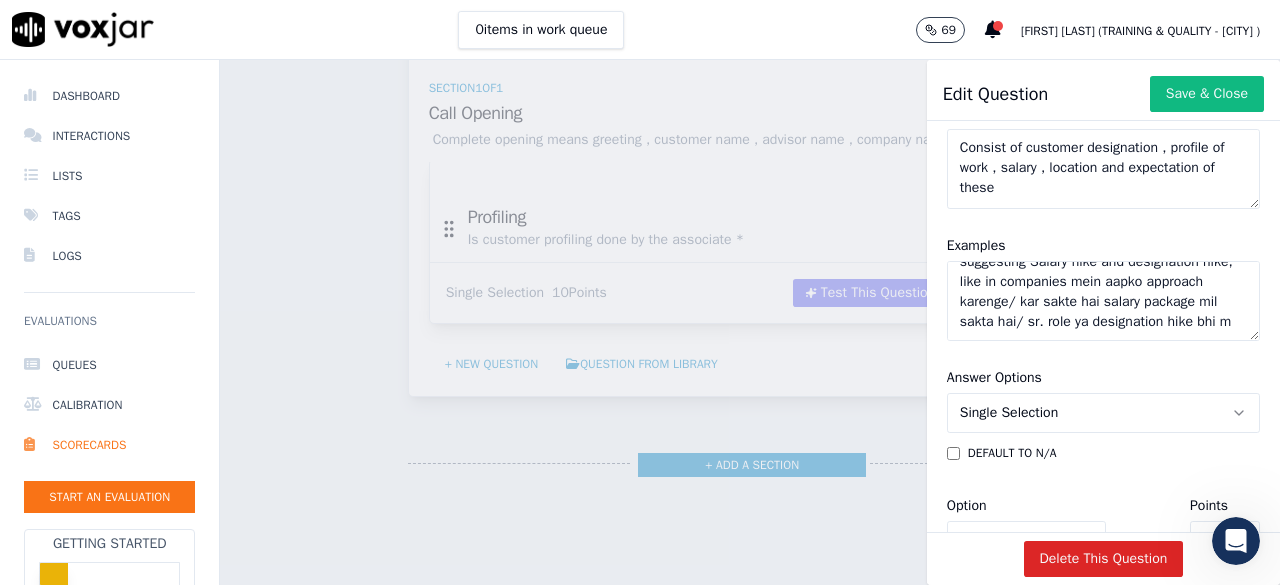 scroll, scrollTop: 169, scrollLeft: 0, axis: vertical 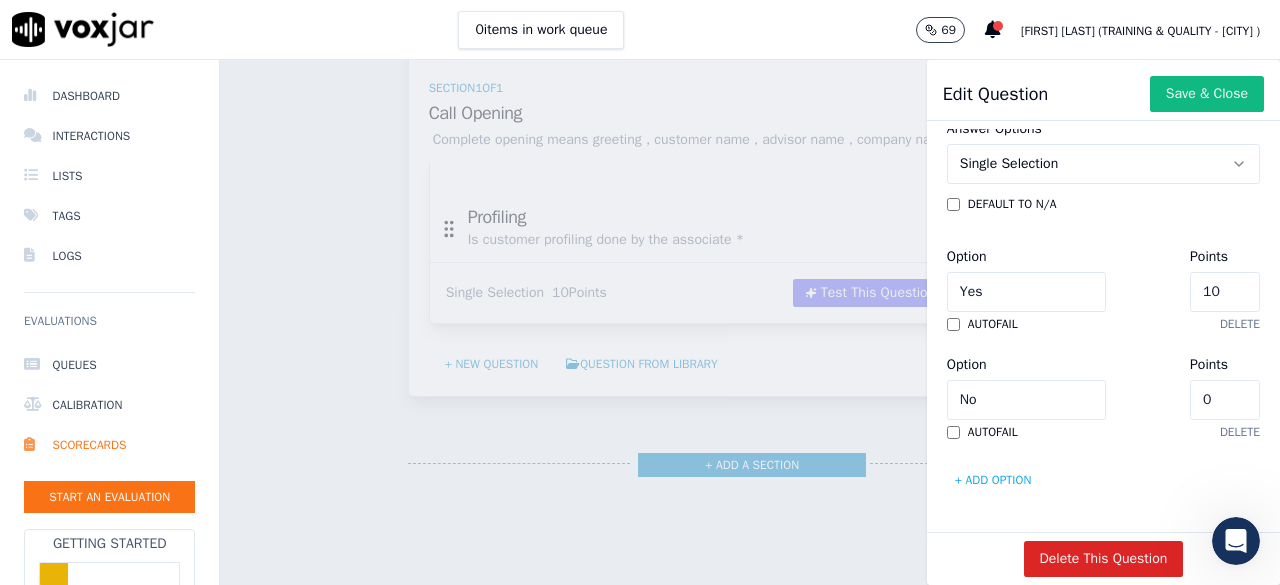 type on "Let me confirm some details of your profile like,  Location, Designation, Company ,Experience , Salary, Industry, Reason for change and doing discussion on that , Suggesting some of companies eg. and also suggesting Salary hike and designation hike, like in companies mein aapko approach karenge/ kar sakte hai salary package mil sakta hai/ sr. role ya designation hike bhi mil sakta hai." 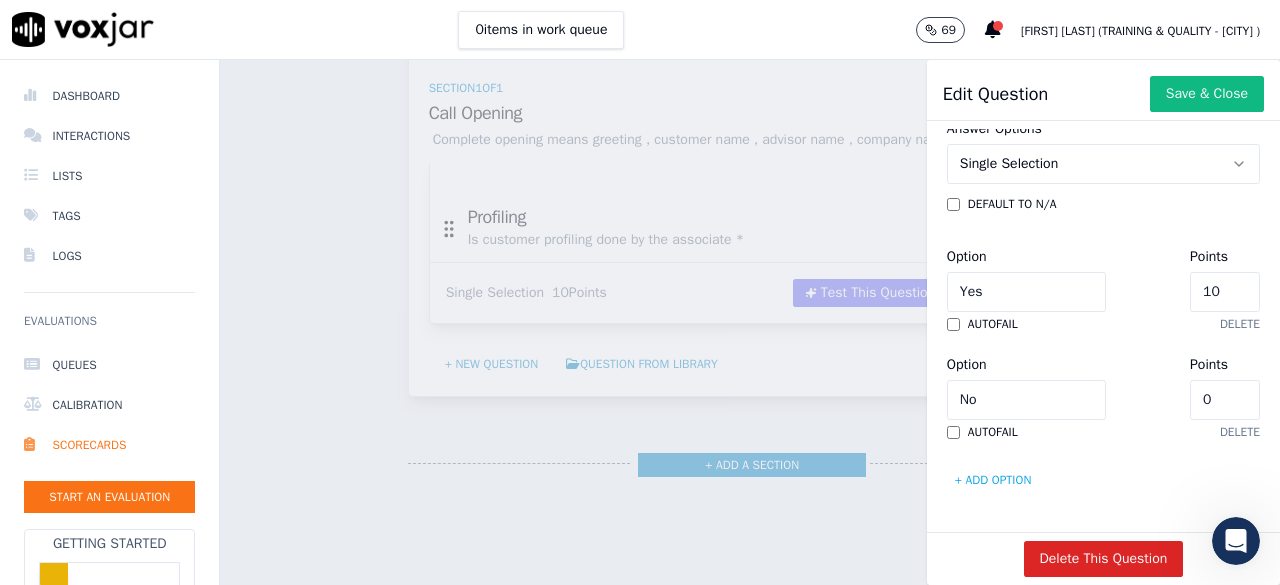 scroll, scrollTop: 744, scrollLeft: 0, axis: vertical 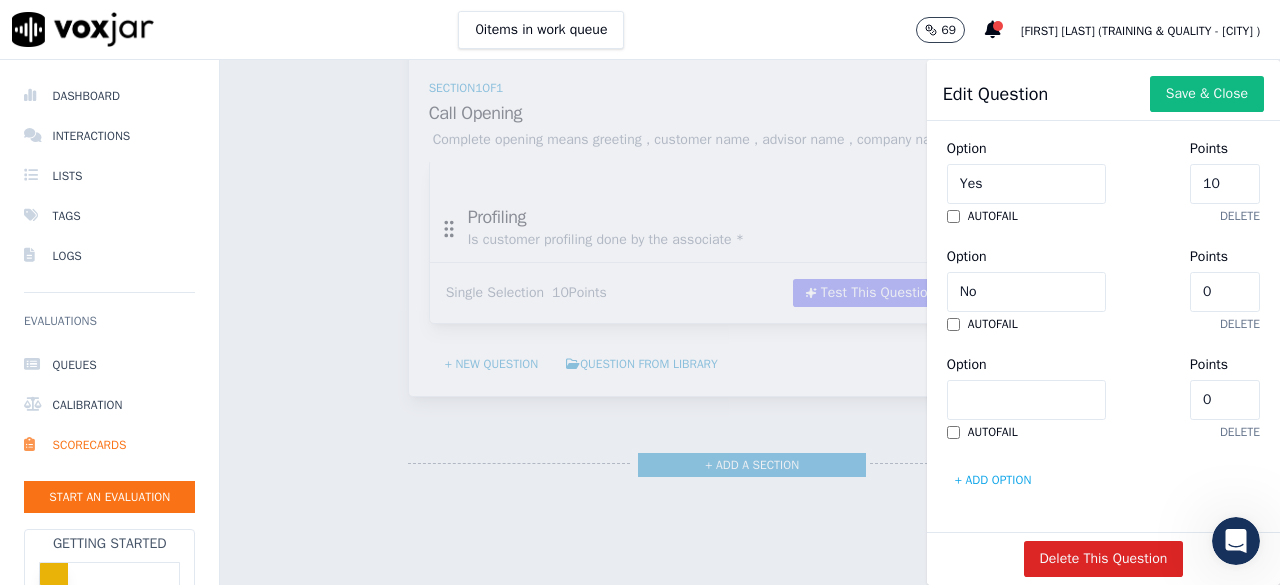 click on "Option" 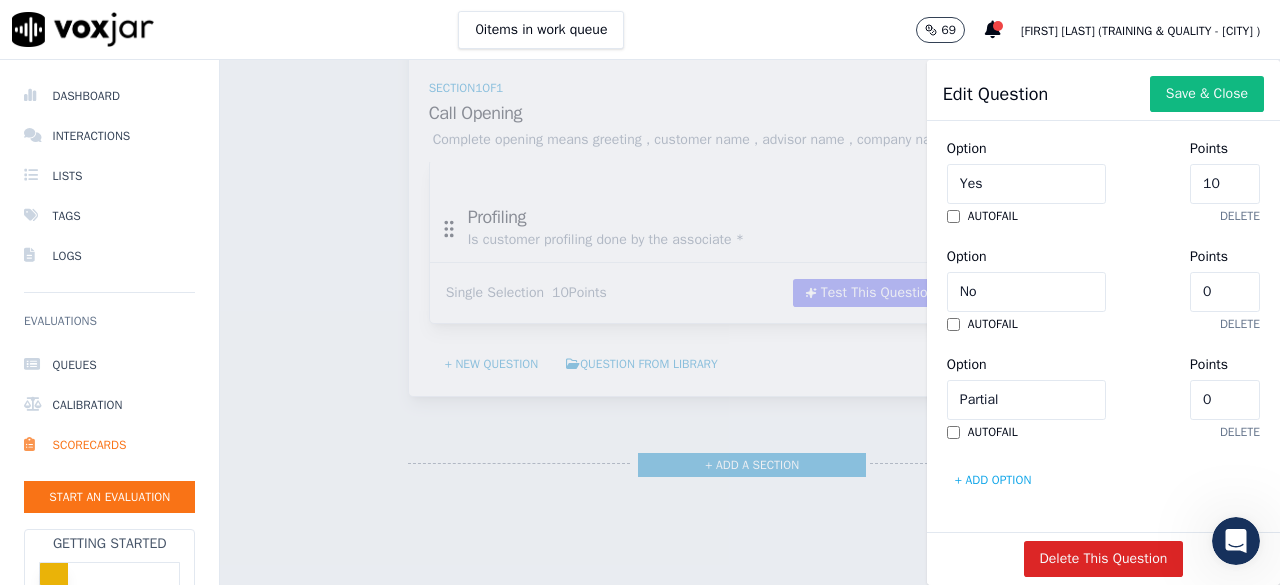click on "0" 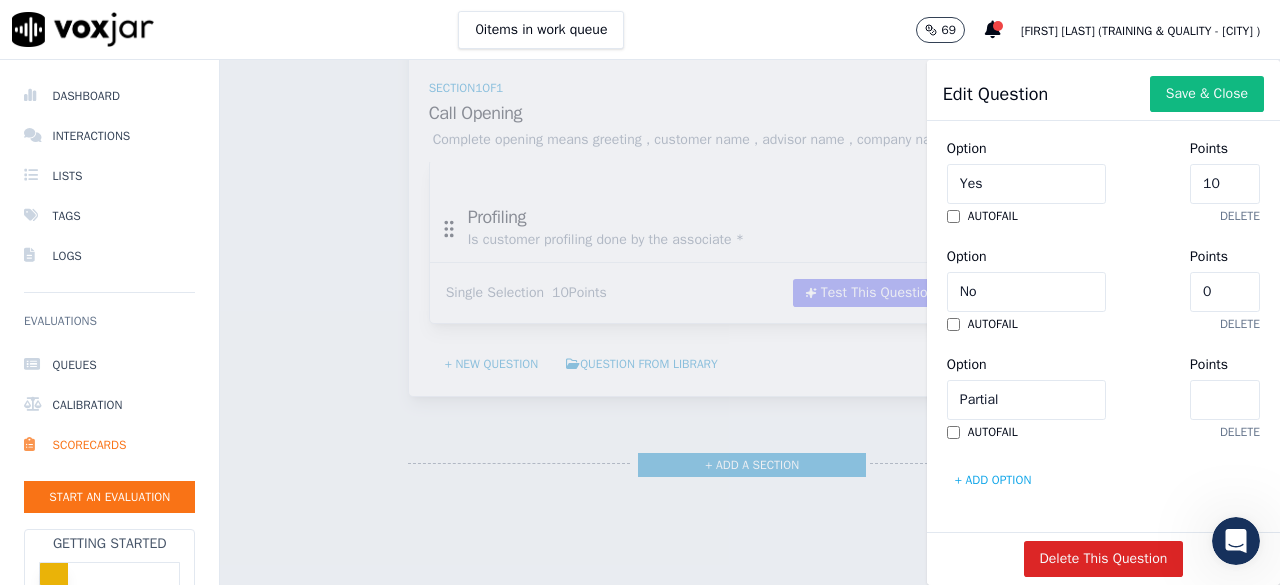 type on "5" 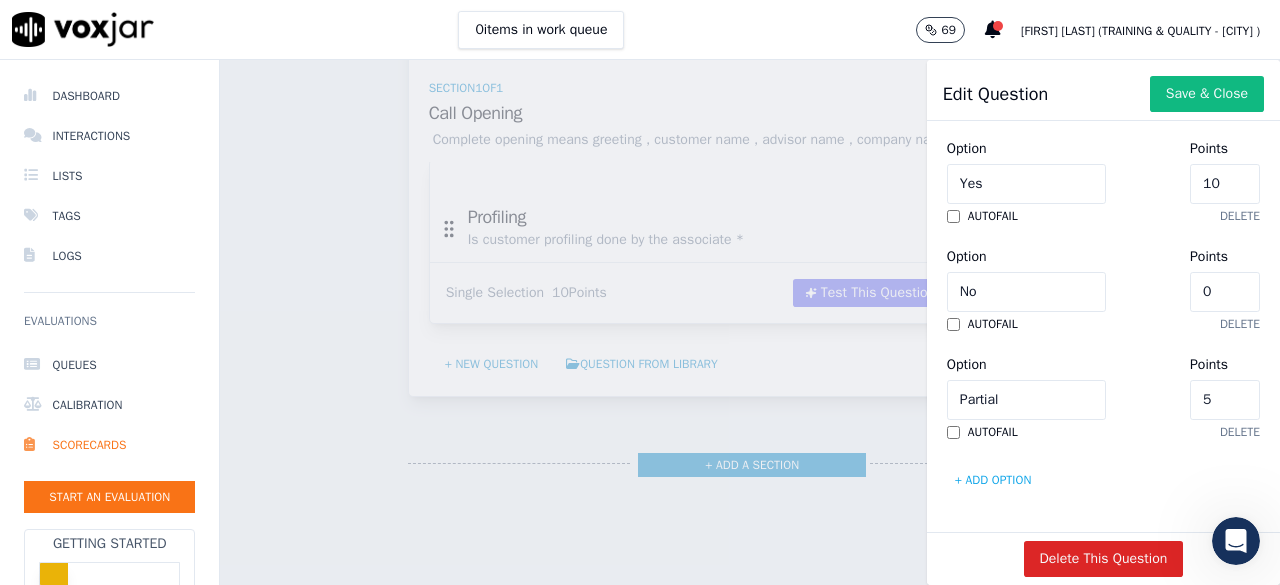 scroll, scrollTop: 920, scrollLeft: 0, axis: vertical 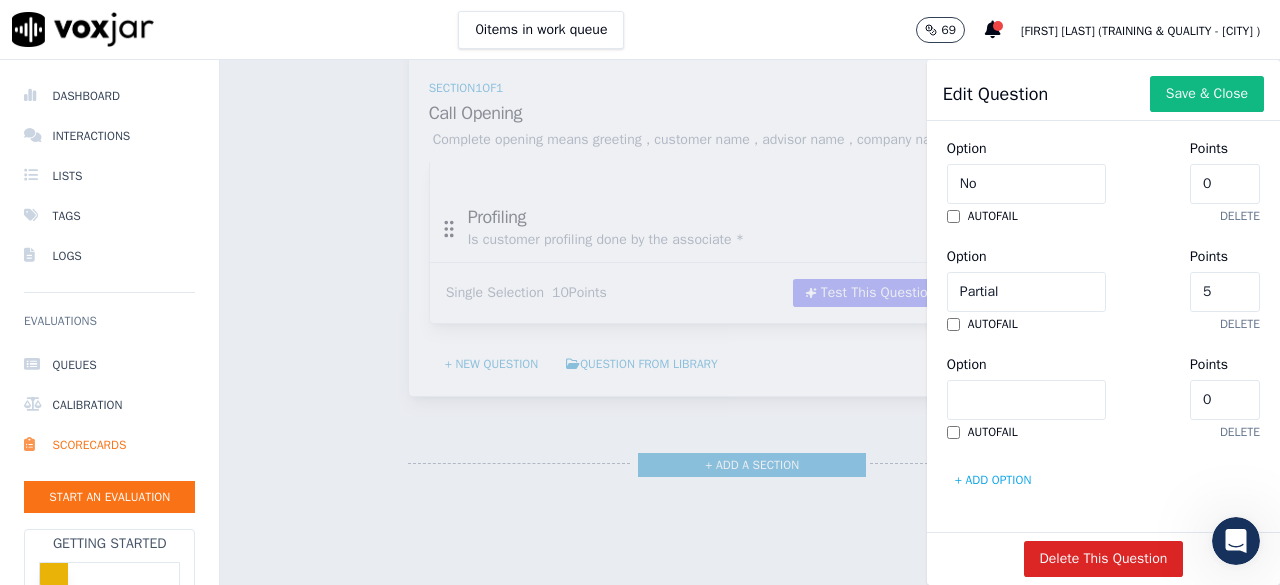 click on "Option" 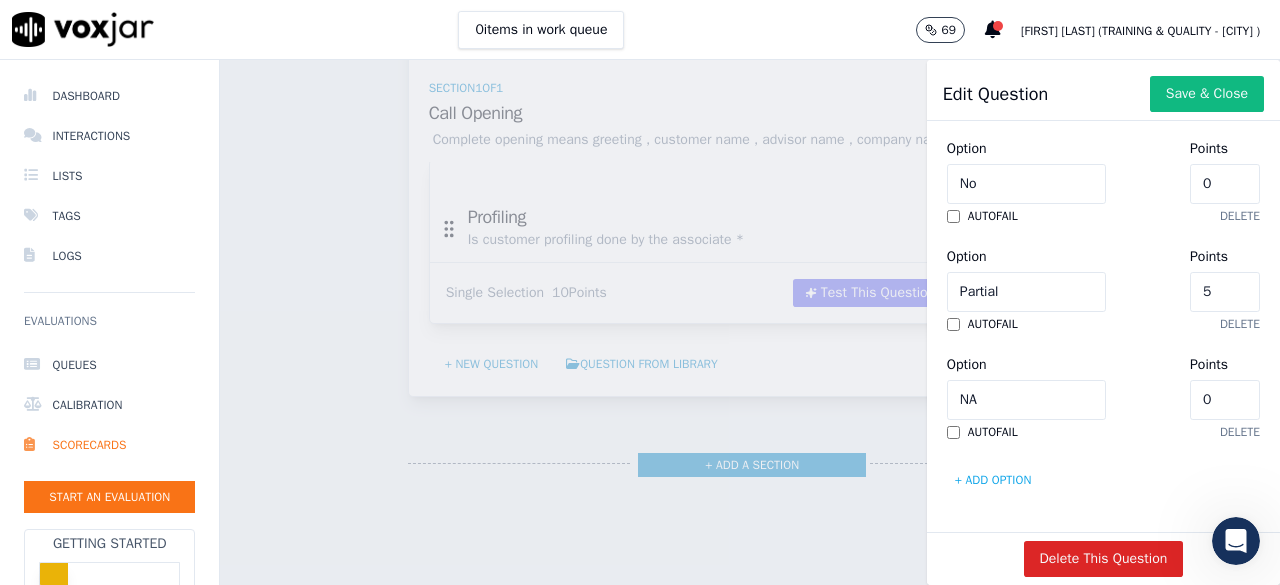 click on "0" 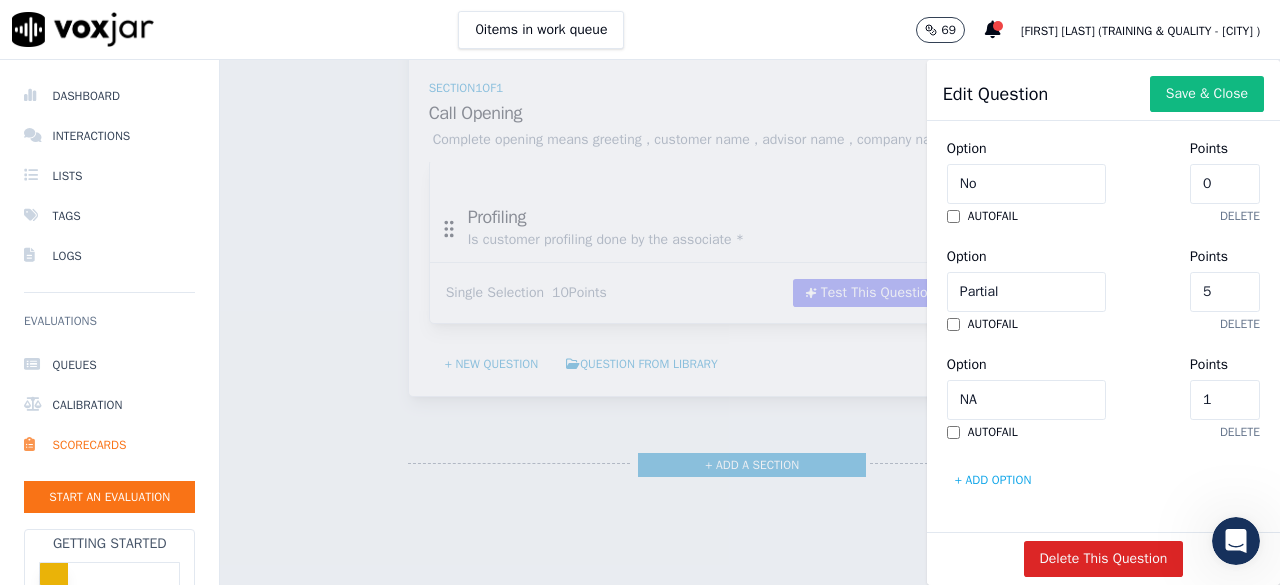 type on "10" 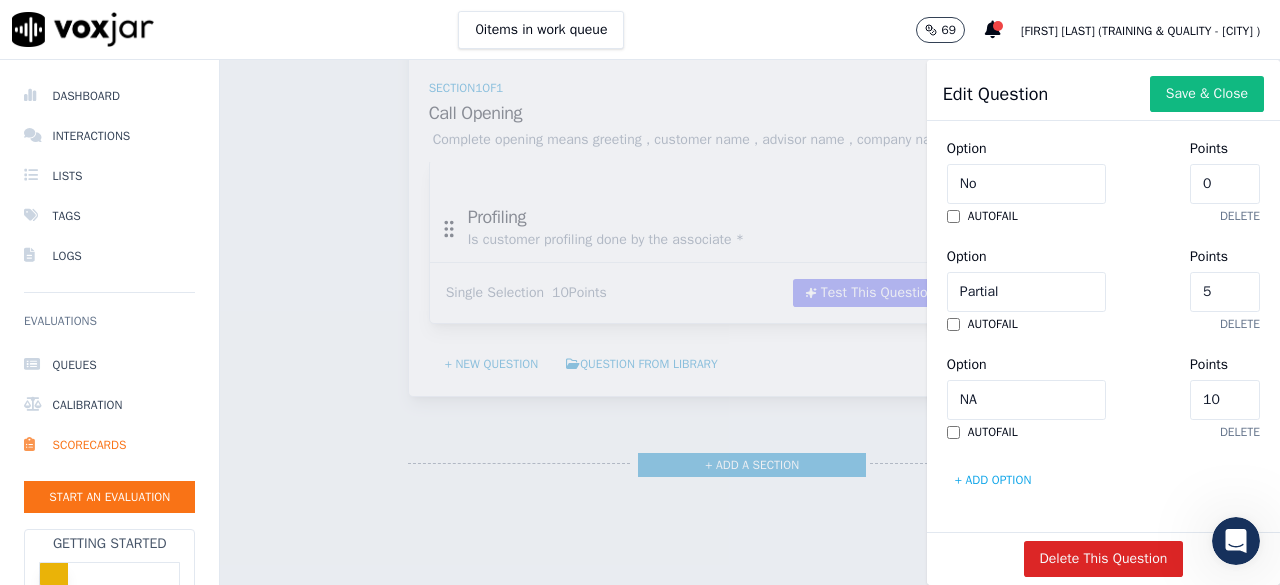 scroll, scrollTop: 697, scrollLeft: 0, axis: vertical 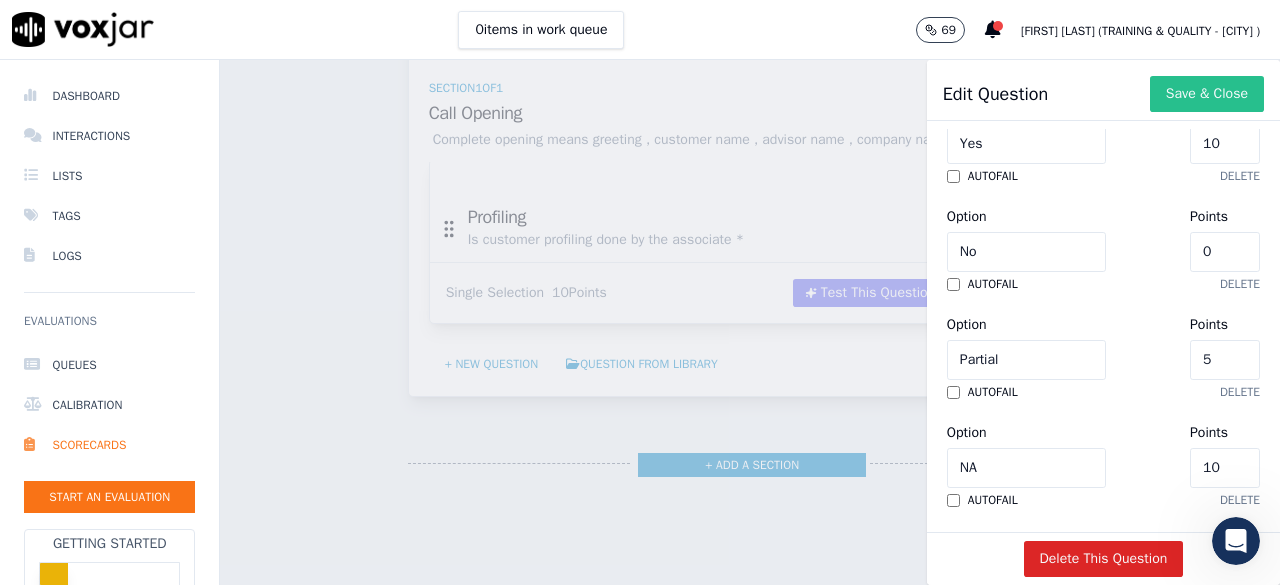 click on "Save & Close" at bounding box center [1207, 94] 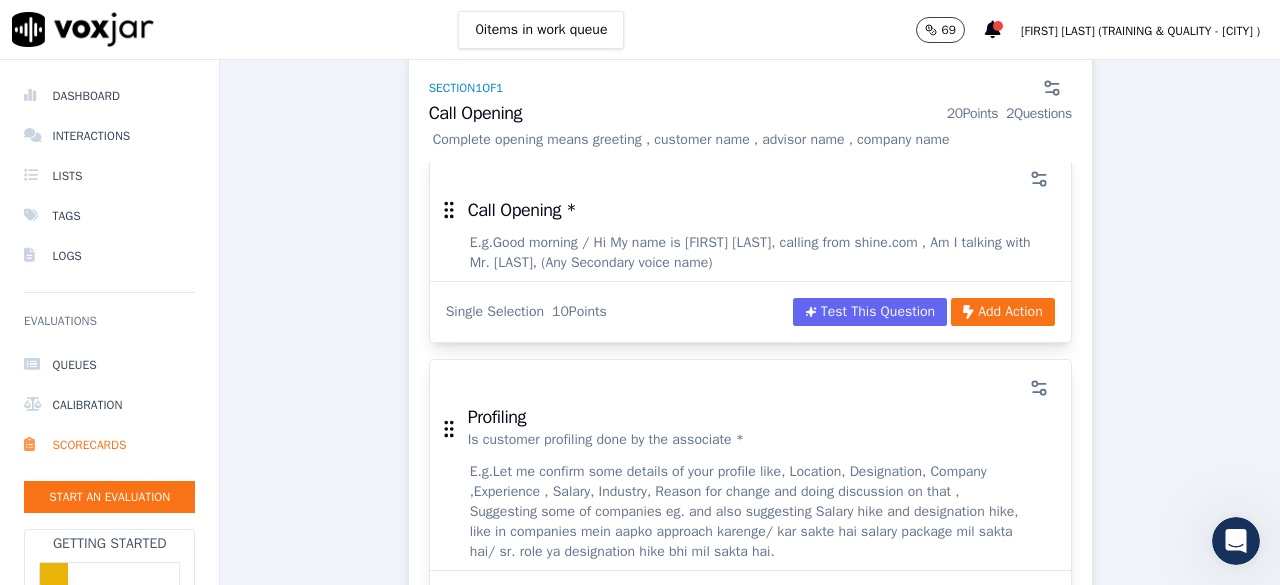 scroll, scrollTop: 200, scrollLeft: 0, axis: vertical 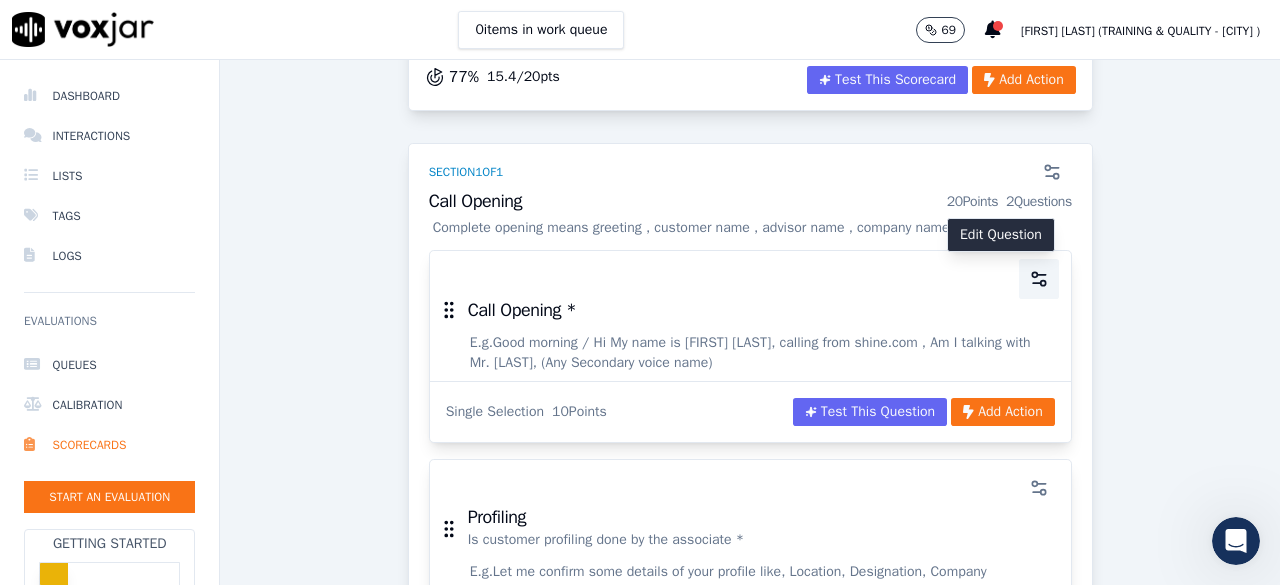 click 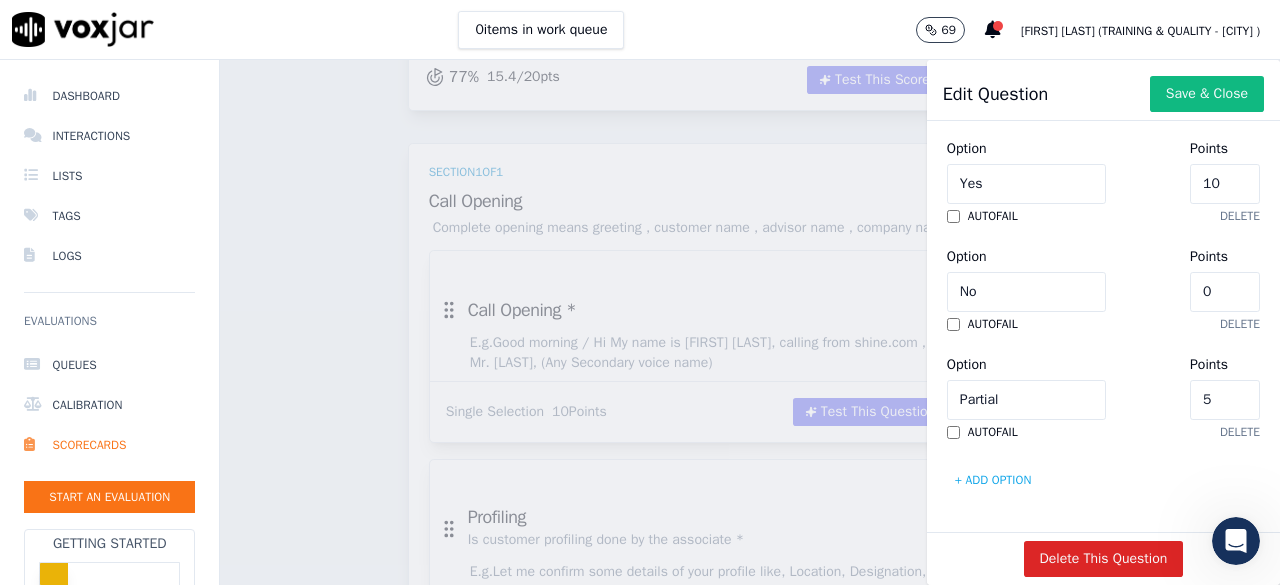 scroll, scrollTop: 920, scrollLeft: 0, axis: vertical 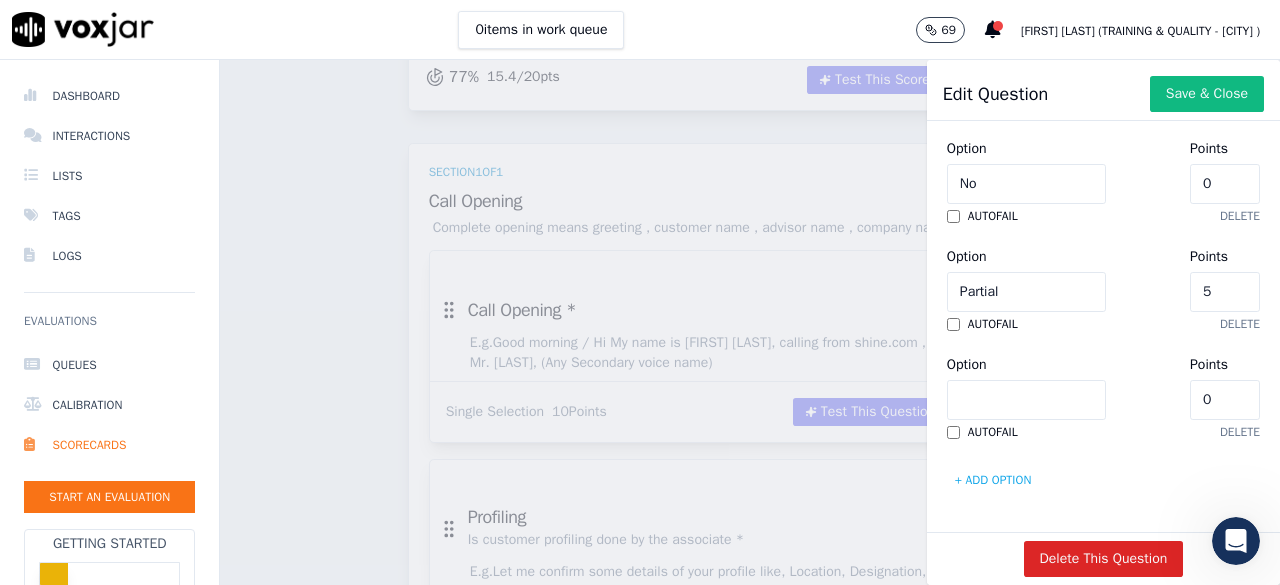 drag, startPoint x: 986, startPoint y: 267, endPoint x: 998, endPoint y: 271, distance: 12.649111 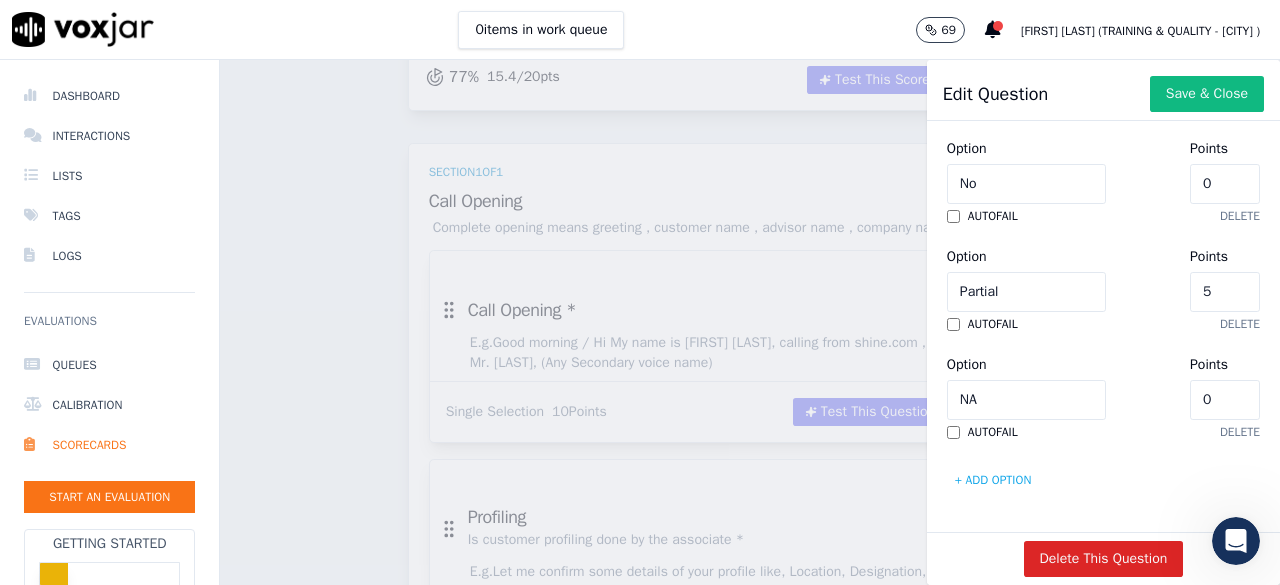 click on "0" 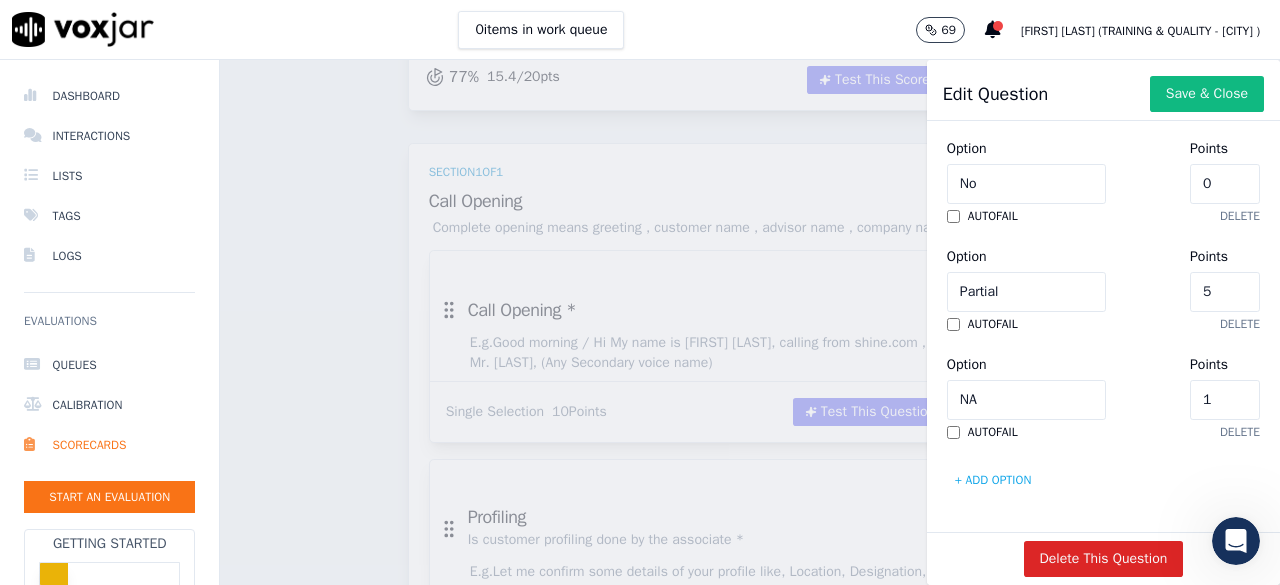 type on "10" 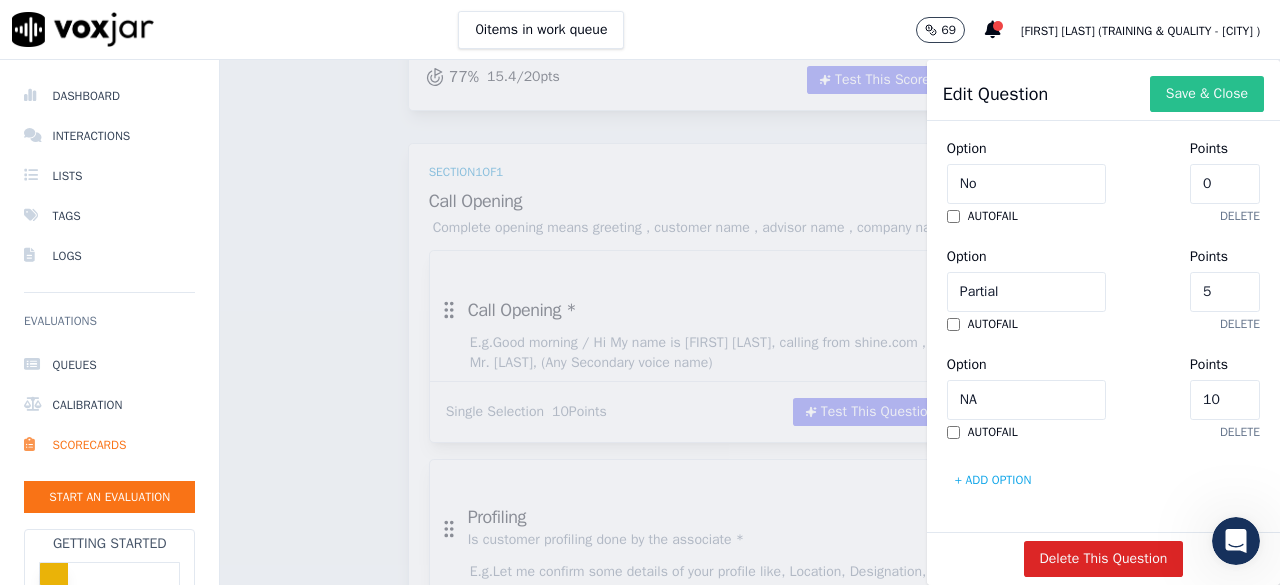 click on "Save & Close" at bounding box center (1207, 94) 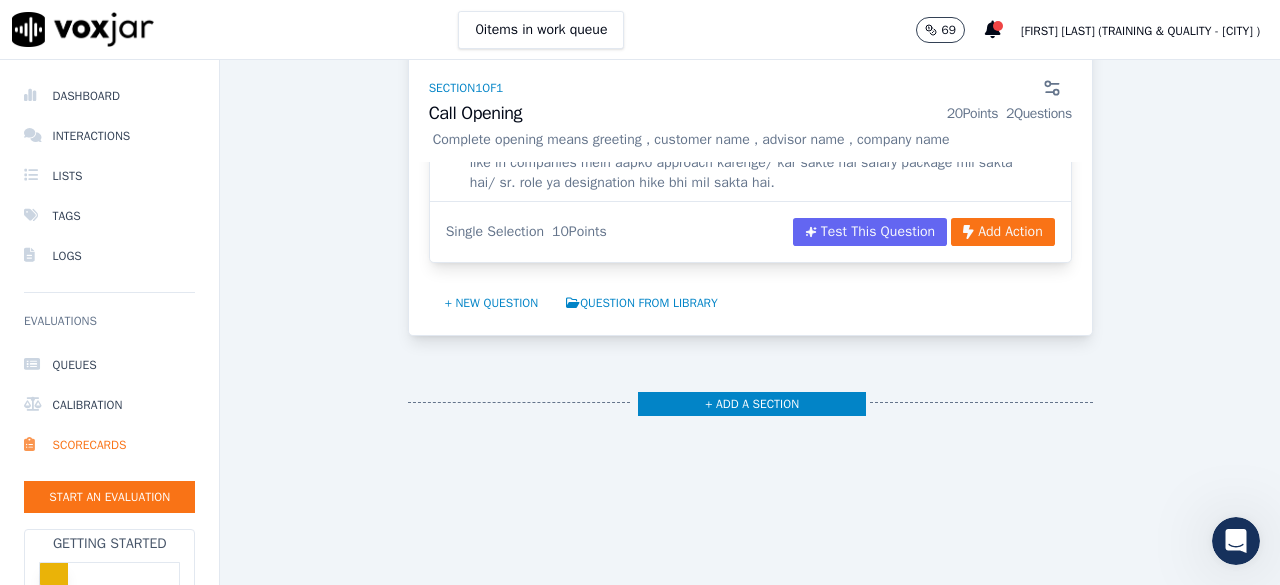 scroll, scrollTop: 700, scrollLeft: 0, axis: vertical 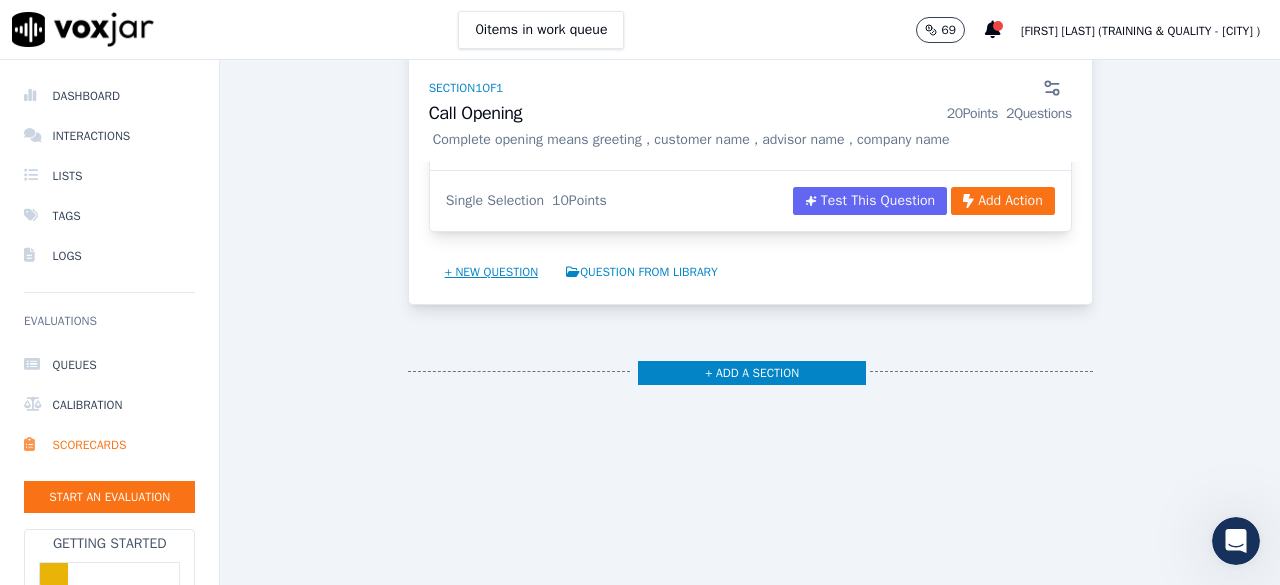 click on "+ New question" at bounding box center [492, 272] 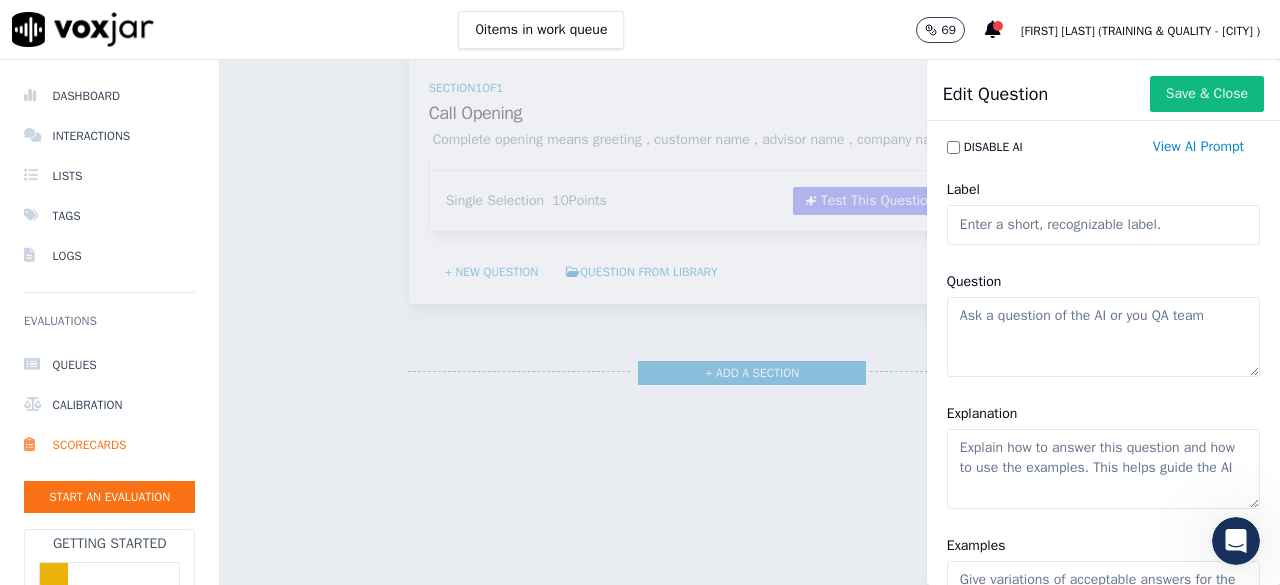 click on "Label" 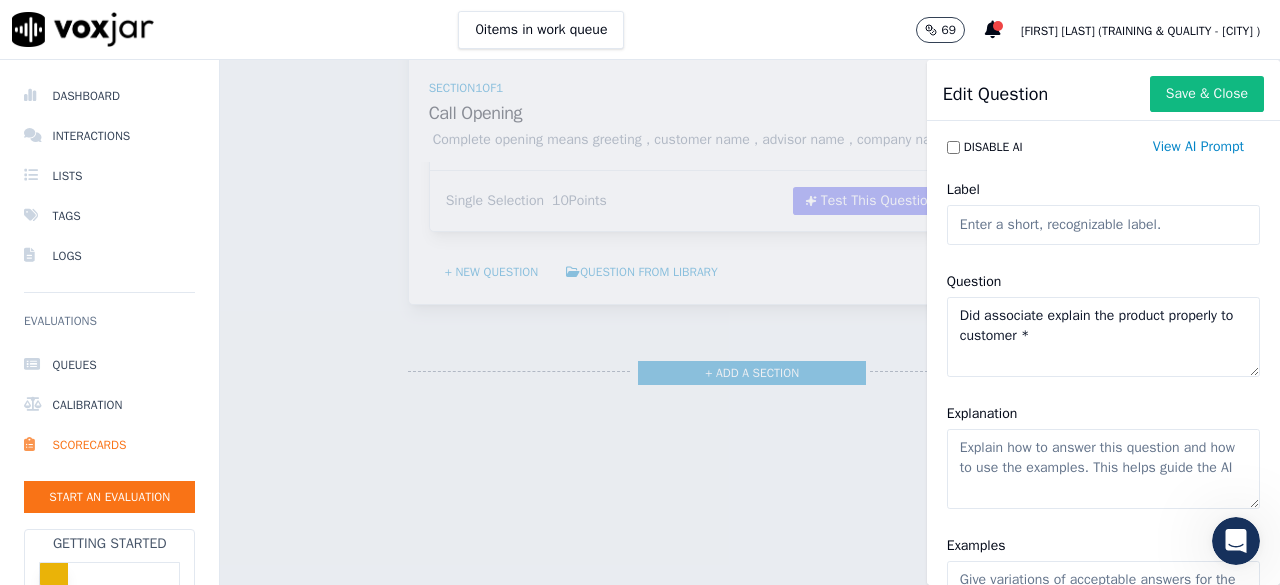 type on "Did associate explain the product properly to customer *" 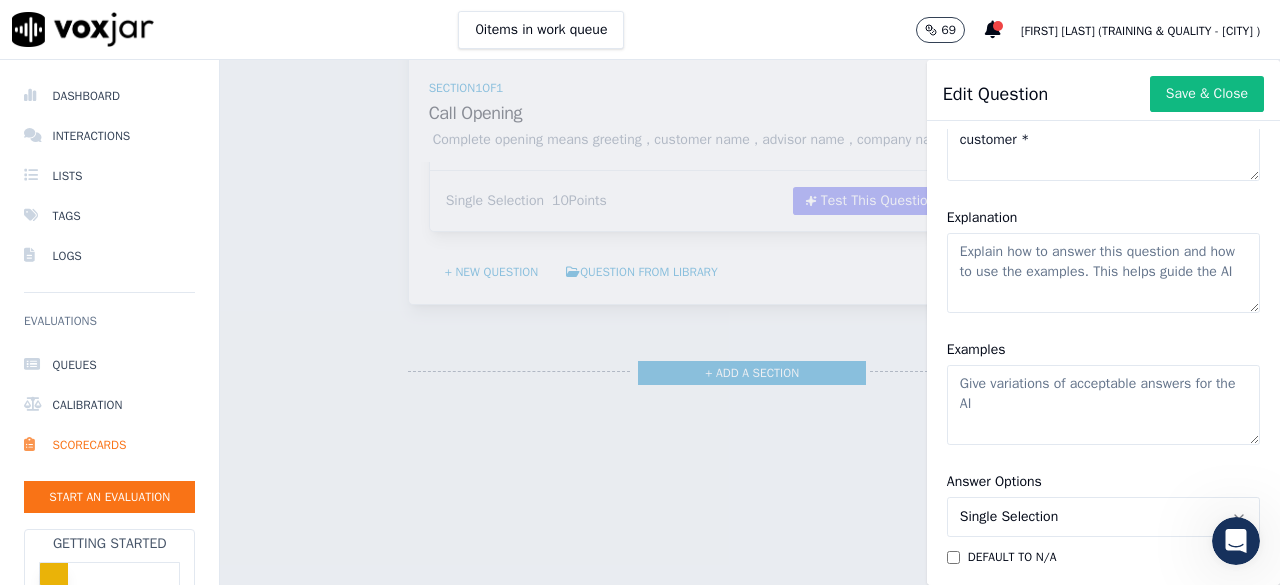 scroll, scrollTop: 200, scrollLeft: 0, axis: vertical 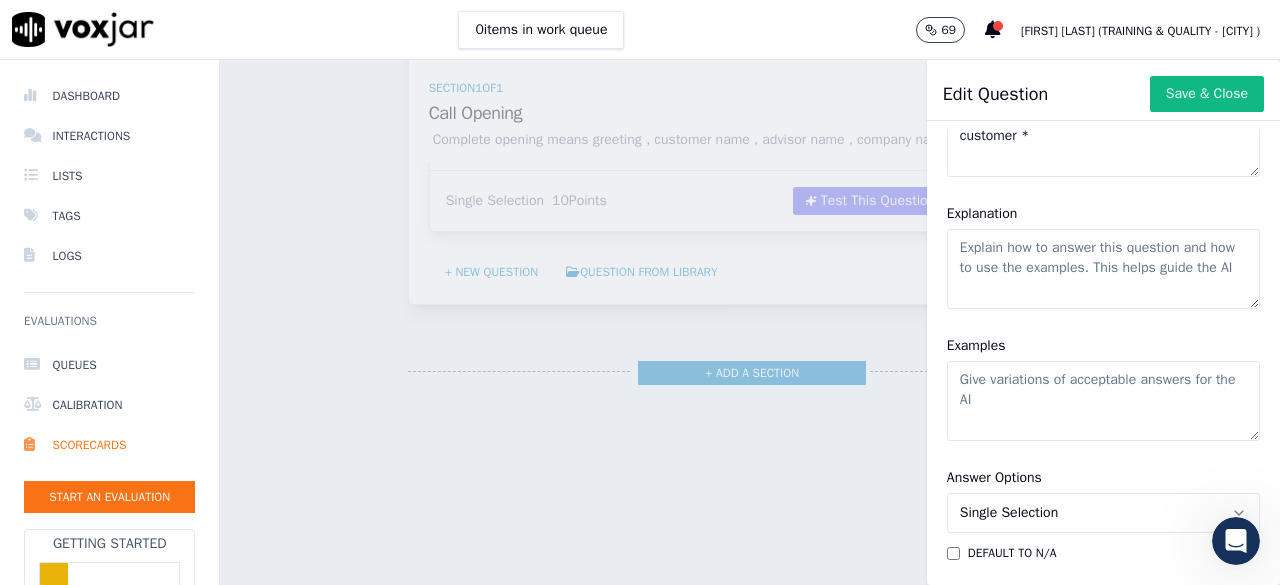 type on "Service Benefits" 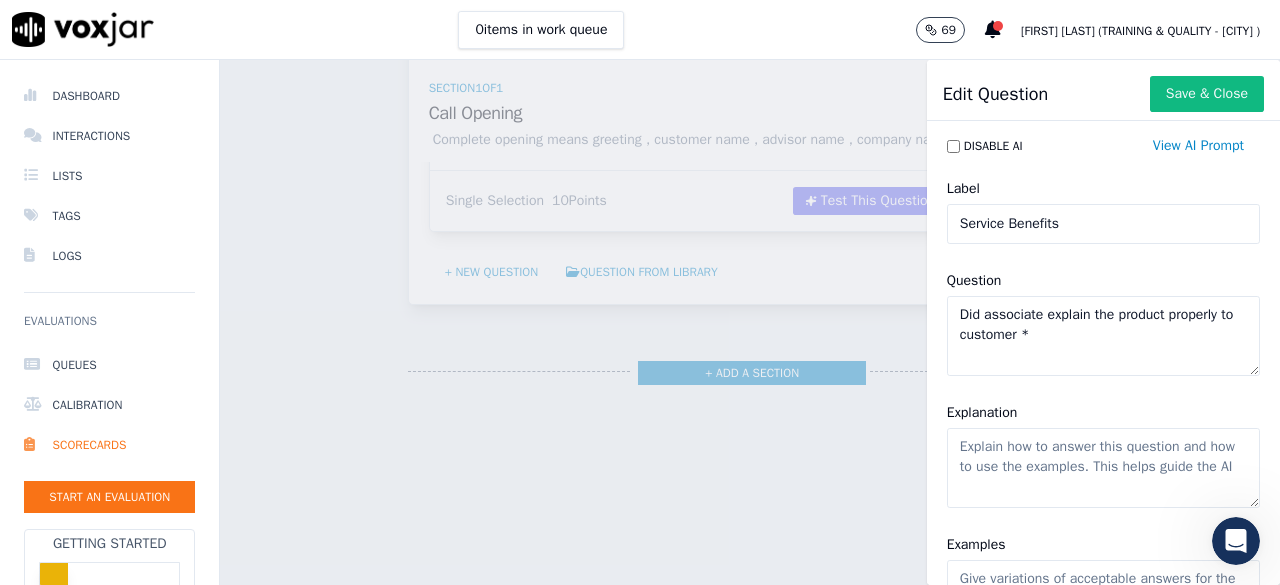 scroll, scrollTop: 0, scrollLeft: 0, axis: both 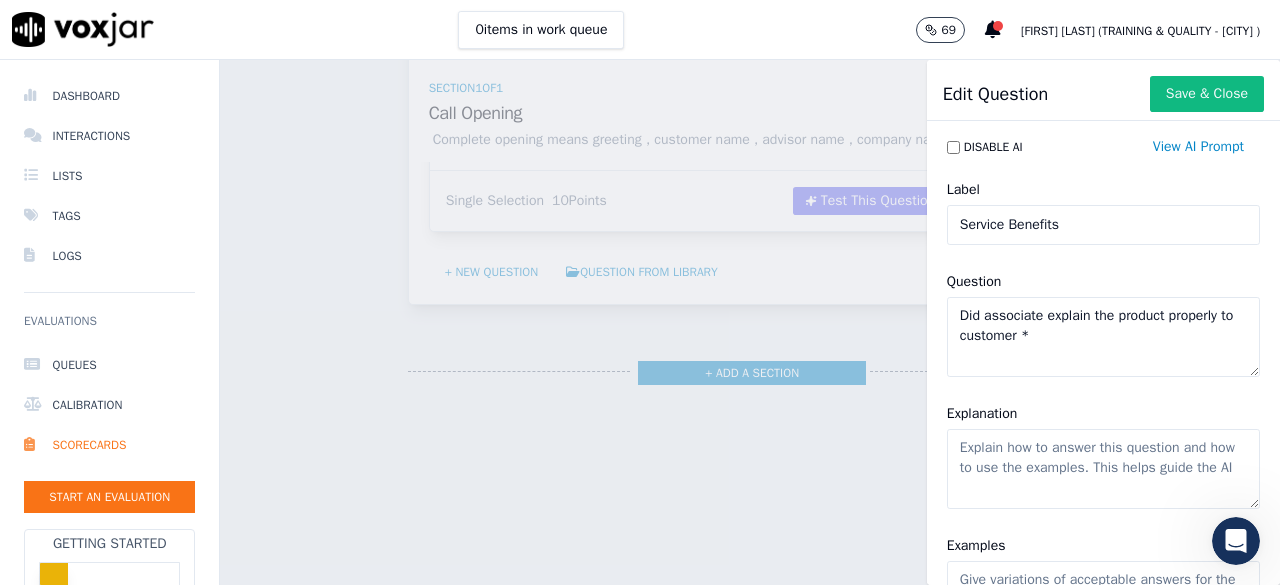 click on "Explanation" 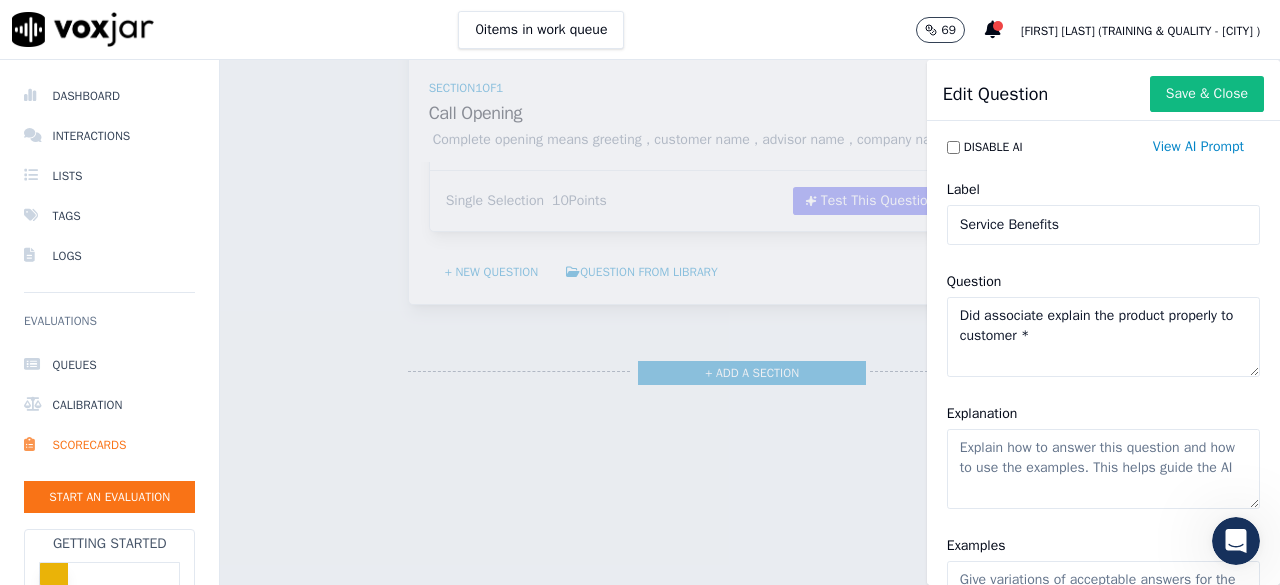 scroll, scrollTop: 100, scrollLeft: 0, axis: vertical 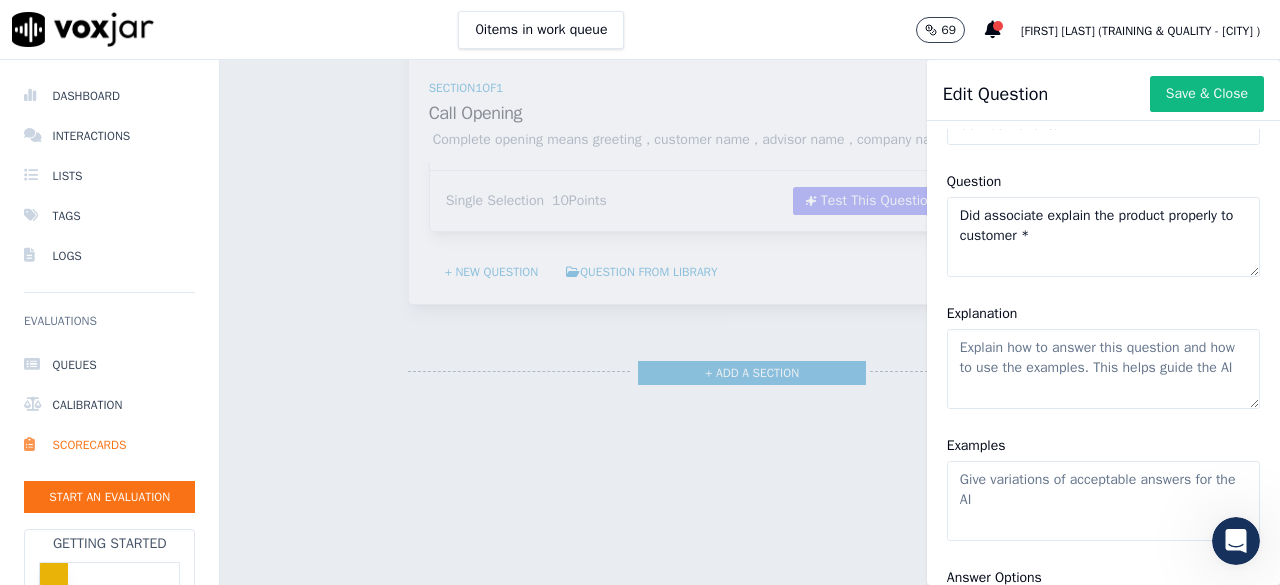 paste on "Product should have complete information explaining what customer needs to do and how product works" 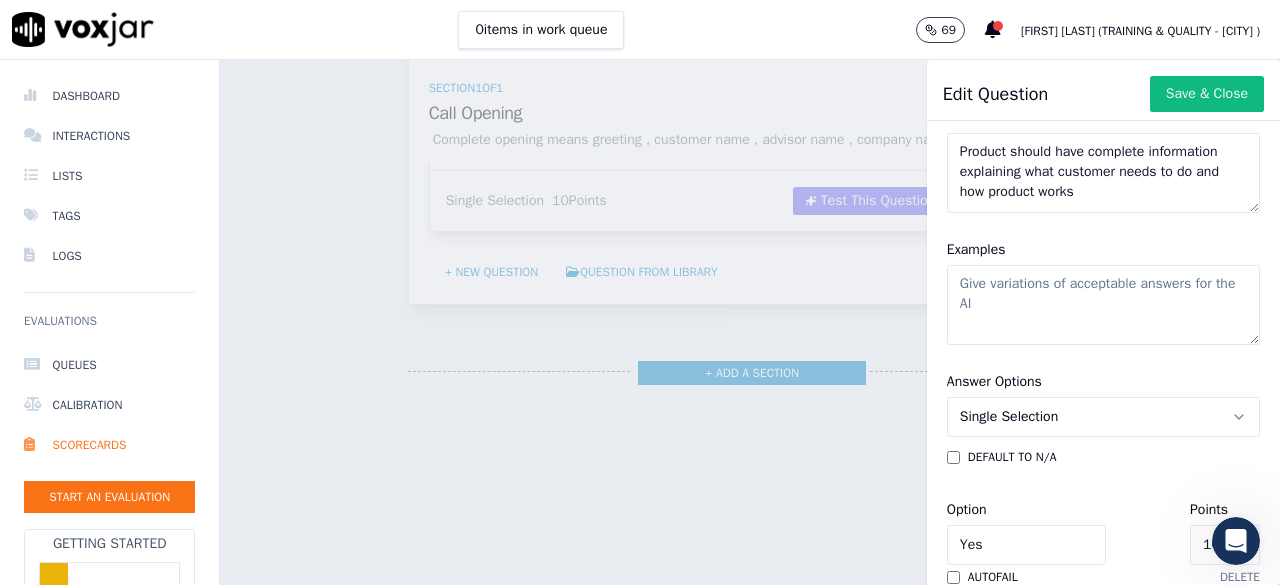scroll, scrollTop: 300, scrollLeft: 0, axis: vertical 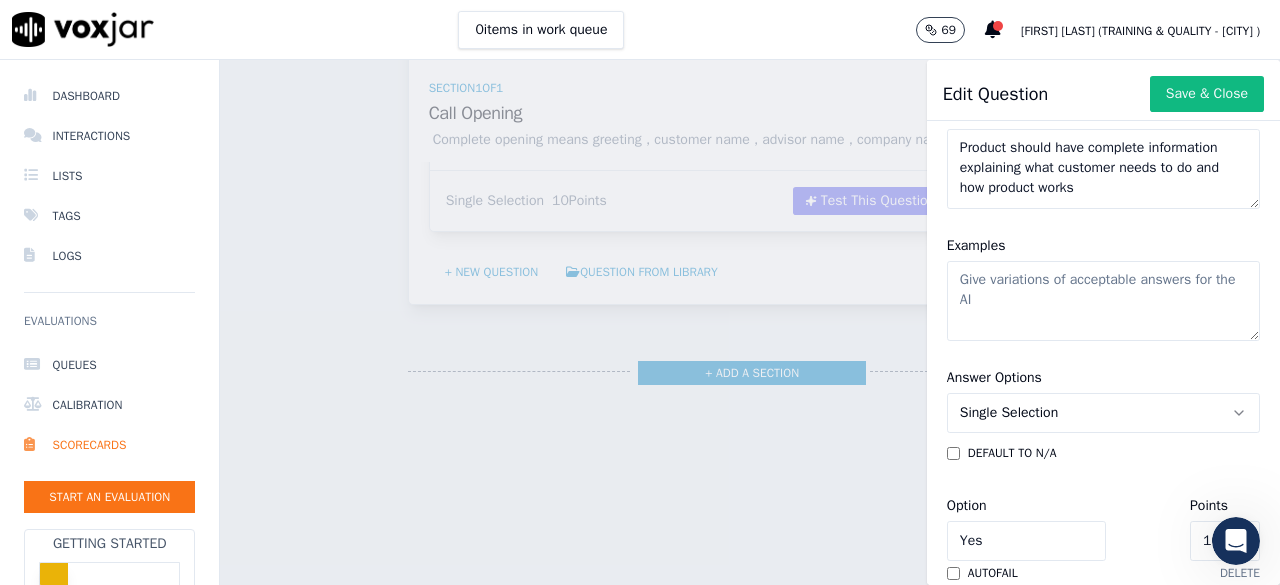 type on "Product should have complete information explaining what customer needs to do and how product works" 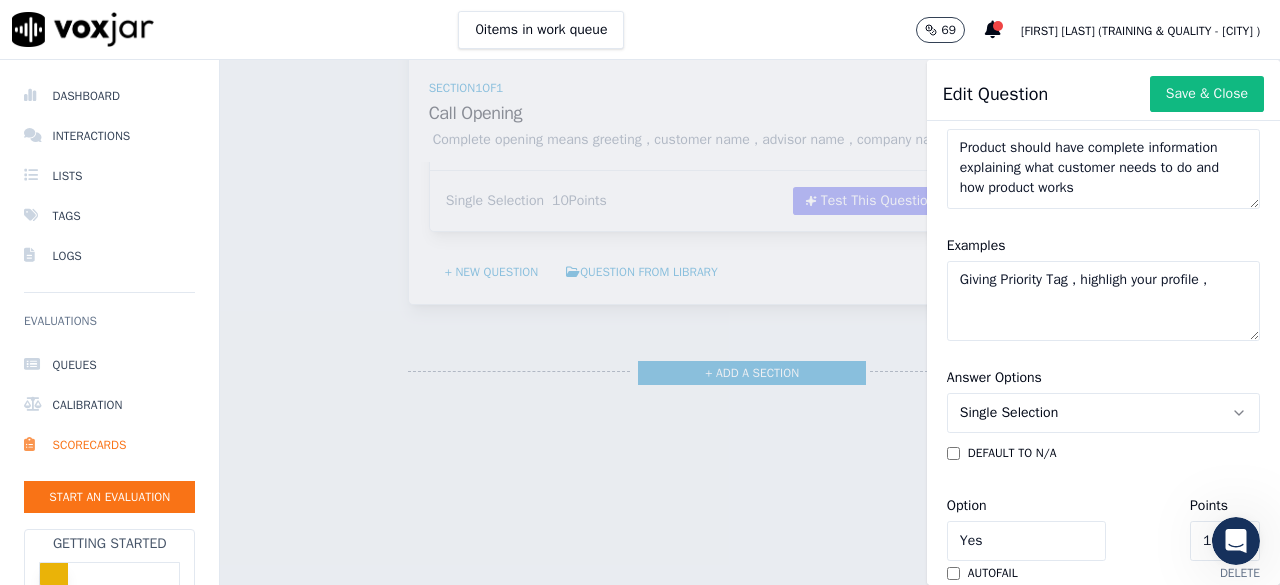 click on "Giving Priority Tag , highligh your profile ," 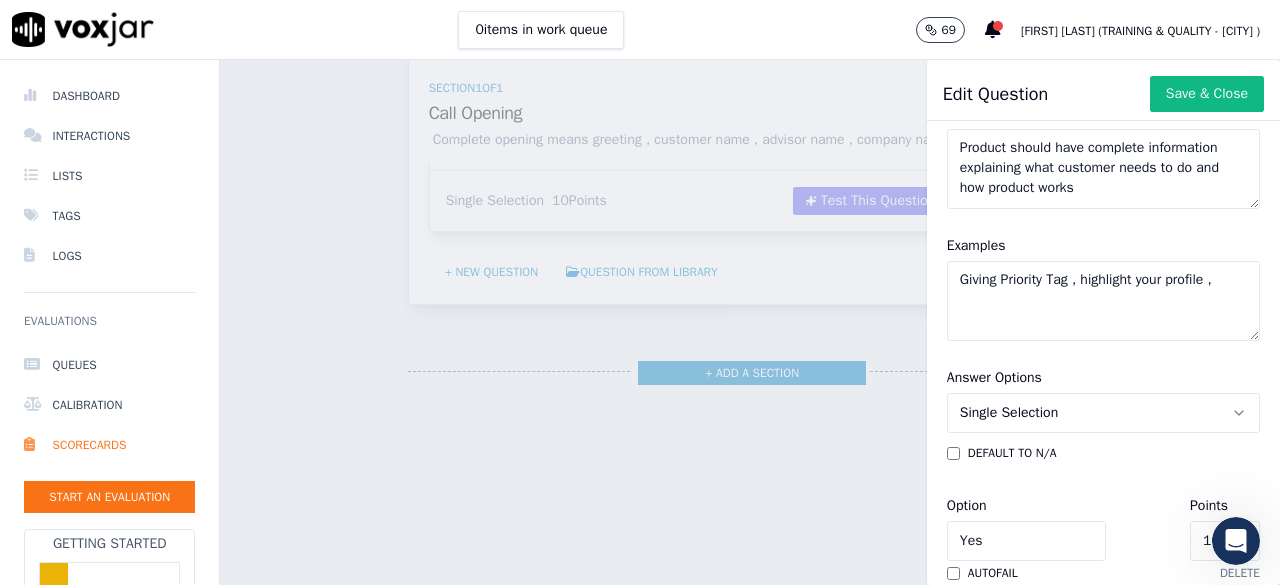 click on "Giving Priority Tag , highlight your profile ," 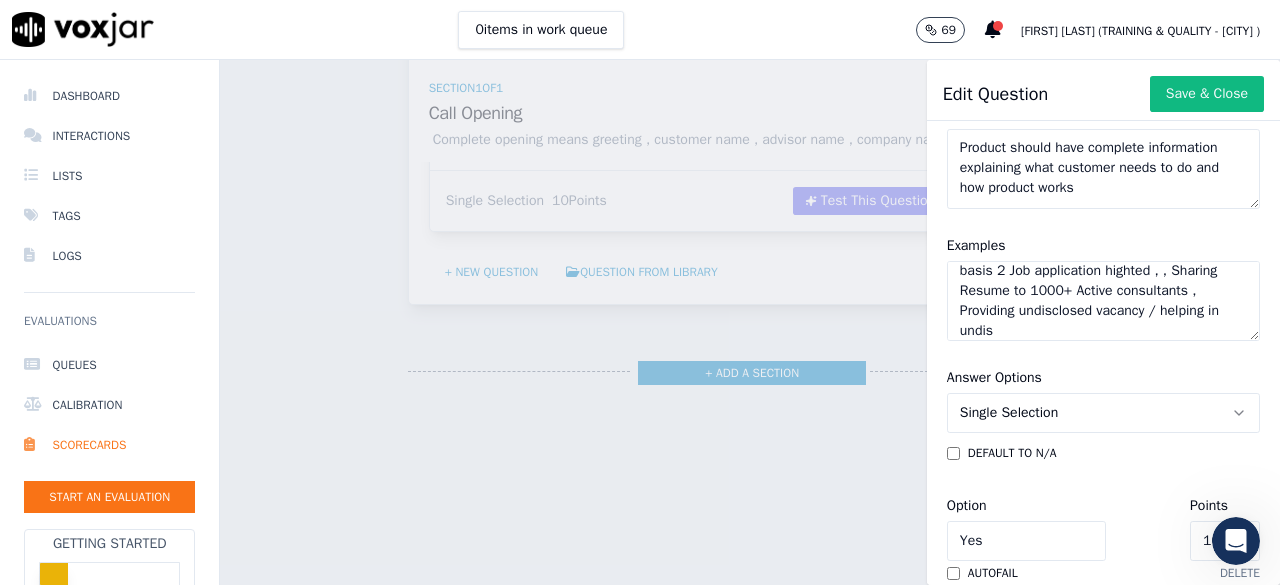 scroll, scrollTop: 49, scrollLeft: 0, axis: vertical 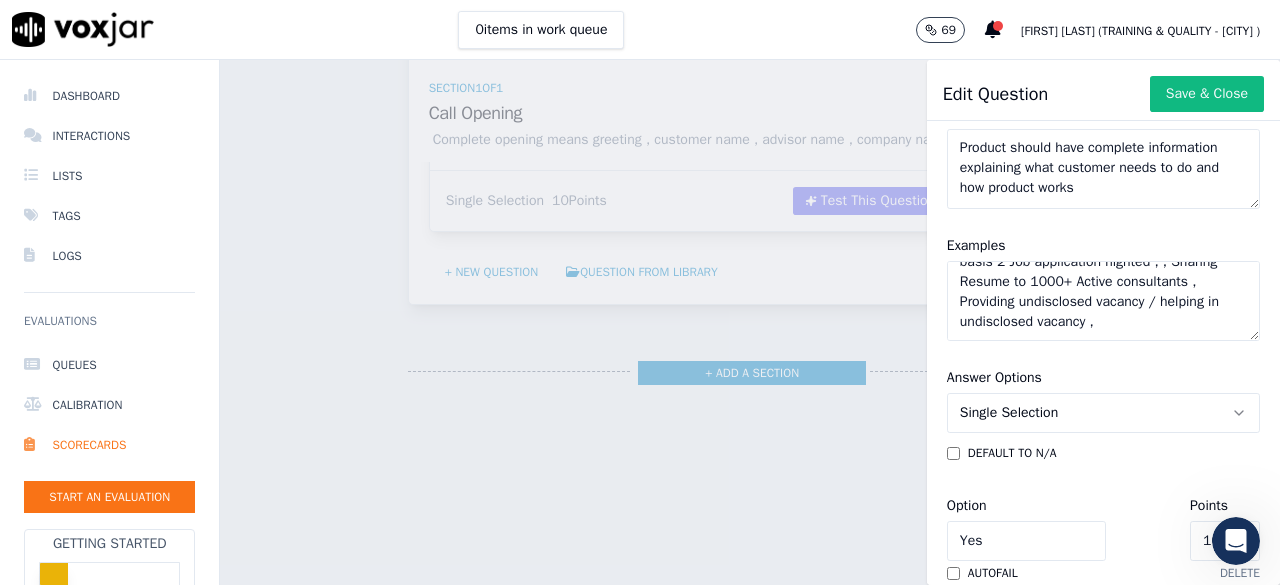 click on "Giving Priority Tag , highlight your profile , daily basis 2 Job application highted , , Sharing Resume to 1000+ Active consultants ,  Providing undisclosed vacancy / helping in undisclosed vacancy ," 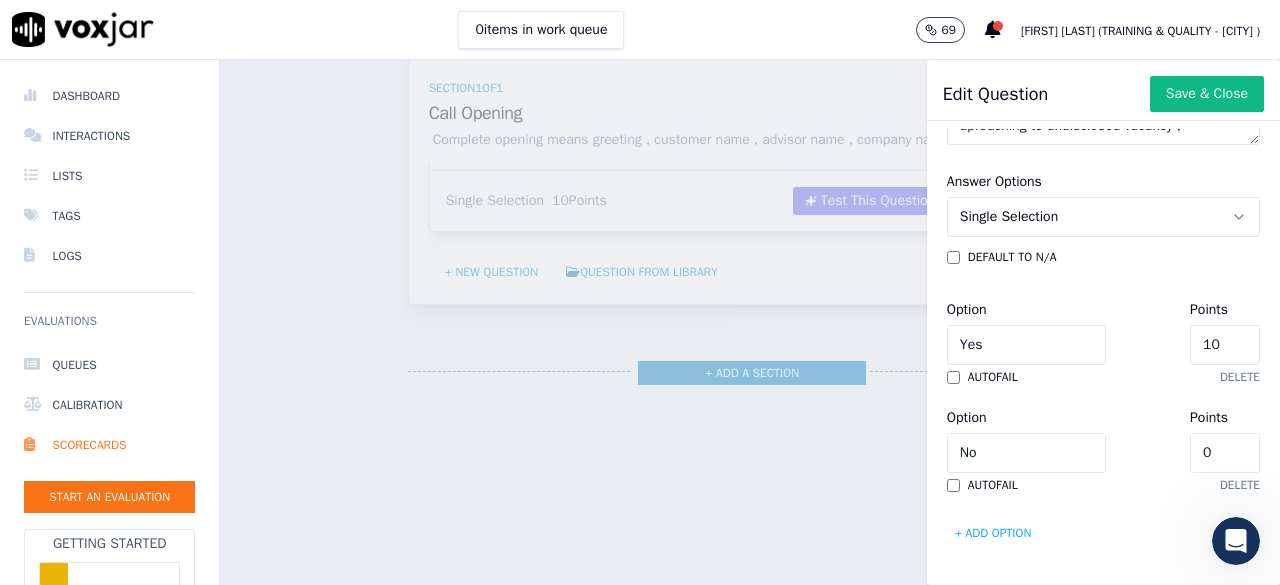 scroll, scrollTop: 692, scrollLeft: 0, axis: vertical 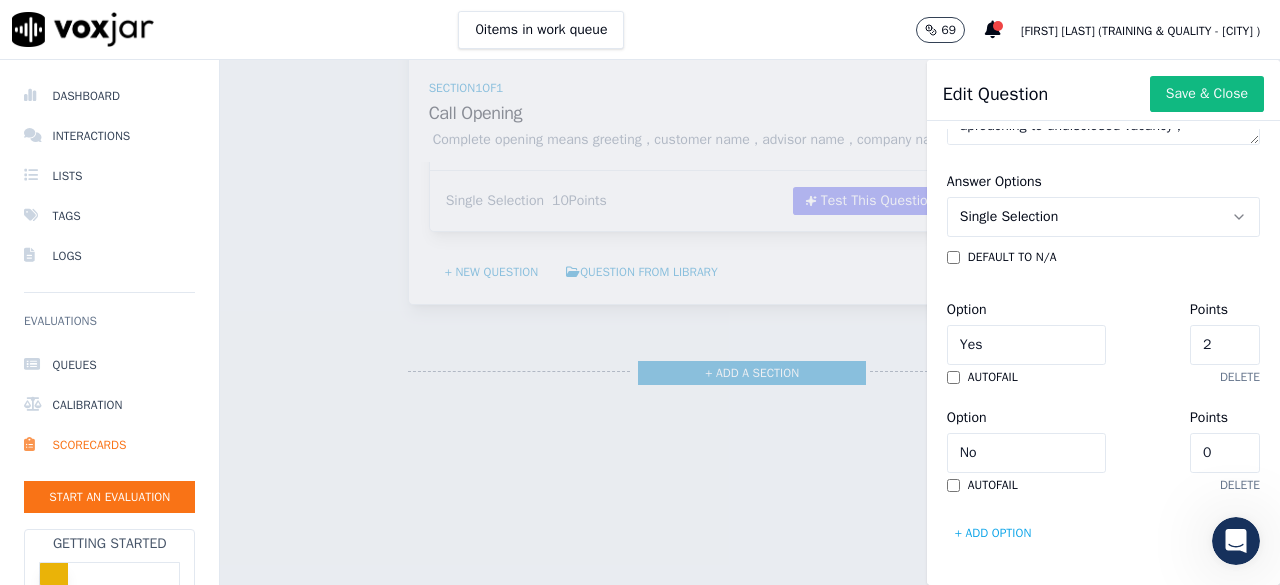 type on "20" 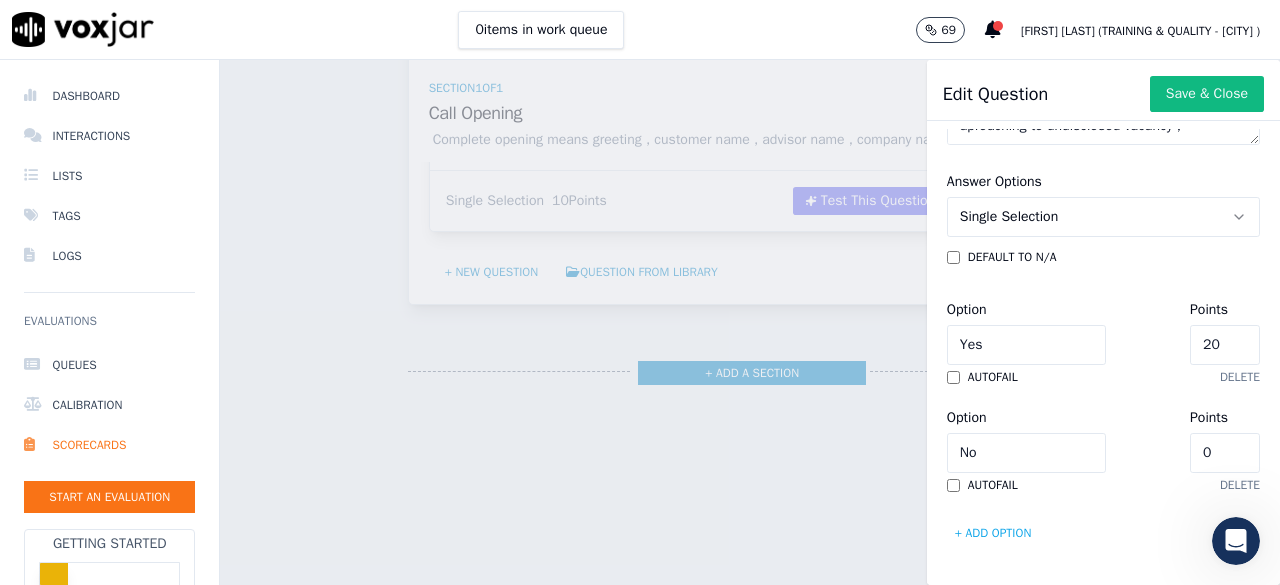 click on "+ Add option" at bounding box center [993, 533] 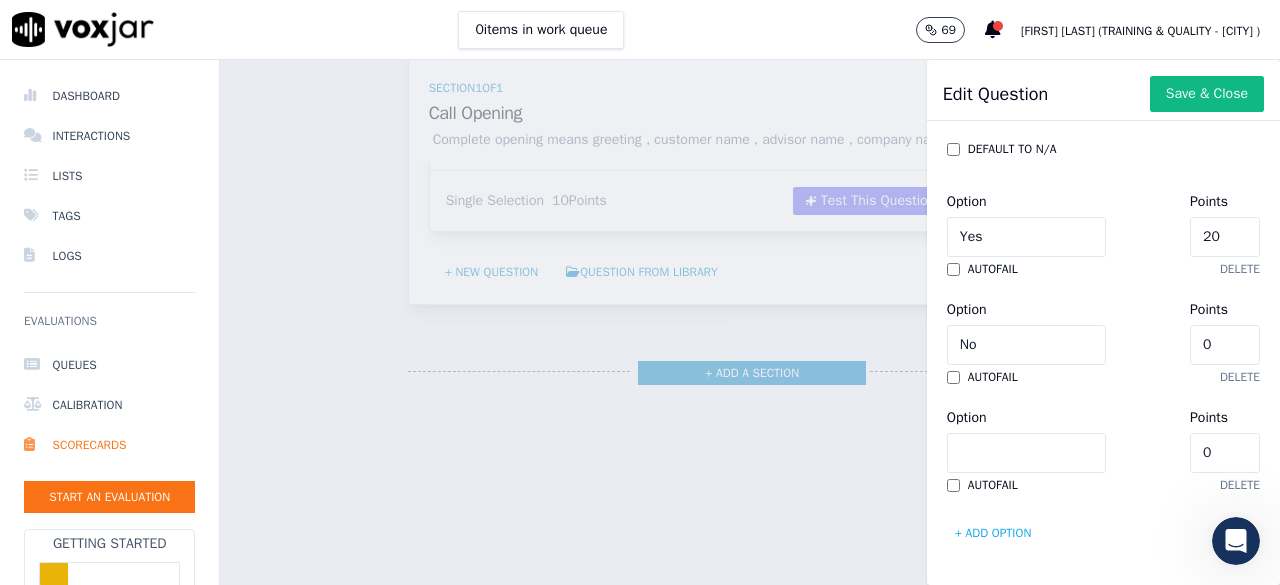 scroll, scrollTop: 868, scrollLeft: 0, axis: vertical 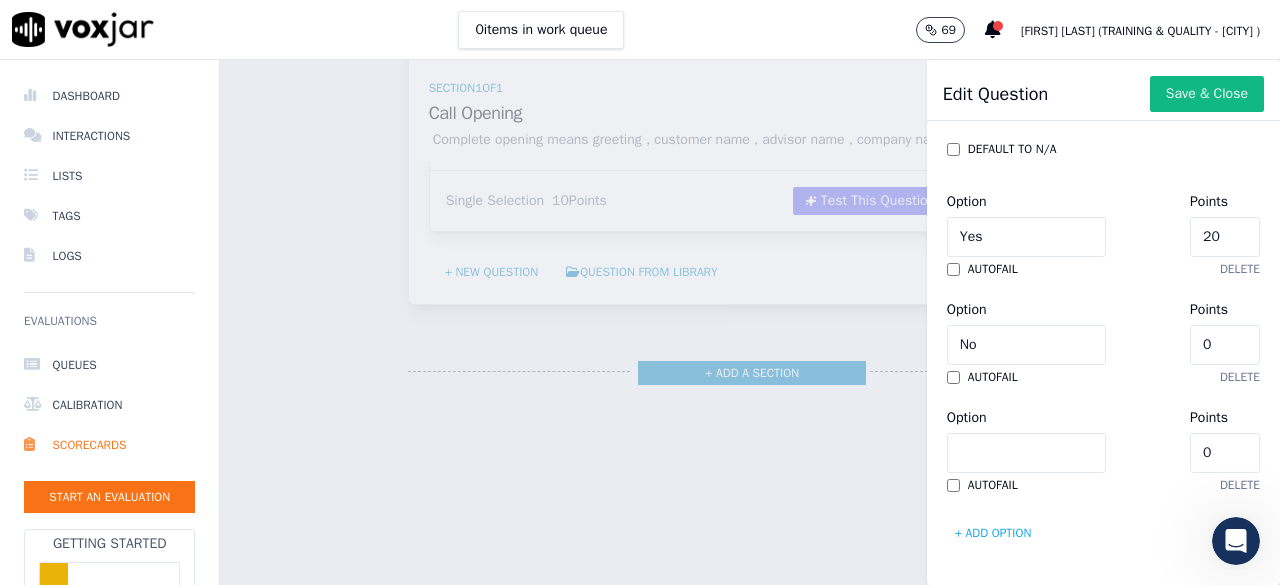 type on "Partial" 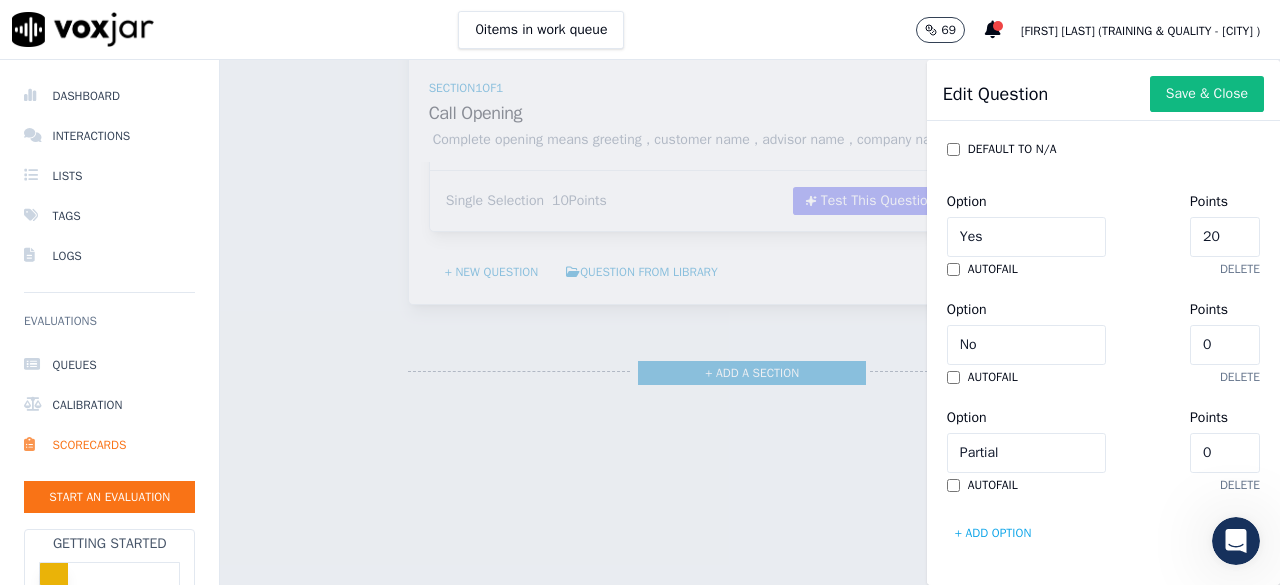 click on "0" 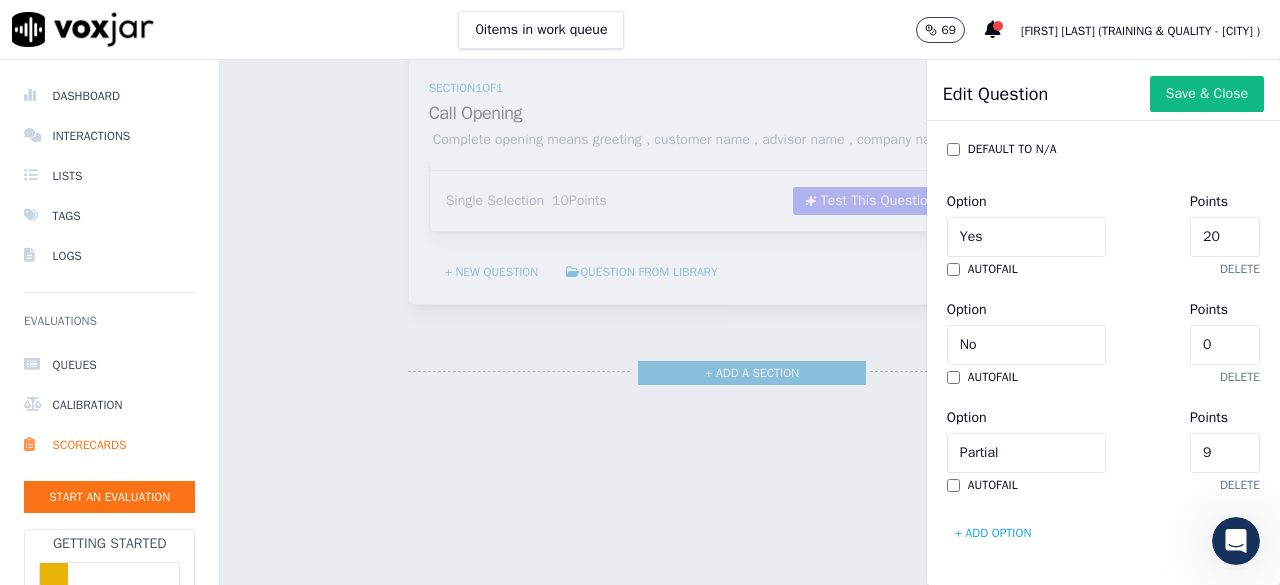 type on "8" 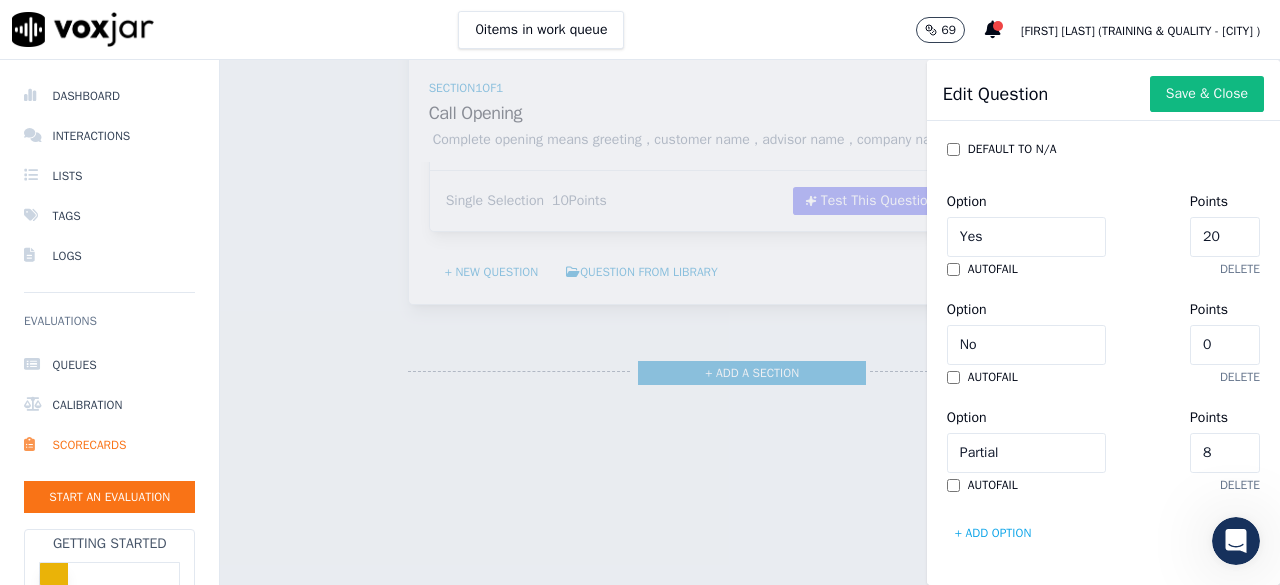 click on "+ Add option" at bounding box center [993, 533] 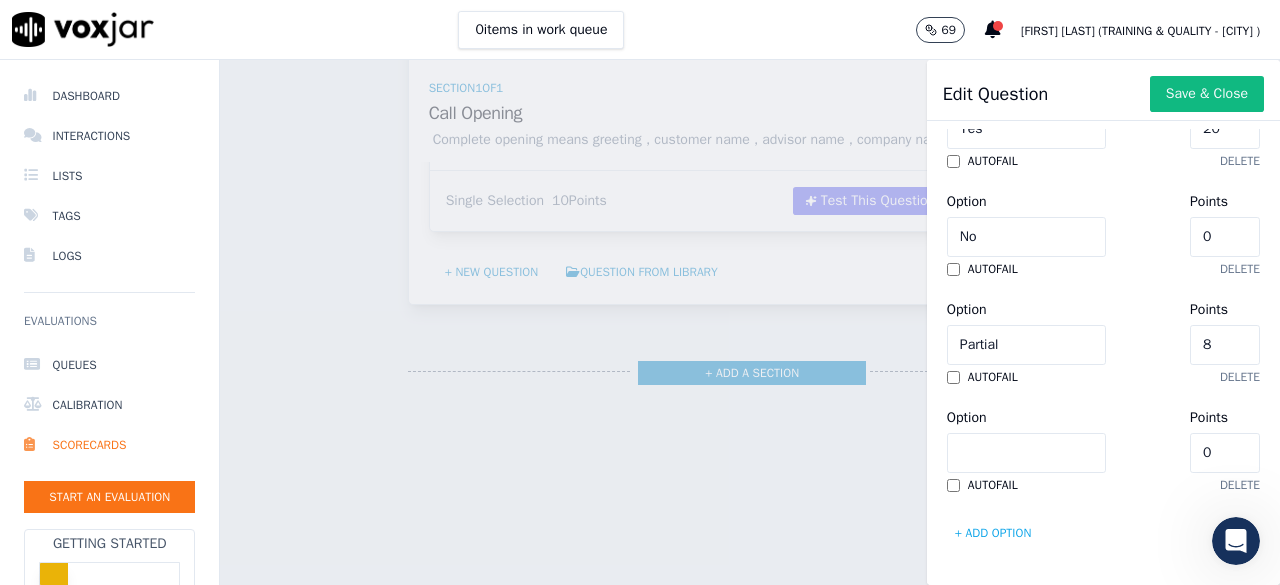 scroll, scrollTop: 944, scrollLeft: 0, axis: vertical 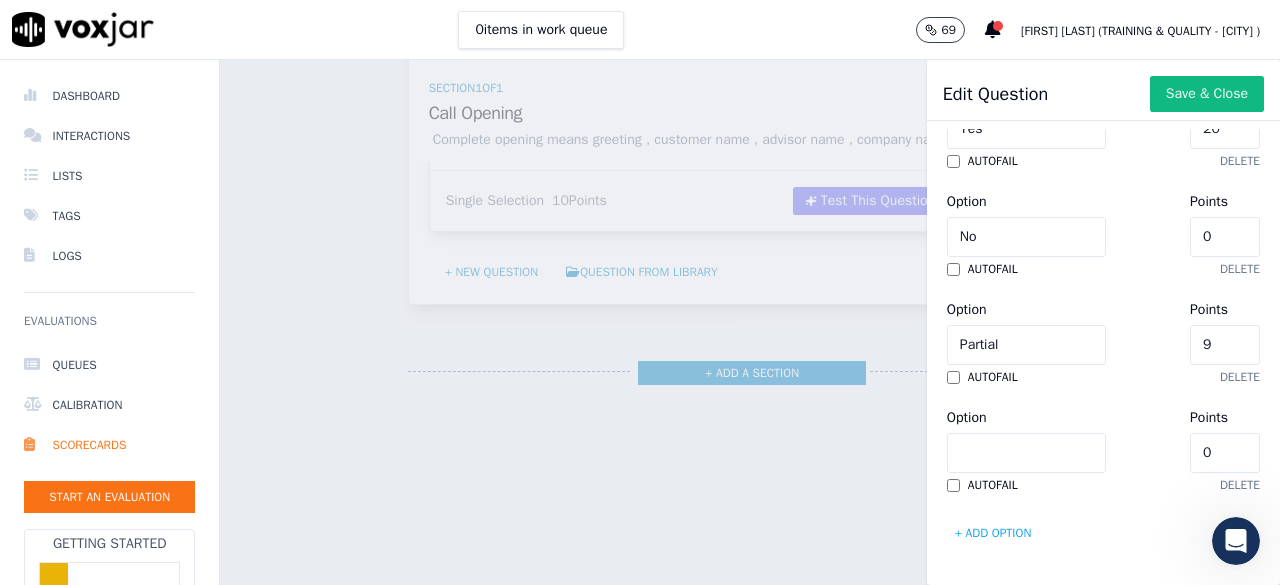 type on "8" 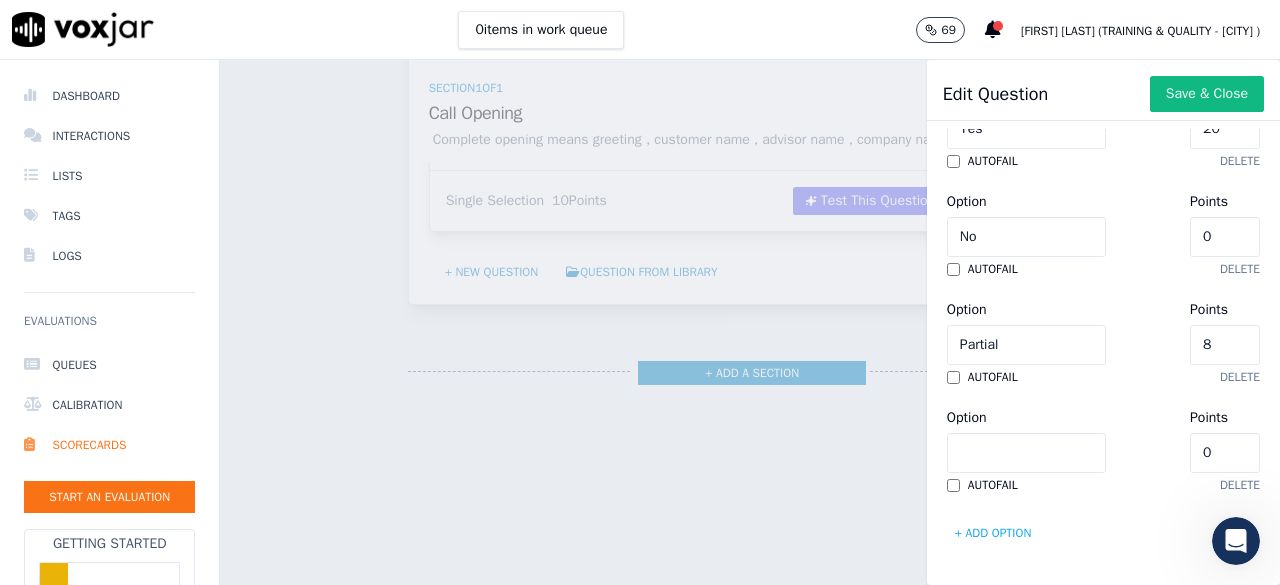 scroll, scrollTop: 1044, scrollLeft: 0, axis: vertical 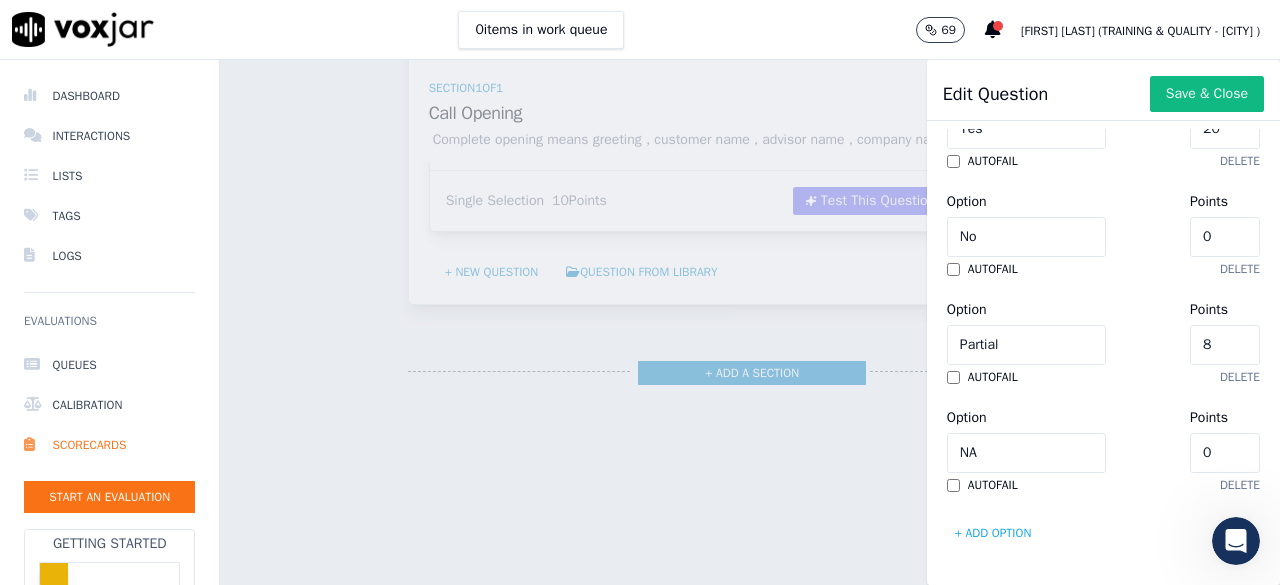 drag, startPoint x: 967, startPoint y: 394, endPoint x: 967, endPoint y: 382, distance: 12 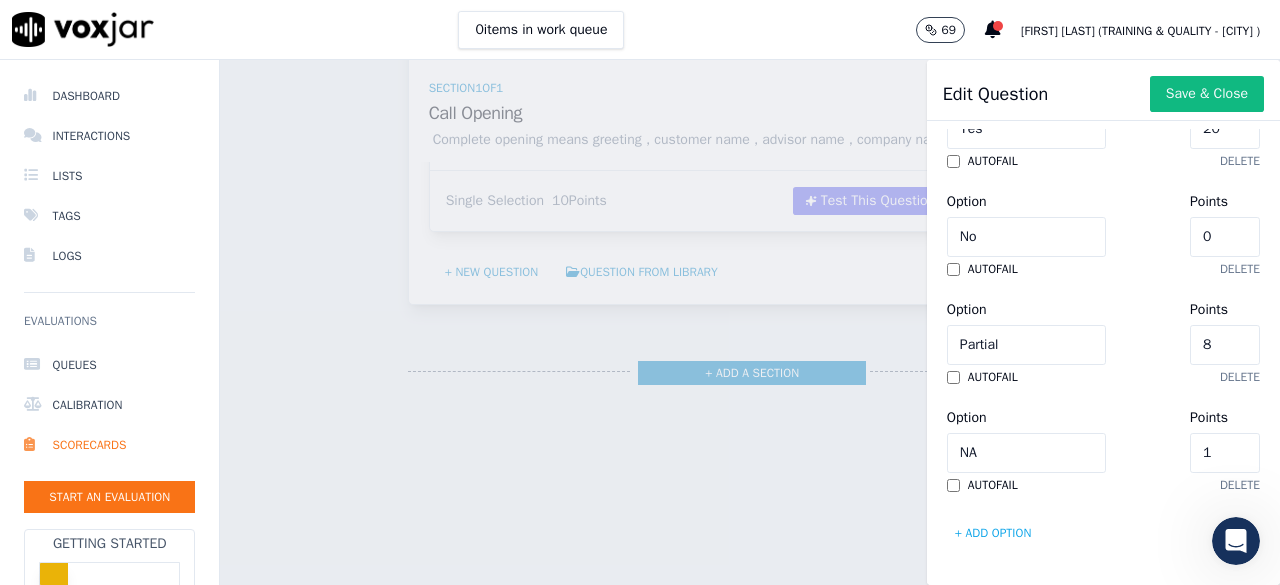 type on "10" 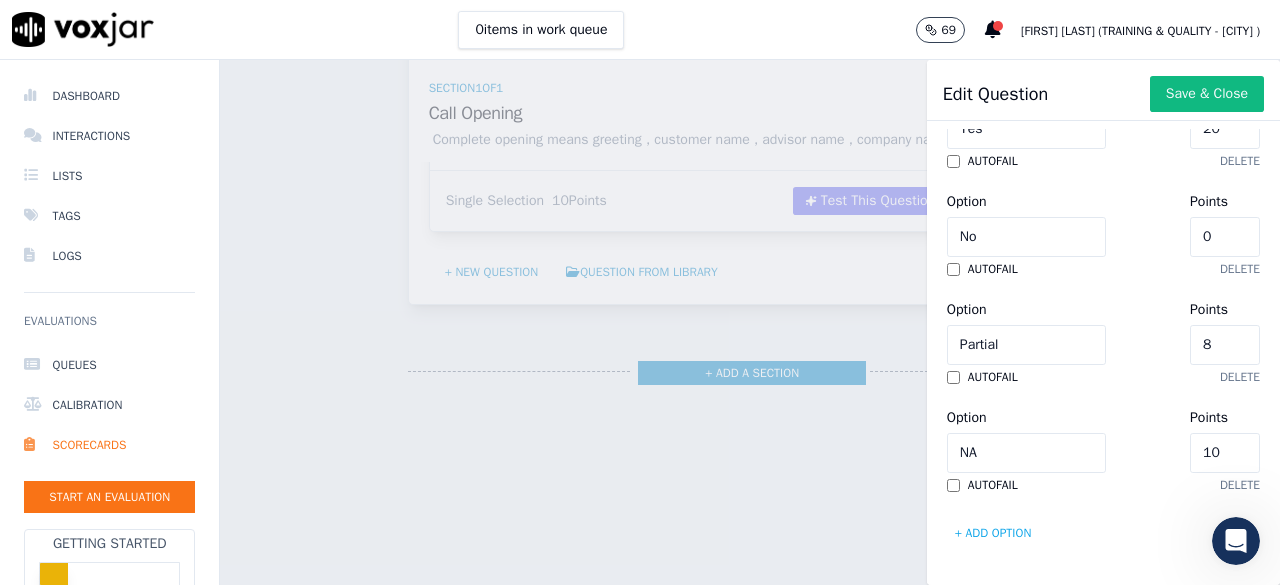 scroll, scrollTop: 944, scrollLeft: 0, axis: vertical 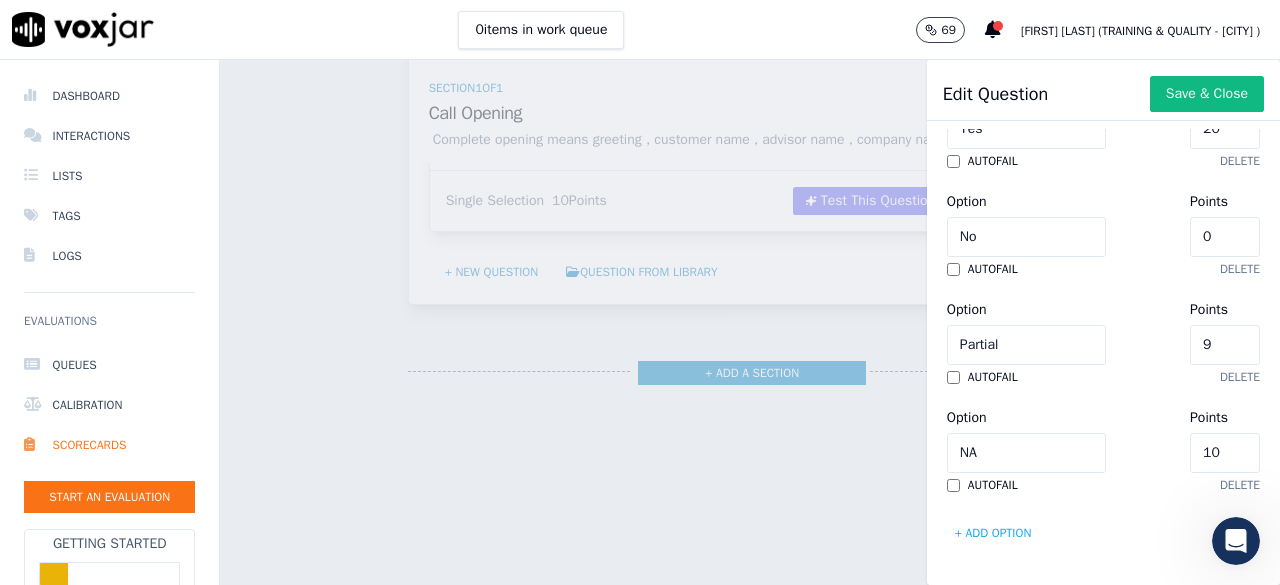 type on "10" 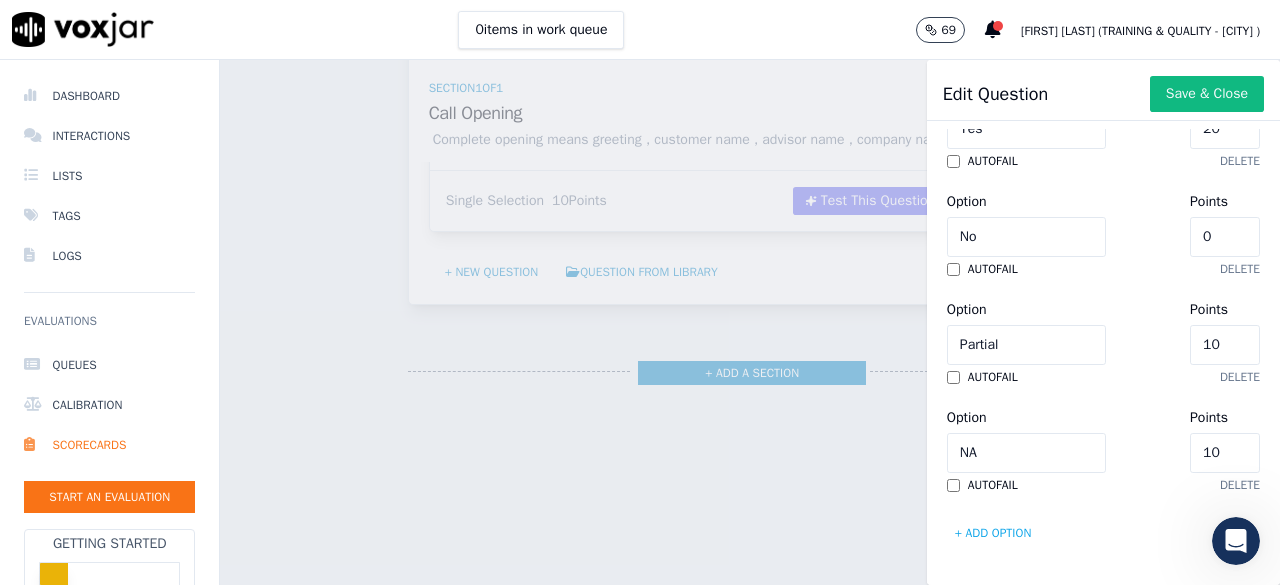 scroll, scrollTop: 1044, scrollLeft: 0, axis: vertical 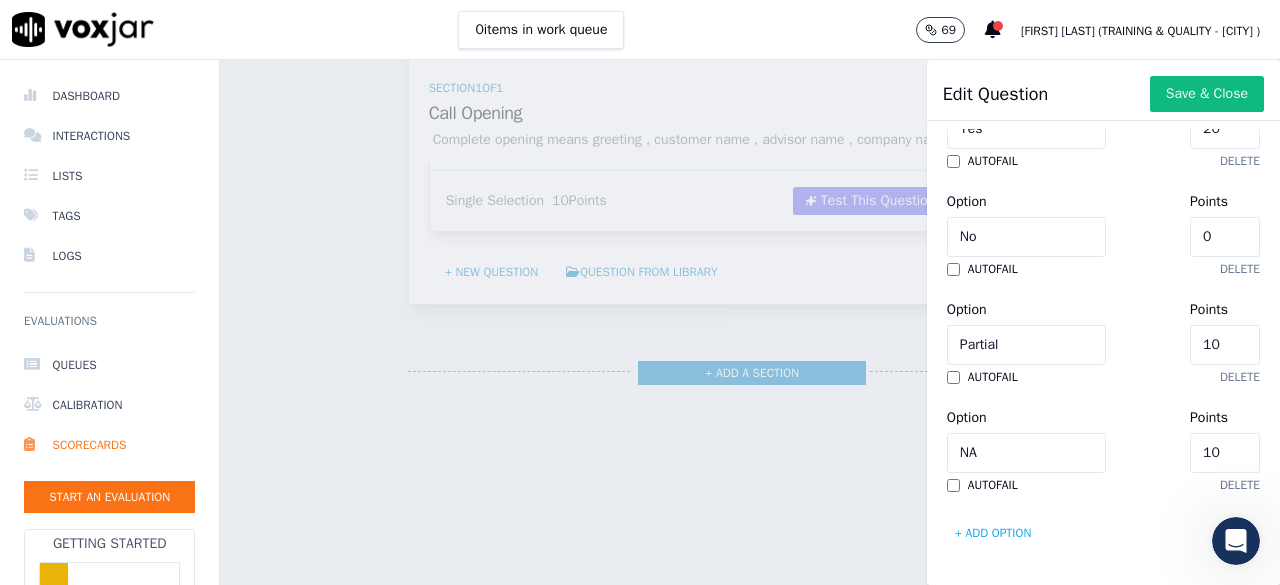 click on "10" 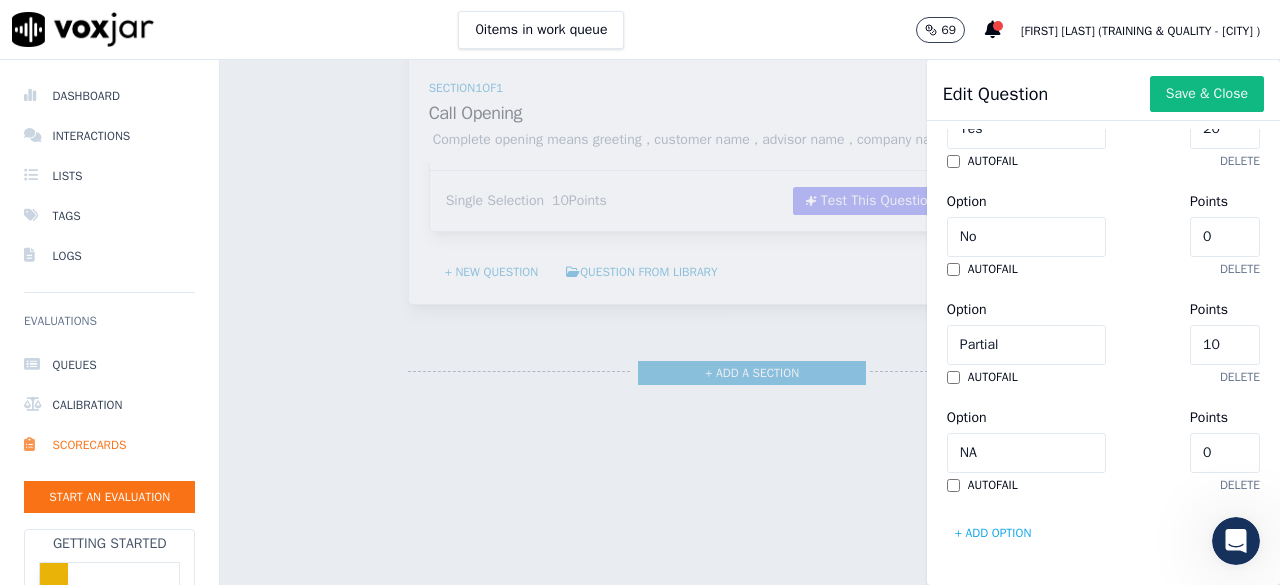 type on "20" 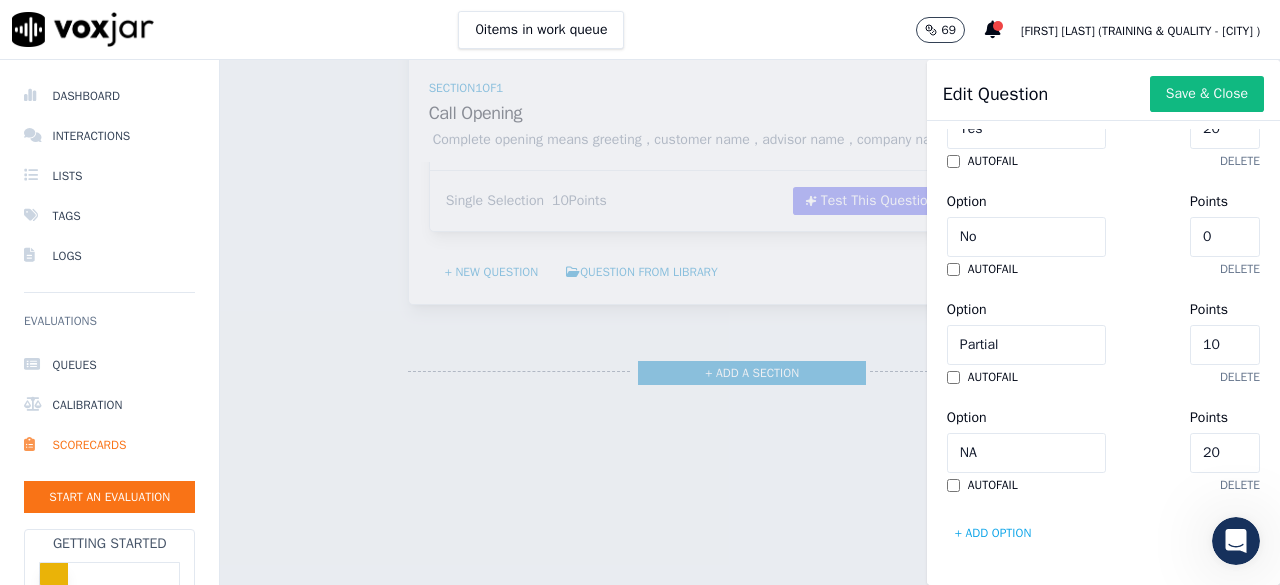 scroll, scrollTop: 844, scrollLeft: 0, axis: vertical 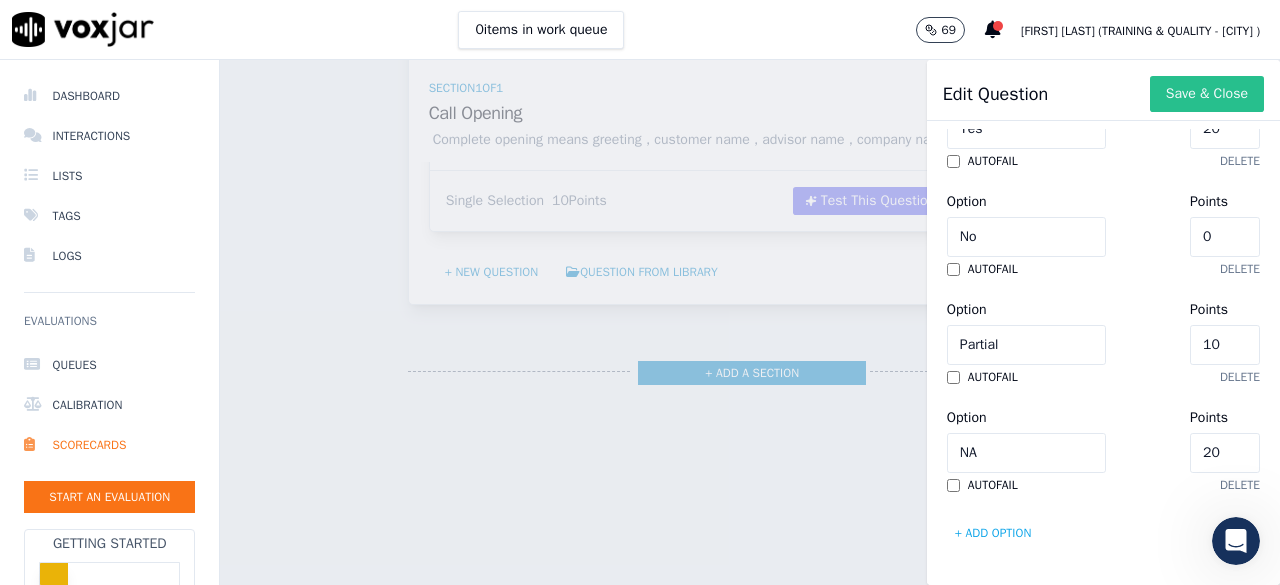 click on "Save & Close" at bounding box center [1207, 94] 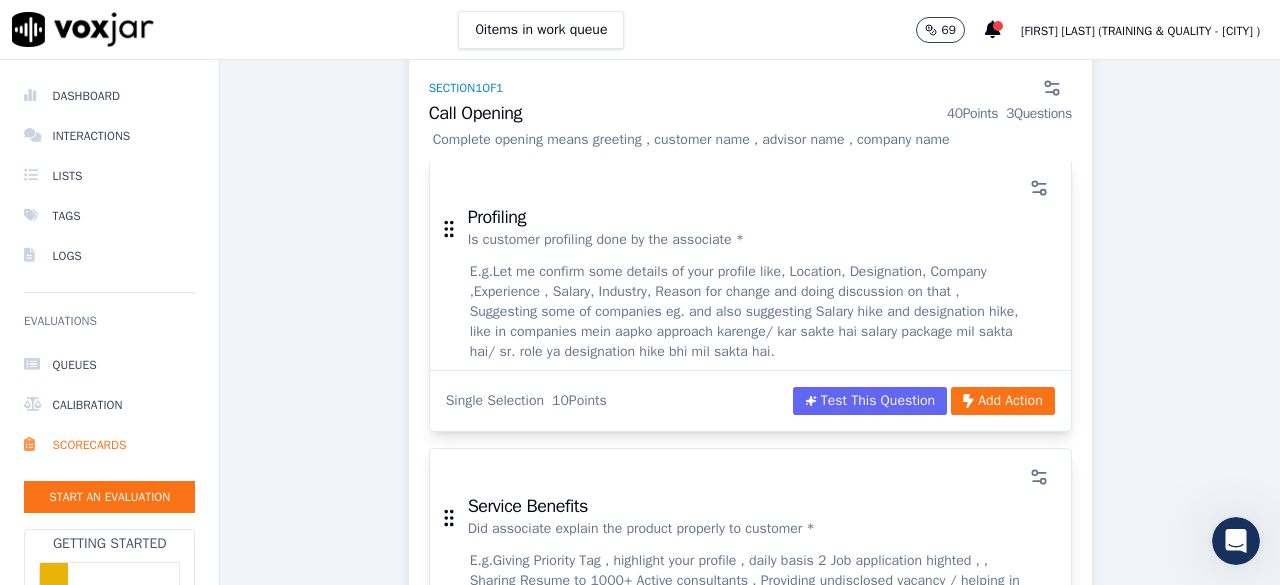 scroll, scrollTop: 800, scrollLeft: 0, axis: vertical 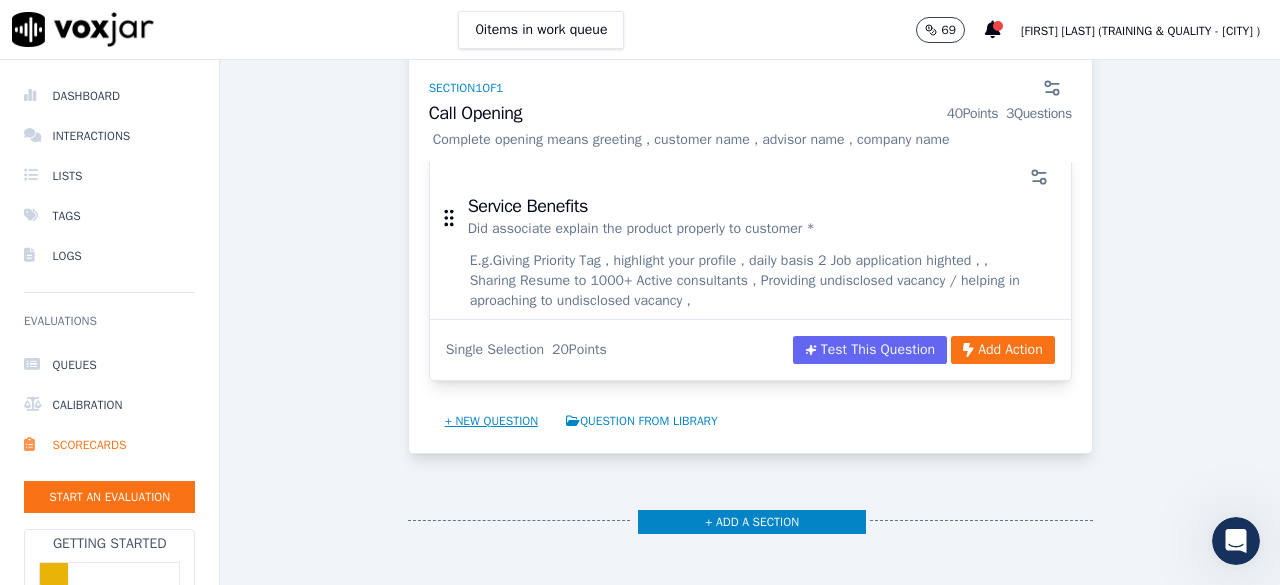 click on "+ New question" at bounding box center (492, 421) 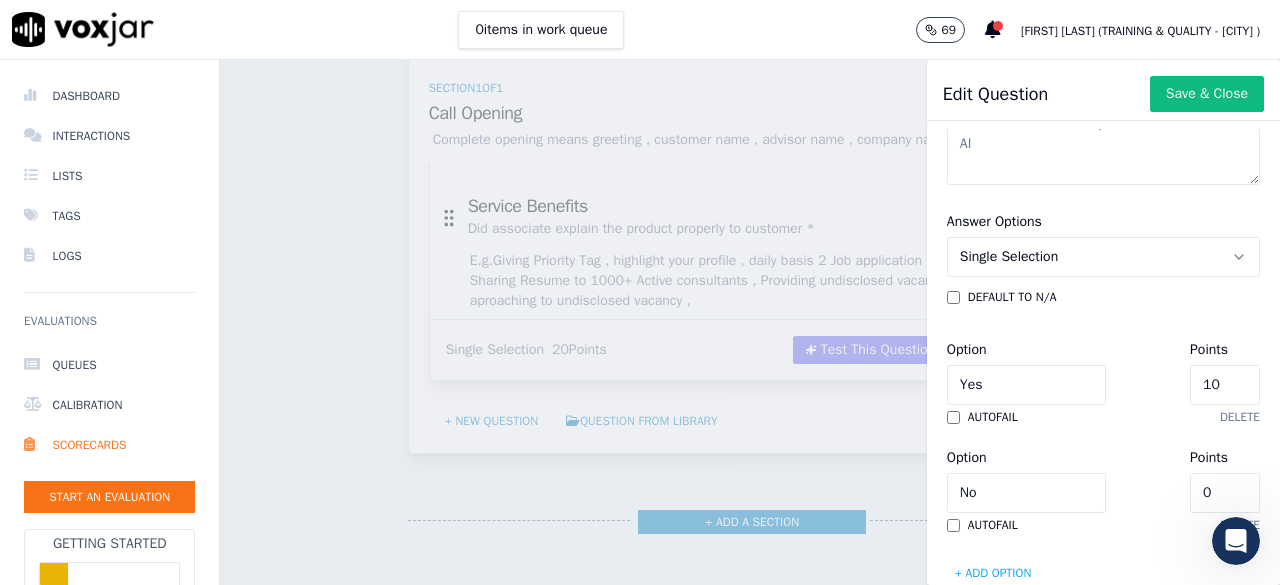 scroll, scrollTop: 400, scrollLeft: 0, axis: vertical 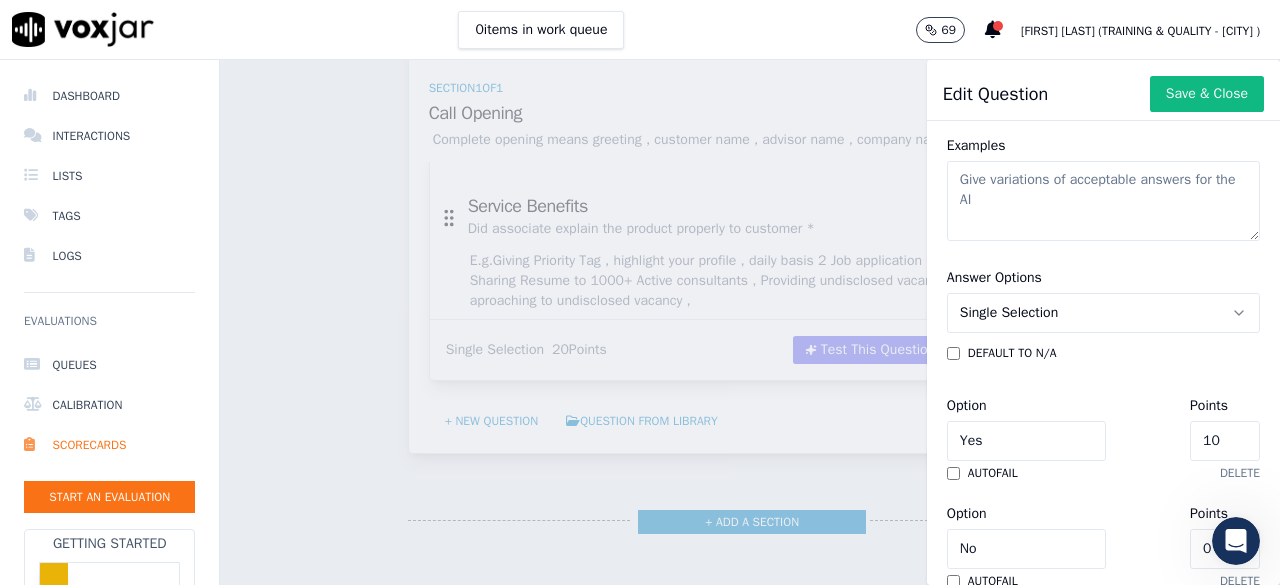 click on "Single Selection" 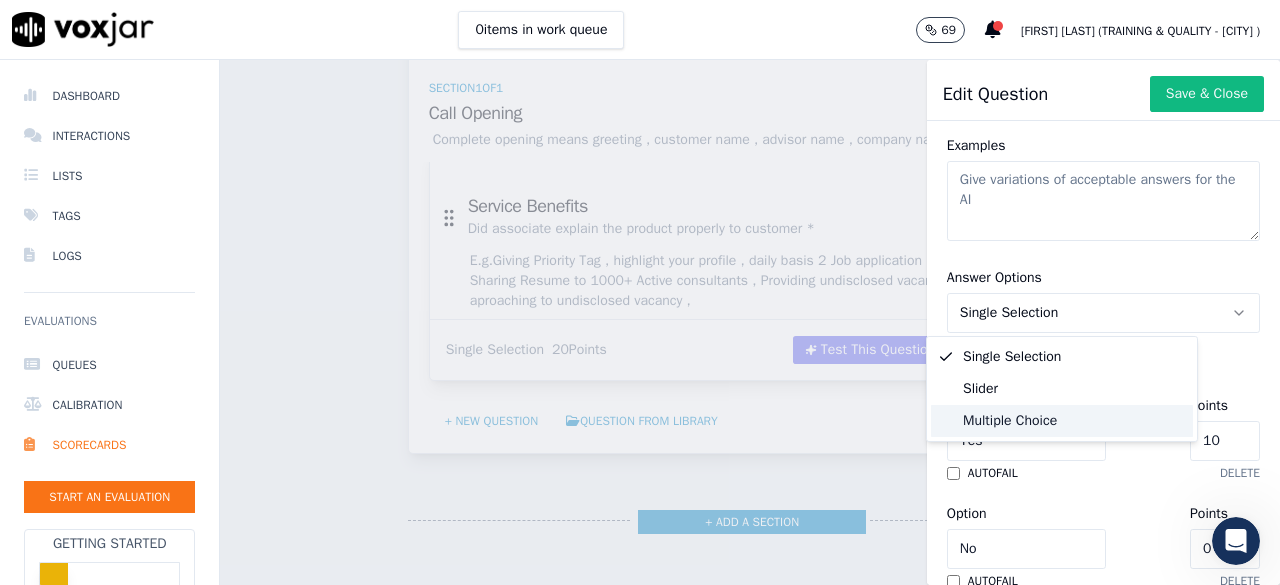 click on "Multiple Choice" 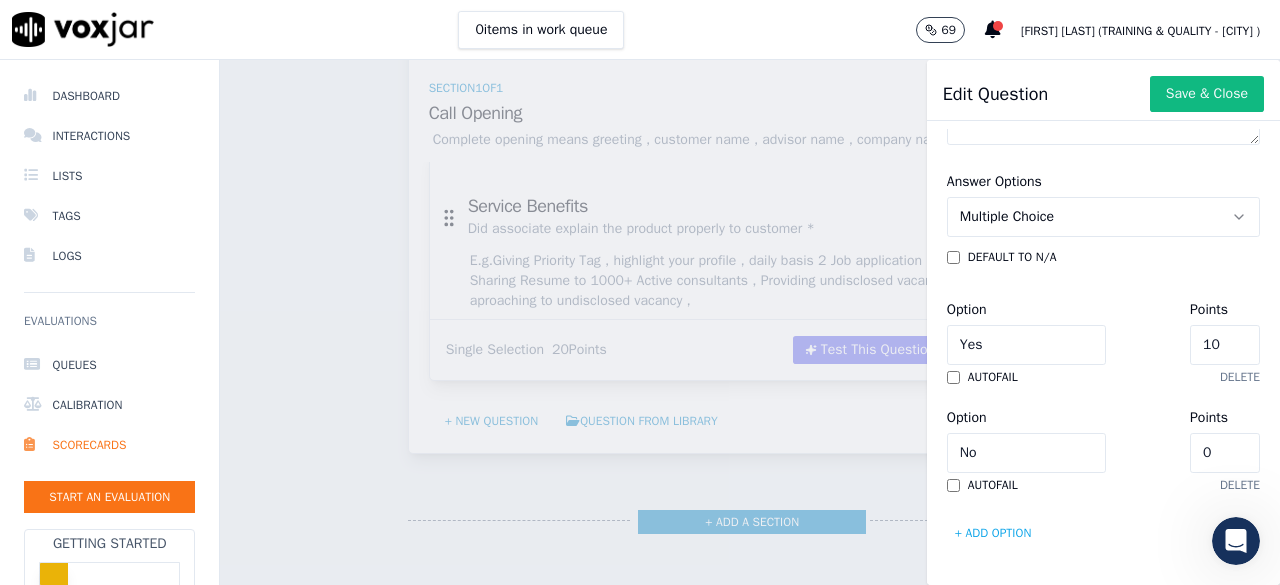 scroll, scrollTop: 600, scrollLeft: 0, axis: vertical 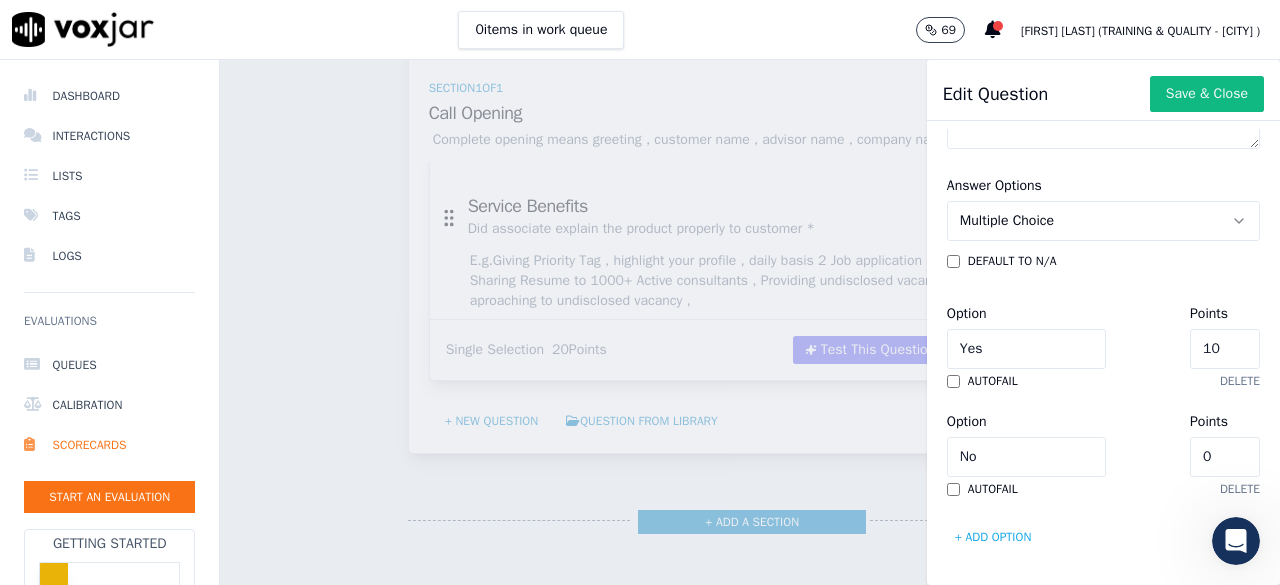 click on "default to N/A   Option   Yes   Points   10     autofail   delete   Option   No   Points   0     autofail   delete     + Add option" at bounding box center [1103, 403] 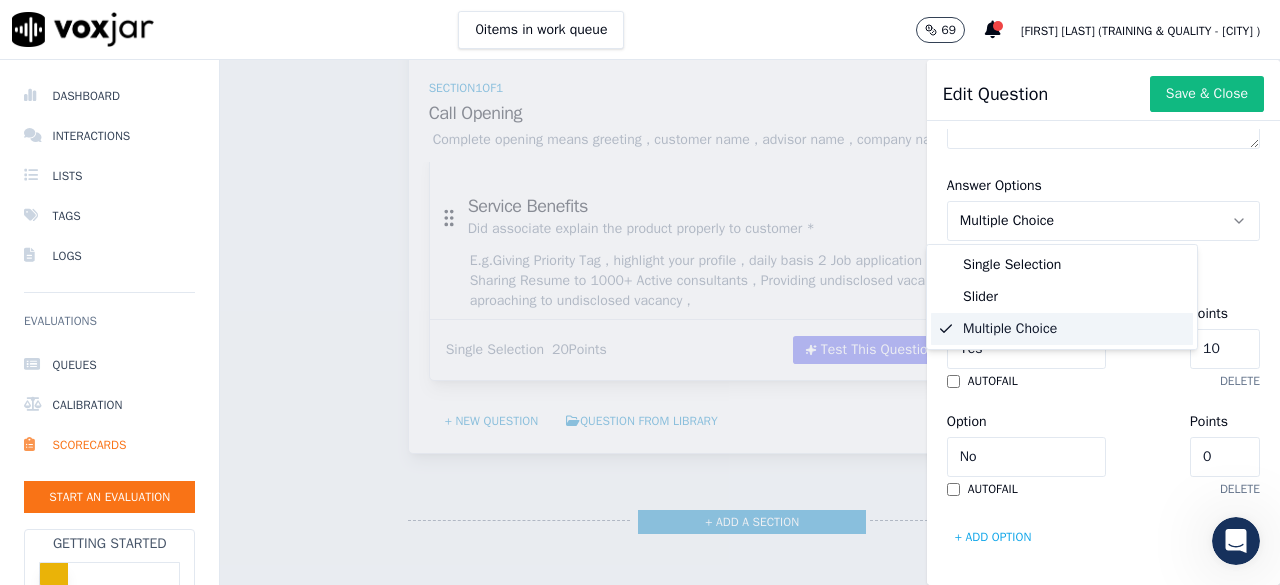click on "Multiple Choice" 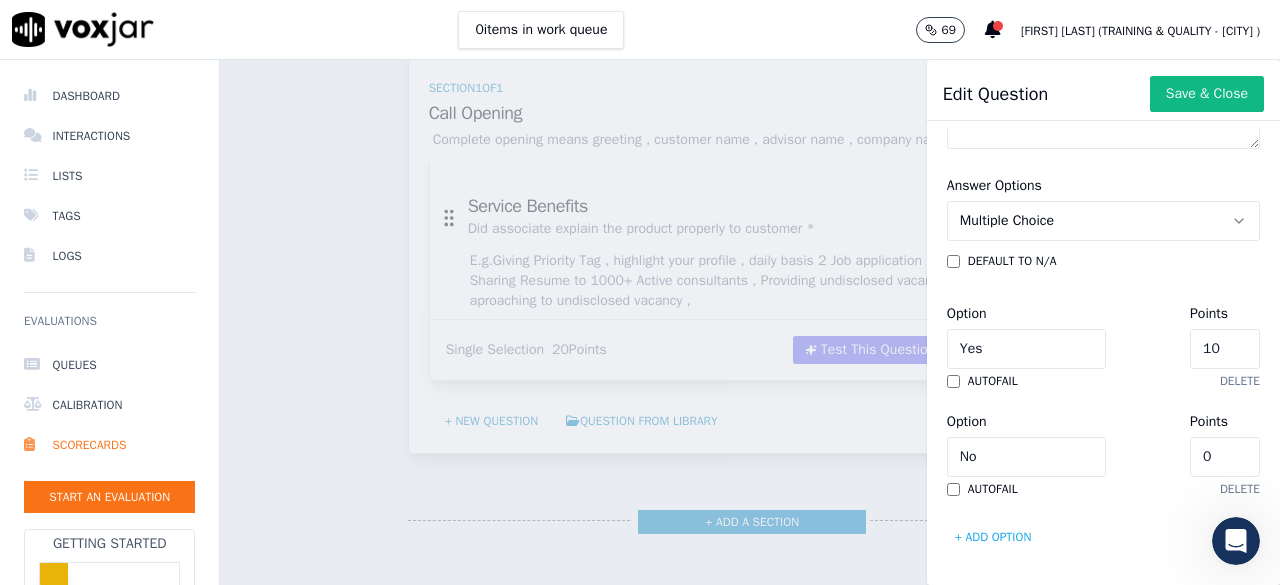 click on "Multiple Choice" 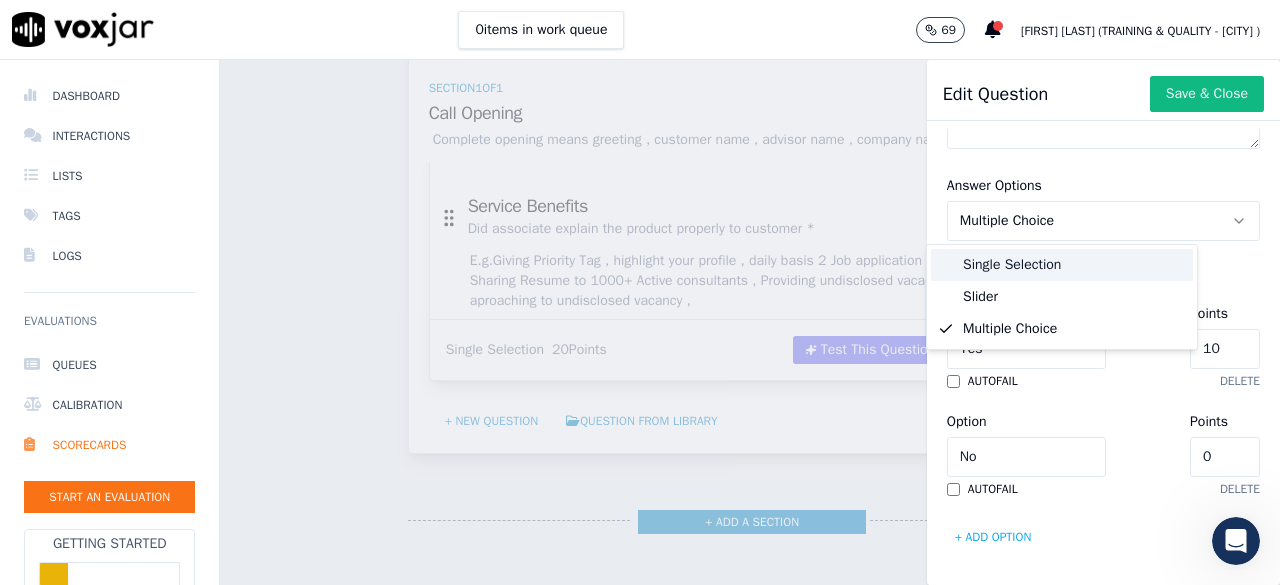 click on "Single Selection" at bounding box center (1062, 265) 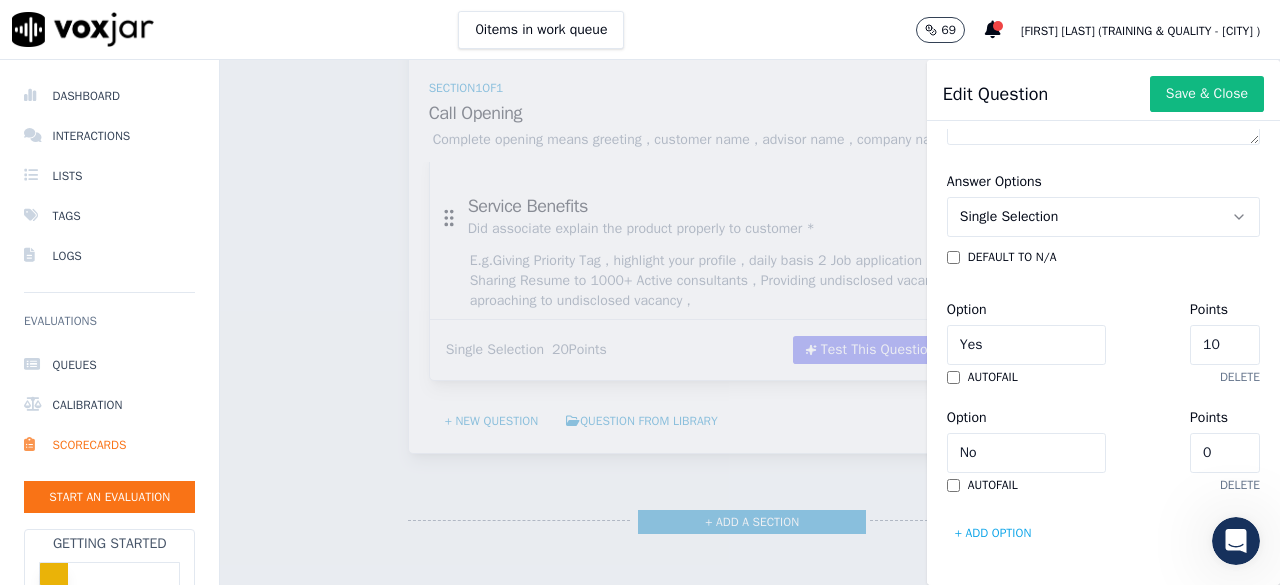 scroll, scrollTop: 692, scrollLeft: 0, axis: vertical 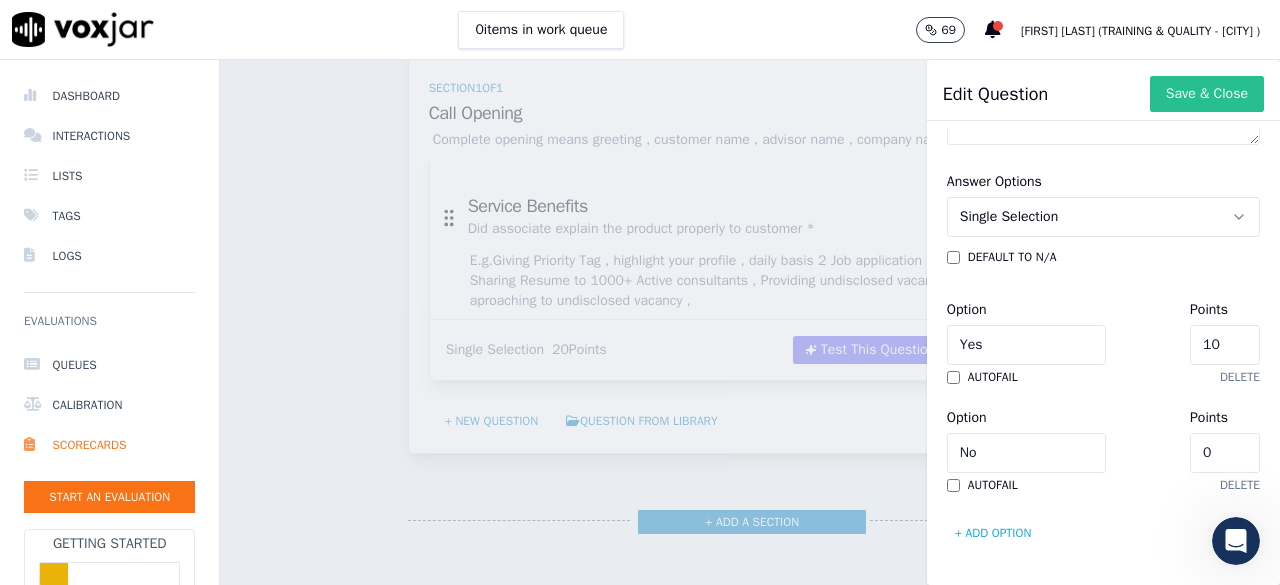 click on "Save & Close" at bounding box center [1207, 94] 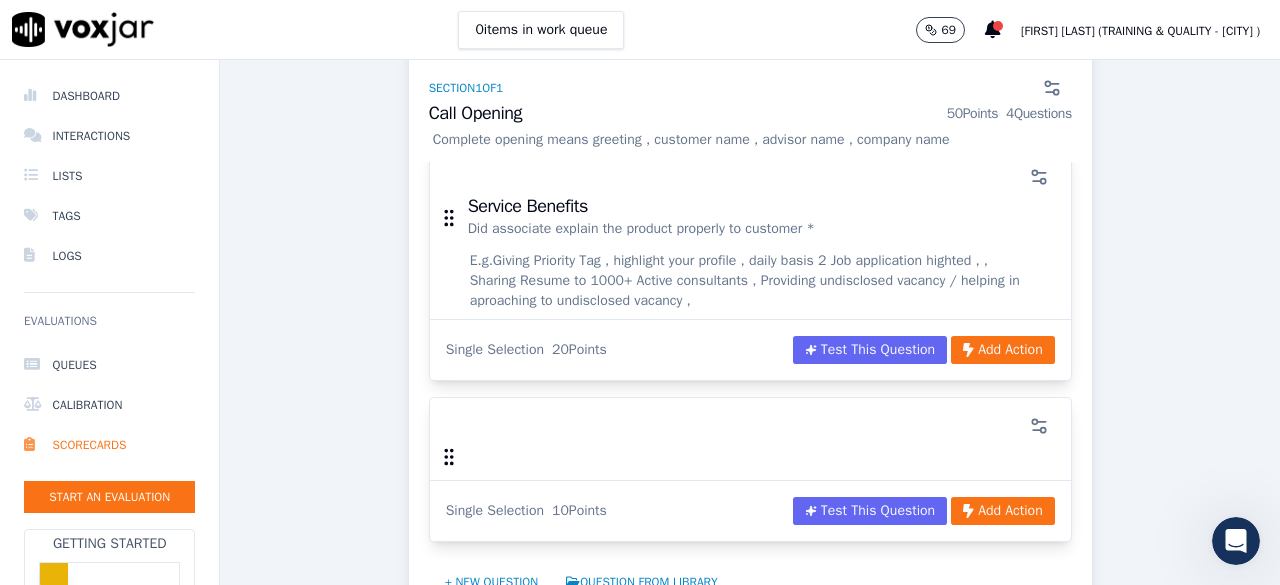 scroll, scrollTop: 1000, scrollLeft: 0, axis: vertical 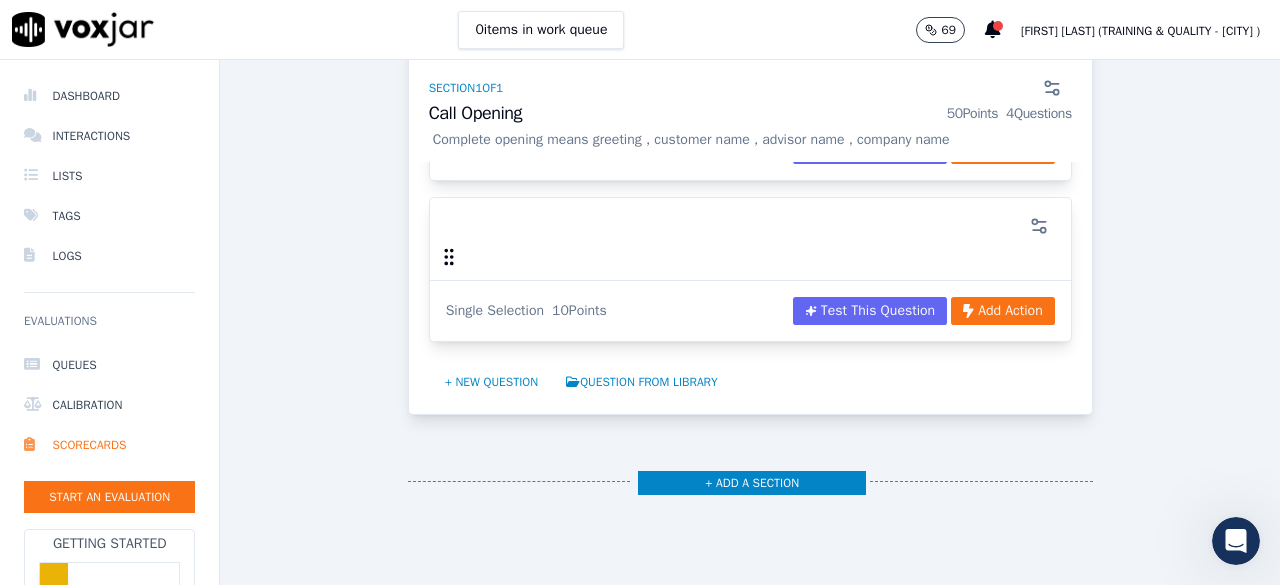click at bounding box center (750, 263) 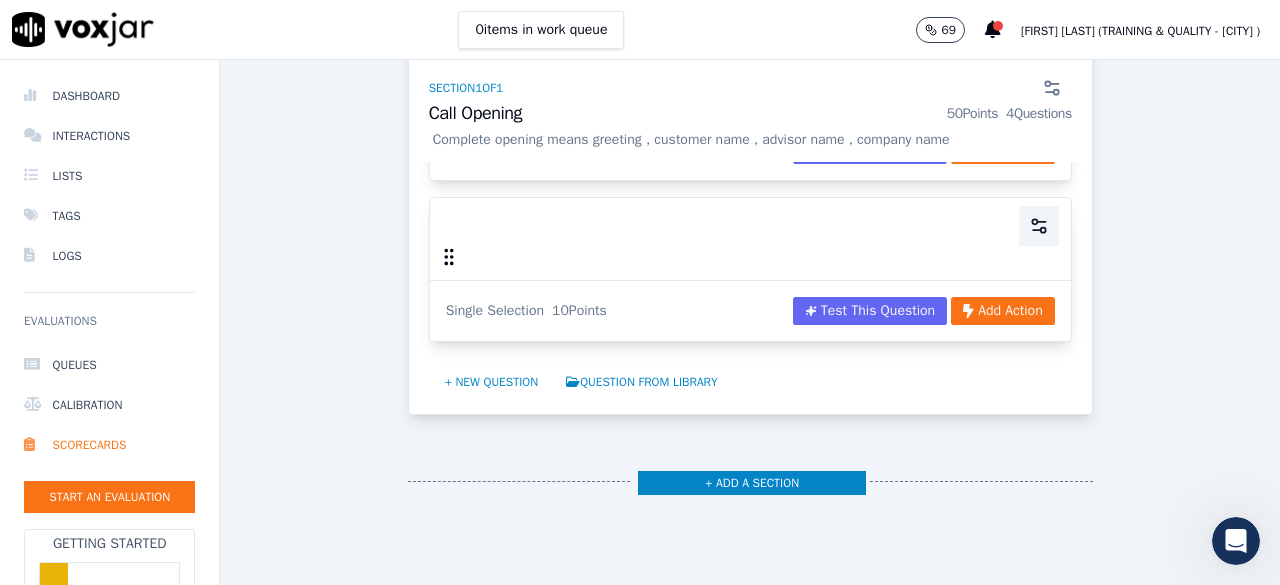 click 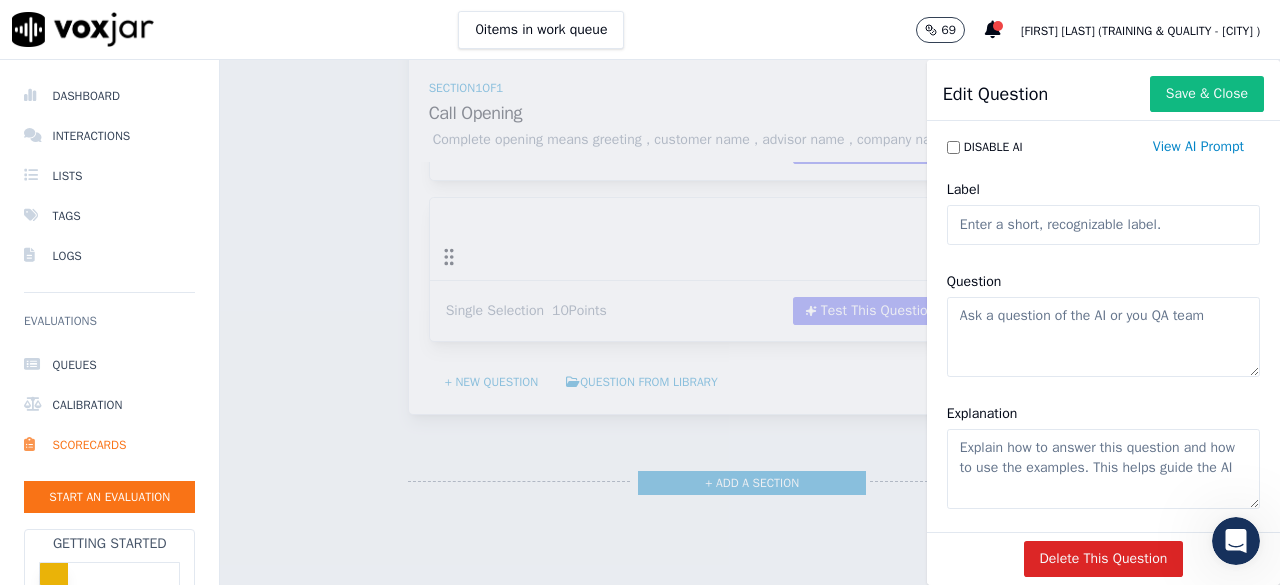 click on "Label" 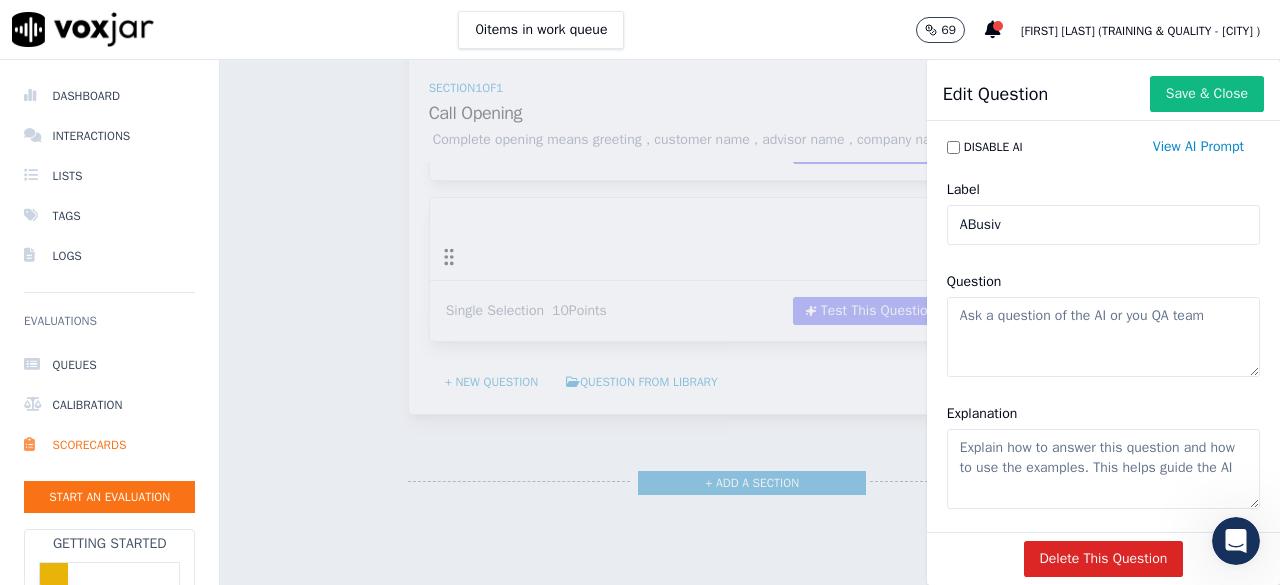 type on "ABusive" 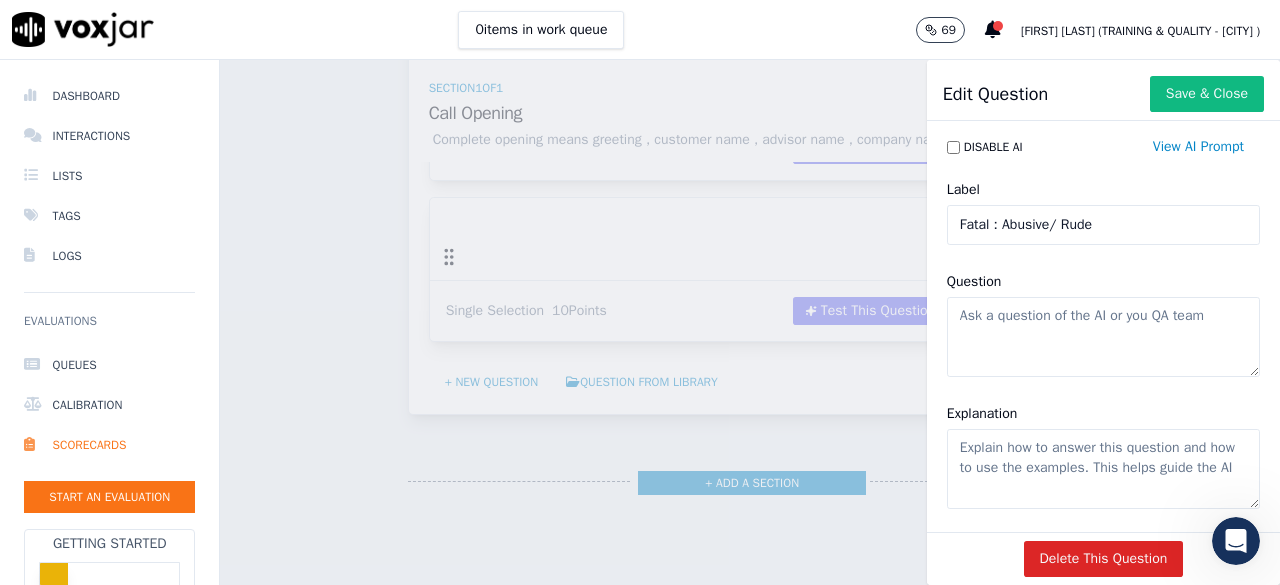 type on "Fatal : Abusive/ Rude" 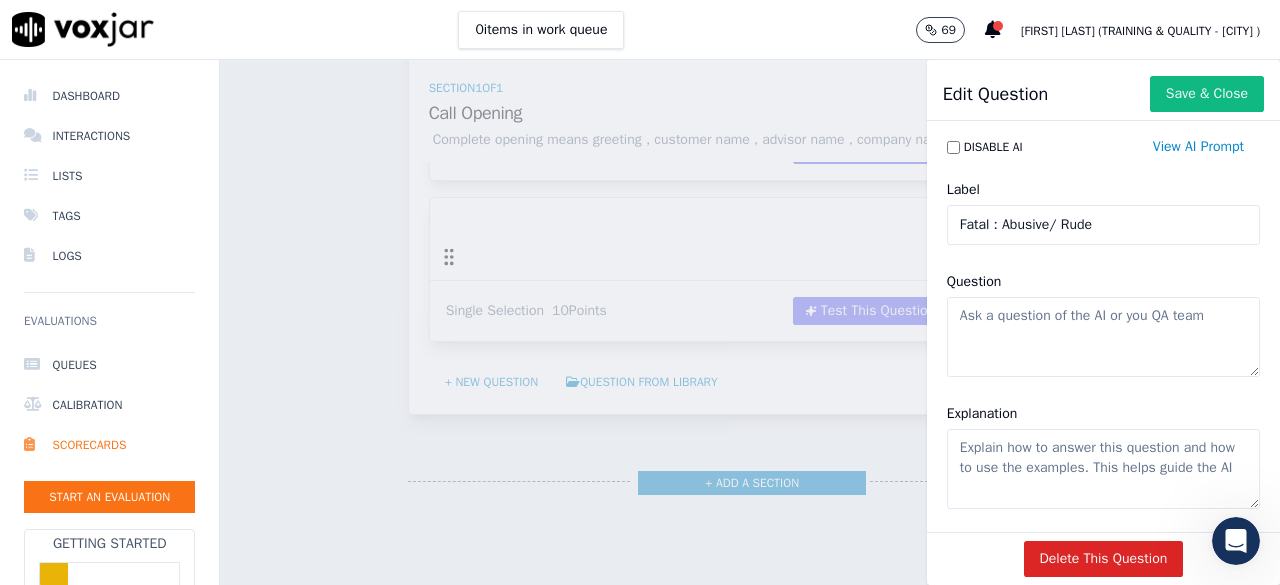 paste on "Is associate abusive/rude/shared personal number with the customer *" 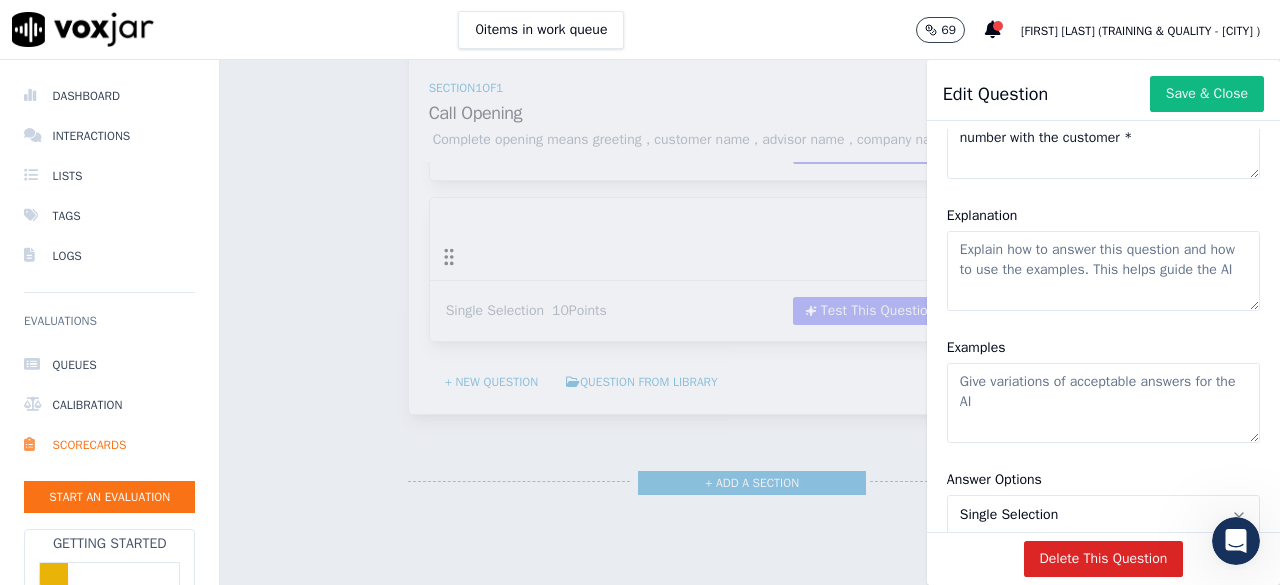 scroll, scrollTop: 200, scrollLeft: 0, axis: vertical 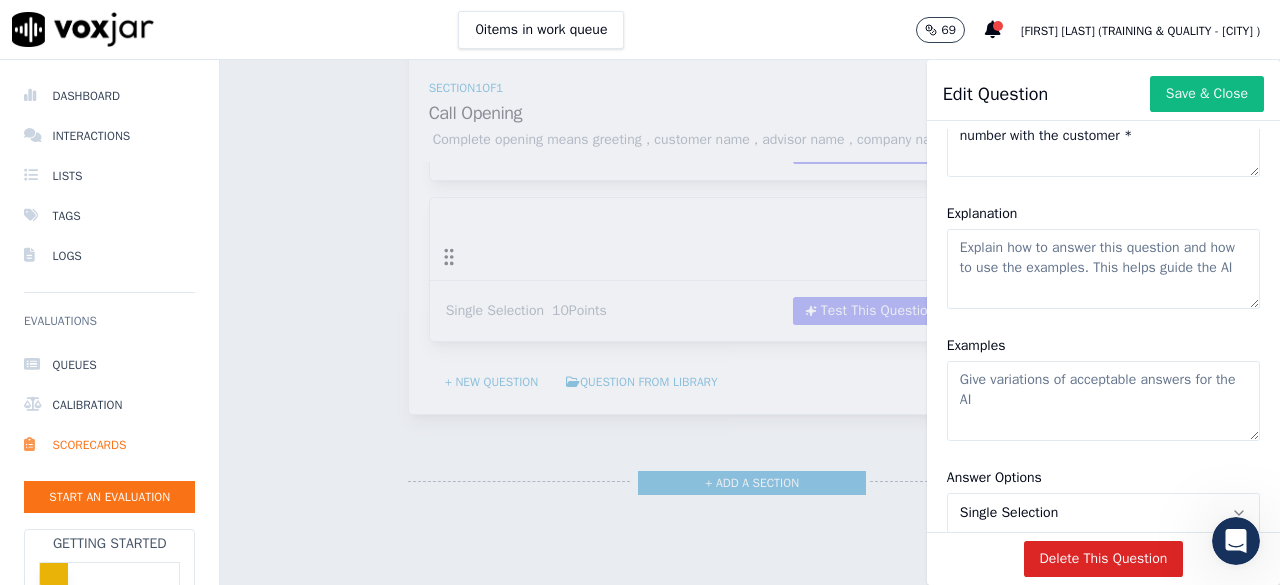 type on "Is associate abusive/rude/shared personal number with the customer *" 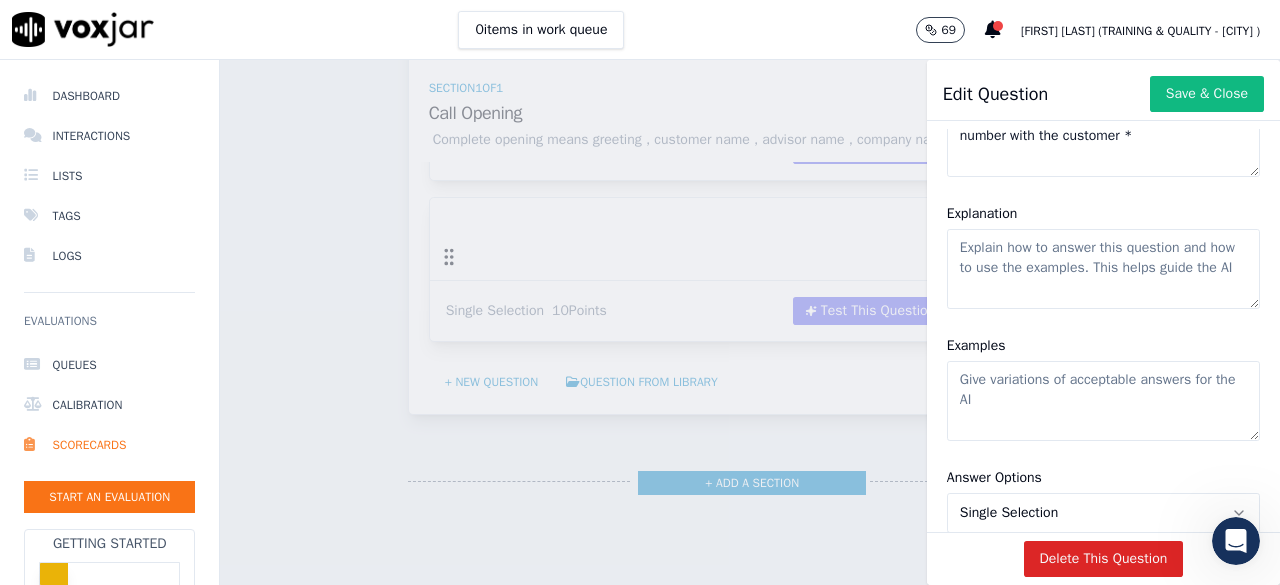 paste on "In case advisor is abusive , rude and shared personal number over call/mail with customer" 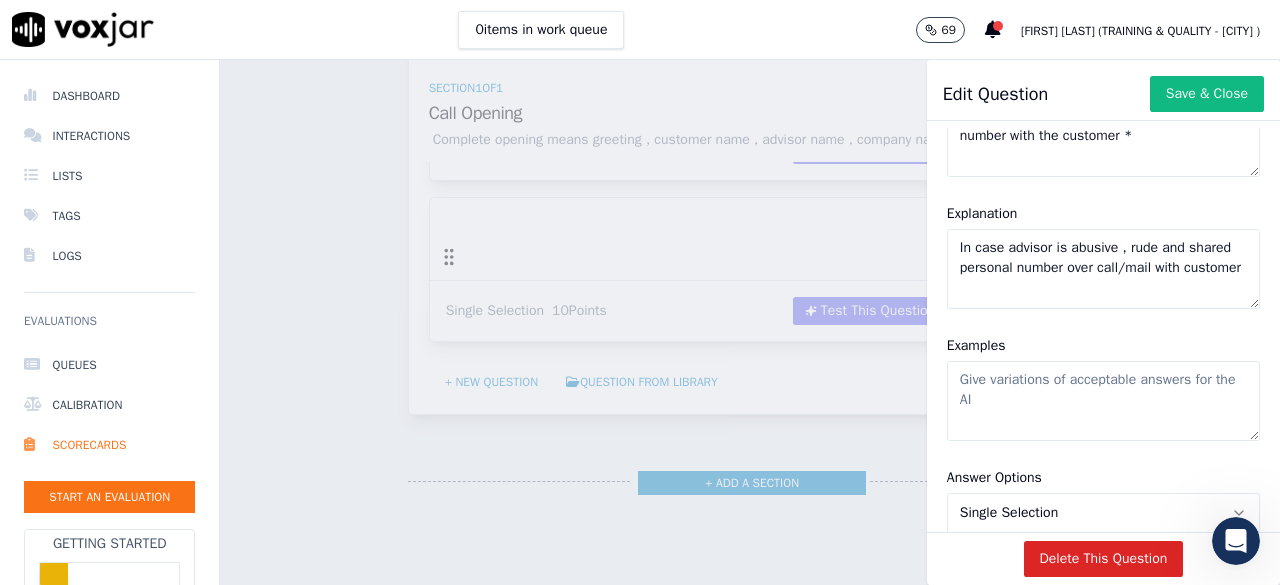 type on "In case advisor is abusive , rude and shared personal number over call/mail with customer" 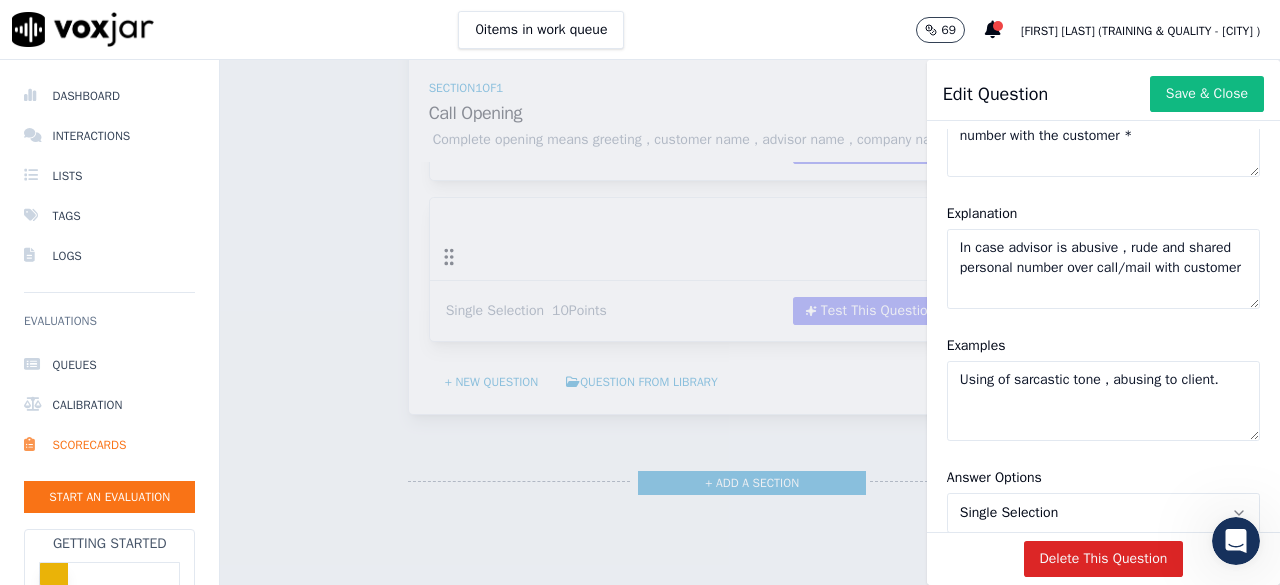 click on "Using of sarcastic tone , abusing to client." 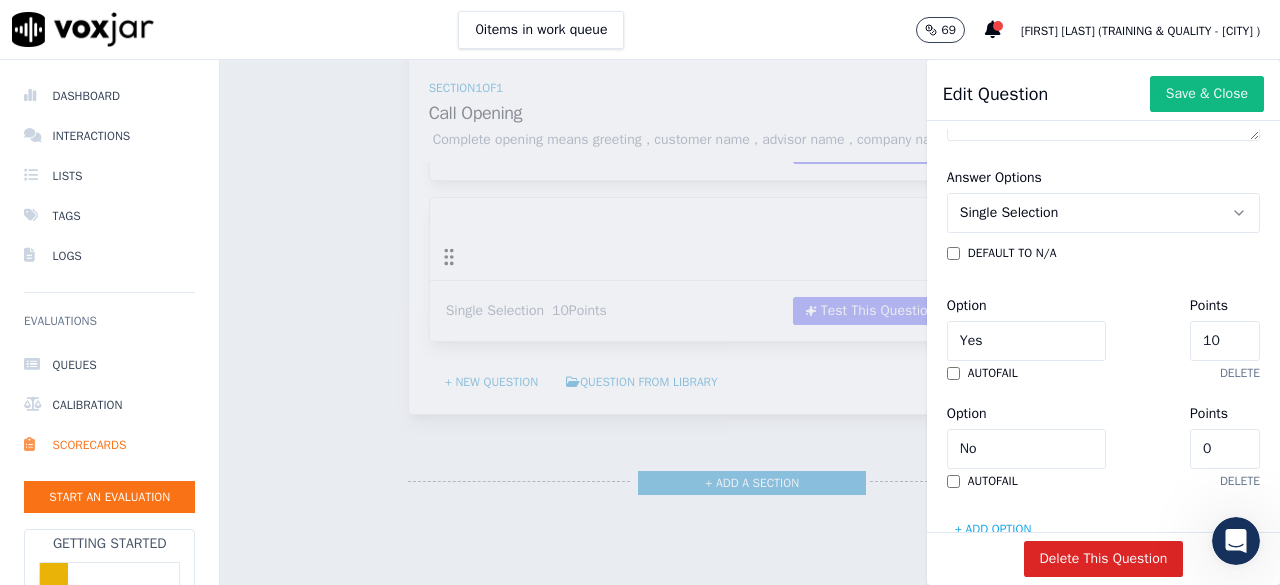 scroll, scrollTop: 700, scrollLeft: 0, axis: vertical 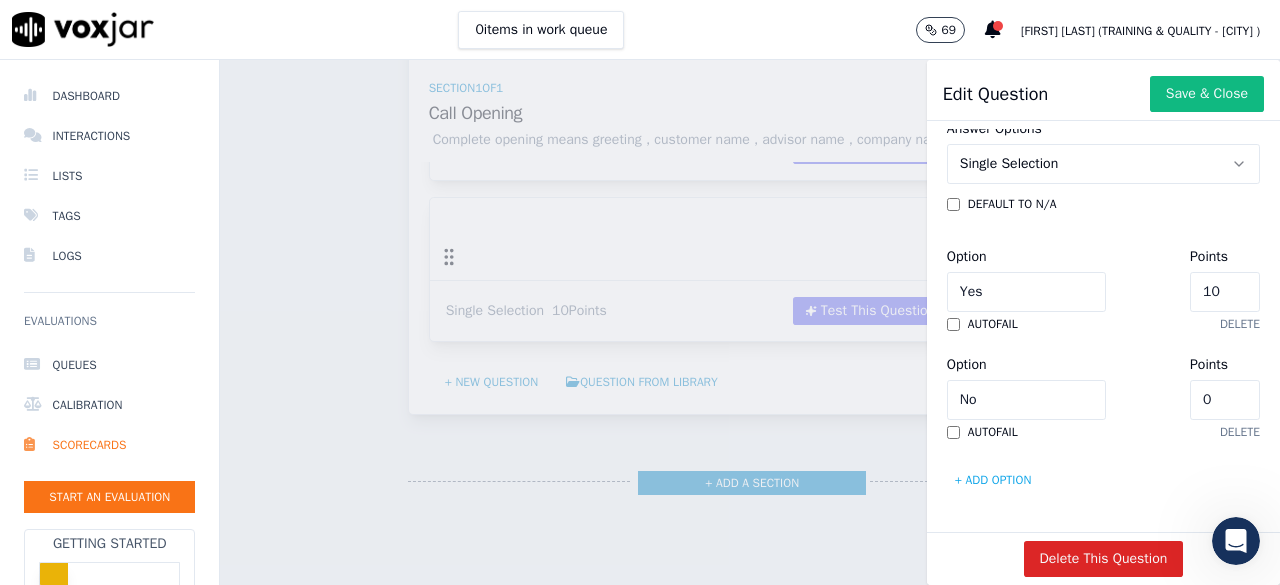 type on "Using of sarcastic tone , abusing to client." 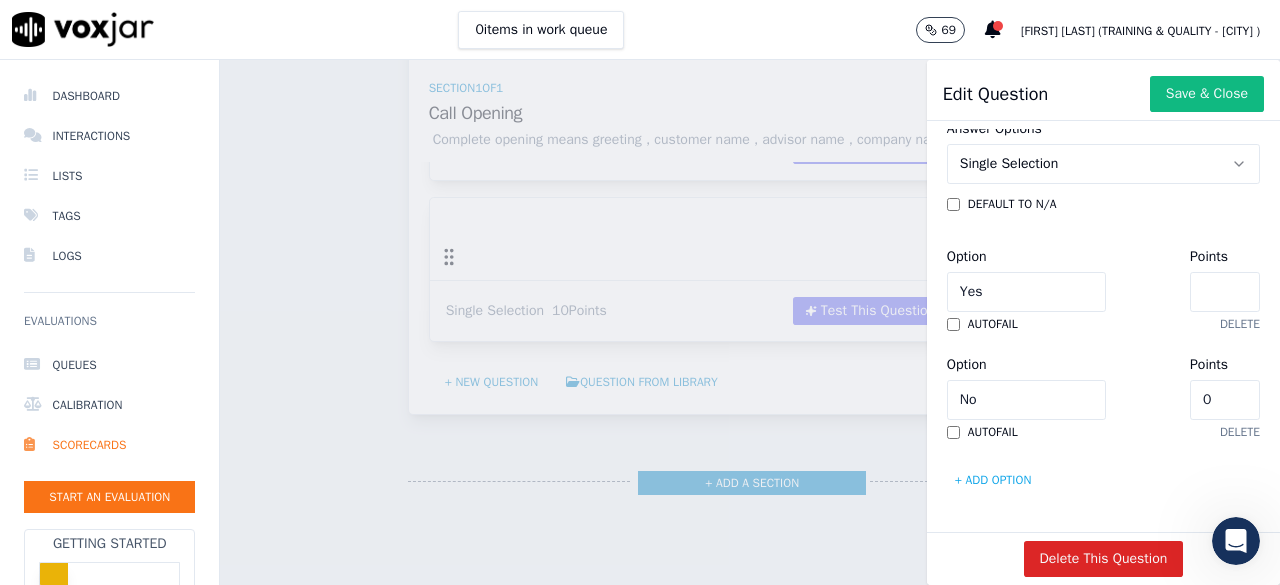 type on "0" 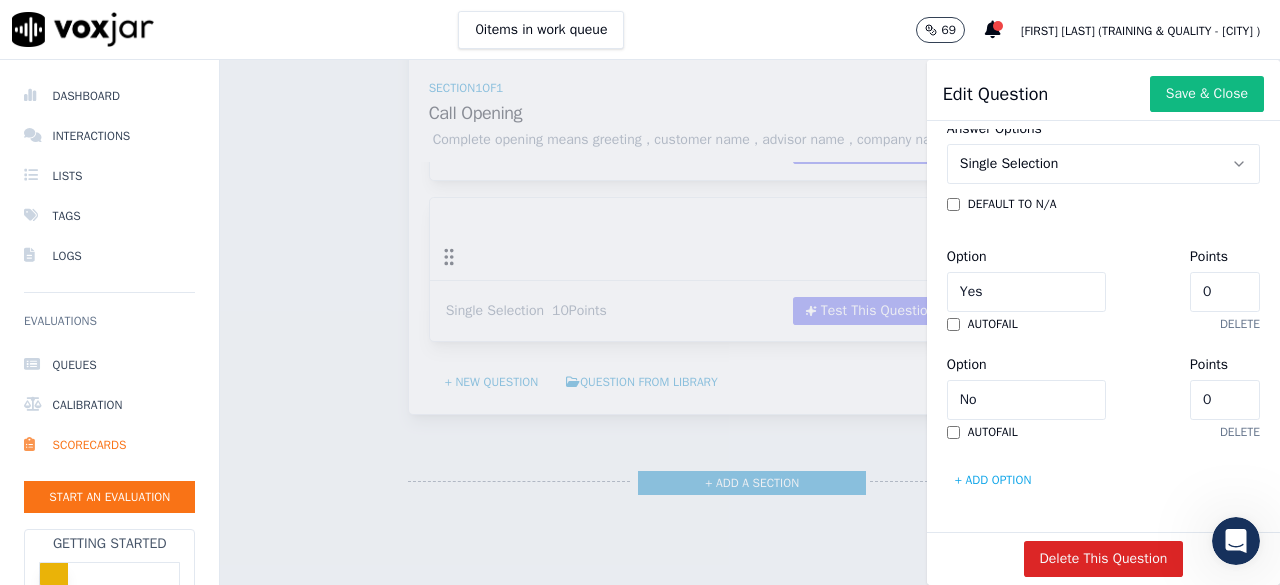 click on "autofail" at bounding box center [982, 324] 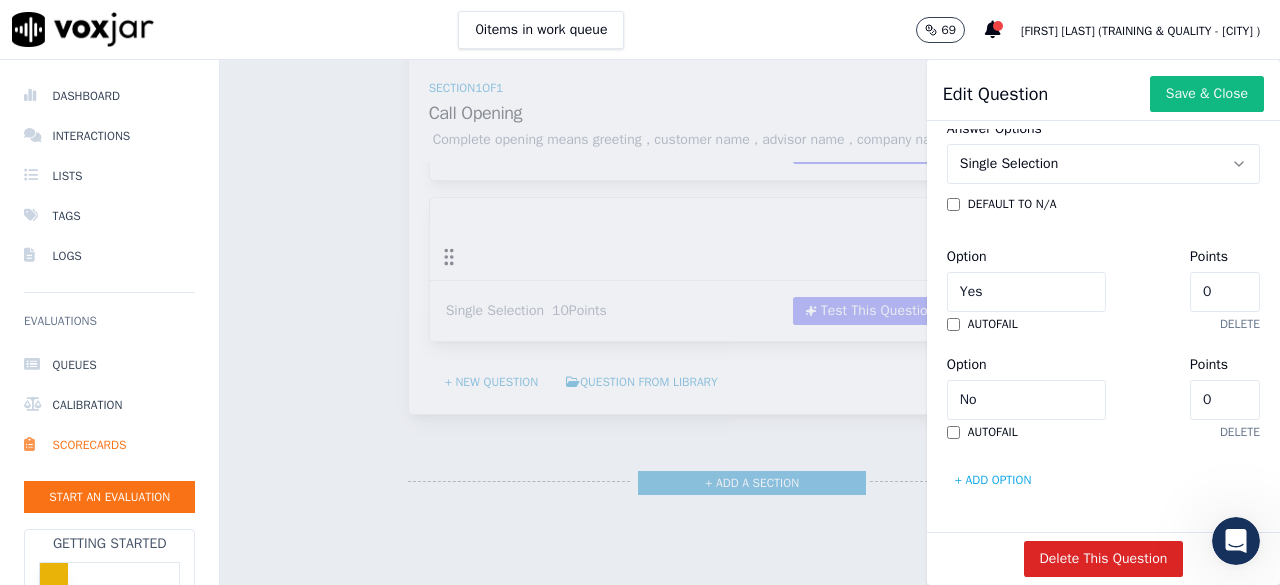 scroll, scrollTop: 744, scrollLeft: 0, axis: vertical 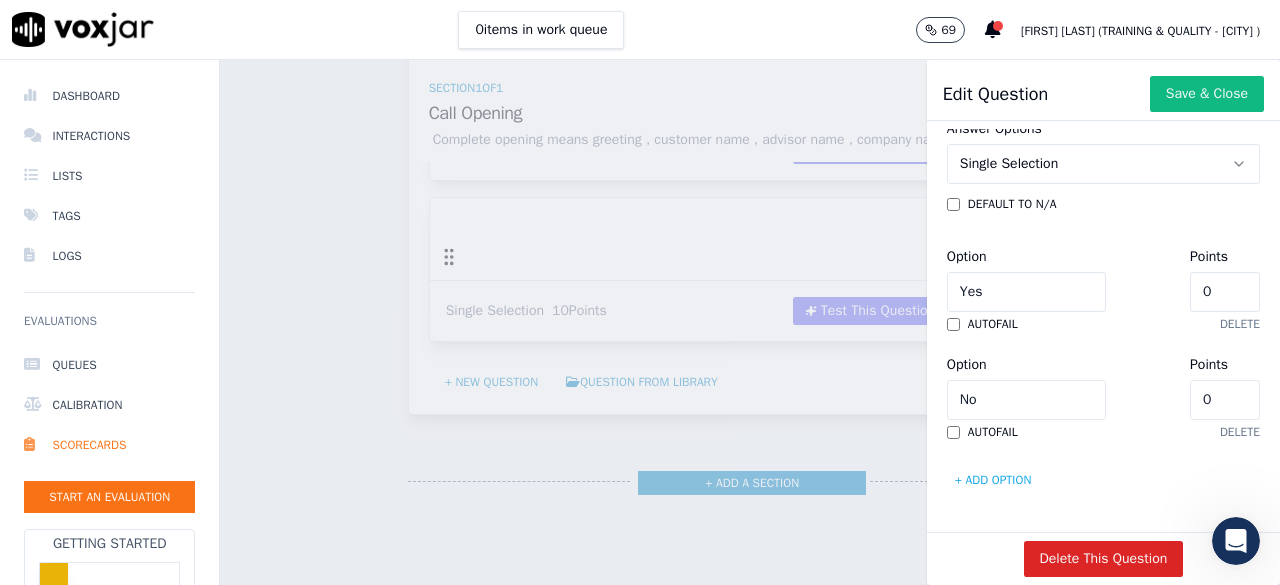 click on "No" 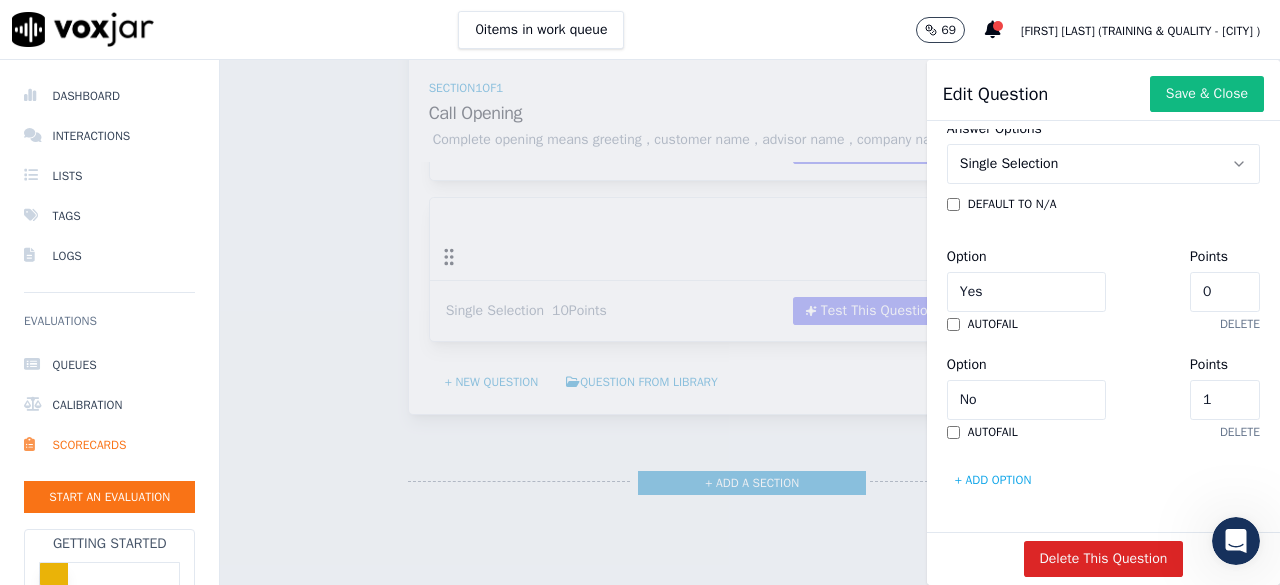 type on "10" 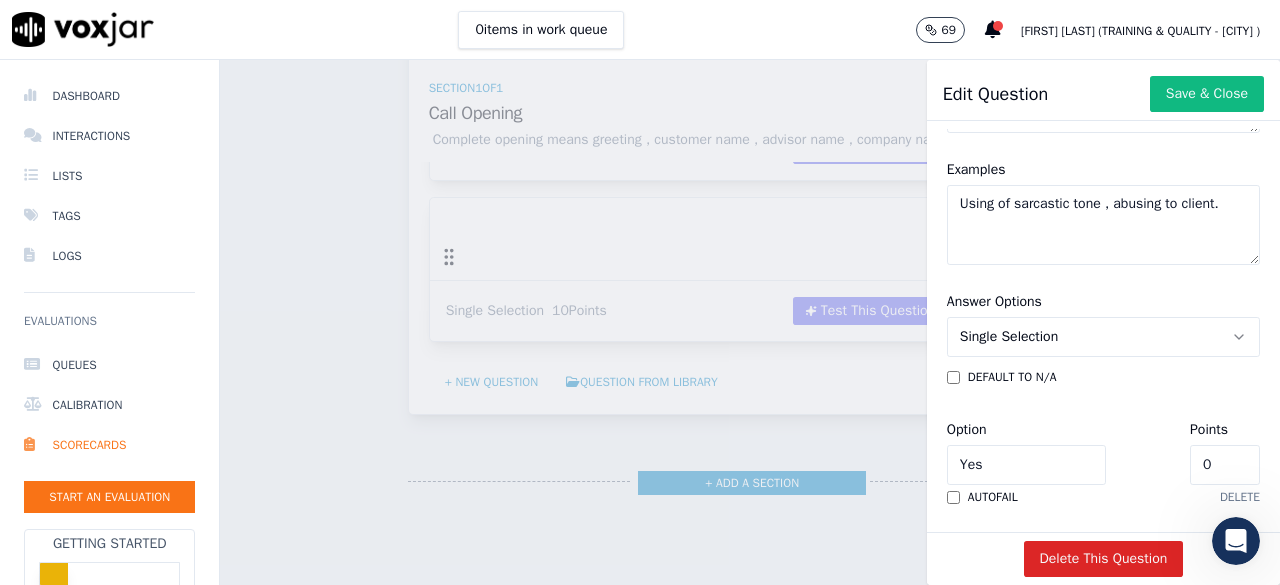 scroll, scrollTop: 345, scrollLeft: 0, axis: vertical 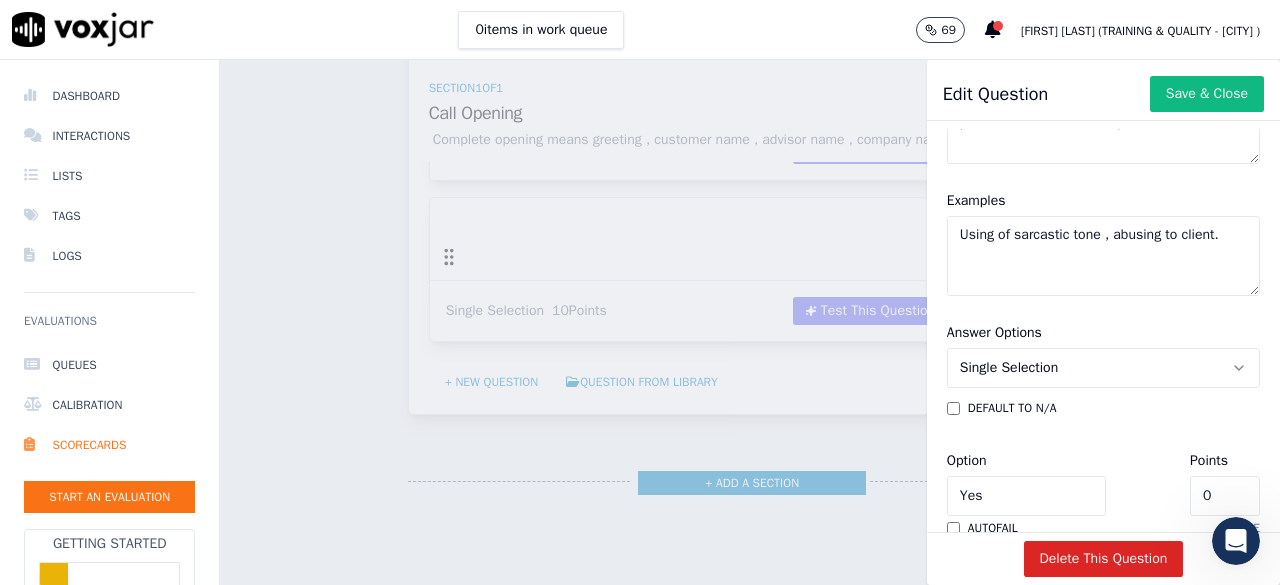 click on "Using of sarcastic tone , abusing to client." 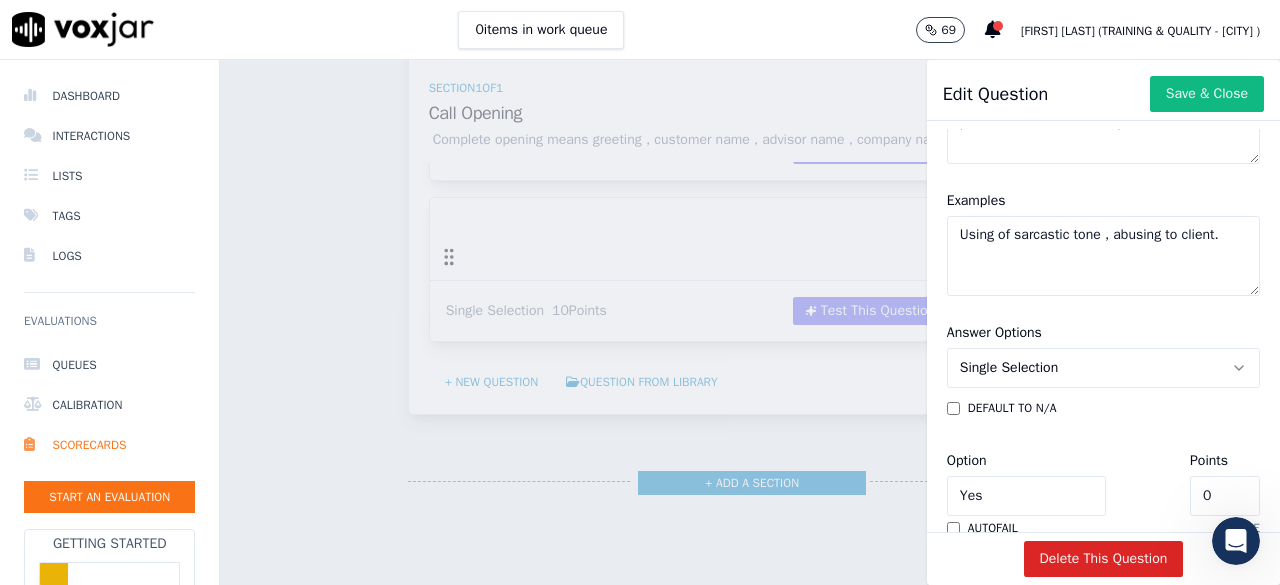 paste on ""1. No abusive language should be used with customer
2. Advisor can be aggresive , loud but cannot shout with customer
3. Cannot share personal number with customer over call/mail "" 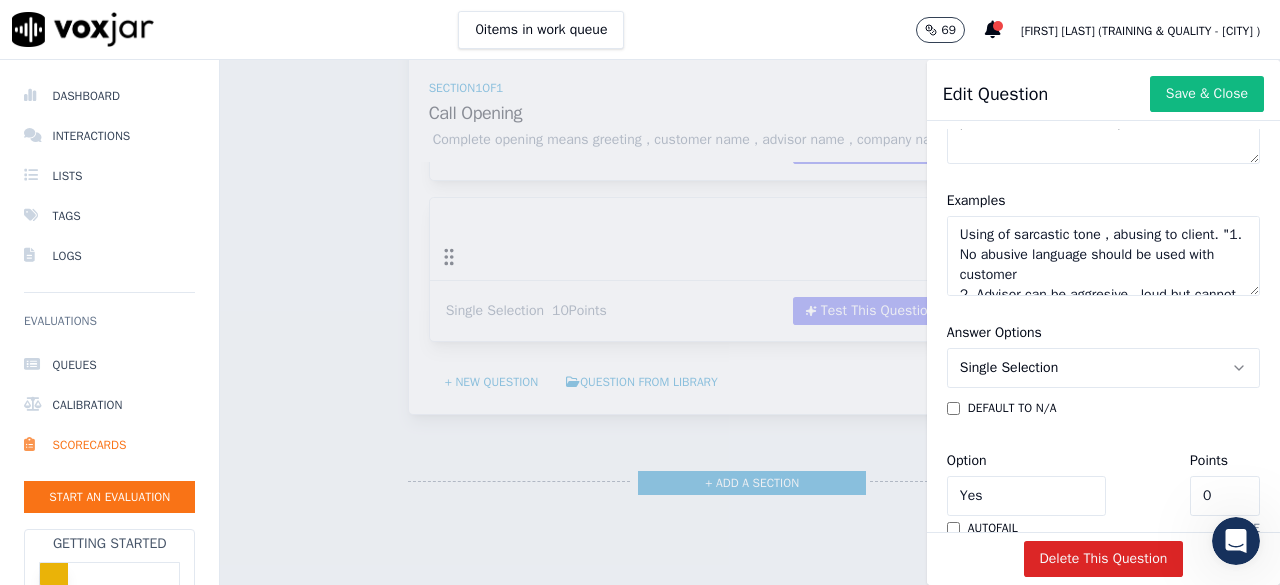 scroll, scrollTop: 77, scrollLeft: 0, axis: vertical 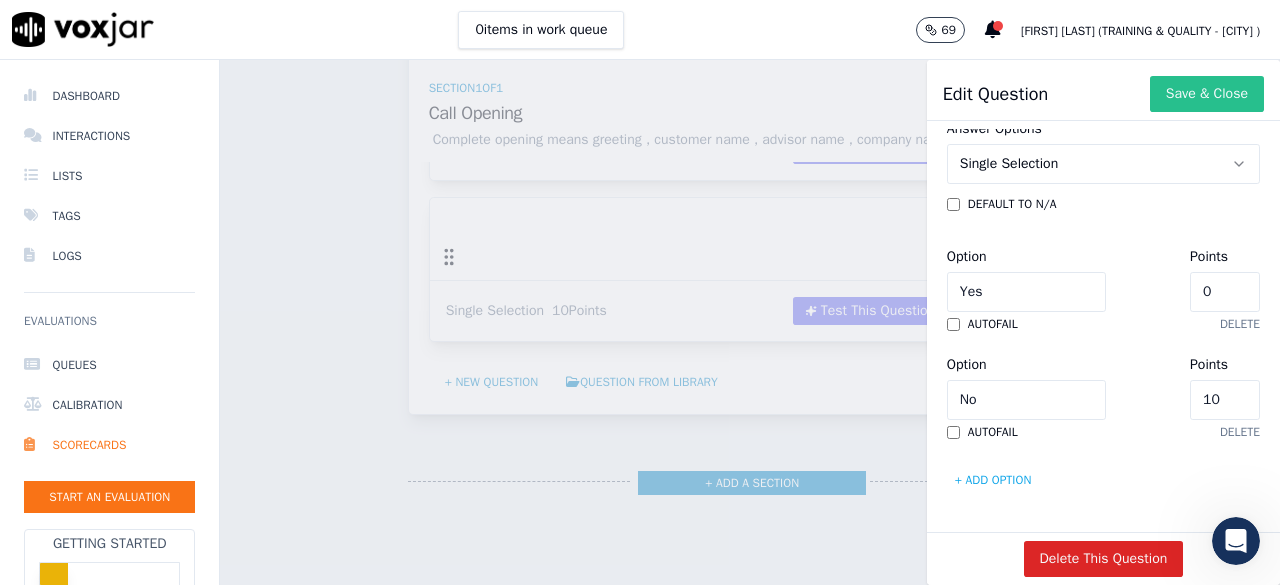 type on "Using of sarcastic tone , abusing to client. "1. No abusive language should be used with customer
2. Advisor can be aggresive , loud but cannot shout with customer
3. Cannot share personal number with customer over call/mail "" 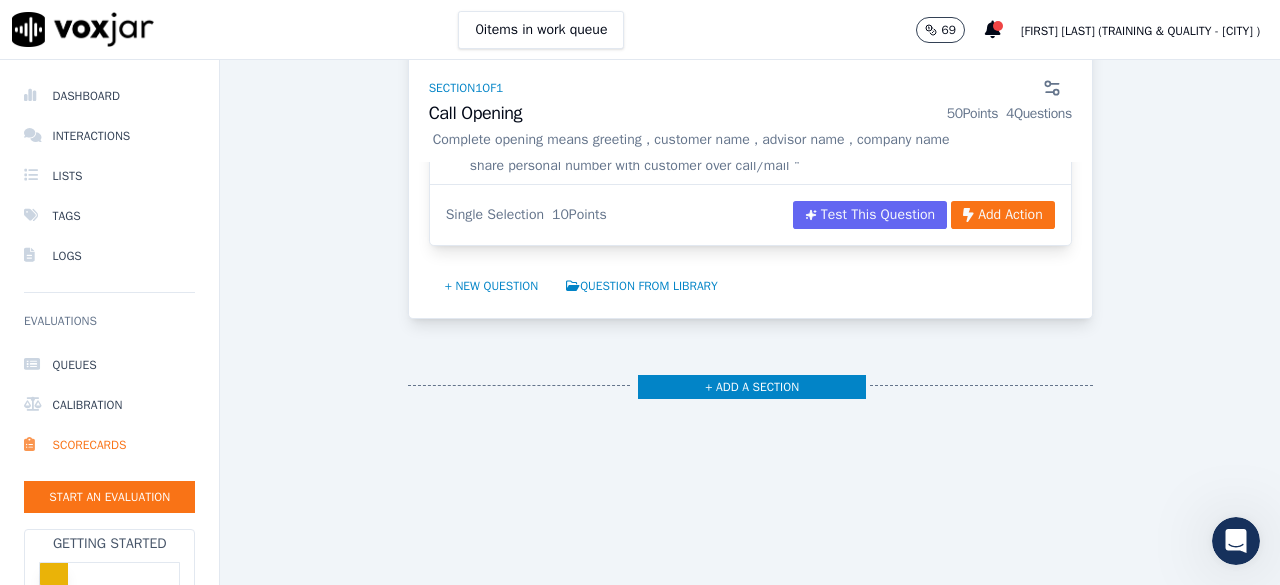 scroll, scrollTop: 1153, scrollLeft: 0, axis: vertical 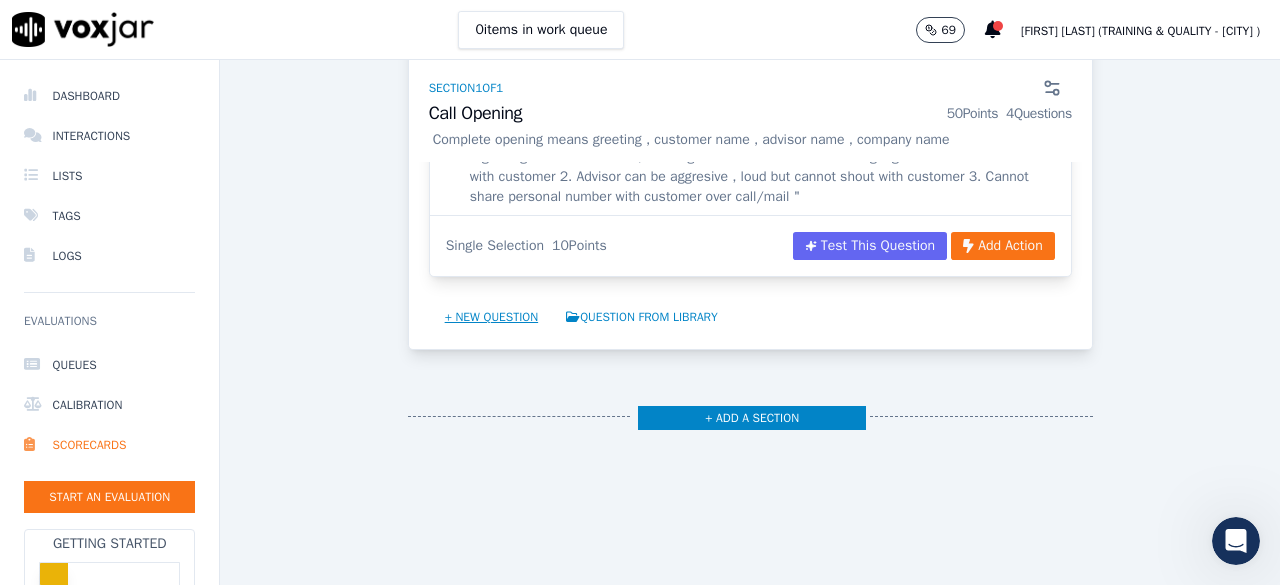 click on "+ New question" at bounding box center [492, 317] 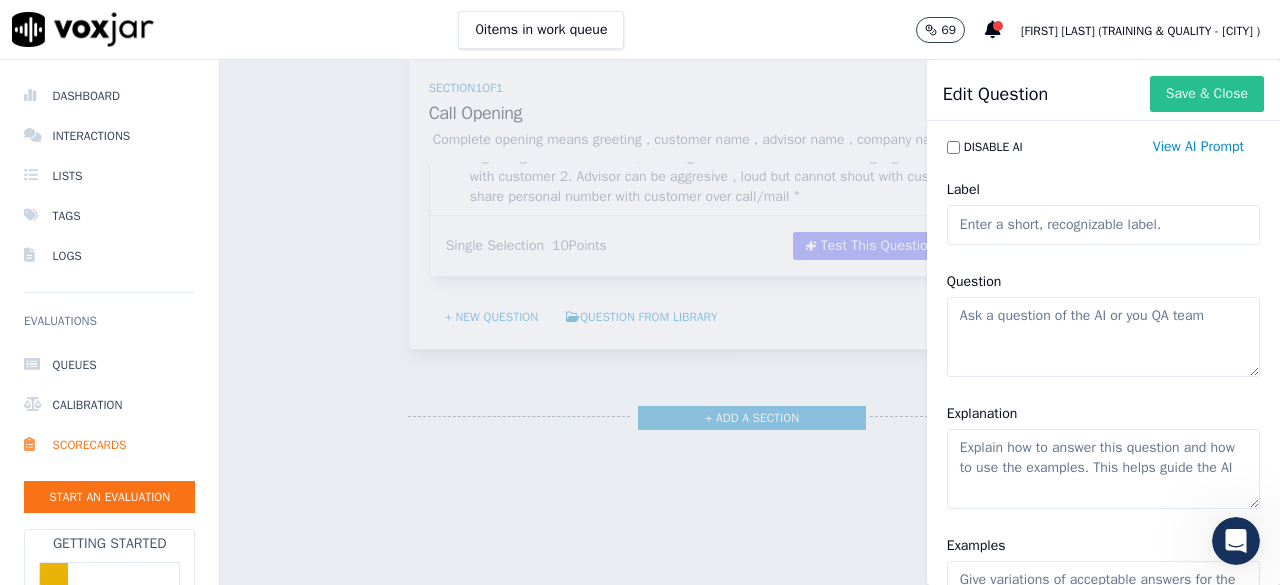 type 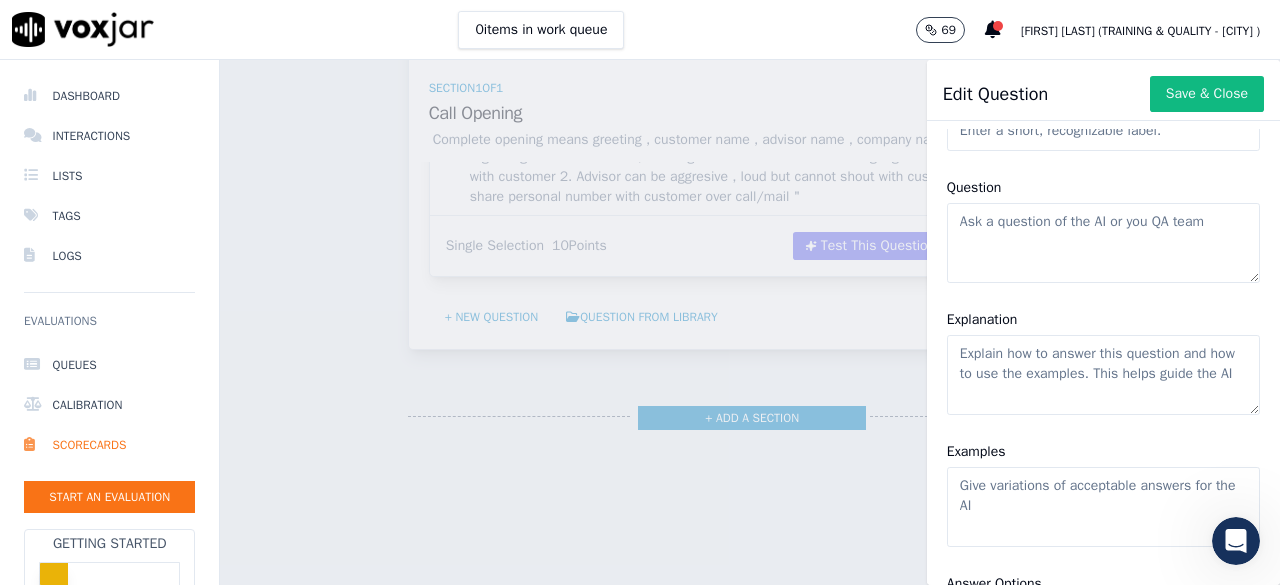 scroll, scrollTop: 92, scrollLeft: 0, axis: vertical 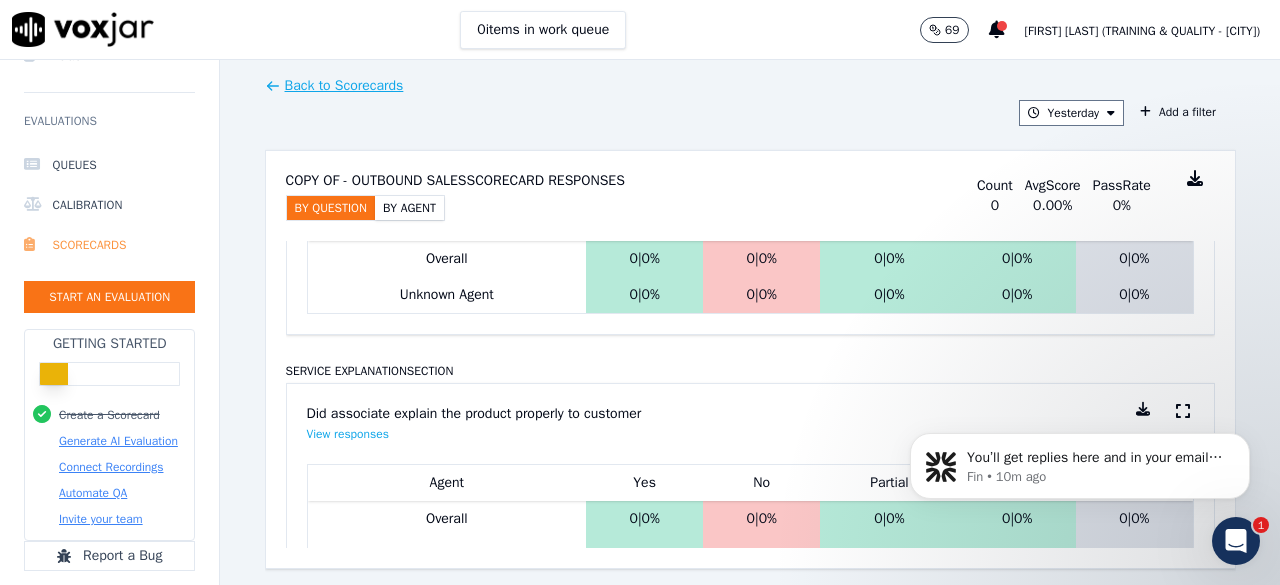 click on "Scorecards" at bounding box center [109, 245] 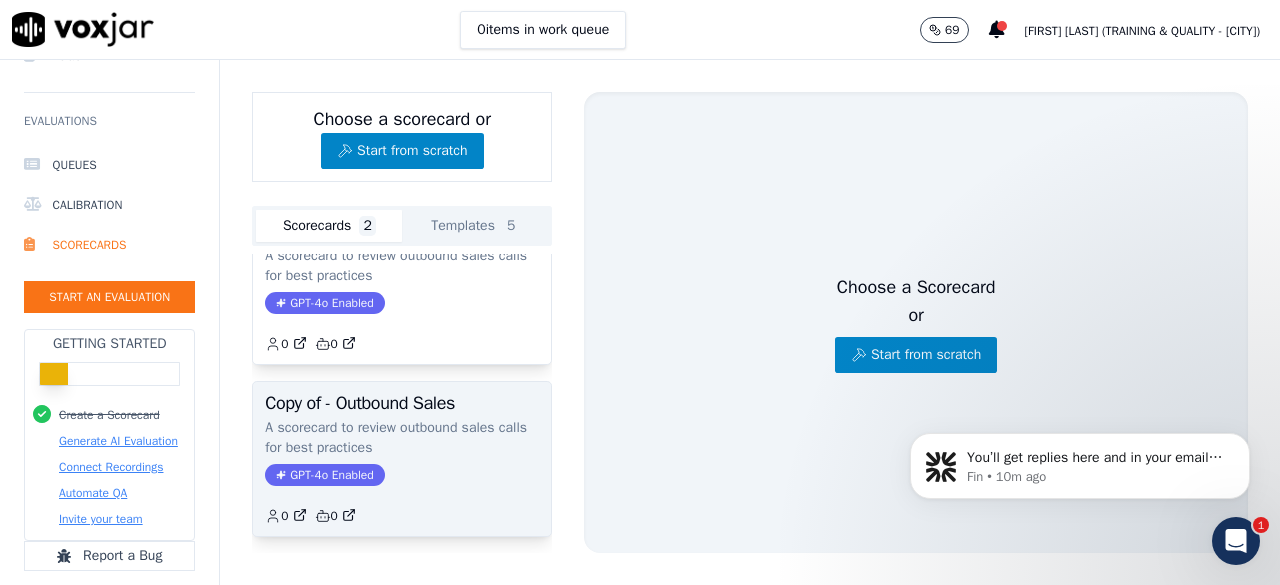 scroll, scrollTop: 102, scrollLeft: 0, axis: vertical 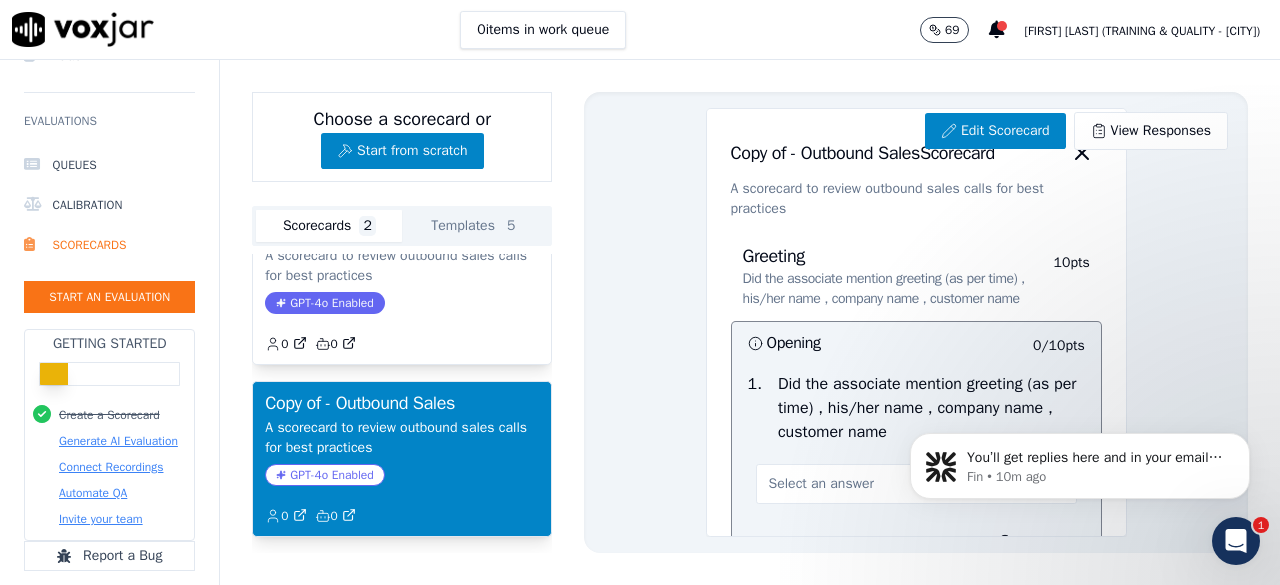 click on "Did the associate mention greeting (as per time) , his/her name , company name , customer name" at bounding box center [887, 289] 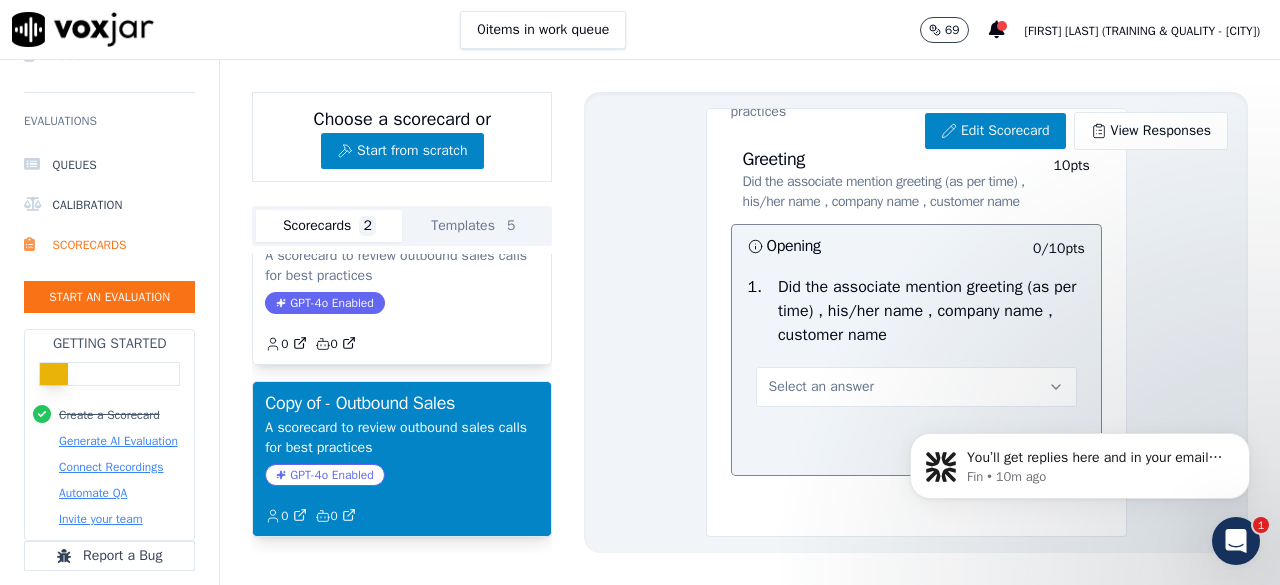 scroll, scrollTop: 200, scrollLeft: 0, axis: vertical 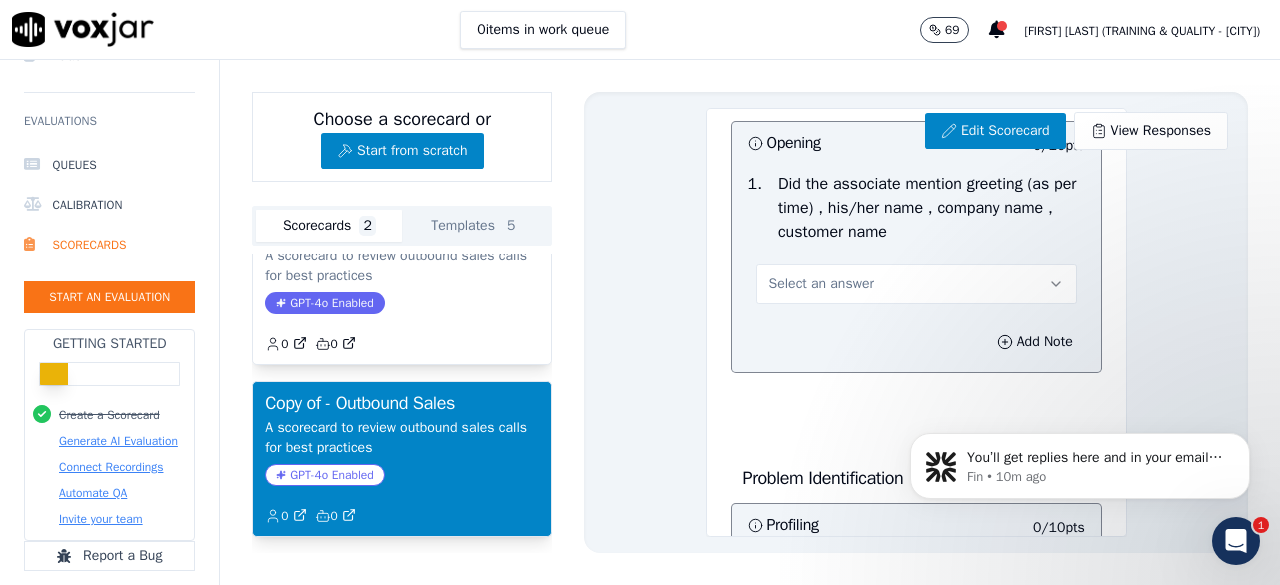 click 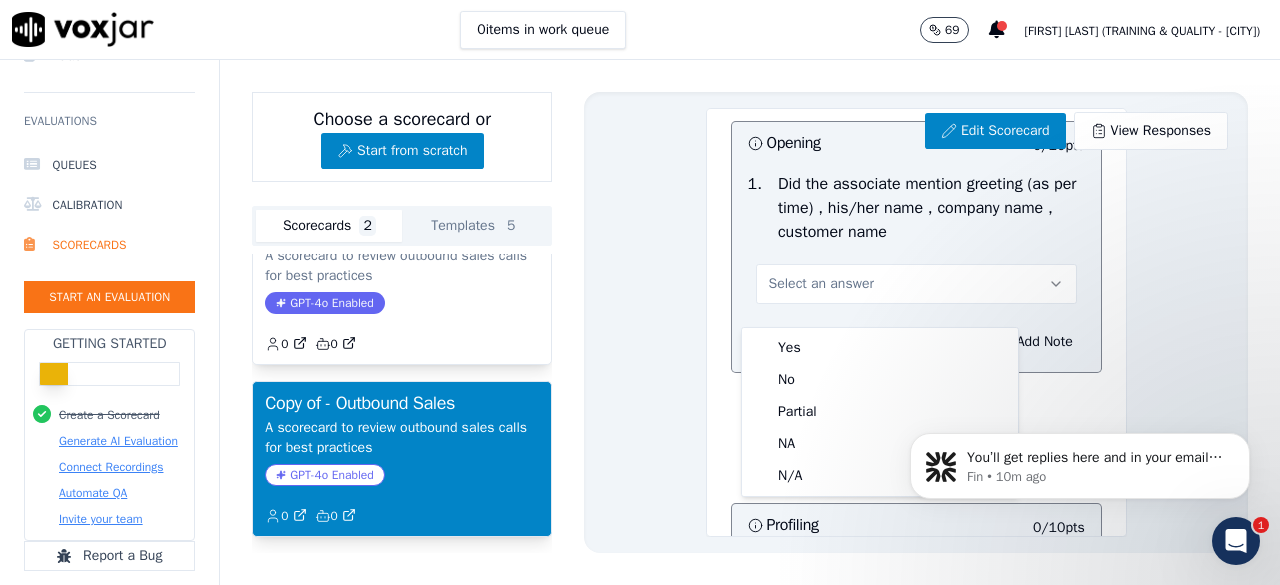 click on "Did the associate mention greeting (as per time) , his/her name , company name , customer name" at bounding box center [931, 208] 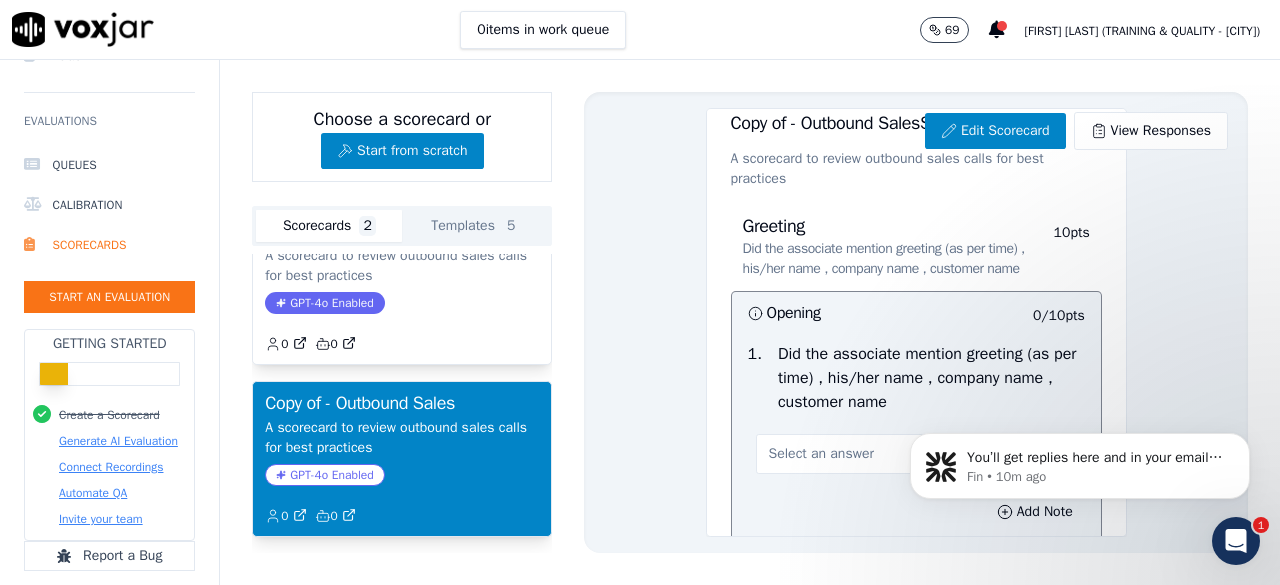 scroll, scrollTop: 0, scrollLeft: 0, axis: both 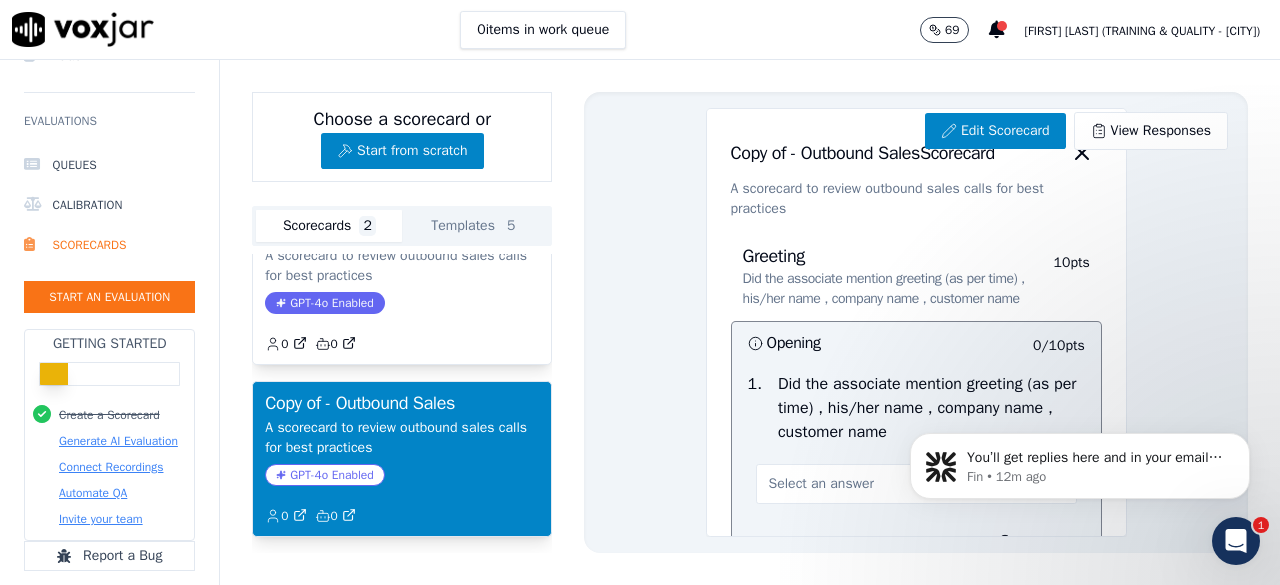type 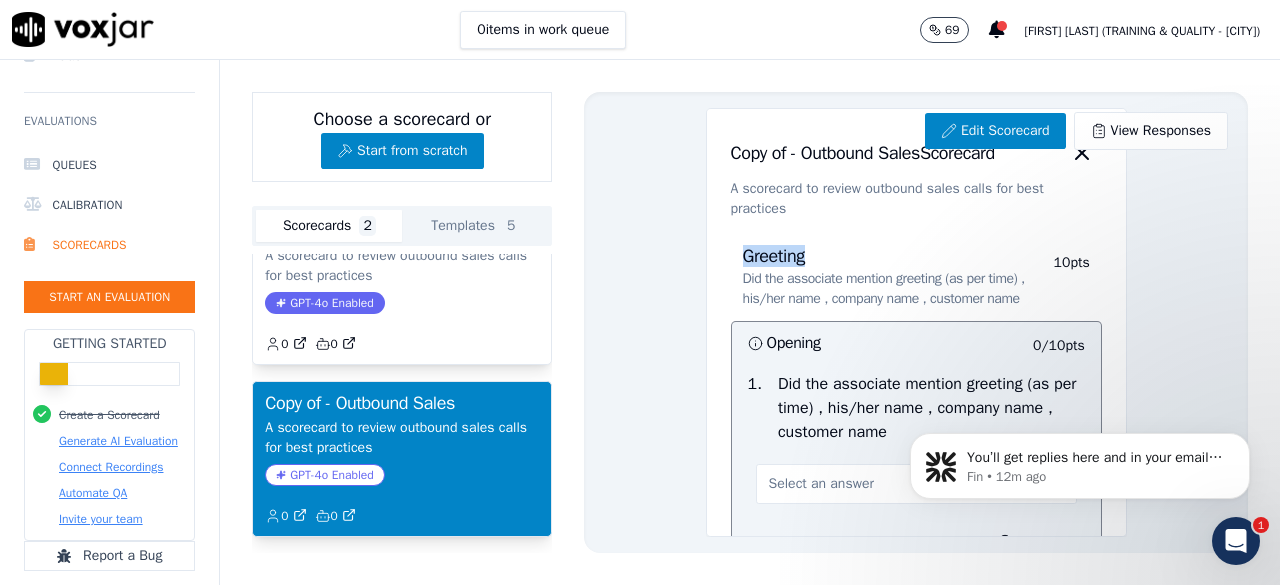 click on "Greeting   Did the associate mention greeting (as per time) , his/her name , company name , customer name" at bounding box center (887, 278) 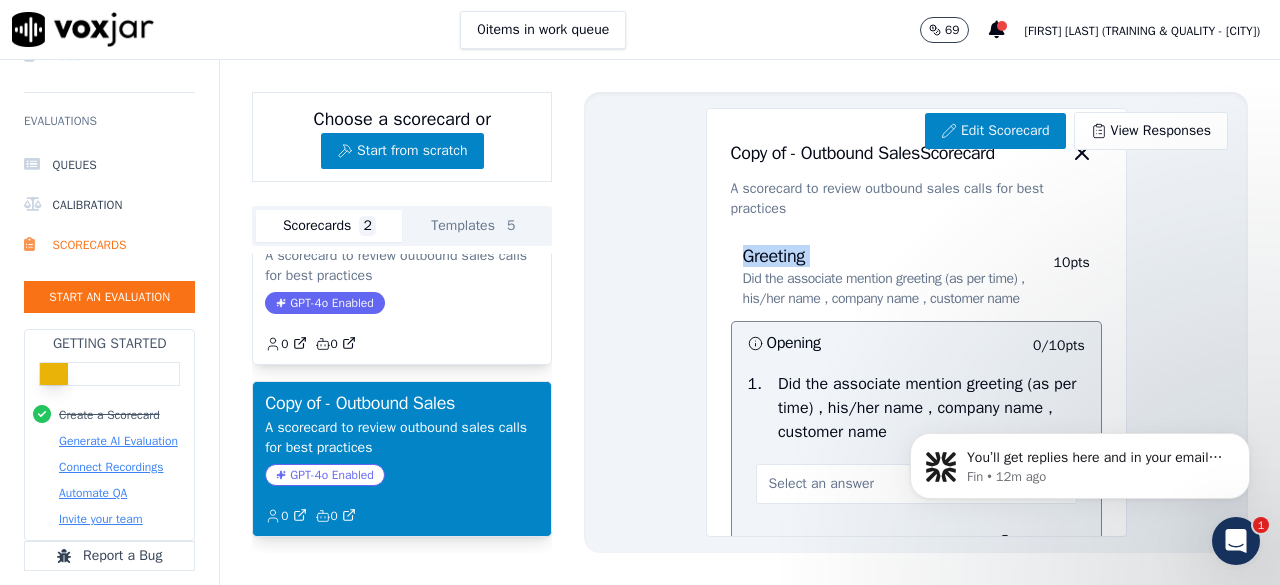 click on "Greeting   Did the associate mention greeting (as per time) , his/her name , company name , customer name" at bounding box center [887, 278] 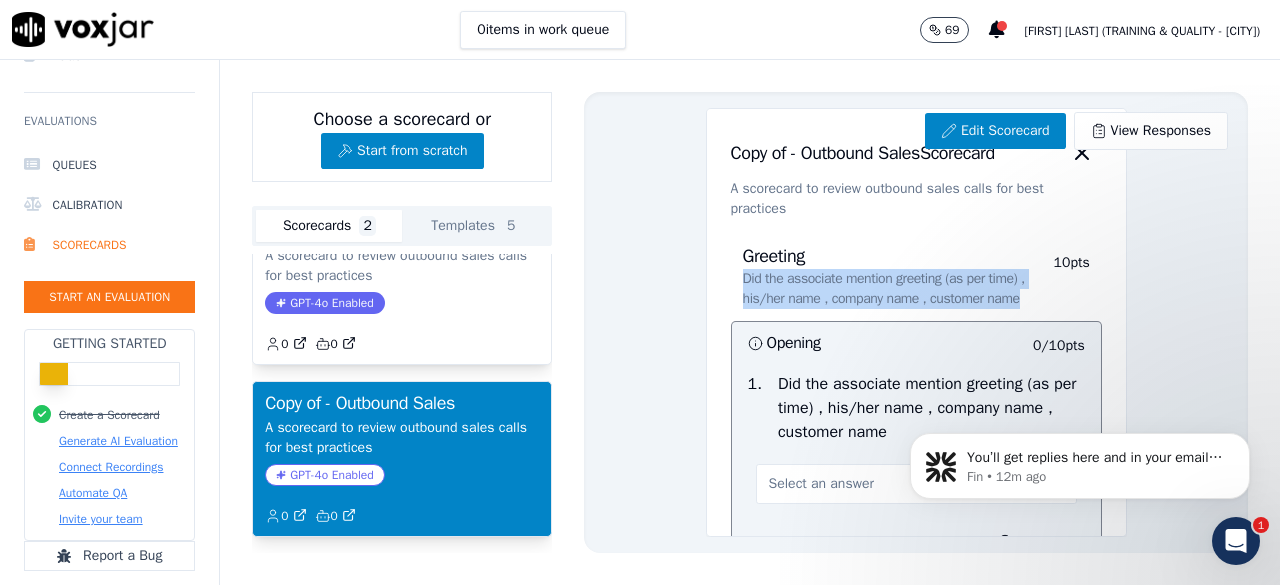 drag, startPoint x: 823, startPoint y: 318, endPoint x: 716, endPoint y: 281, distance: 113.216606 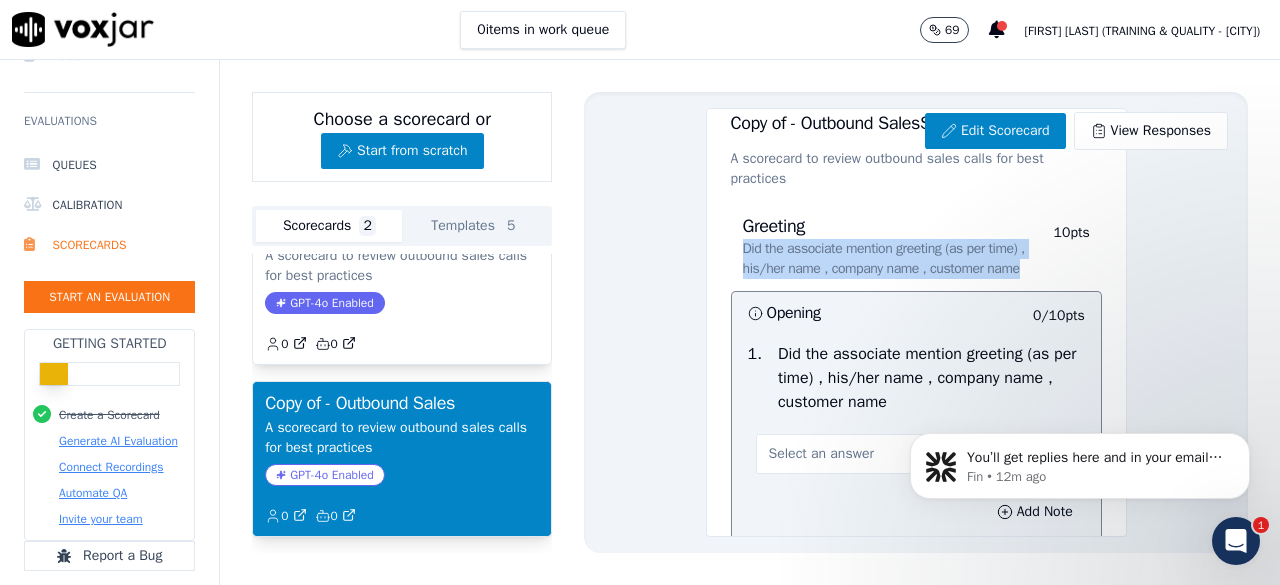 scroll, scrollTop: 0, scrollLeft: 0, axis: both 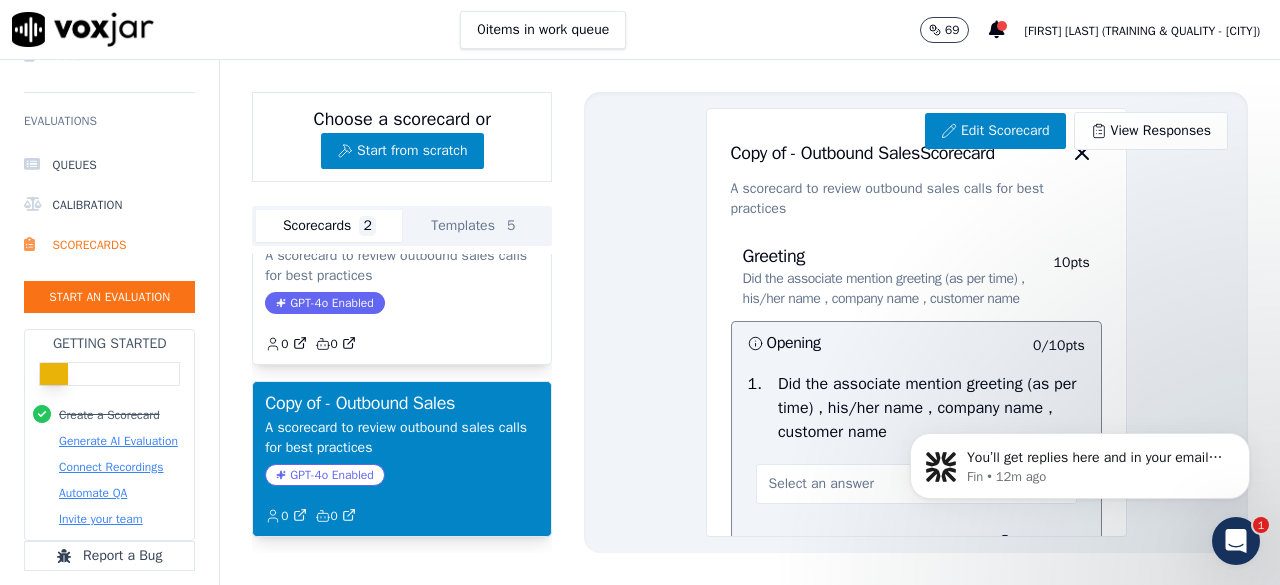 click on "Greeting   Did the associate mention greeting (as per time) , his/her name , company name , customer name" at bounding box center (887, 278) 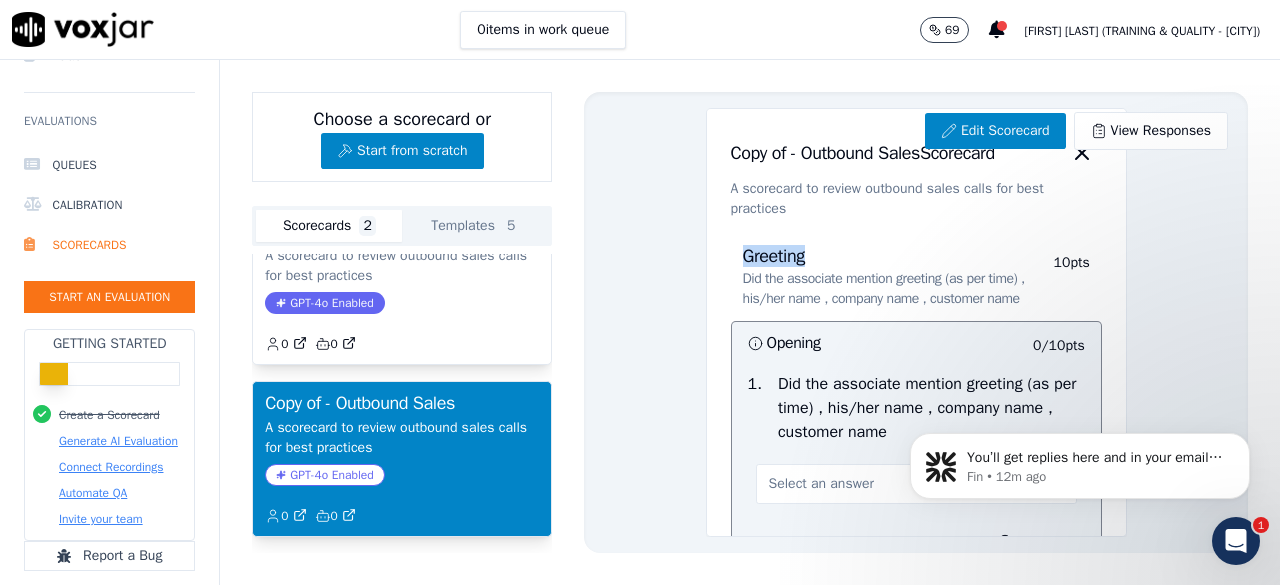 click on "Greeting   Did the associate mention greeting (as per time) , his/her name , company name , customer name" at bounding box center [887, 278] 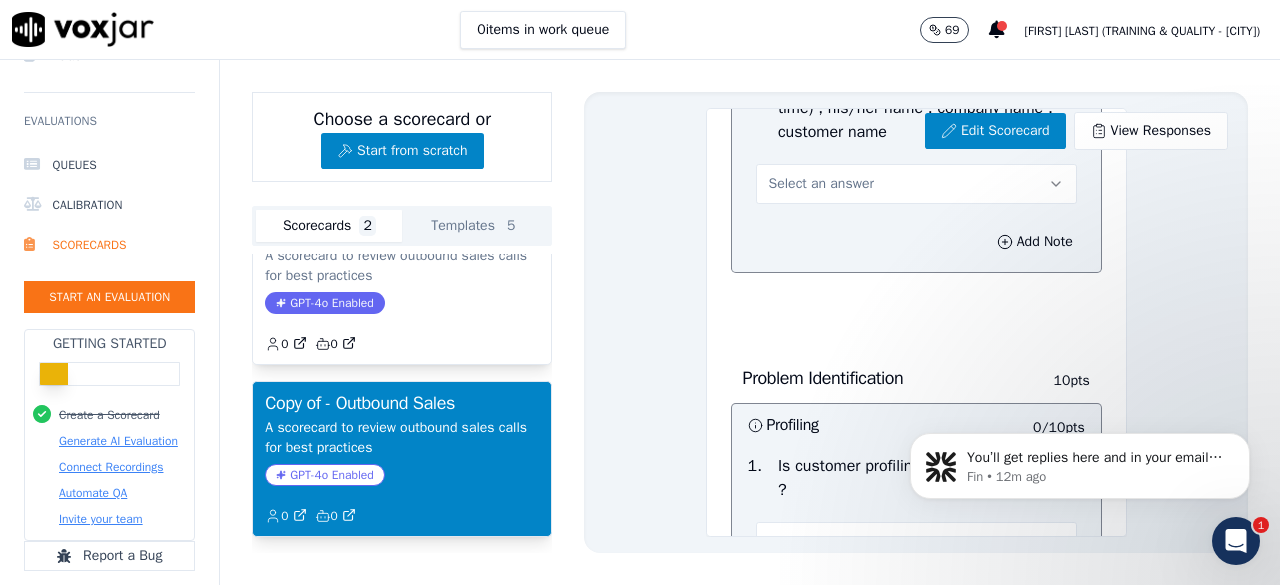 scroll, scrollTop: 0, scrollLeft: 0, axis: both 